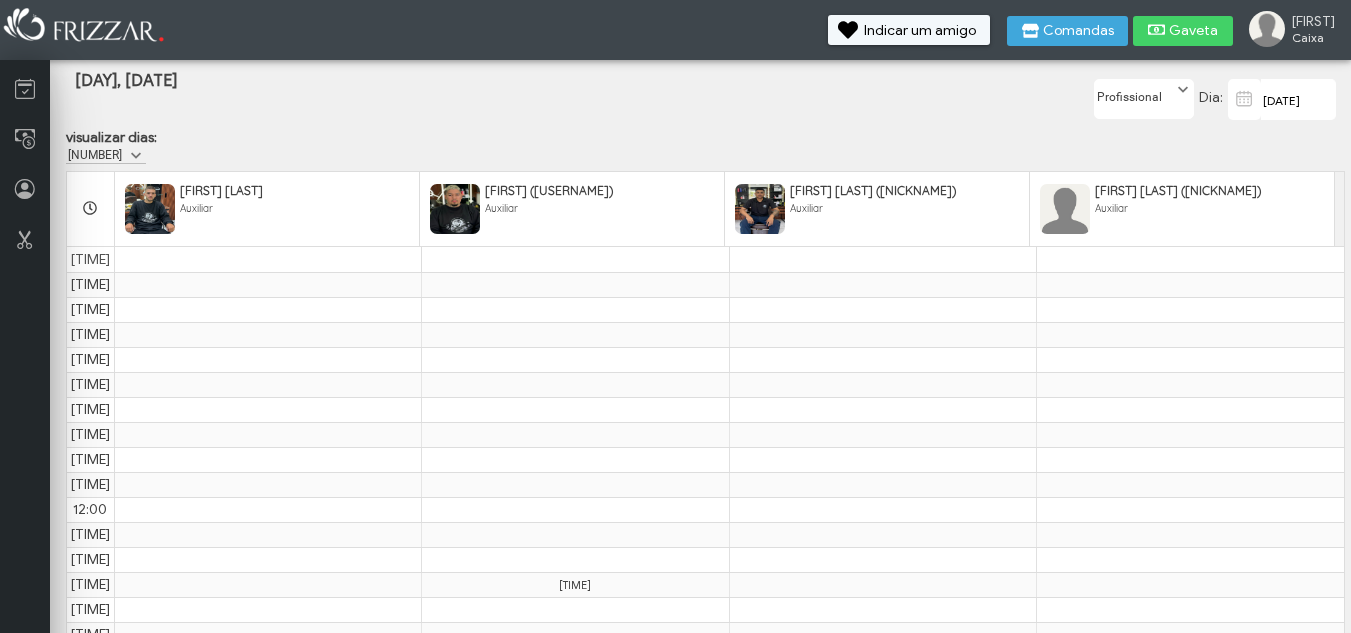 scroll, scrollTop: 0, scrollLeft: 0, axis: both 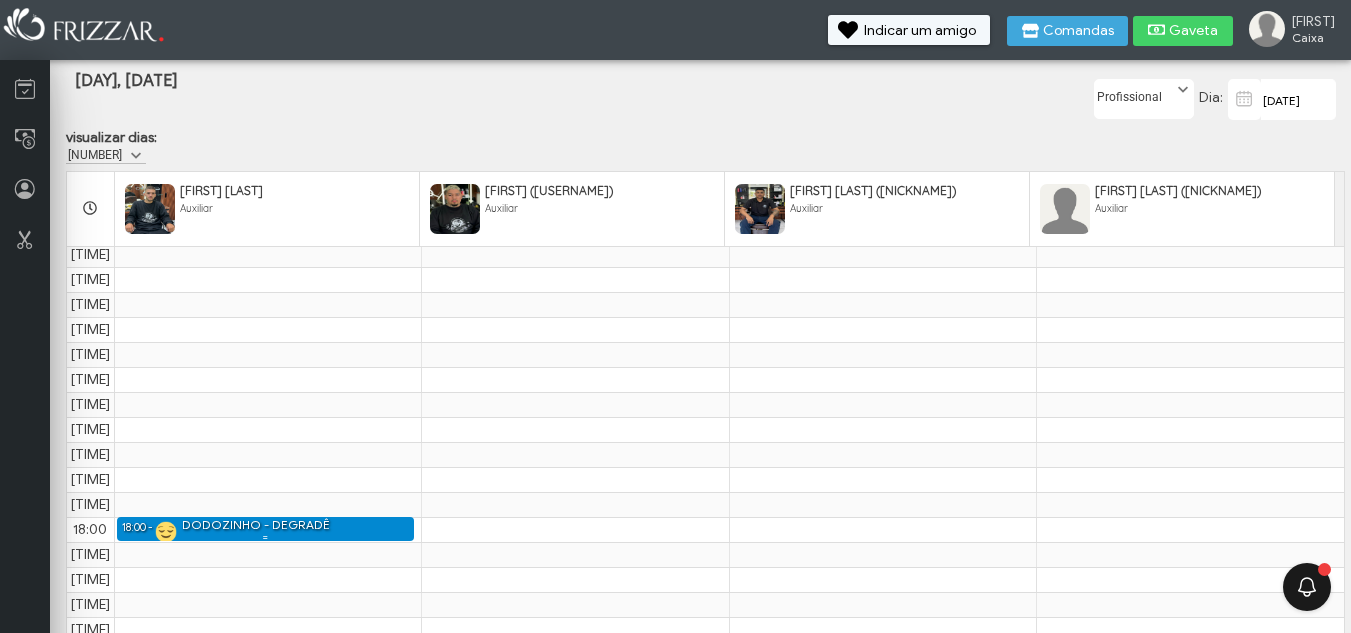 click on "18:00 - 18:30 DODOZINHO - DEGRADÊ" at bounding box center [265, 529] 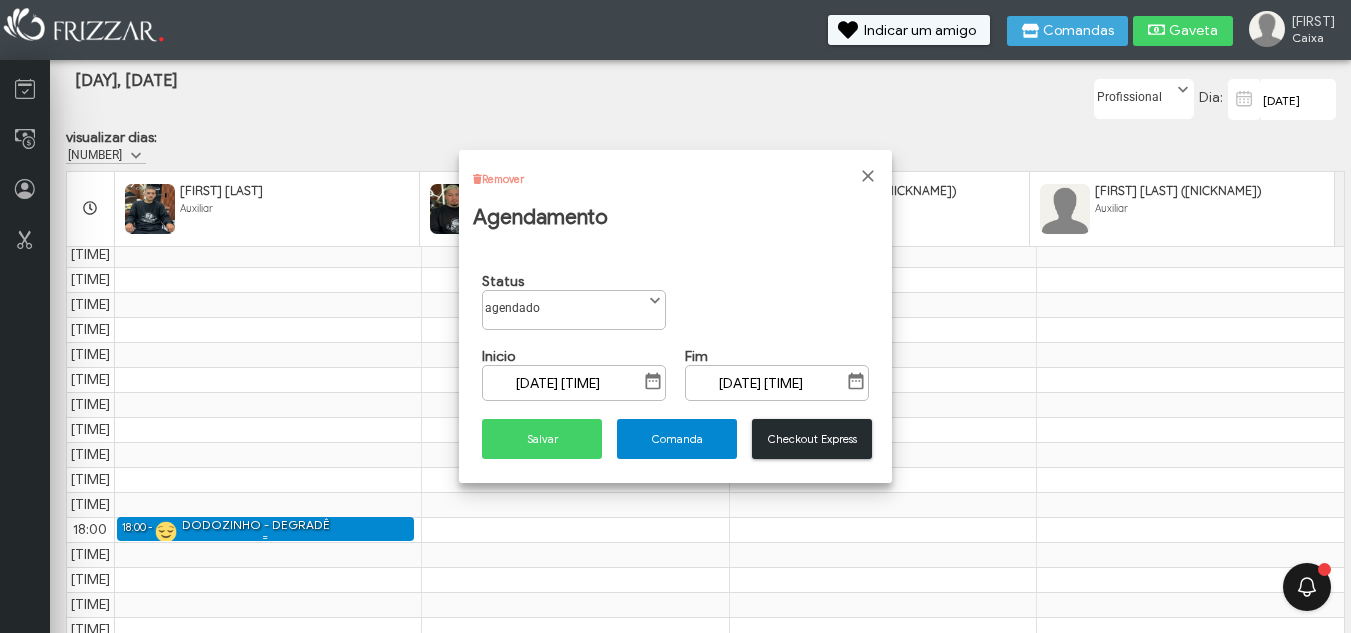 scroll, scrollTop: 11, scrollLeft: 89, axis: both 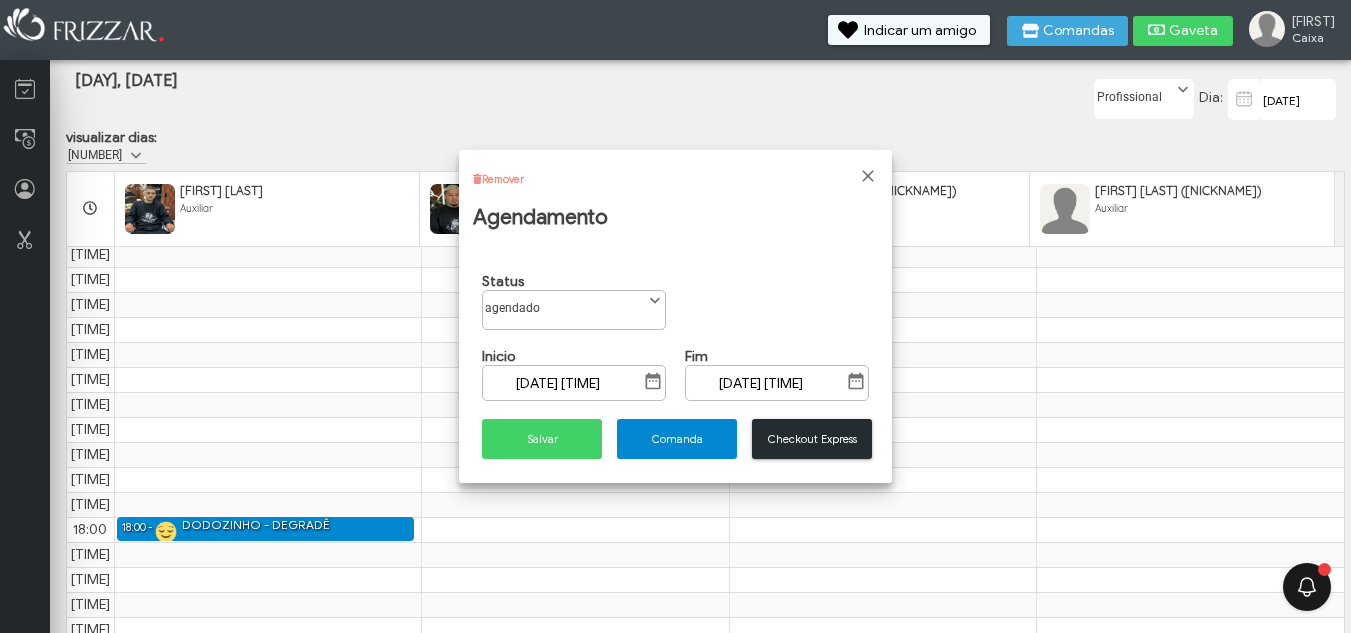 click on "Remover" at bounding box center (503, 179) 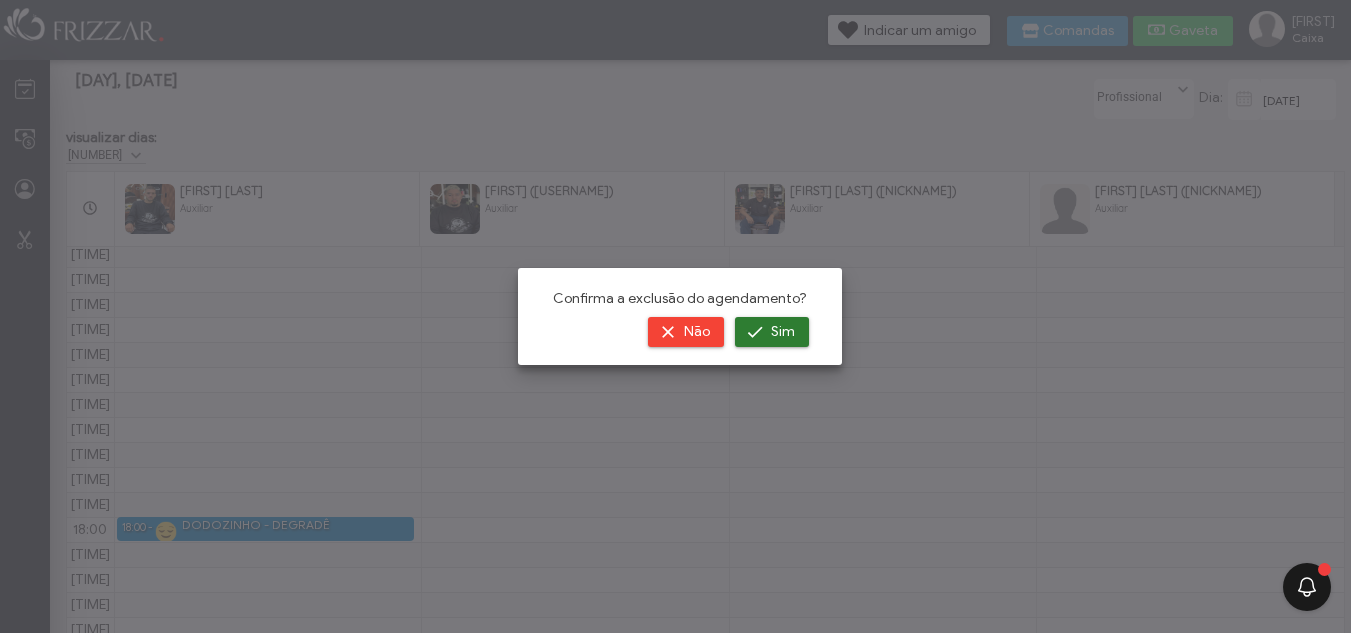 click at bounding box center (755, 332) 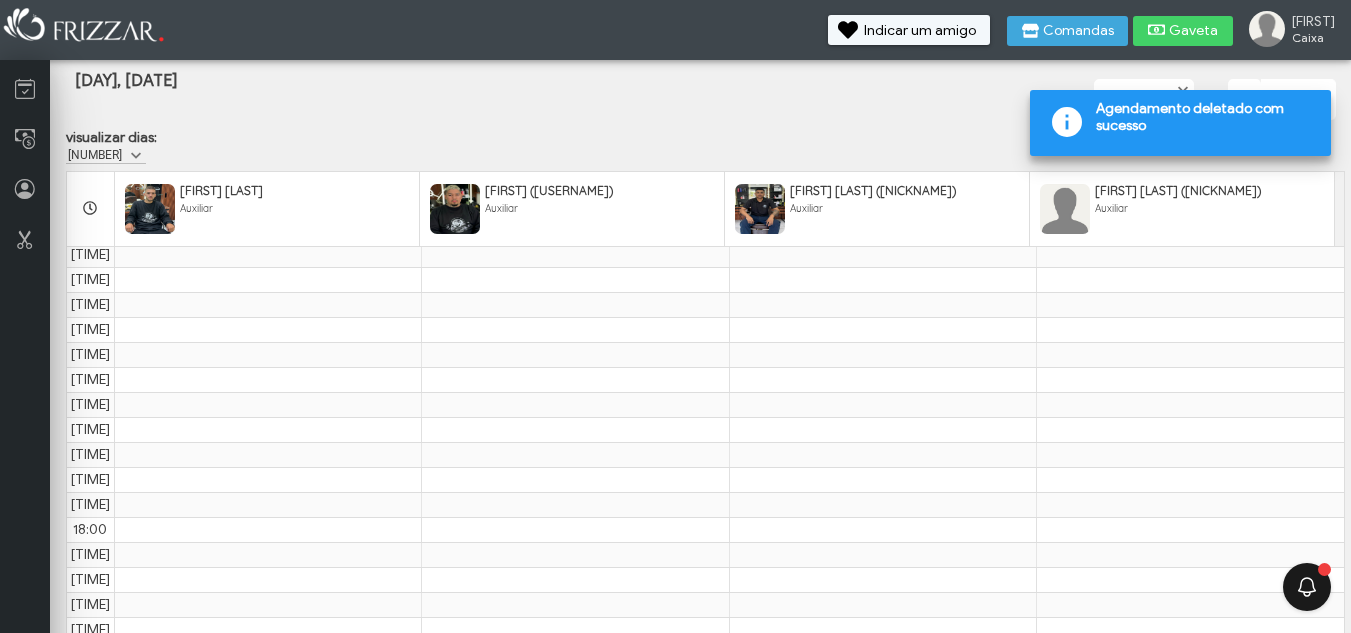 scroll, scrollTop: 0, scrollLeft: 0, axis: both 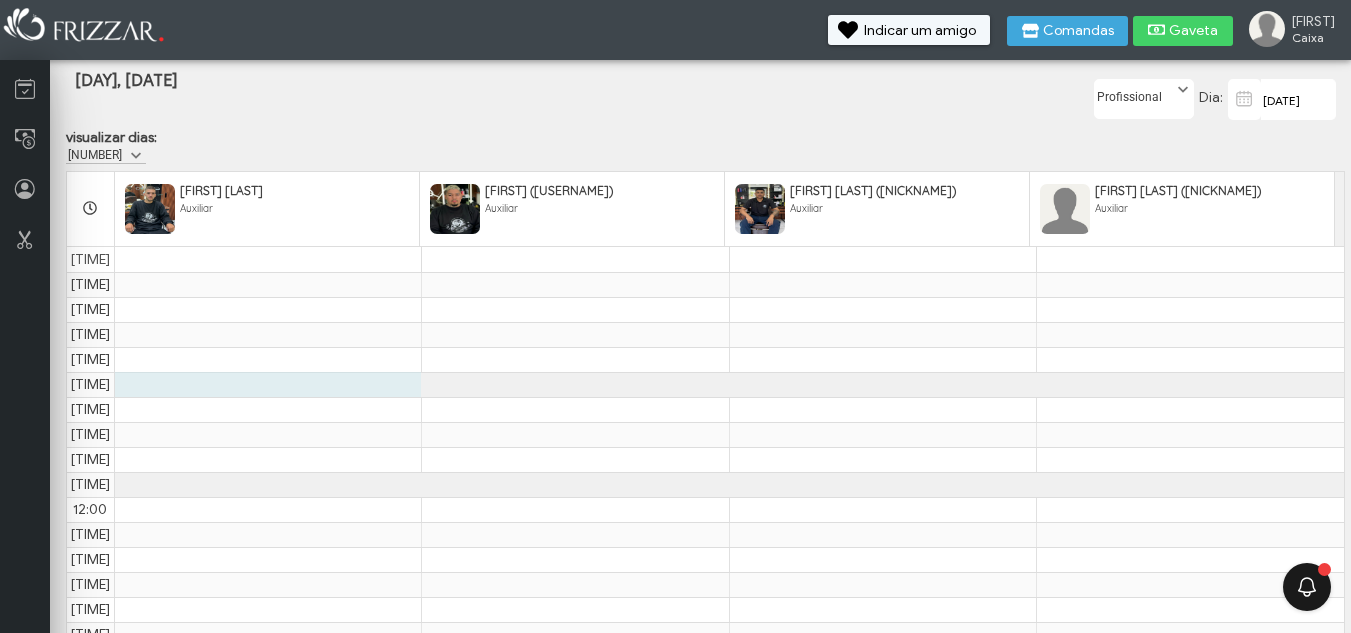 click on "7:00 7:30 8:00 8:30 9:00 9:30 10:00 10:30 11:00 11:30 12:00 12:30 13:00 13:30 14:00 14:30 15:00 15:30 16:00 16:30 17:00 17:30 18:00 18:30 19:00 19:30 20:00 20:30" at bounding box center (705, 597) 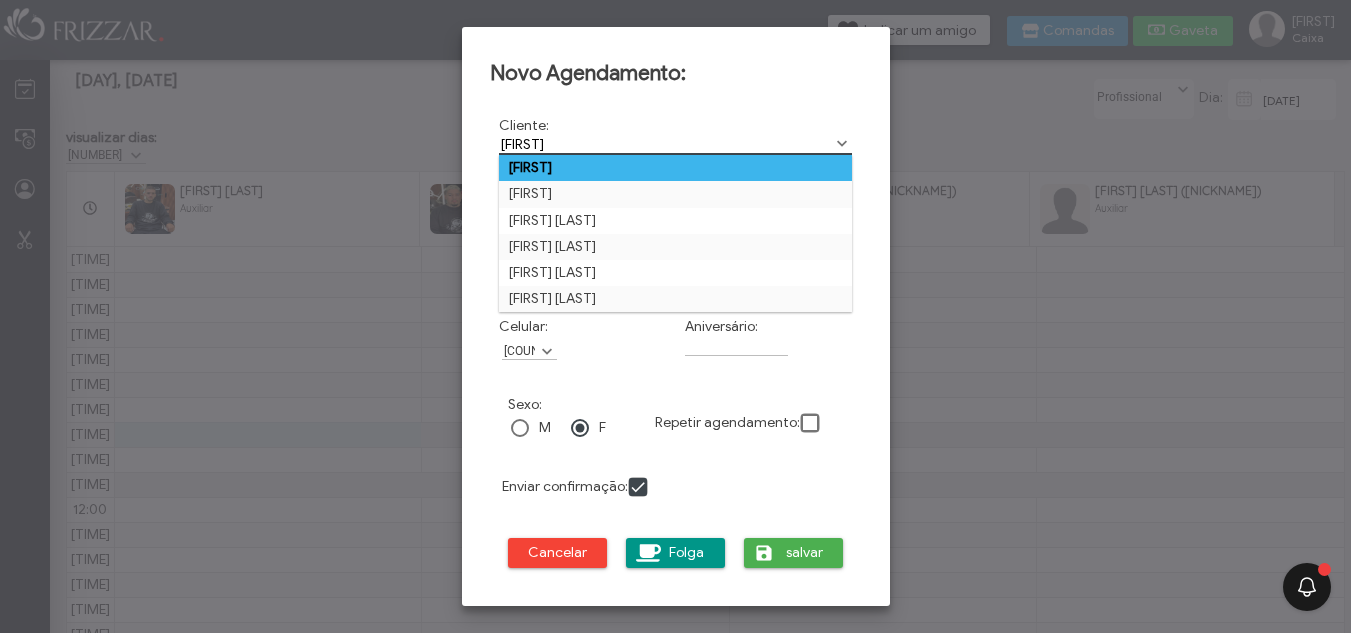 type on "ANDREY" 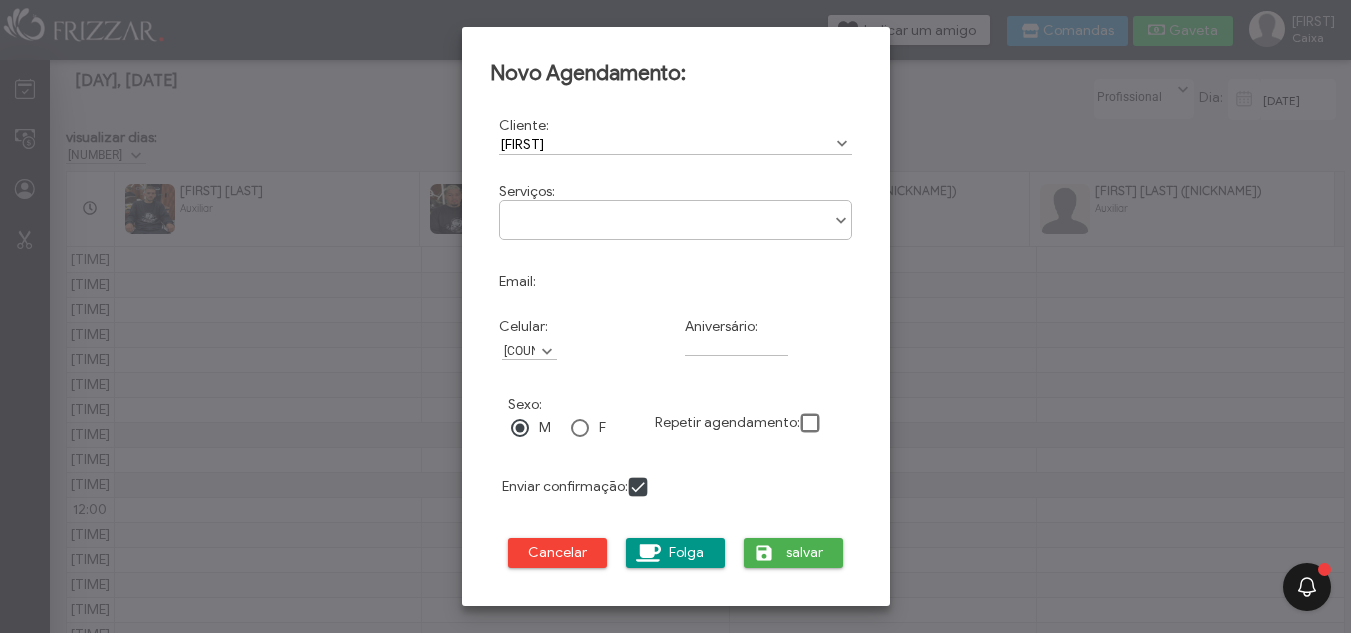 click at bounding box center (676, 213) 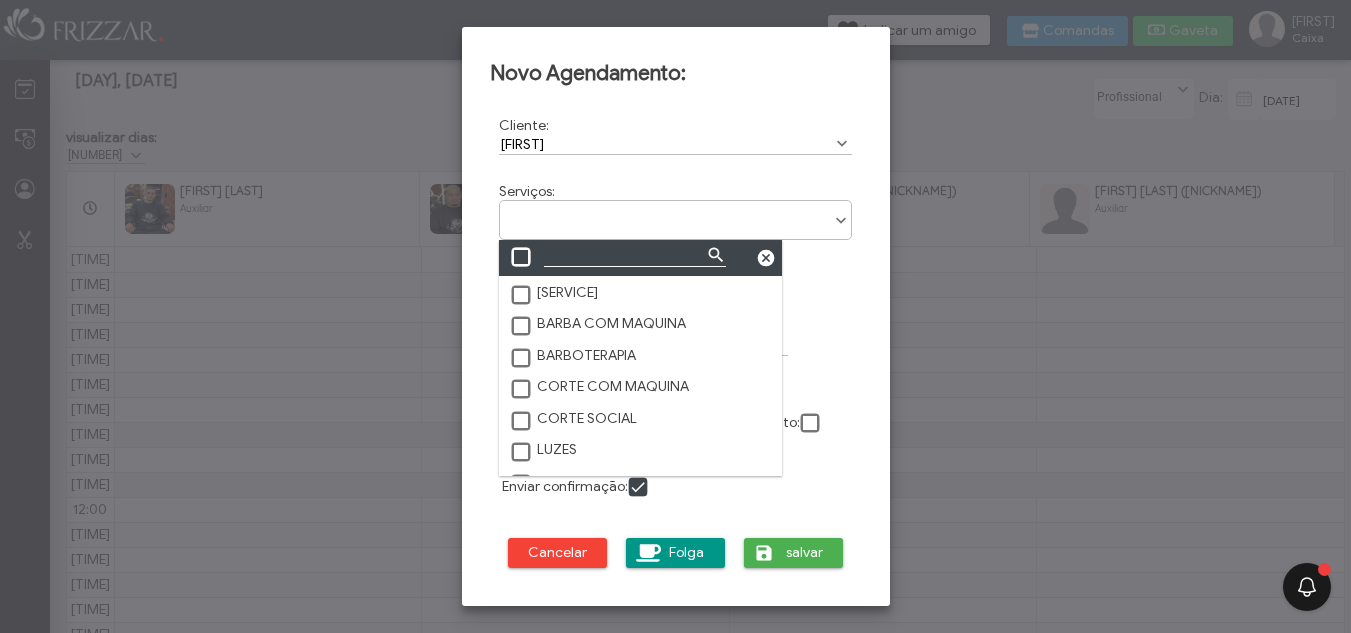 scroll, scrollTop: 11, scrollLeft: 89, axis: both 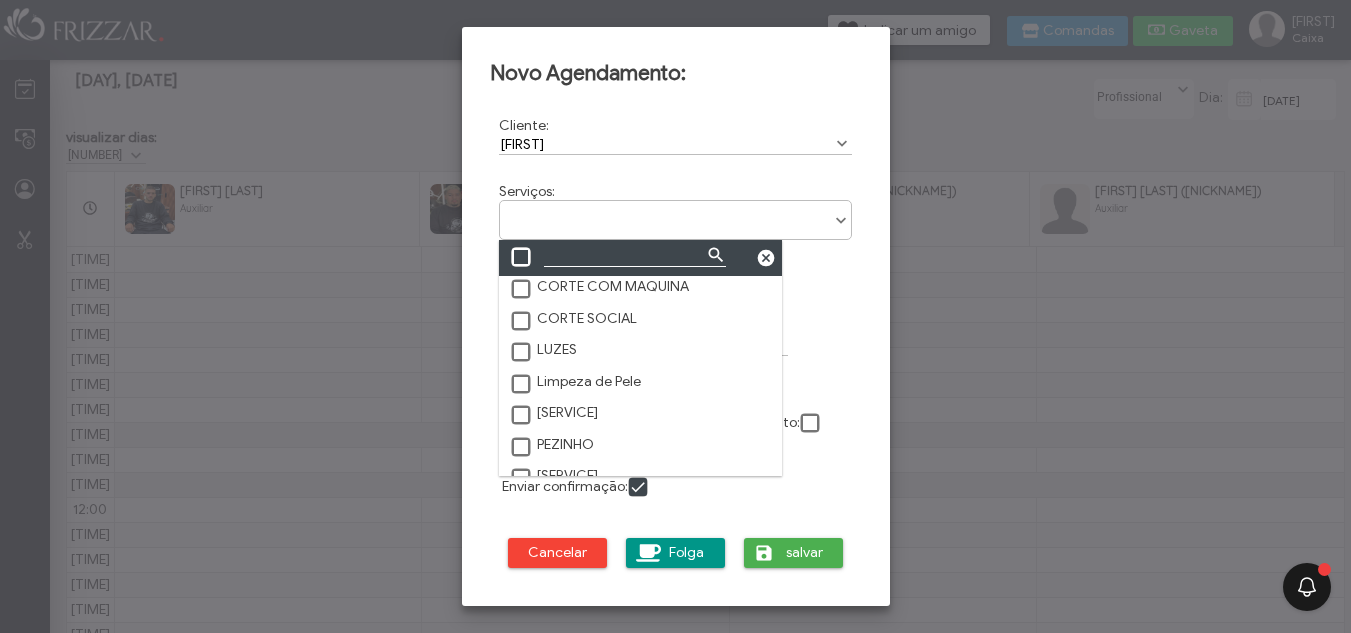 click at bounding box center (522, 416) 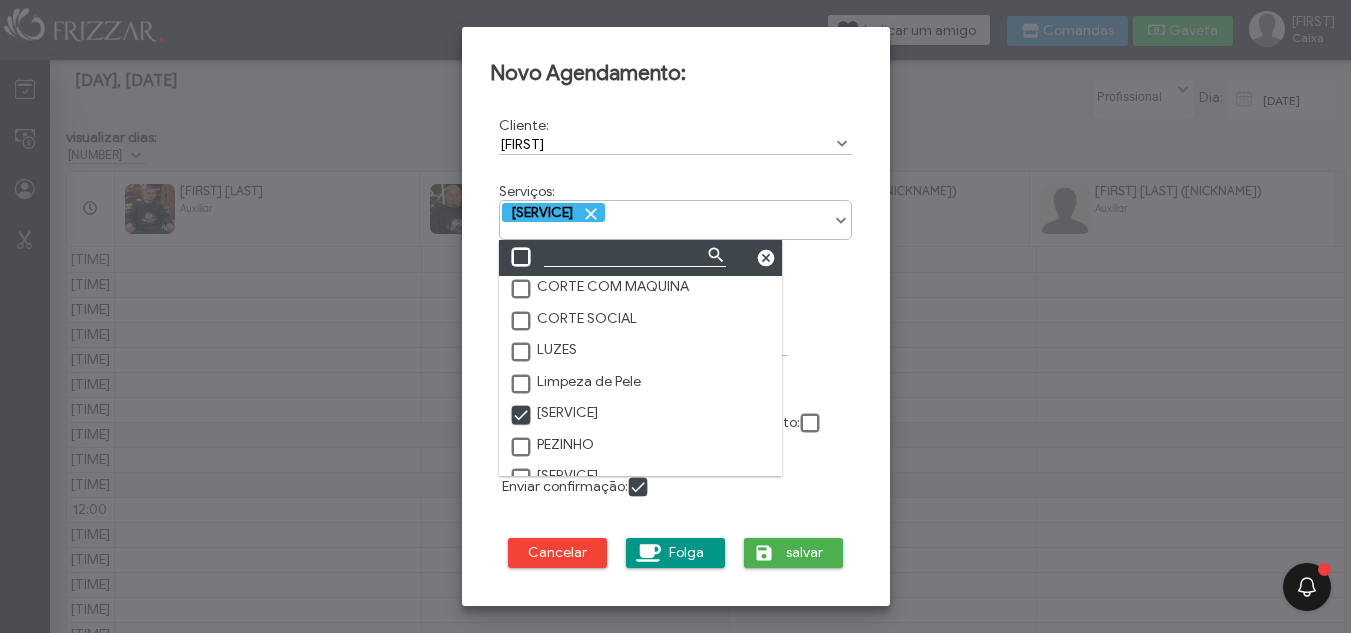 scroll, scrollTop: 10, scrollLeft: 11, axis: both 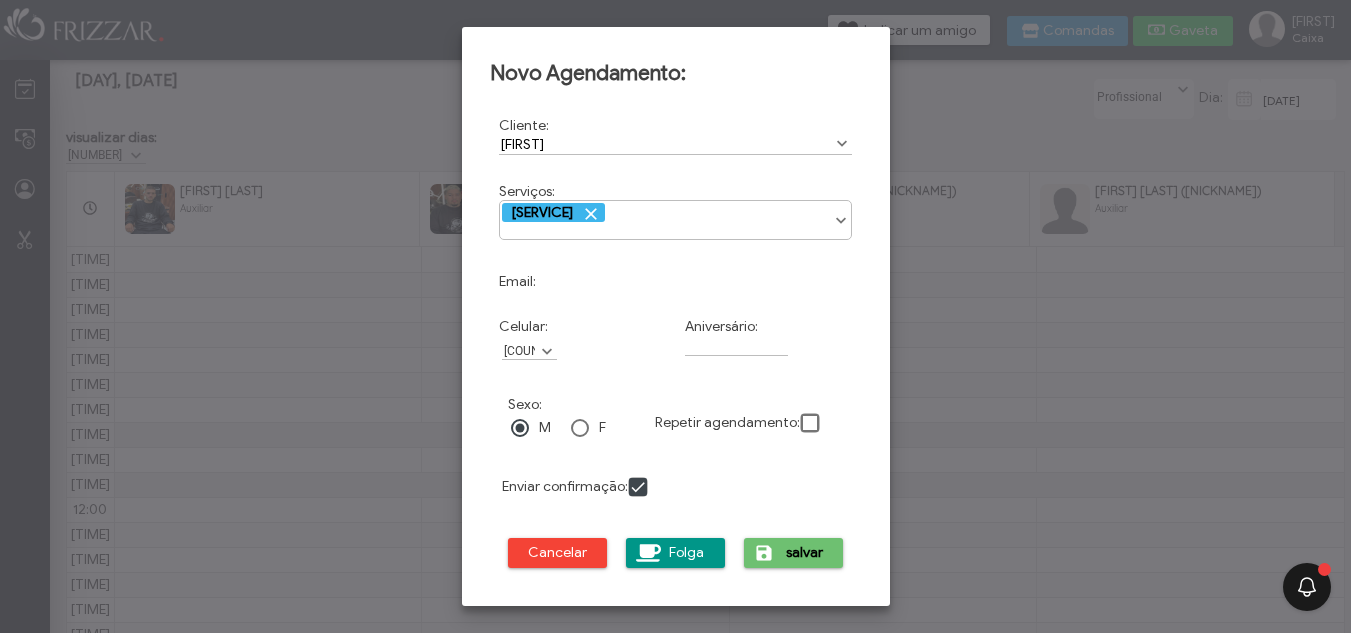 click at bounding box center [764, 553] 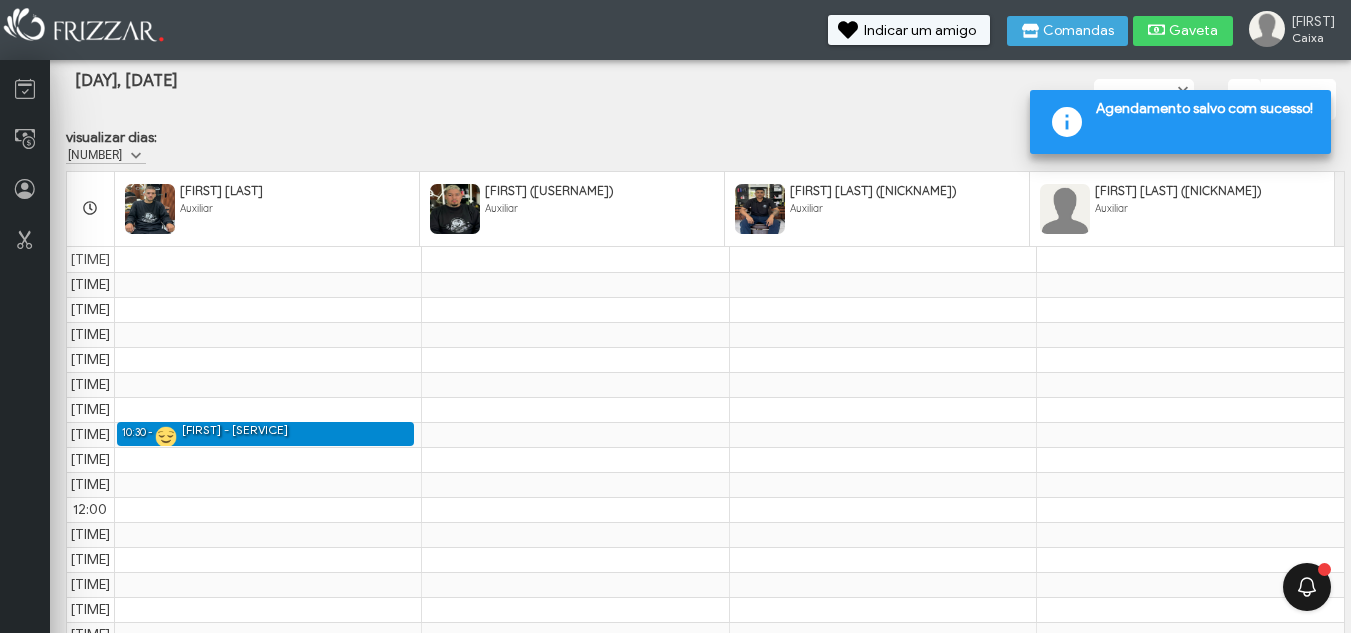 scroll, scrollTop: 151, scrollLeft: 0, axis: vertical 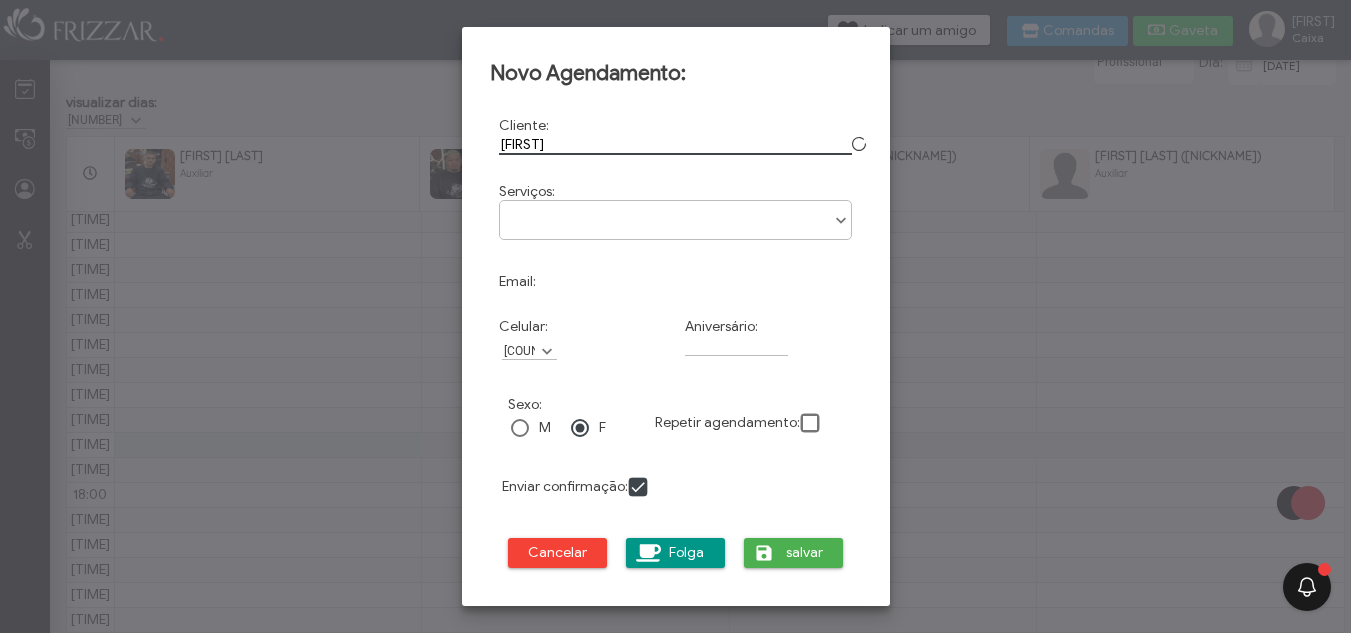 type on "DIONATHAN" 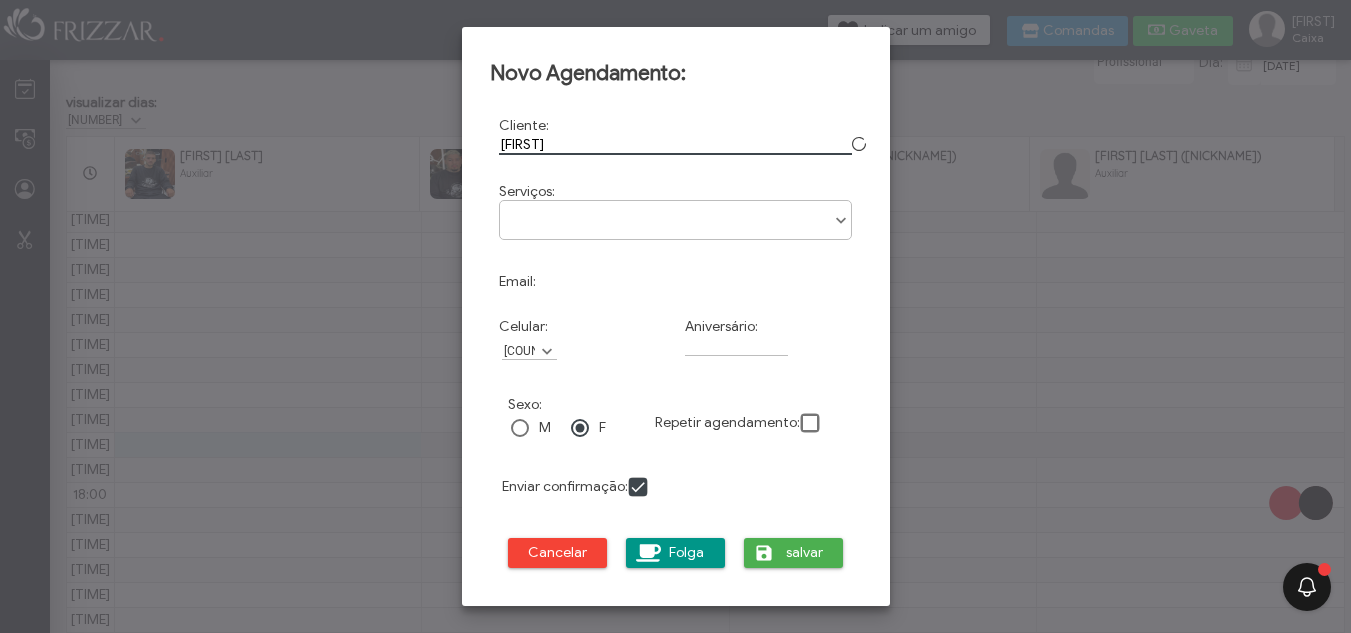 click at bounding box center [676, 213] 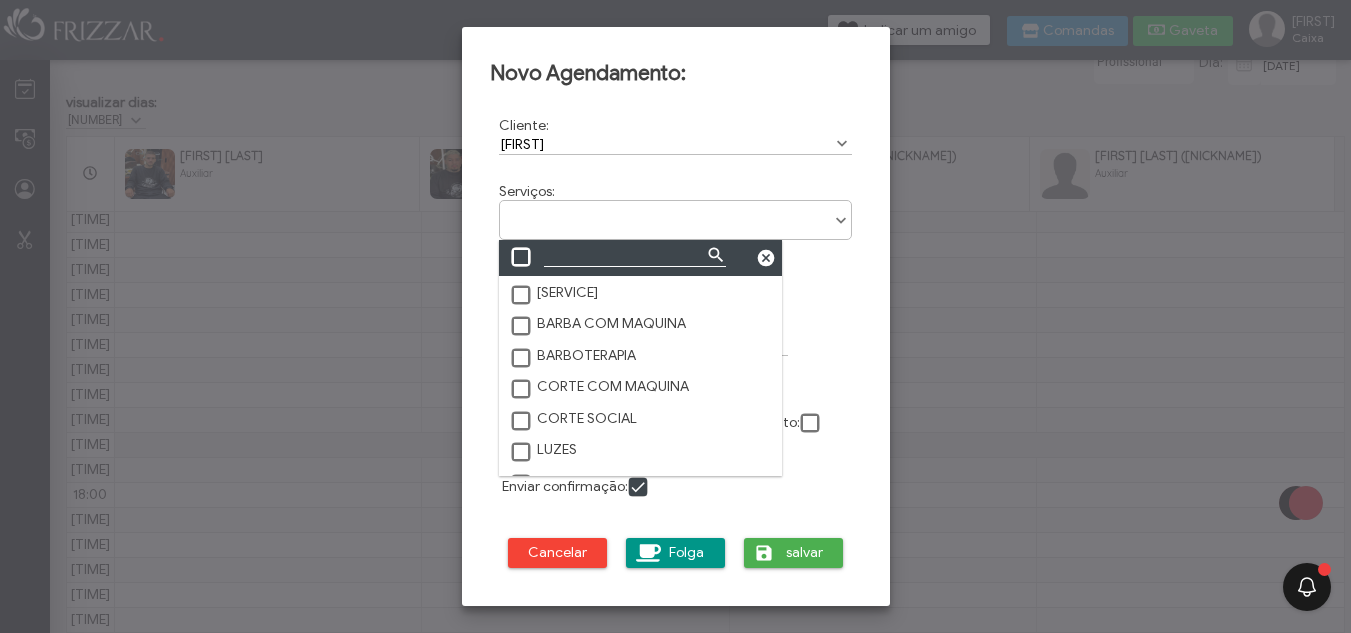 scroll, scrollTop: 11, scrollLeft: 89, axis: both 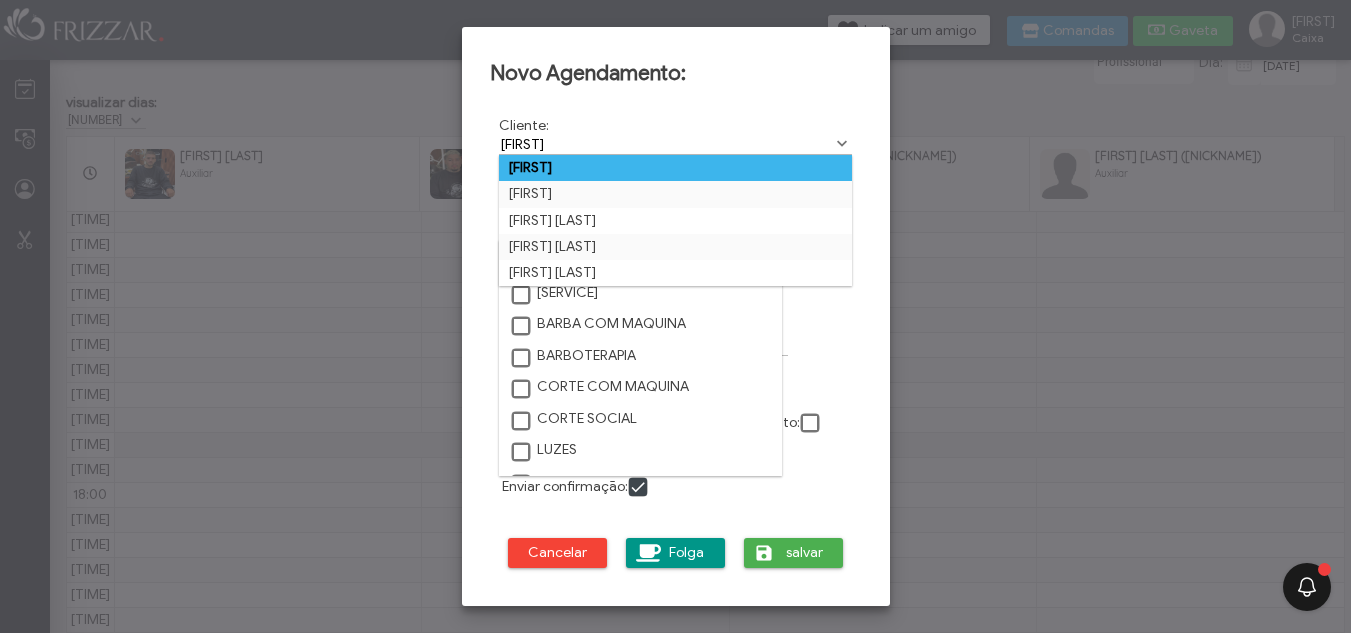 click on "DIONATHAN" at bounding box center [676, 144] 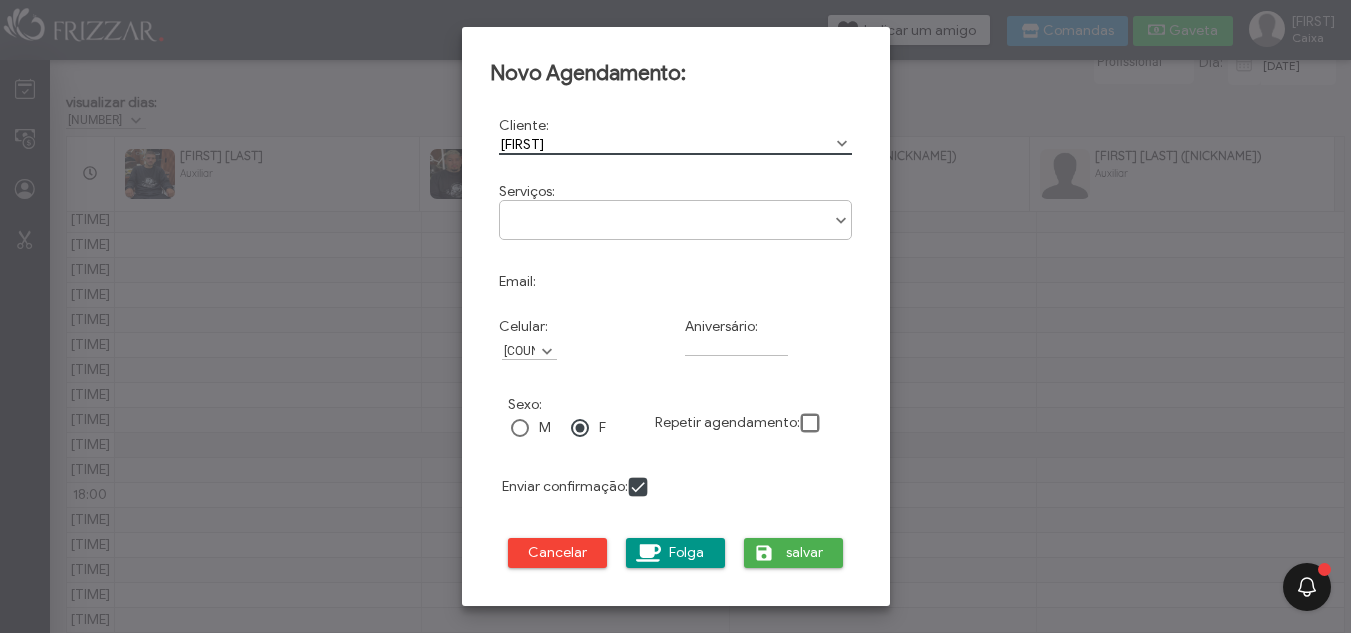 drag, startPoint x: 604, startPoint y: 198, endPoint x: 605, endPoint y: 214, distance: 16.03122 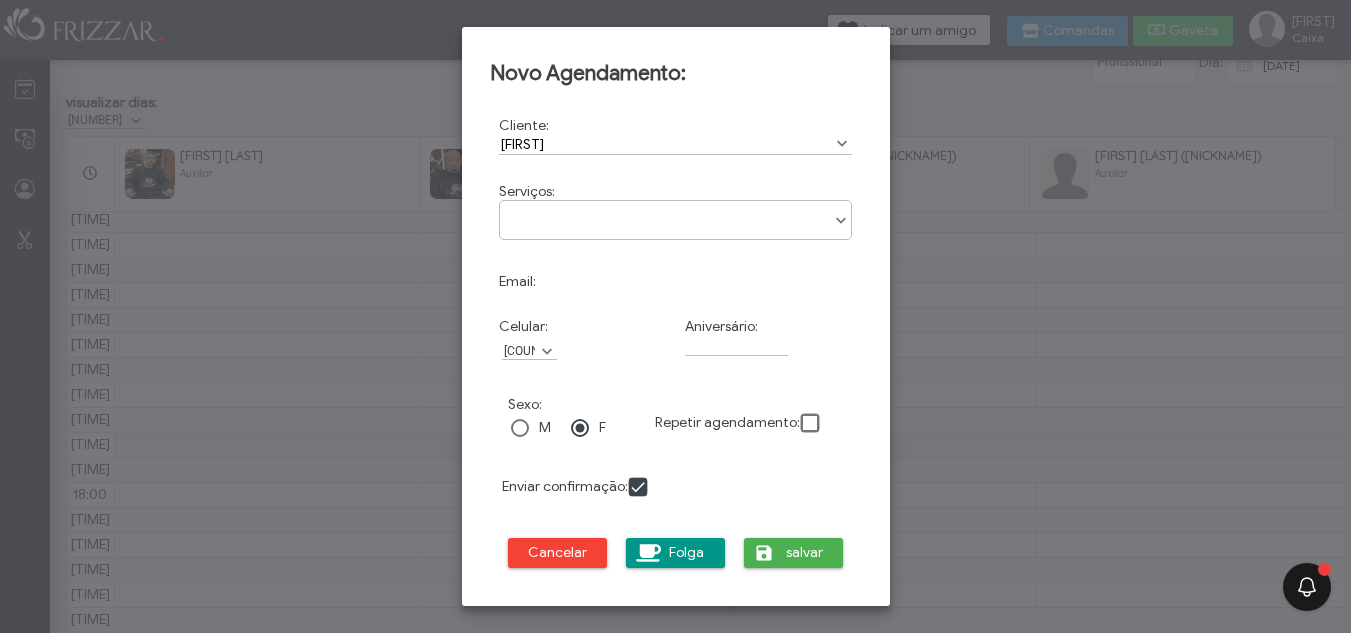 click at bounding box center [676, 213] 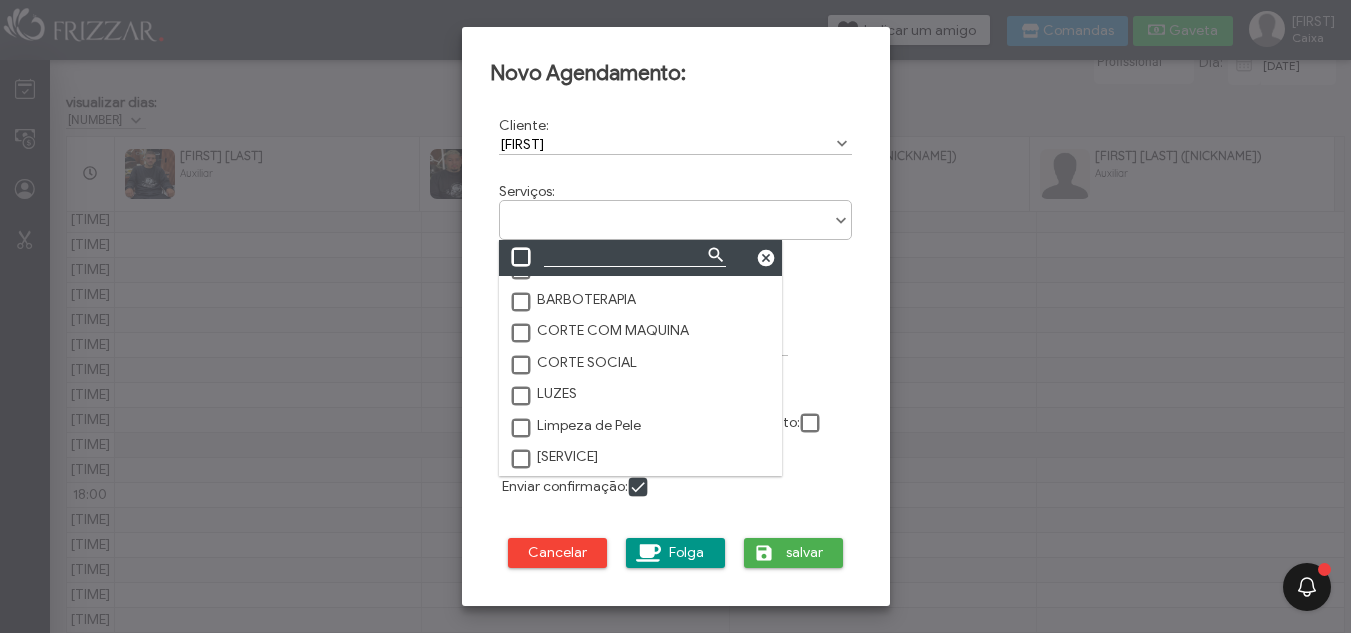 scroll, scrollTop: 100, scrollLeft: 0, axis: vertical 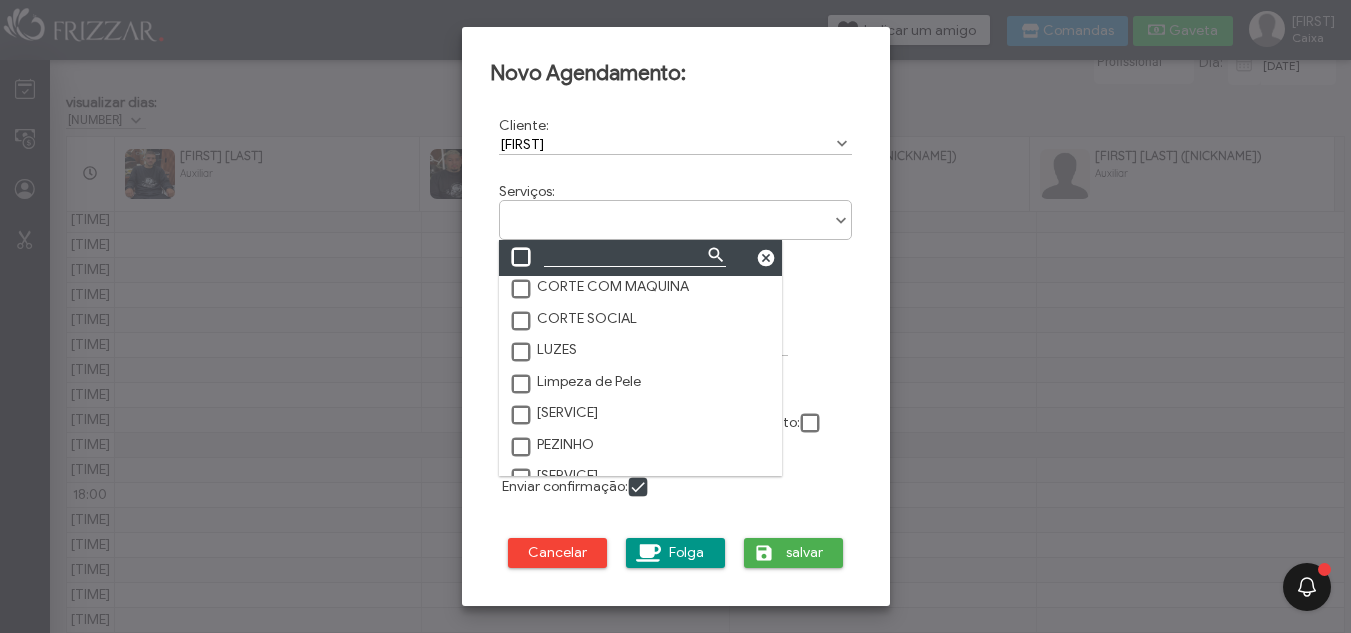 click at bounding box center (522, 416) 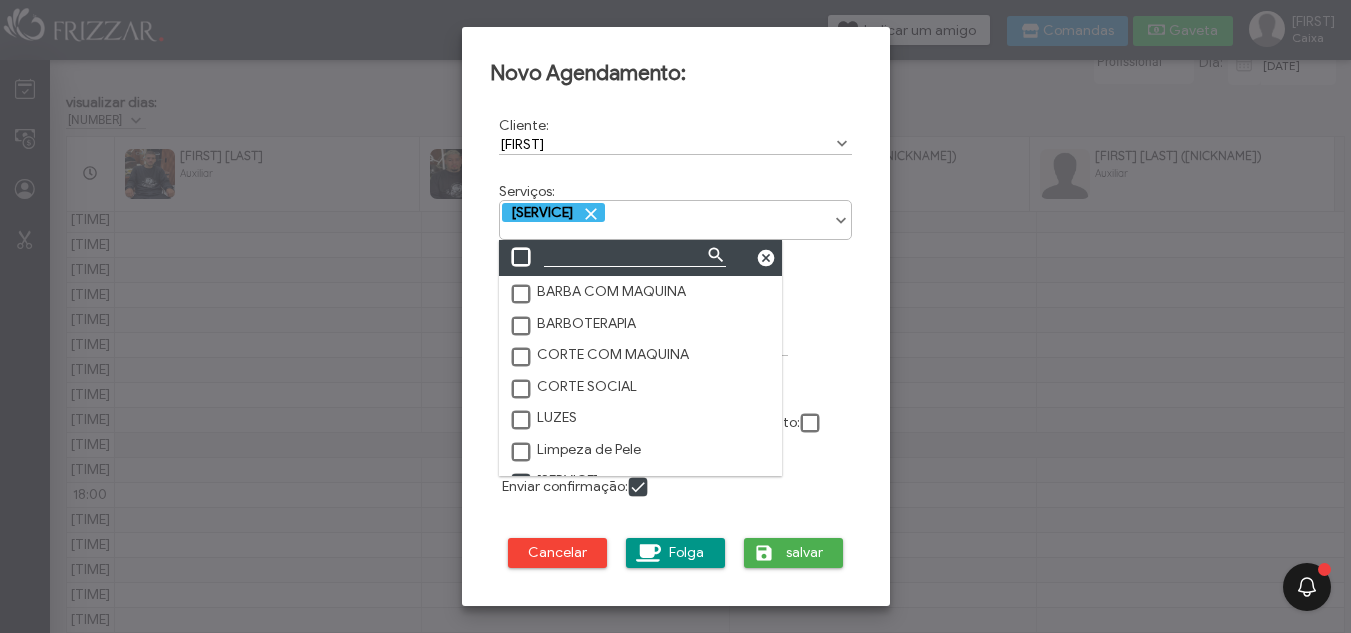 scroll, scrollTop: 0, scrollLeft: 0, axis: both 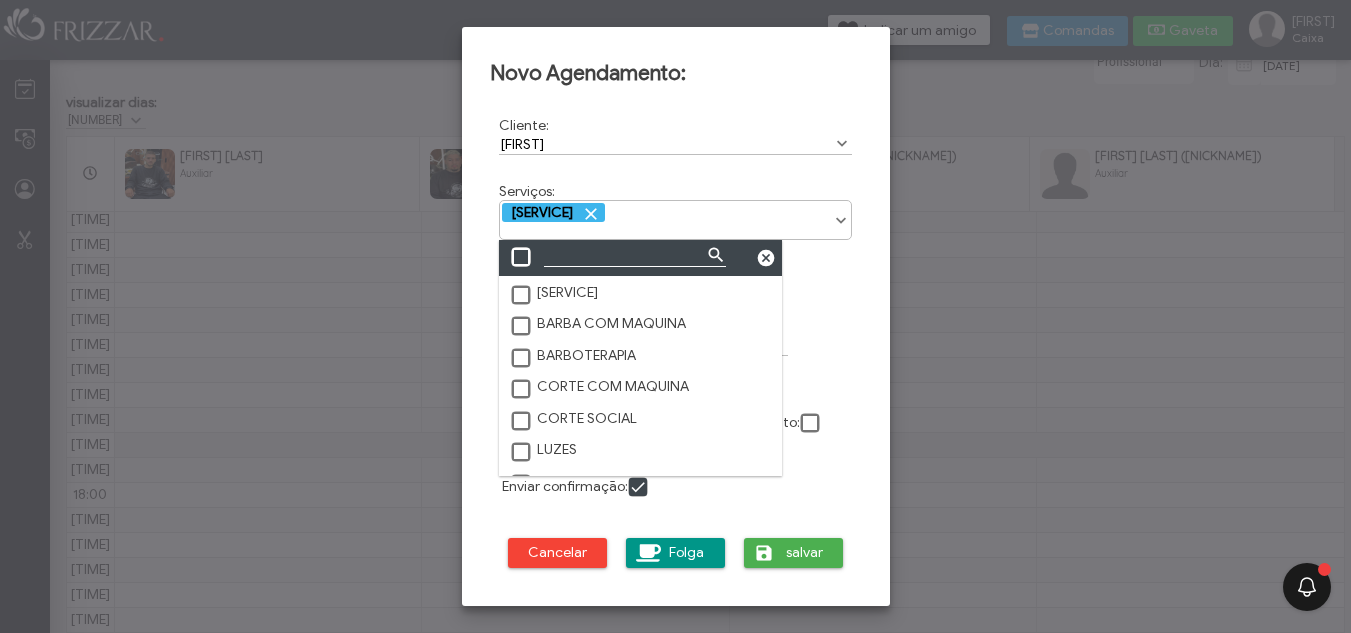 click at bounding box center (522, 359) 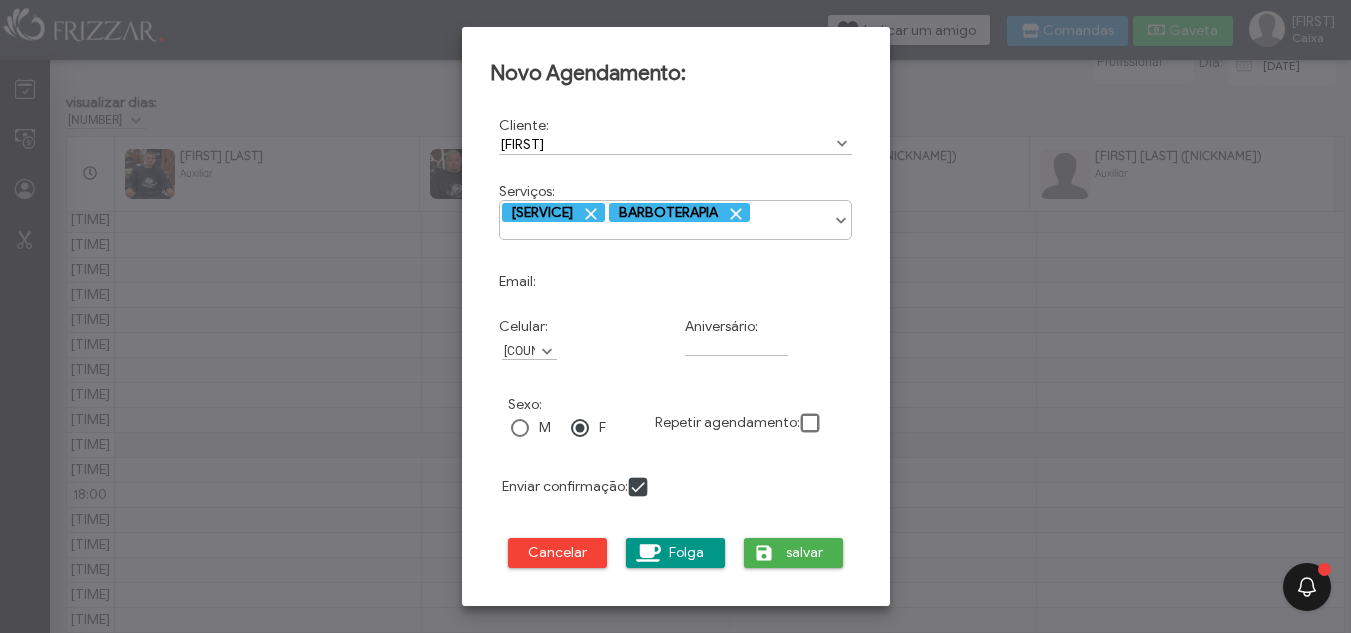 click on "DEGRADÊ BARBOTERAPIA" at bounding box center [676, 213] 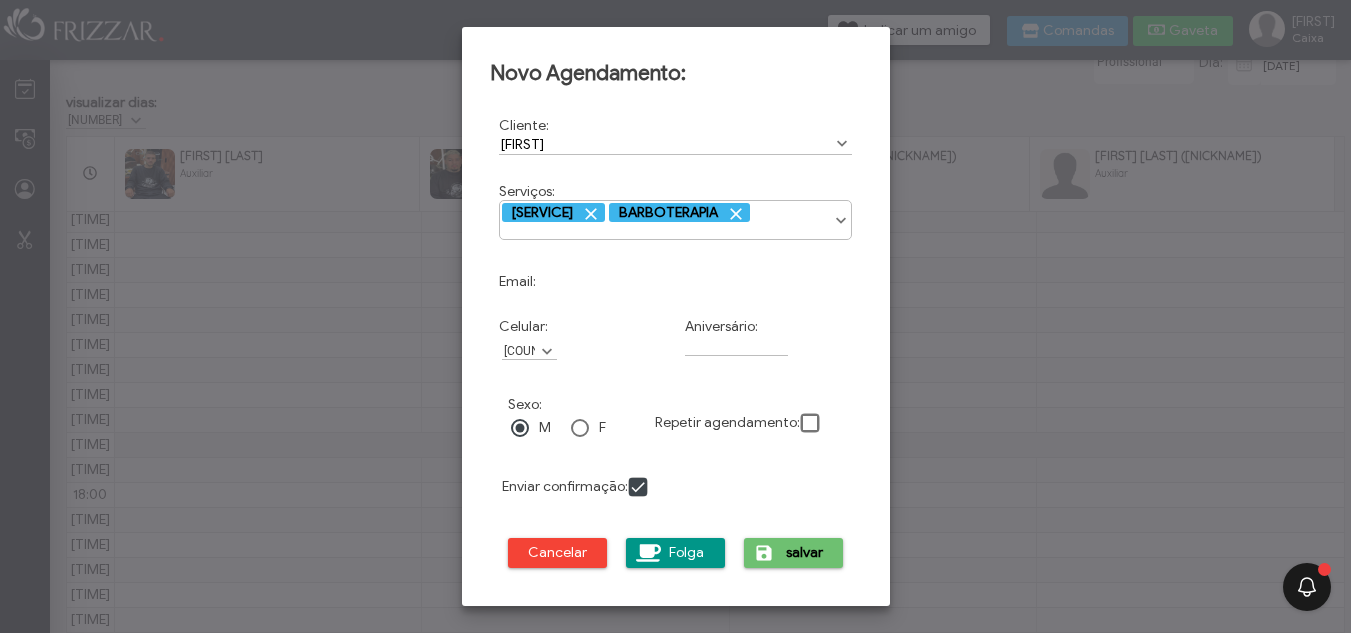 click on "salvar" at bounding box center (805, 553) 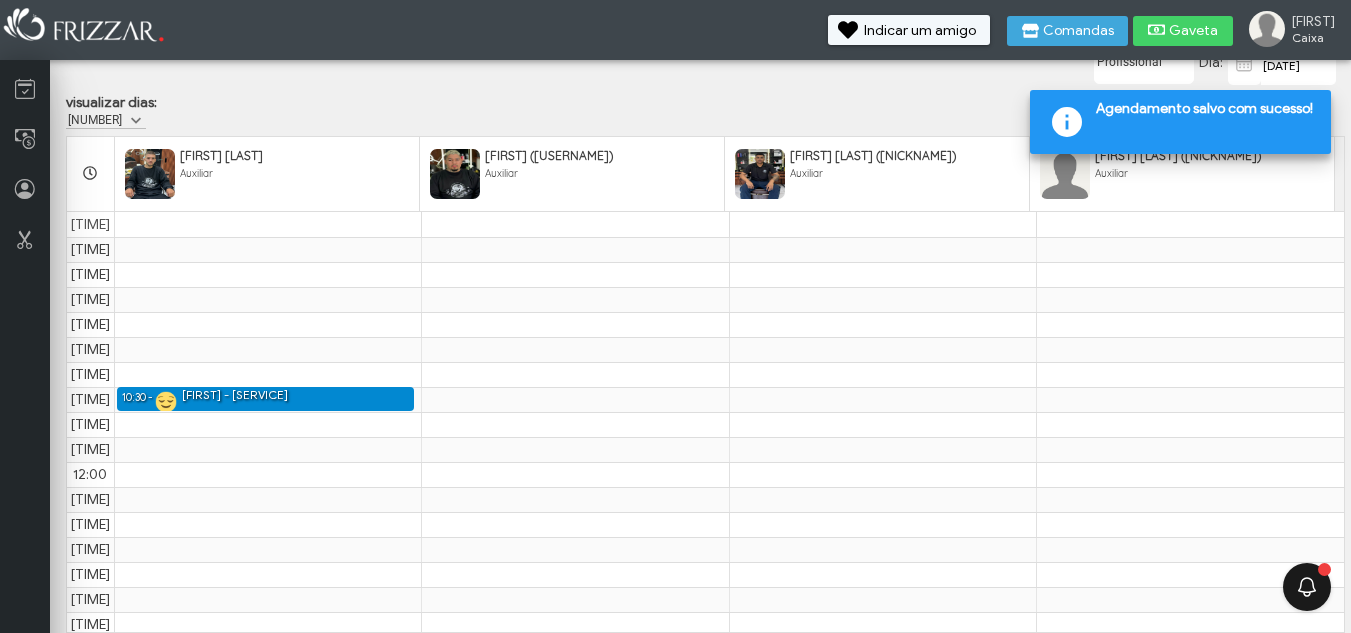 scroll, scrollTop: 0, scrollLeft: 0, axis: both 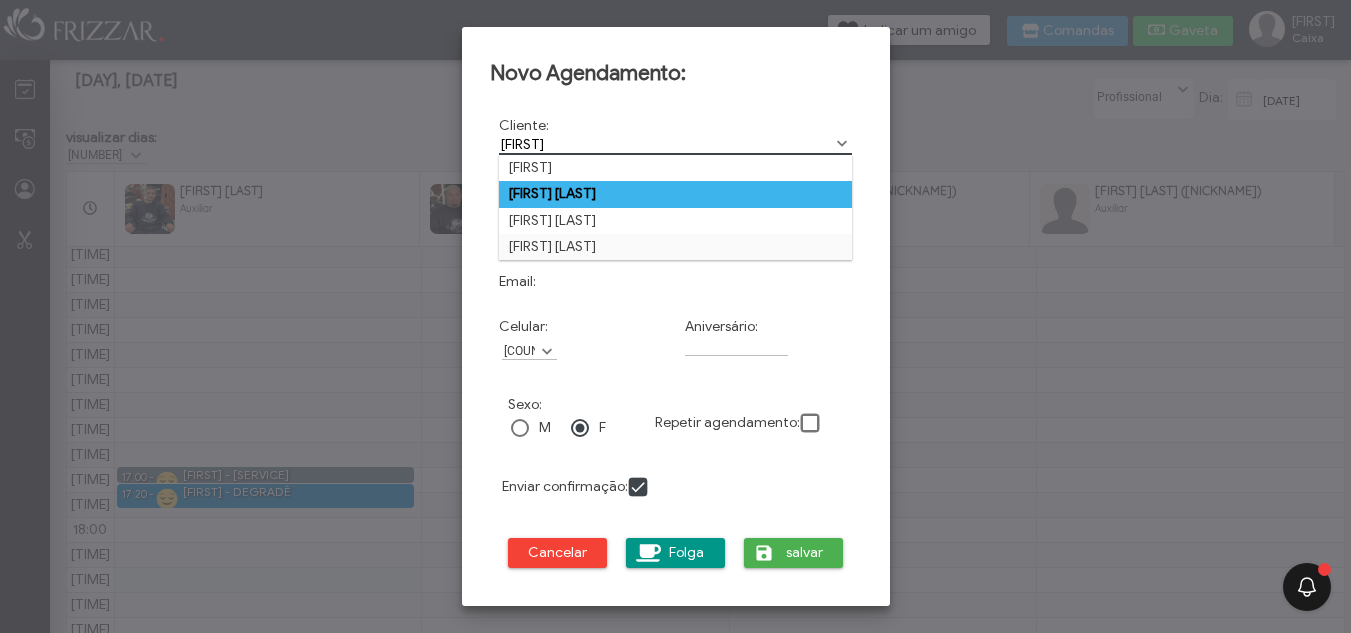 type on "AFONSO" 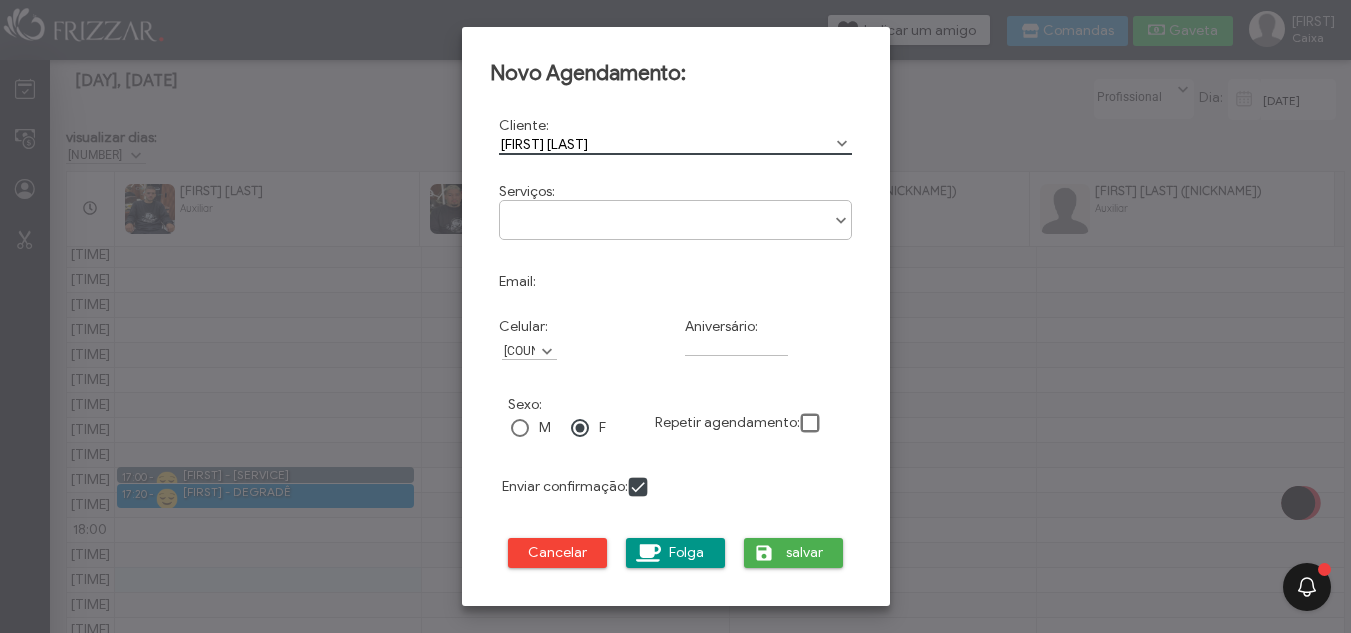 click at bounding box center (676, 213) 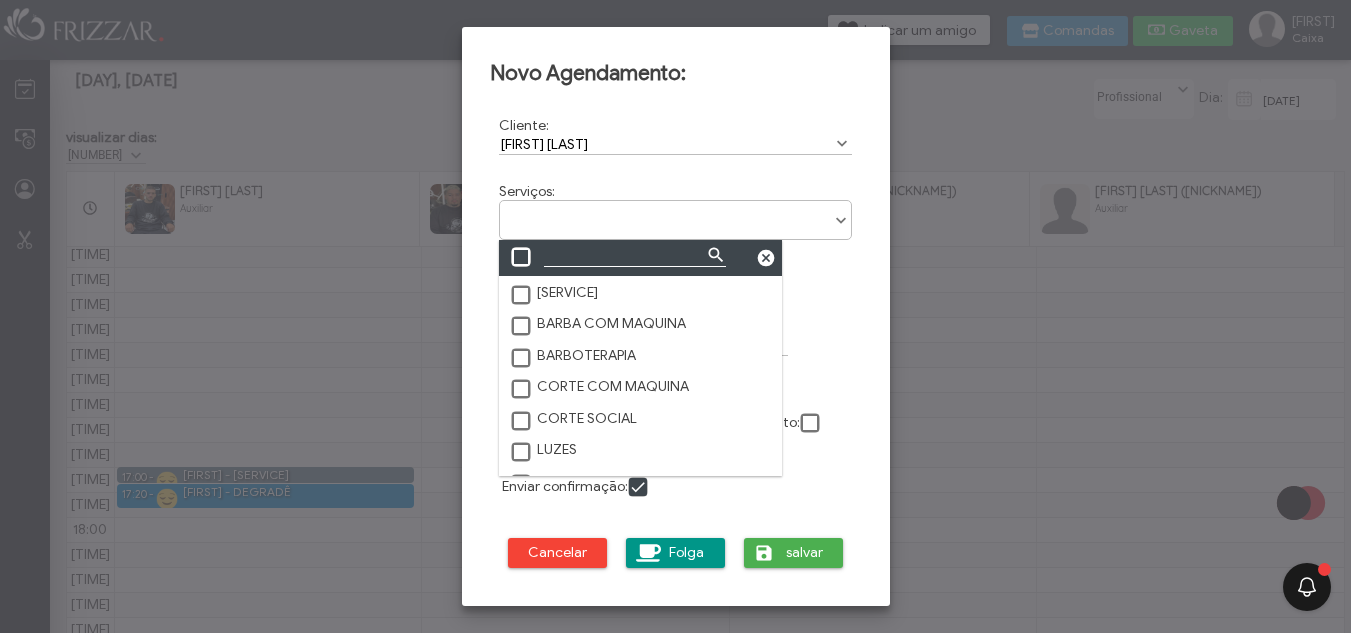 scroll, scrollTop: 0, scrollLeft: 0, axis: both 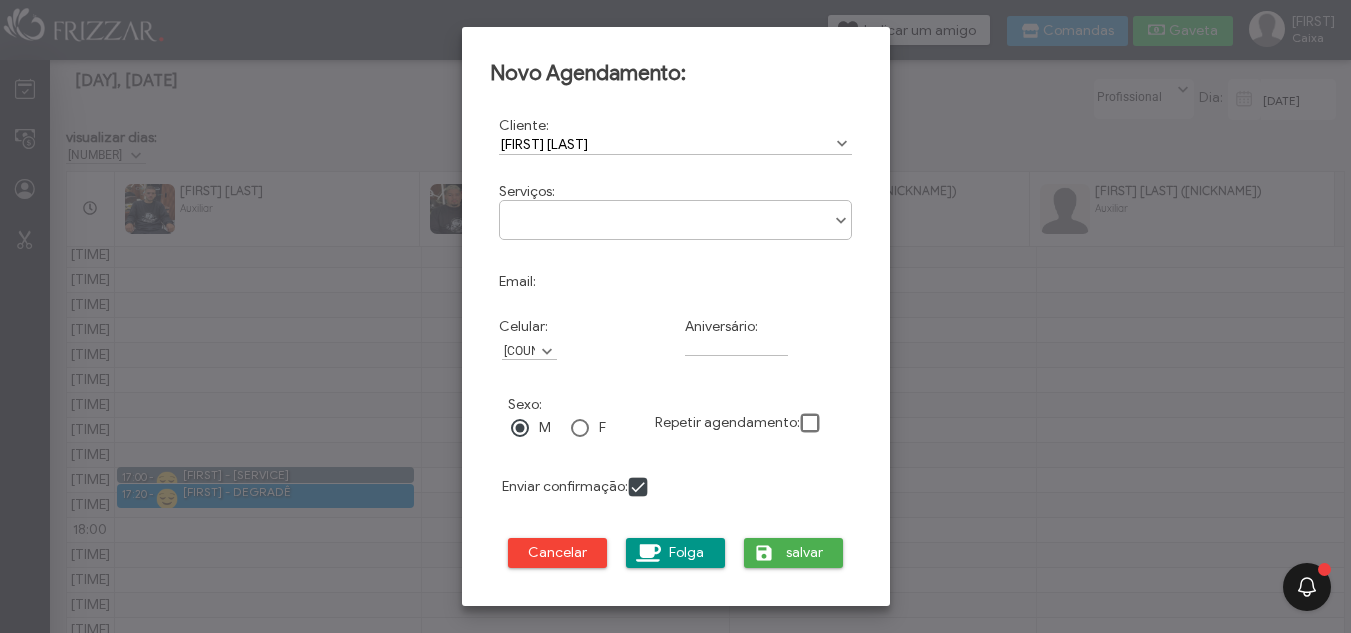 click at bounding box center [676, 213] 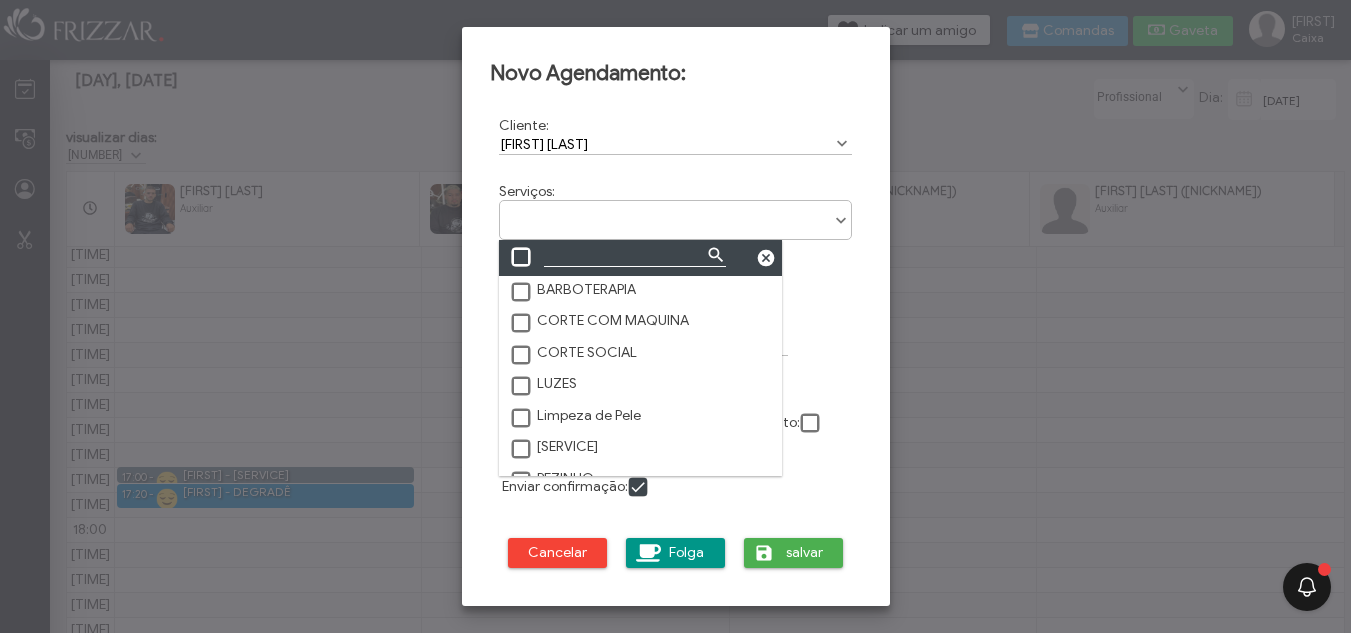 scroll, scrollTop: 100, scrollLeft: 0, axis: vertical 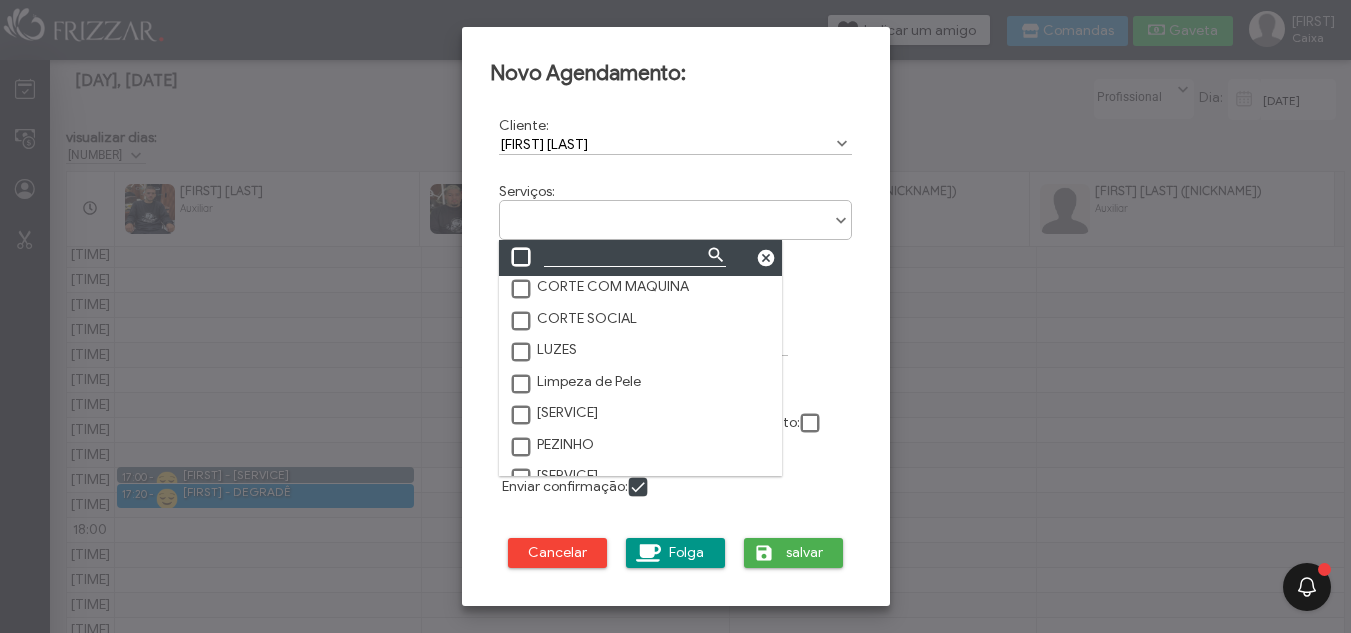 click at bounding box center [522, 416] 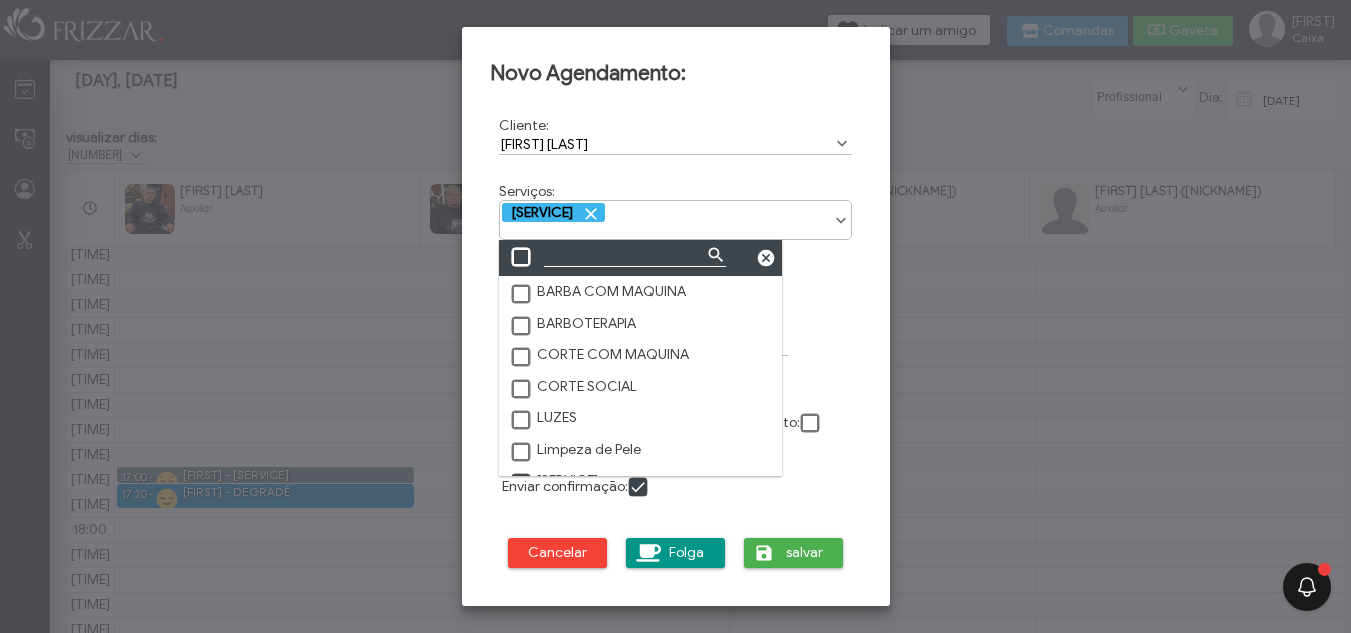 scroll, scrollTop: 0, scrollLeft: 0, axis: both 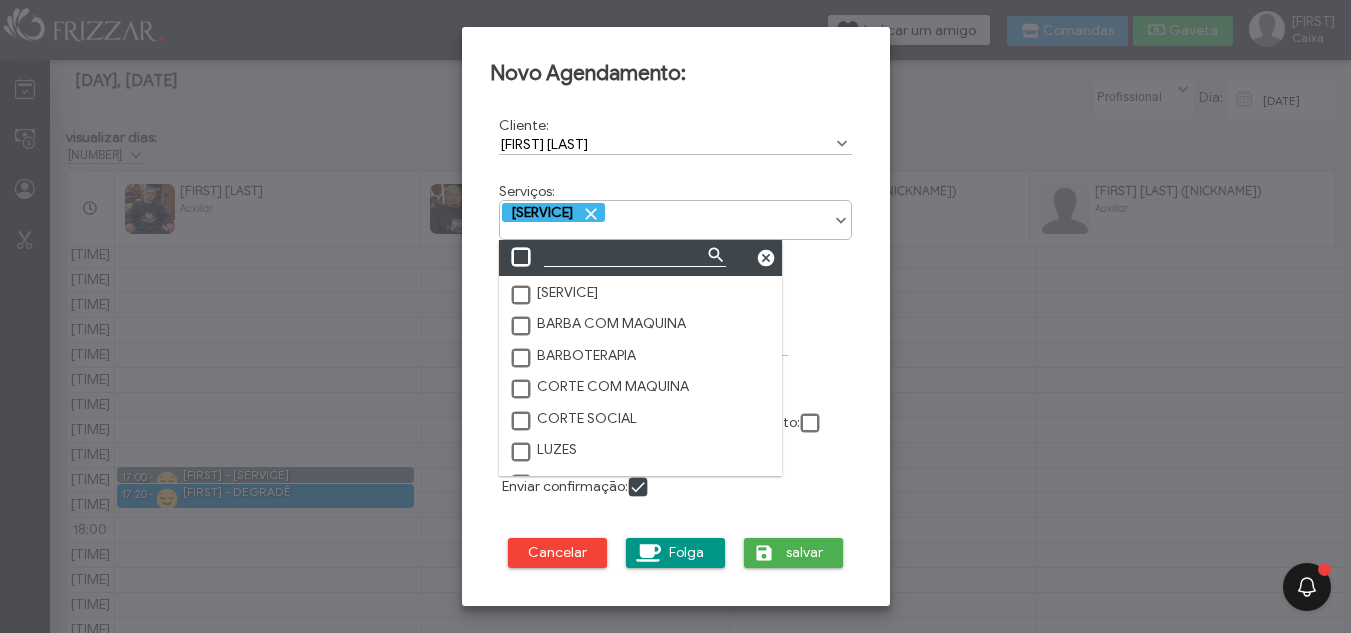 click at bounding box center (522, 359) 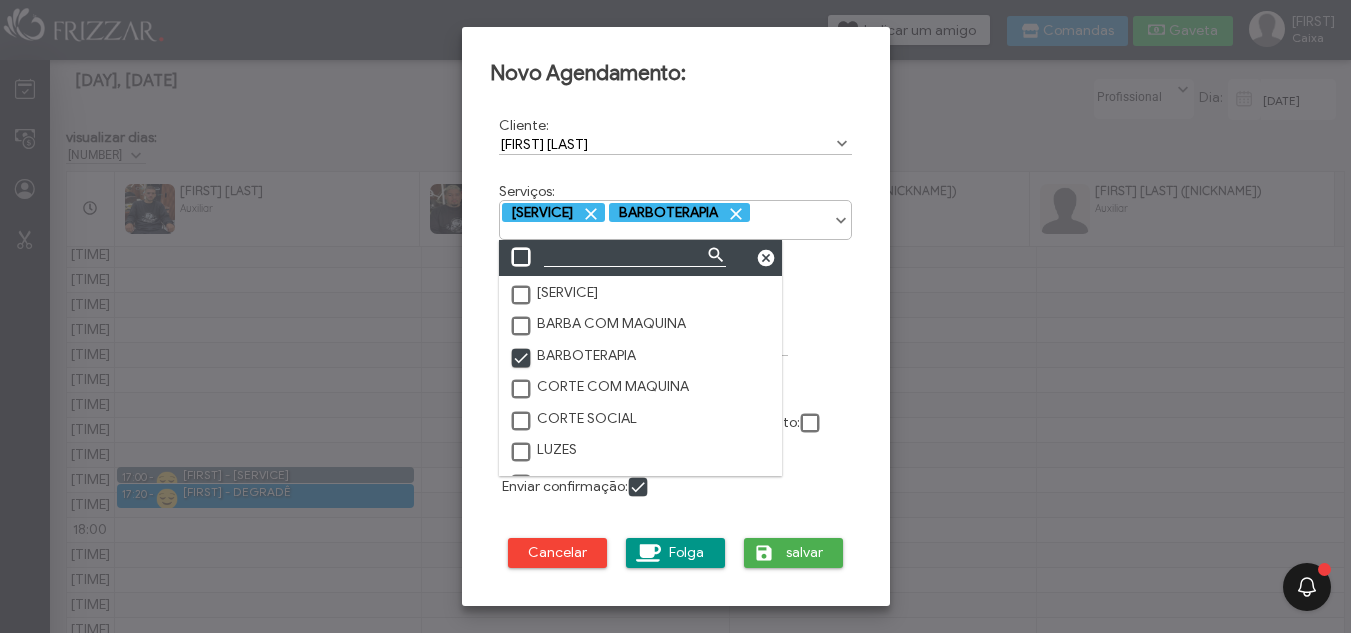scroll, scrollTop: 10, scrollLeft: 11, axis: both 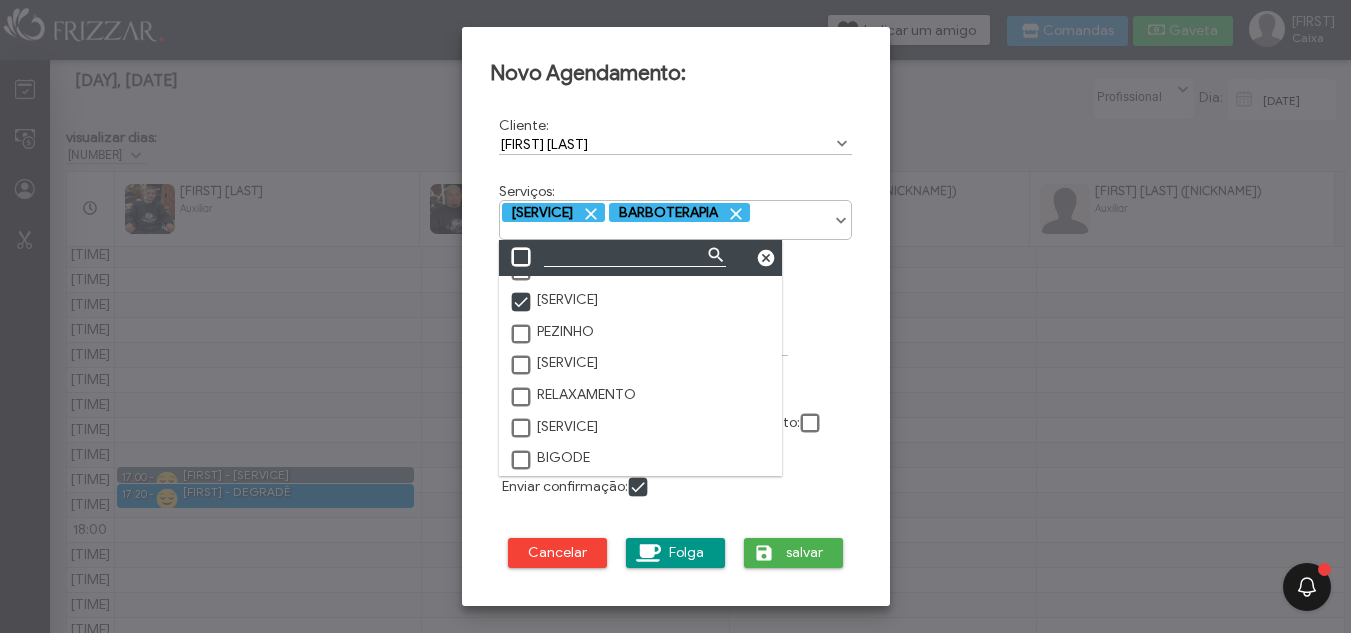 click at bounding box center [522, 429] 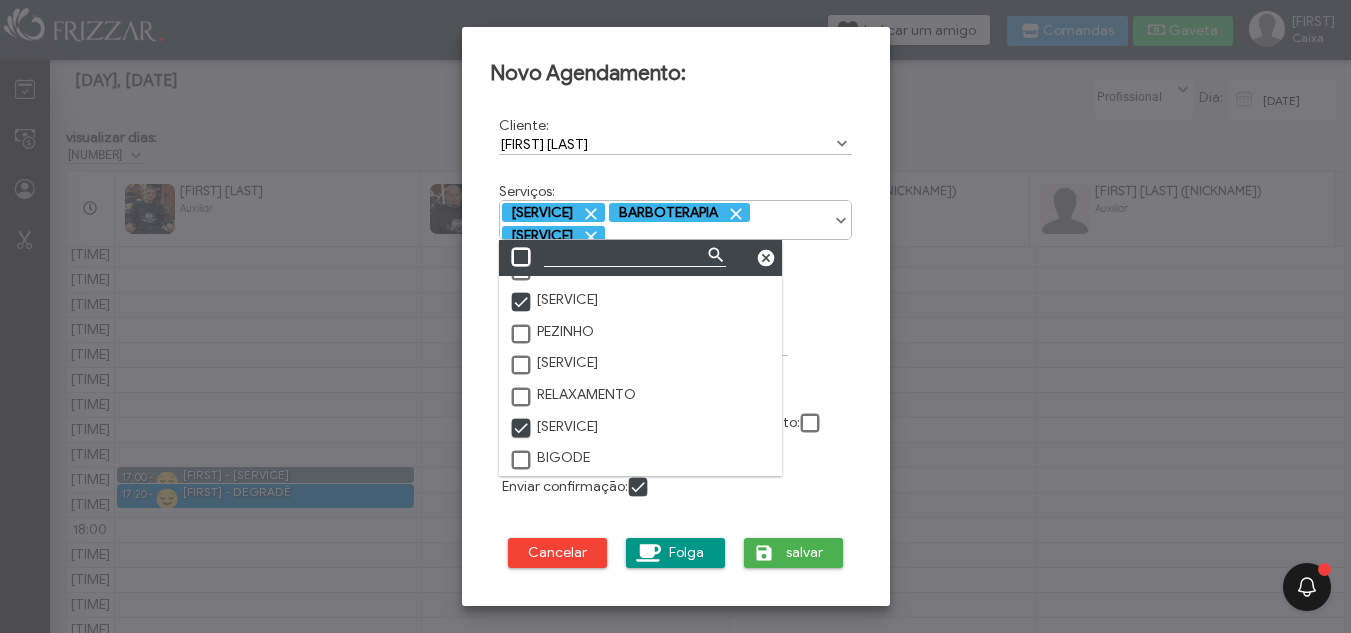 click on "DEGRADÊ BARBOTERAPIA SOBRANCELHA" at bounding box center [676, 224] 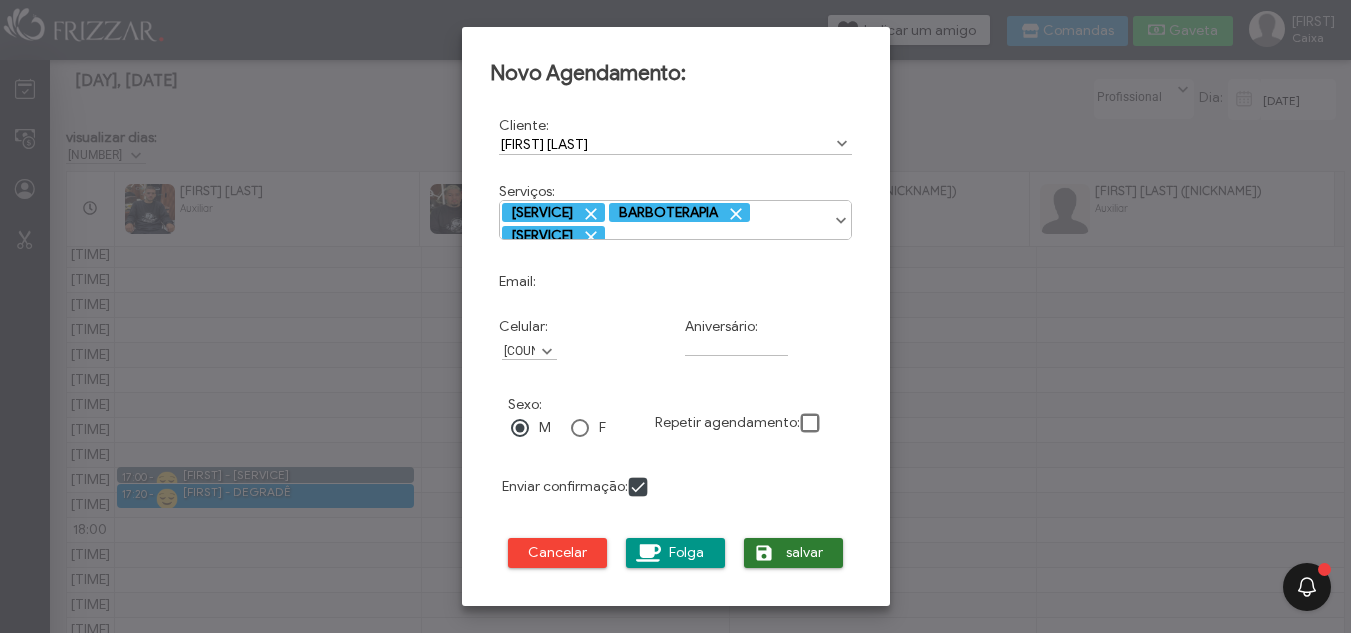 click on "salvar" at bounding box center [794, 553] 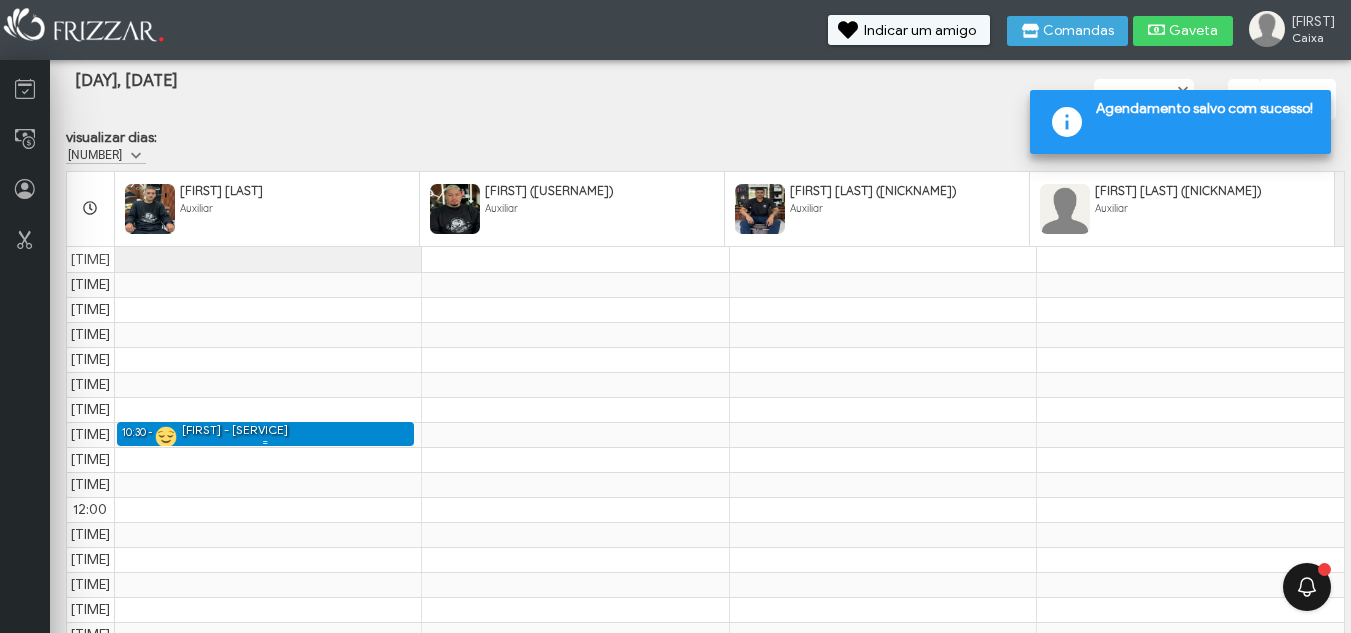 scroll, scrollTop: 0, scrollLeft: 0, axis: both 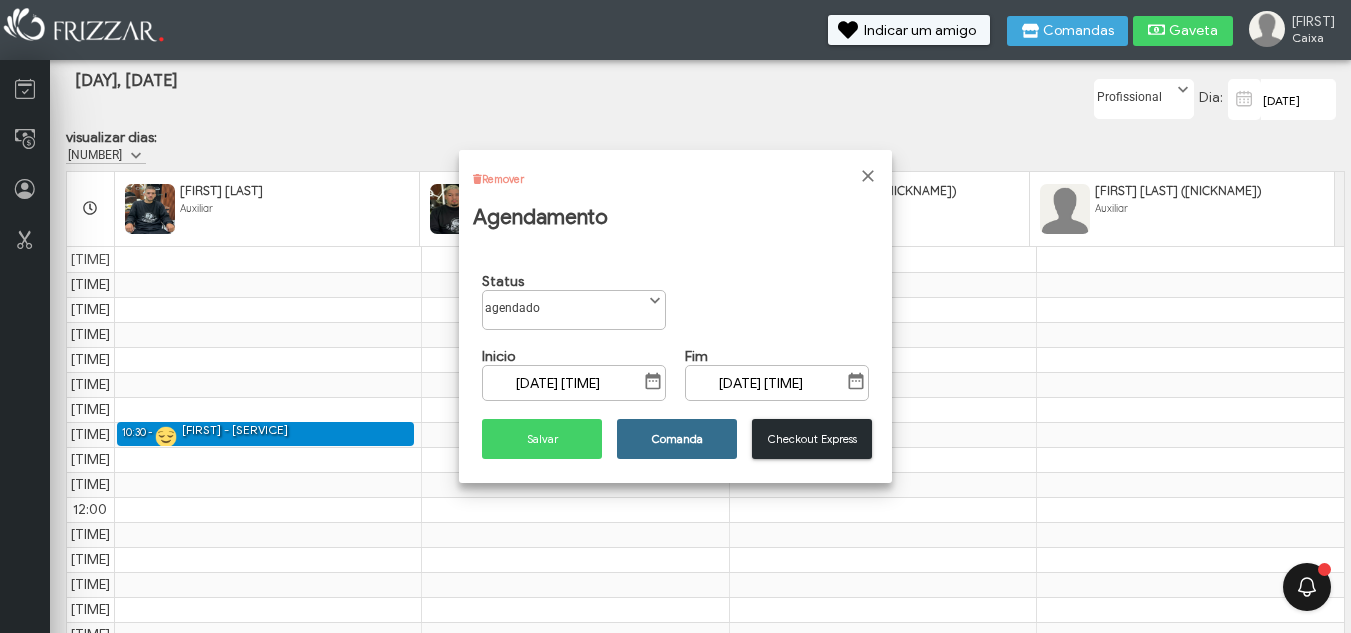 click on "Comanda" at bounding box center (677, 439) 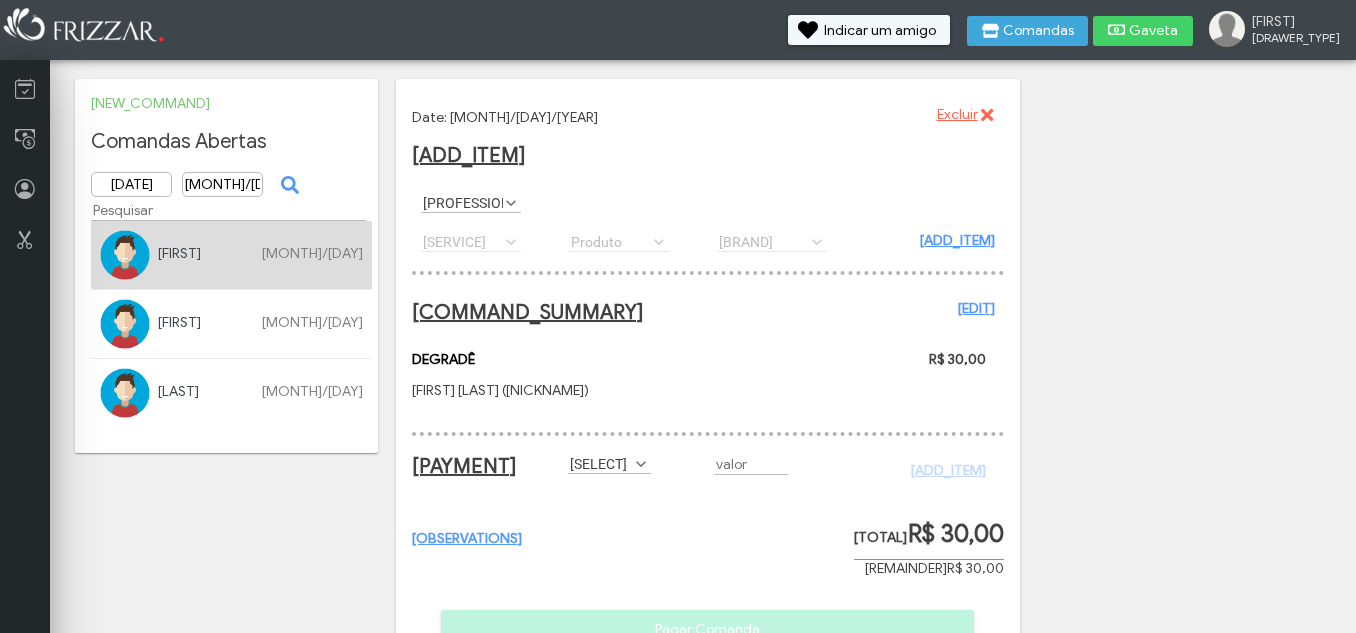 scroll, scrollTop: 0, scrollLeft: 0, axis: both 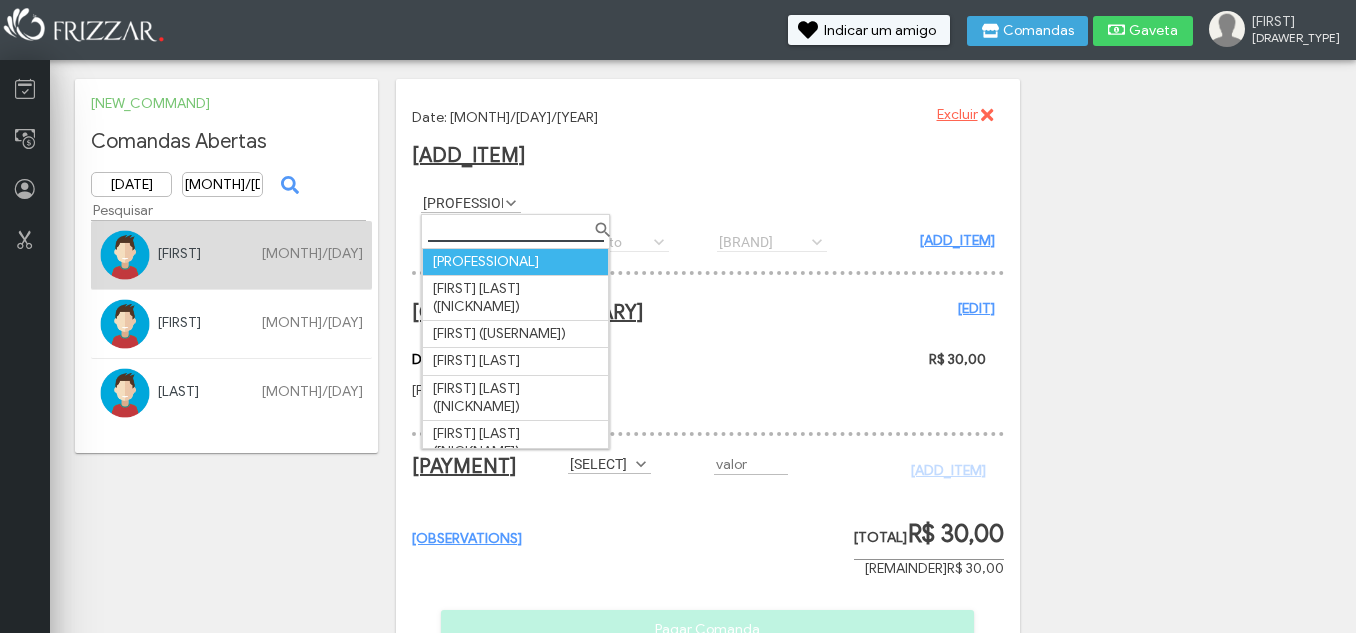 click on "[PROFESSIONAL]" at bounding box center (462, 202) 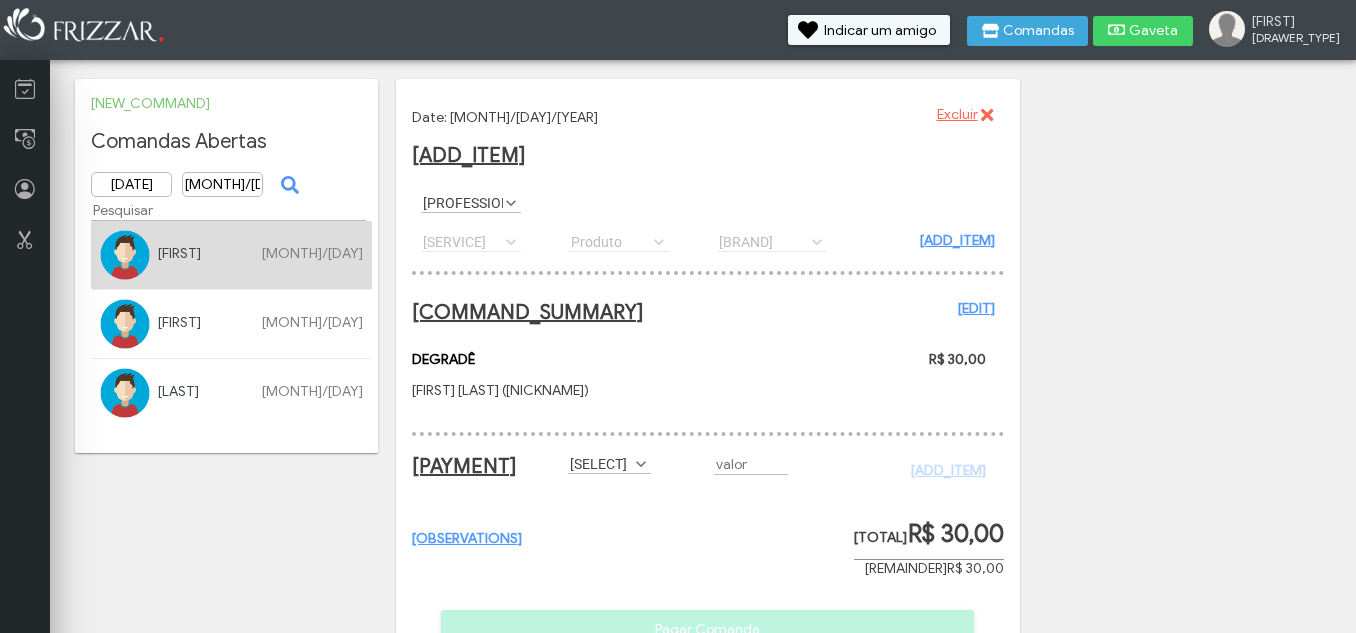 scroll, scrollTop: 0, scrollLeft: 0, axis: both 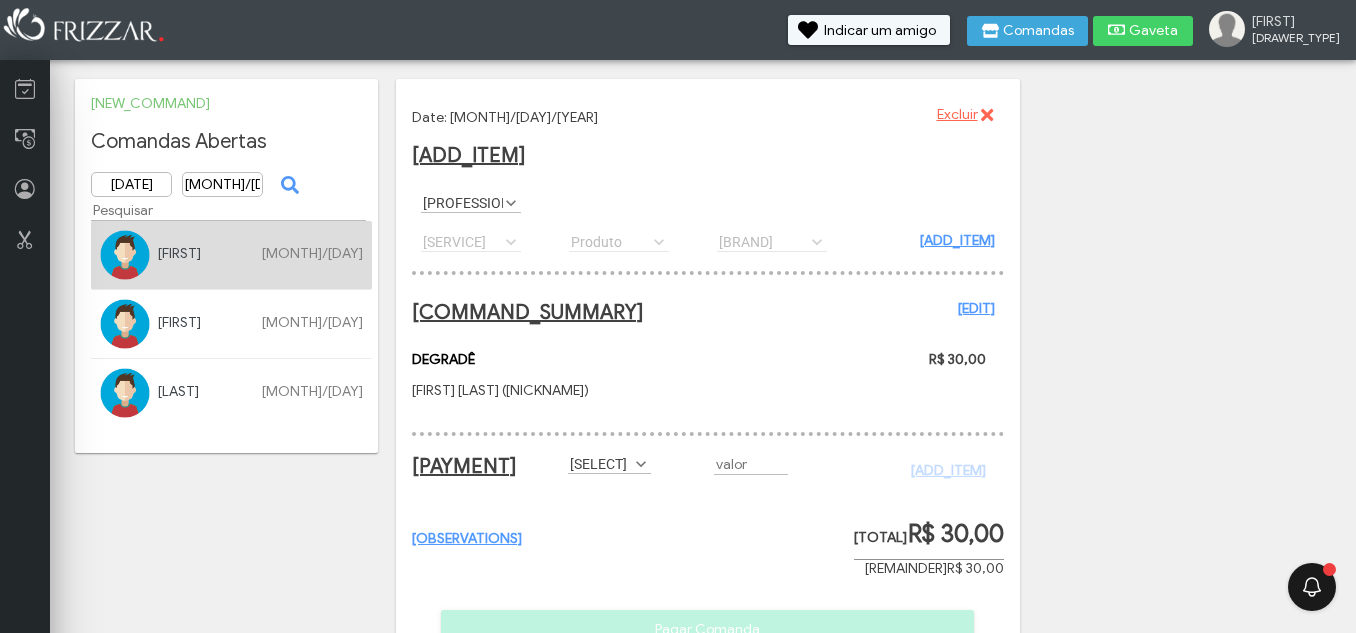 click on "[SELECT]" at bounding box center [600, 463] 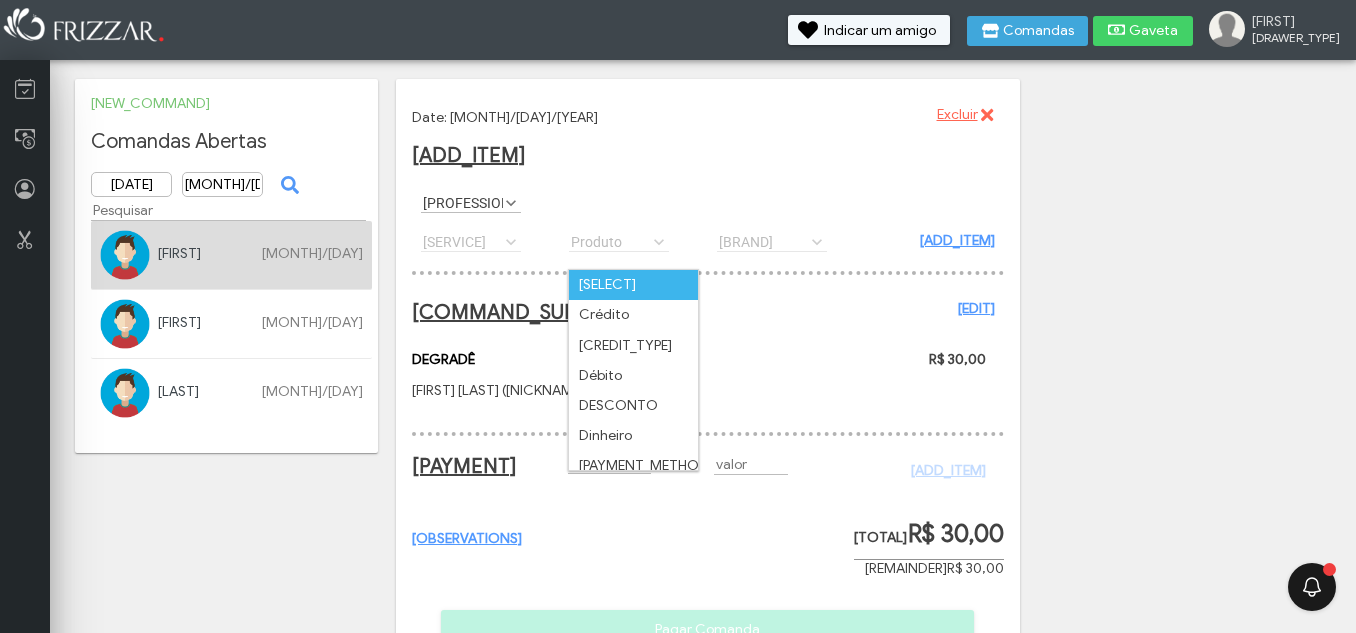 scroll, scrollTop: 11, scrollLeft: 89, axis: both 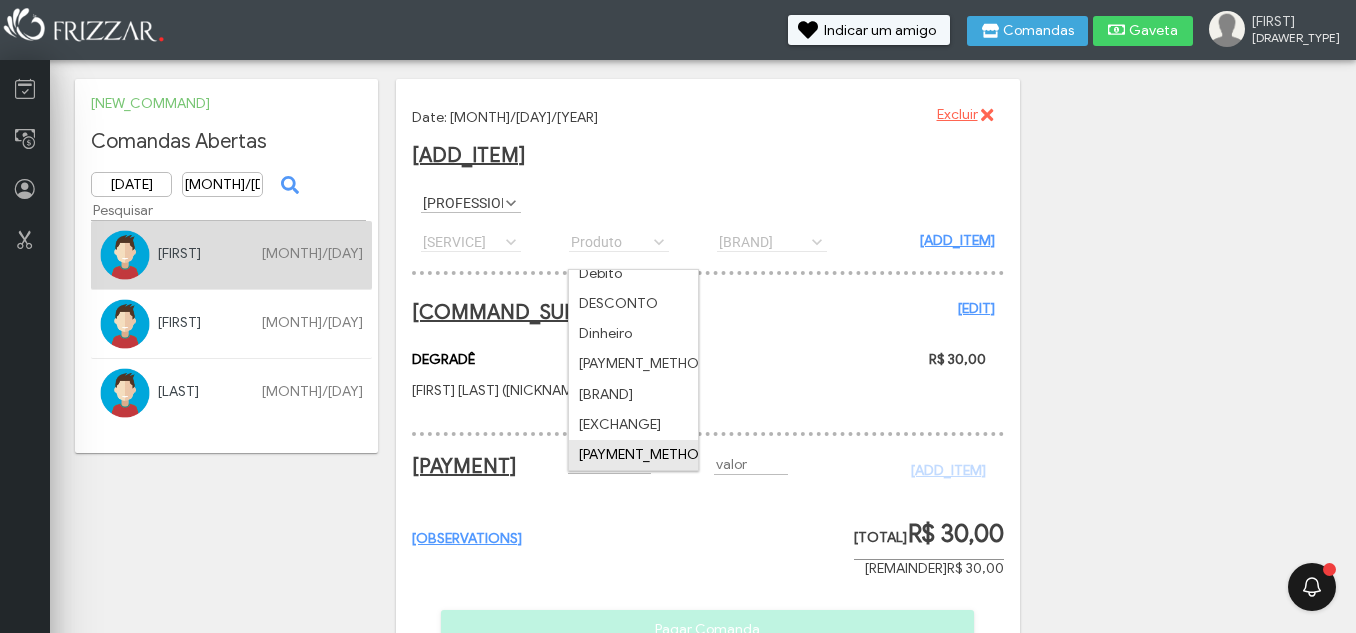 click on "PIX" at bounding box center (633, 455) 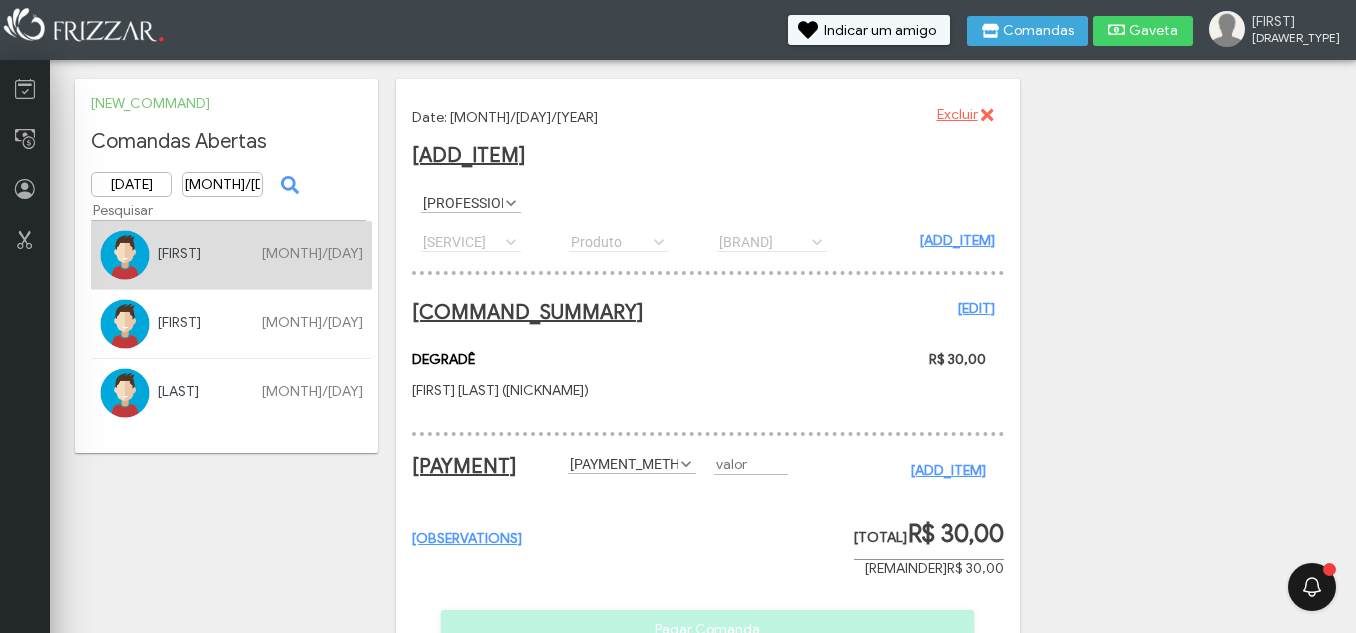 click on "+Adicionar" at bounding box center (948, 470) 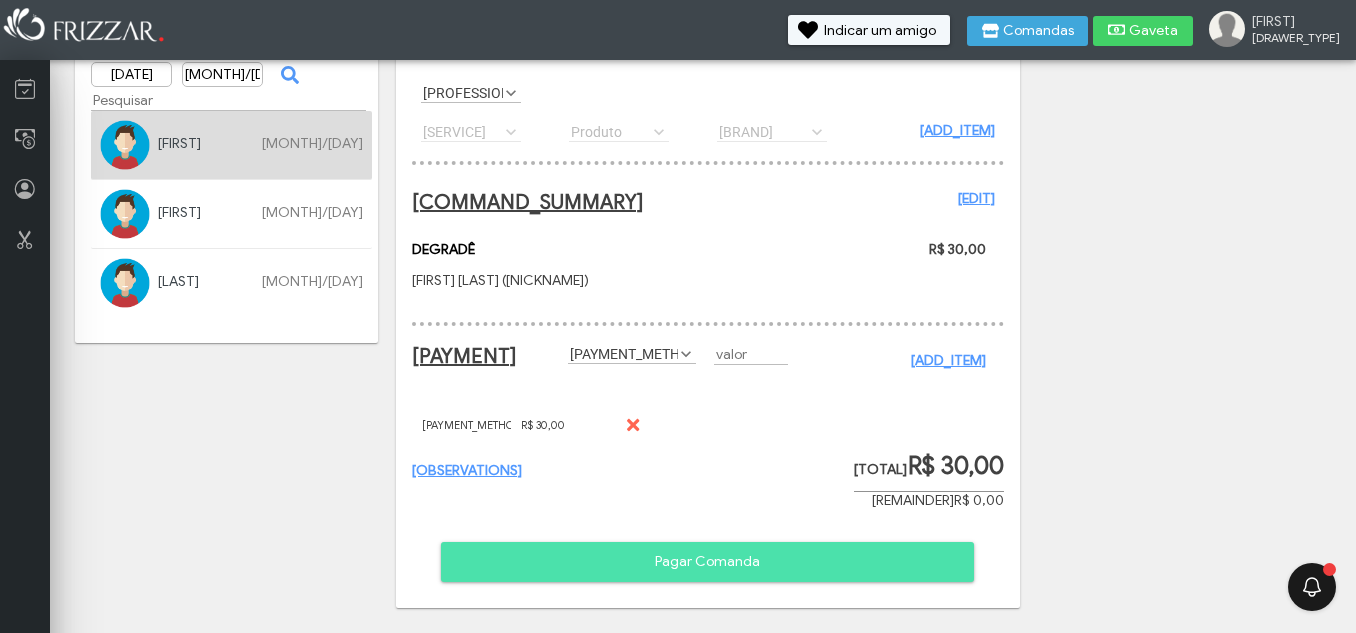 scroll, scrollTop: 127, scrollLeft: 0, axis: vertical 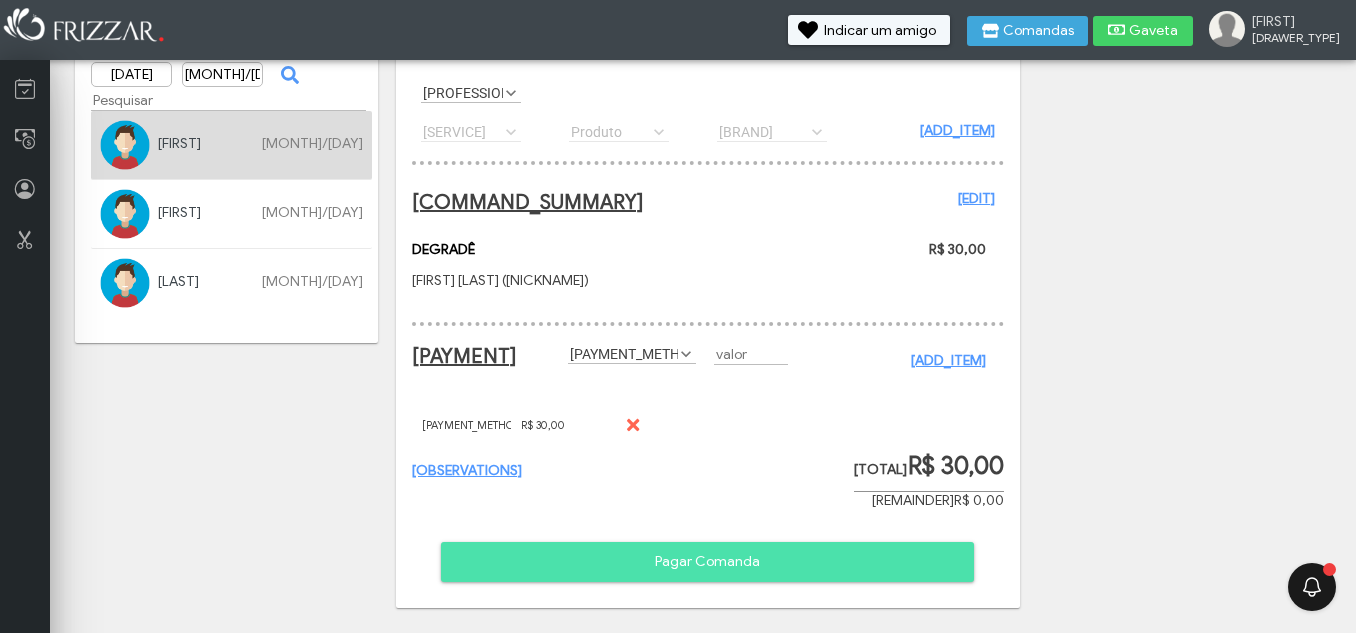 click on "Pagar Comanda" at bounding box center [707, 562] 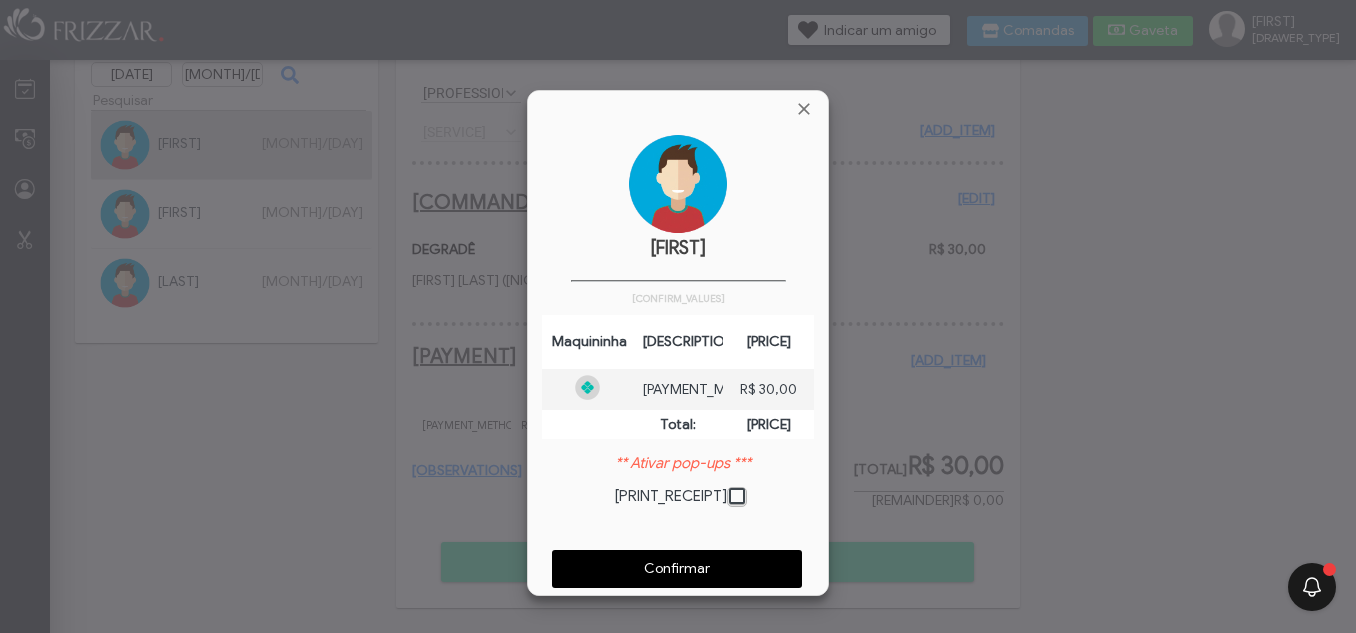 scroll, scrollTop: 10, scrollLeft: 11, axis: both 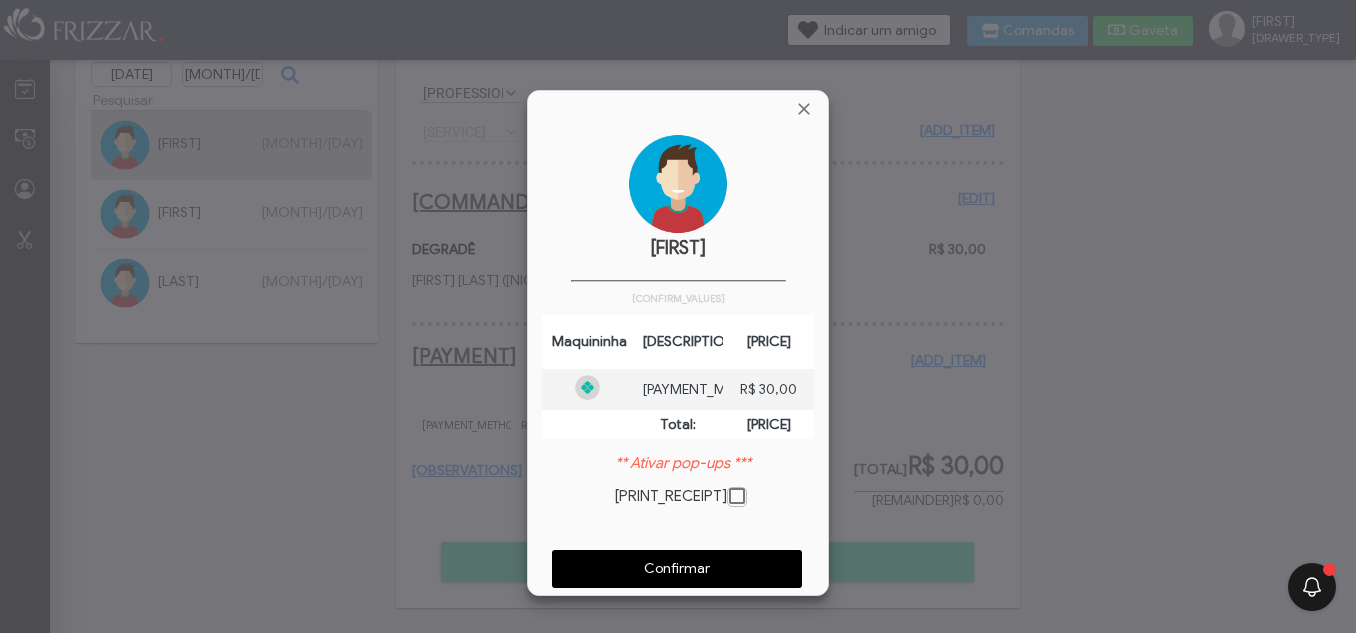 click on "Confirmar" at bounding box center (677, 569) 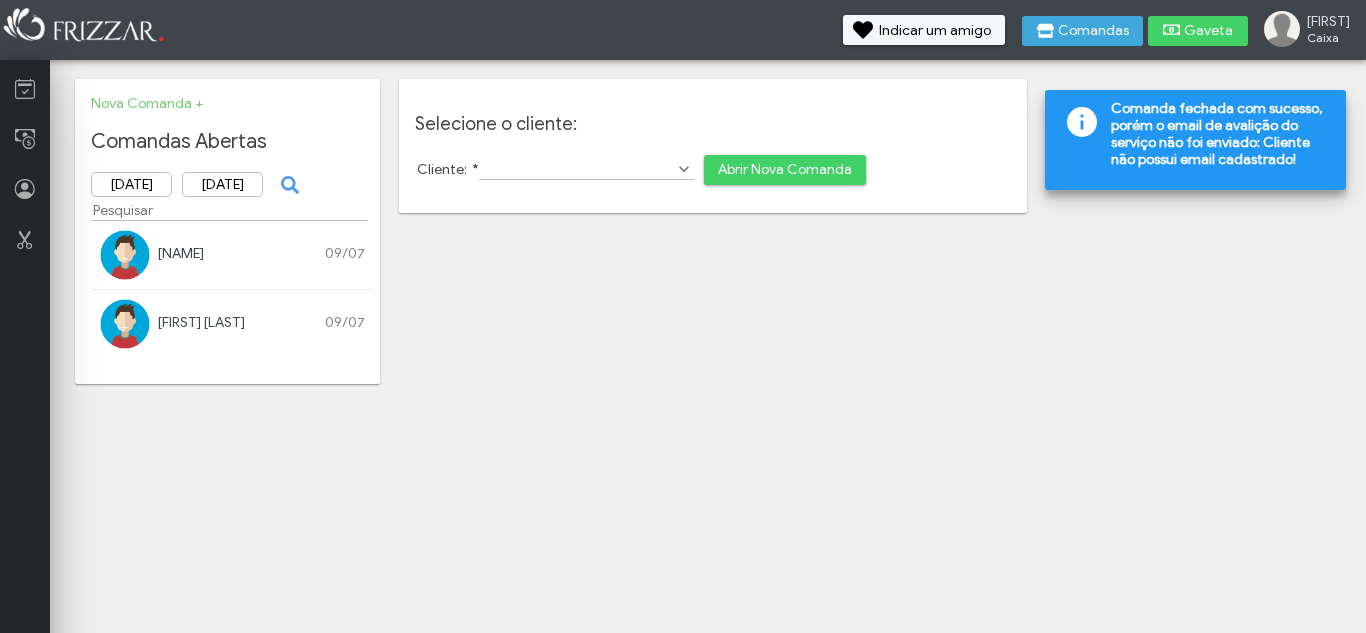 scroll, scrollTop: 0, scrollLeft: 0, axis: both 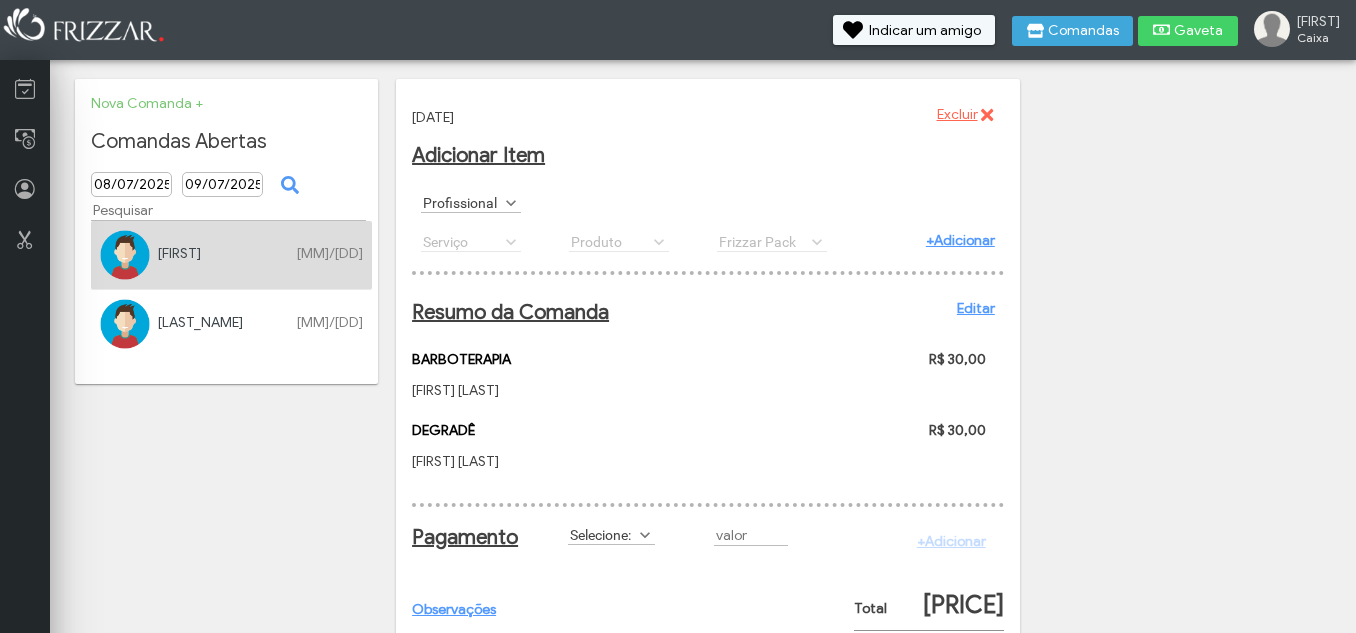 click on "Selecione: Crédito Credito_Frizzar Débito DESCONTO Dinheiro FIADO Moedas_Frizzar Permuta PIX Selecione:" at bounding box center (632, 535) 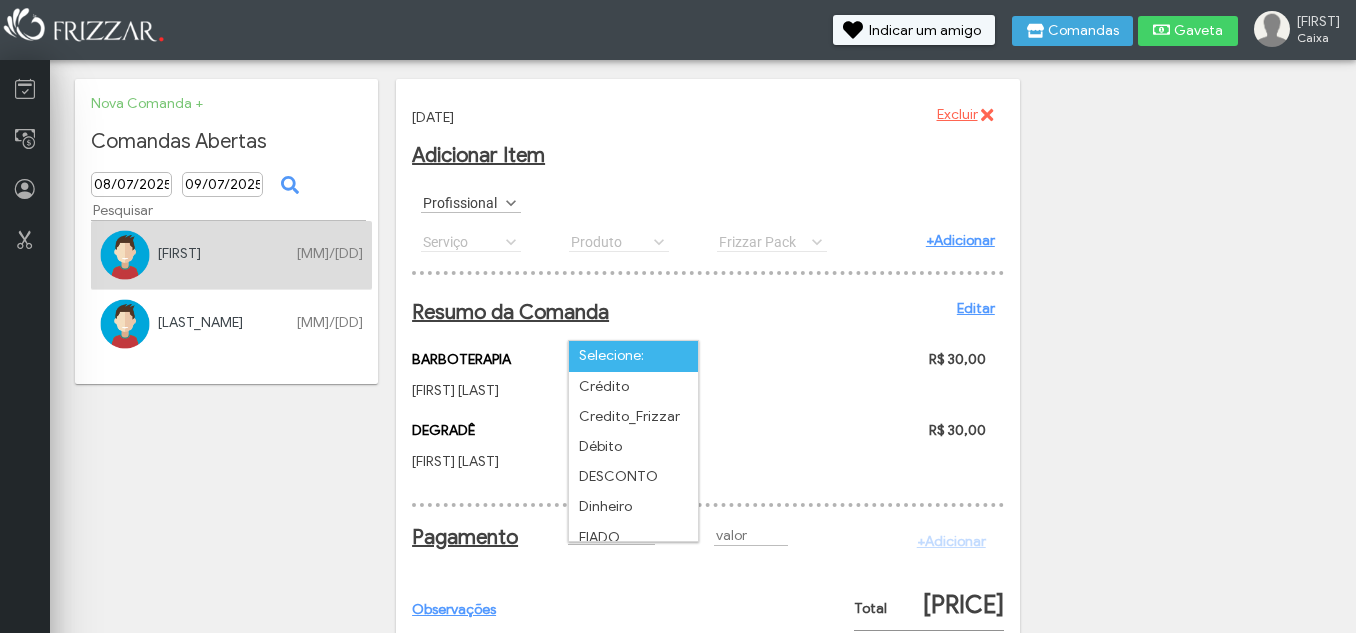 scroll, scrollTop: 0, scrollLeft: 0, axis: both 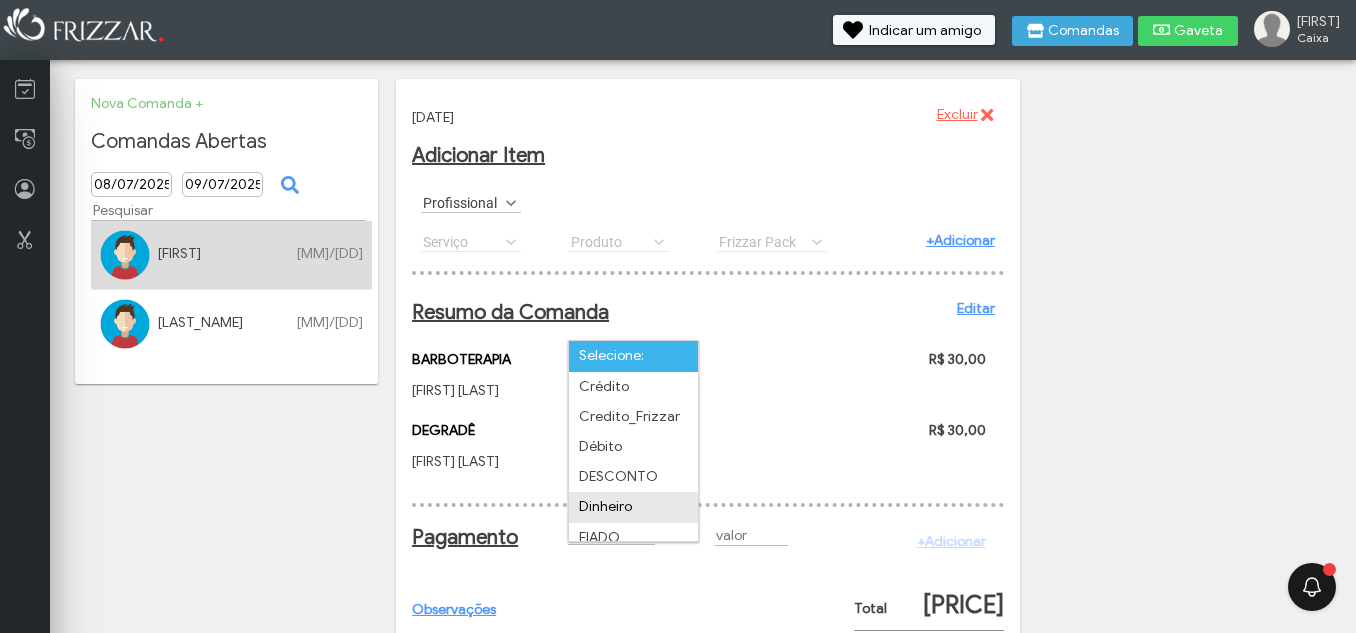 click on "Dinheiro" at bounding box center [633, 507] 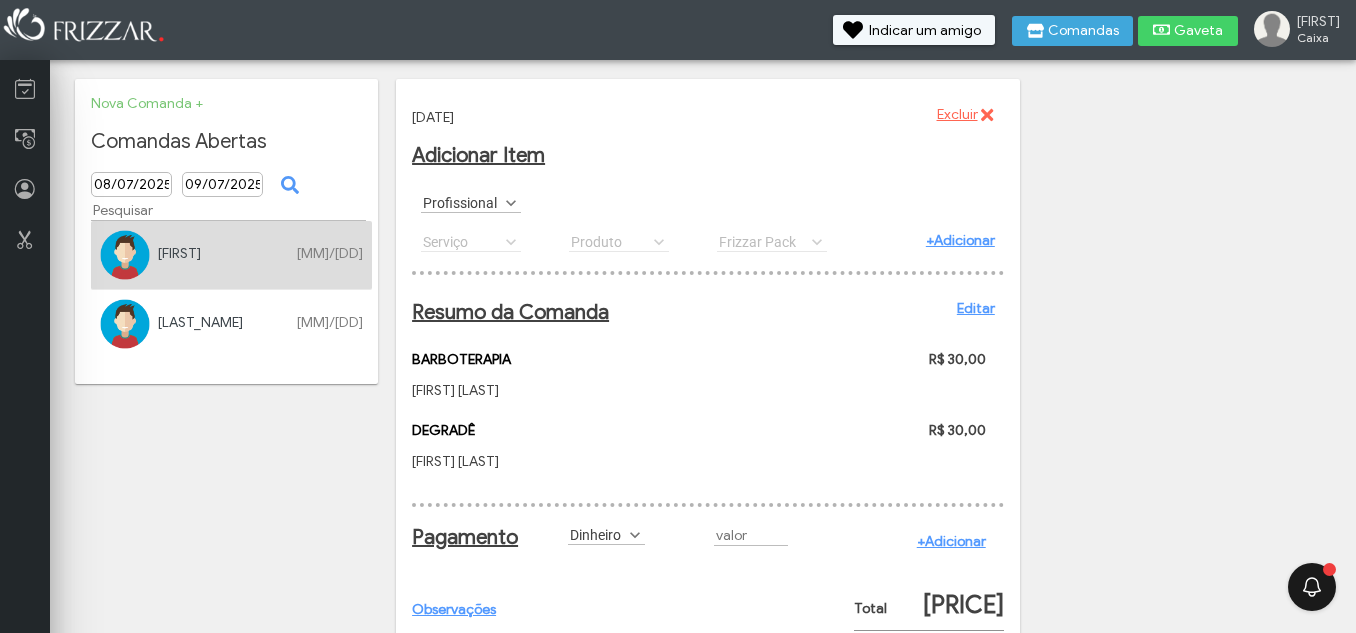 click on "[ADD_ITEM]" at bounding box center [951, 541] 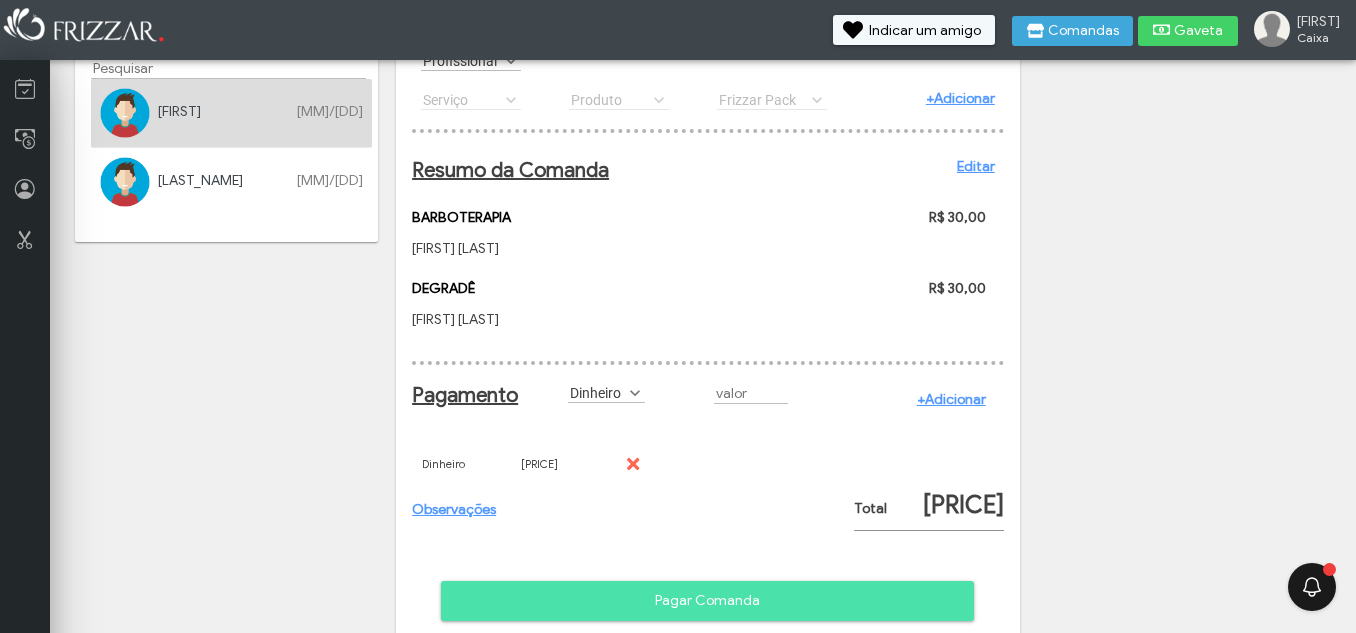 scroll, scrollTop: 156, scrollLeft: 0, axis: vertical 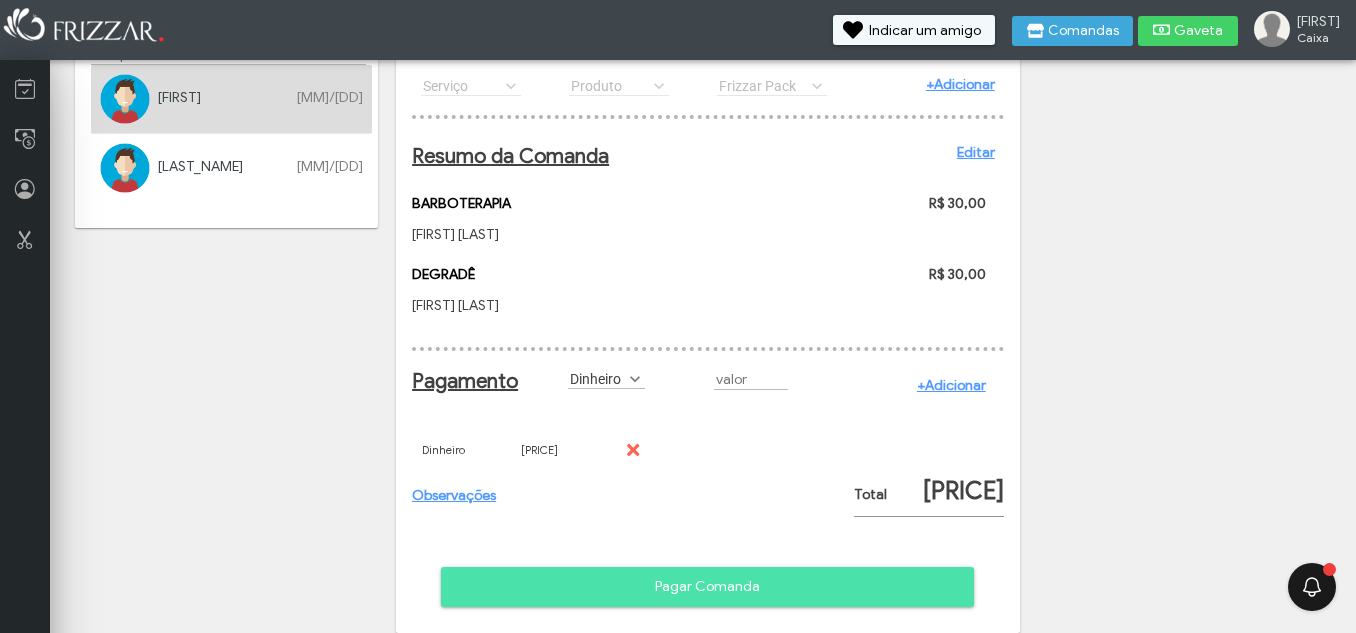 click on "Pagar Comanda" at bounding box center [707, 587] 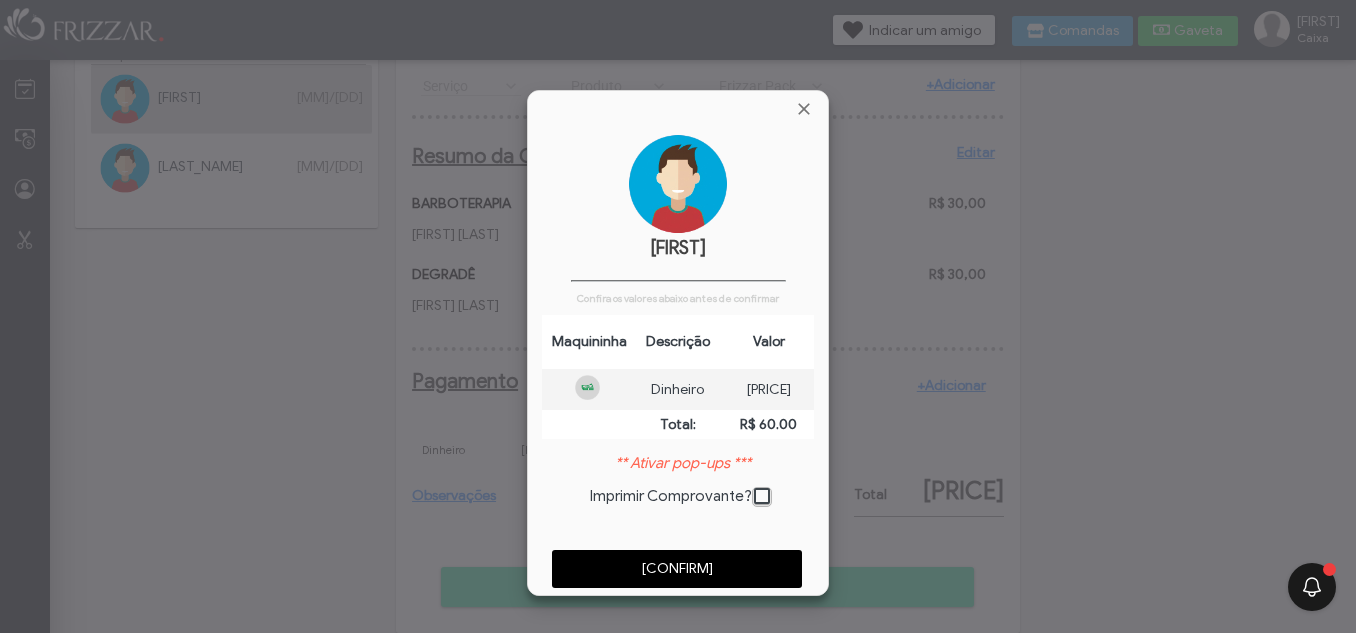 scroll, scrollTop: 10, scrollLeft: 11, axis: both 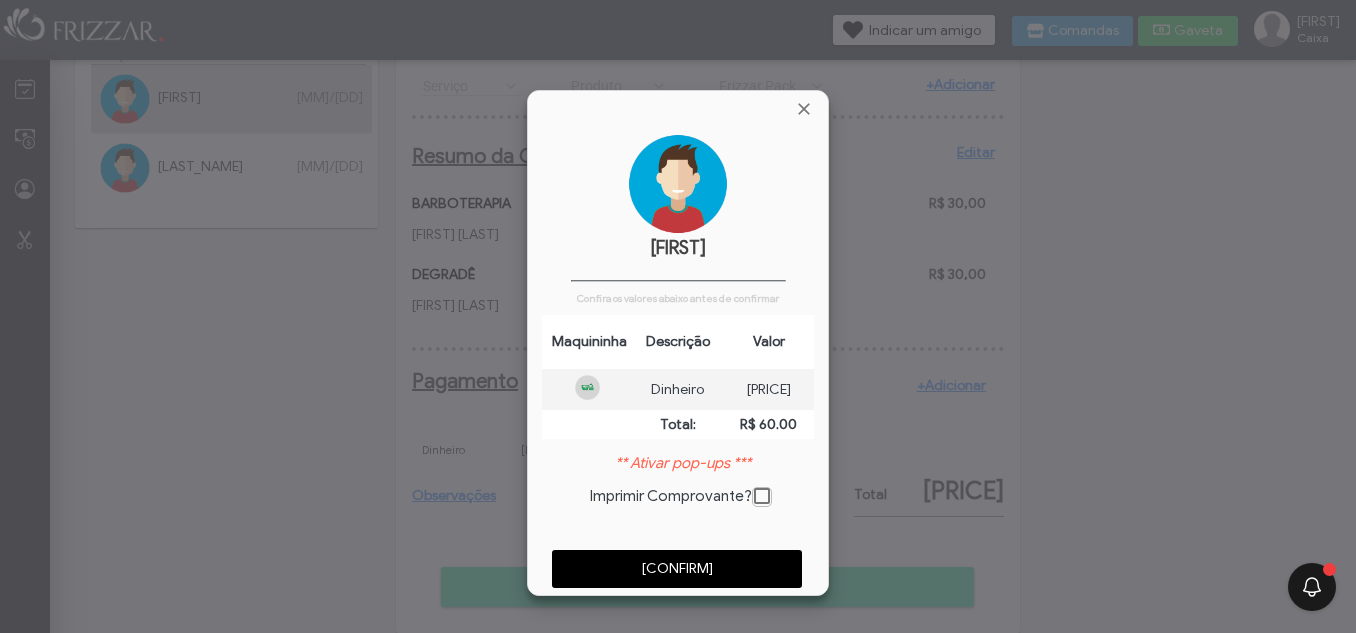 click on "Confirmar" at bounding box center [677, 569] 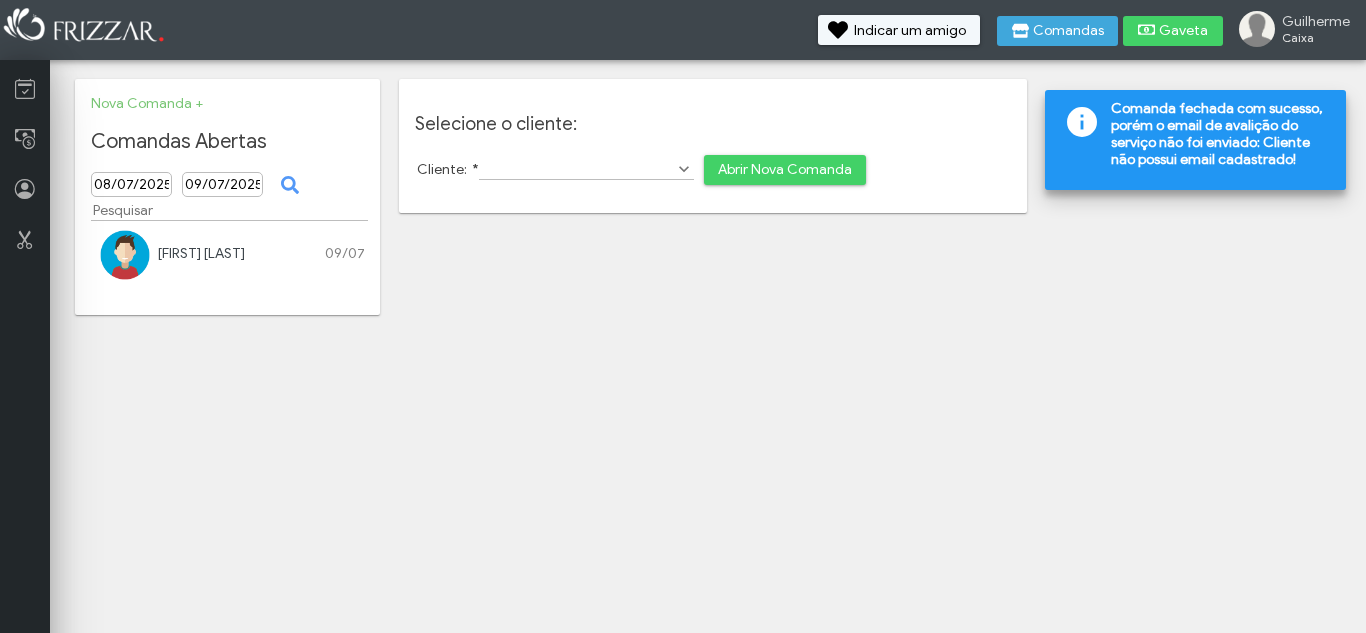 scroll, scrollTop: 0, scrollLeft: 0, axis: both 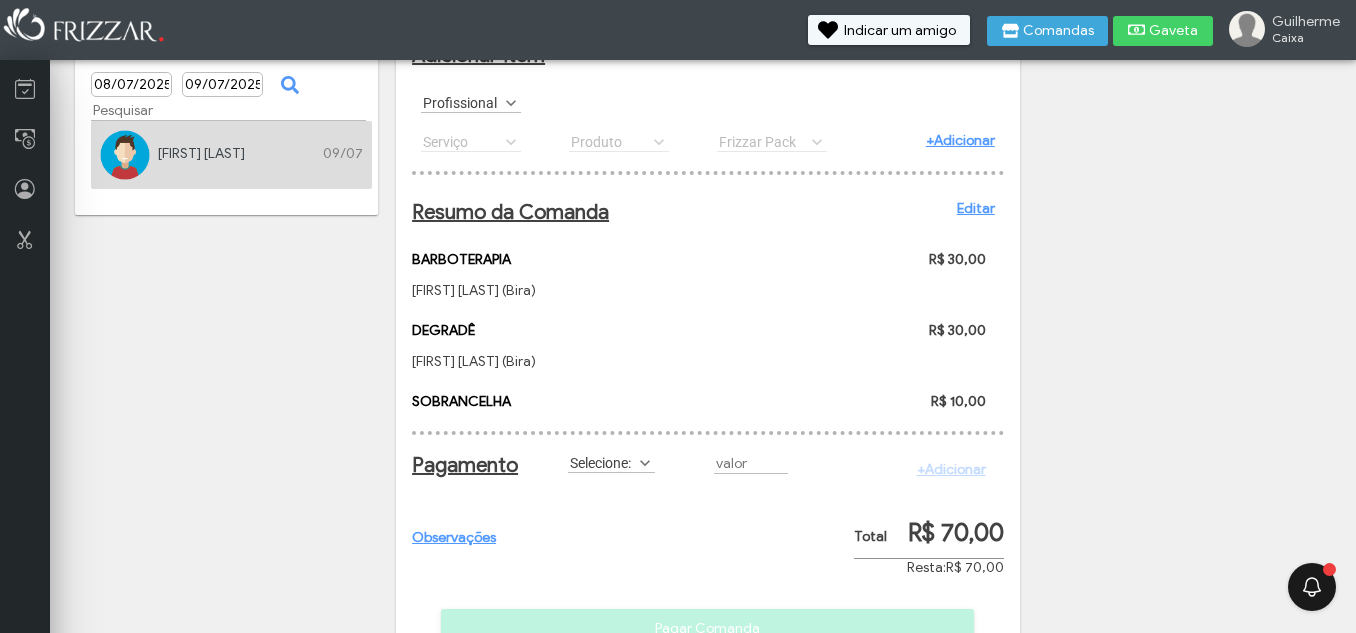 click on "Editar" at bounding box center [976, 208] 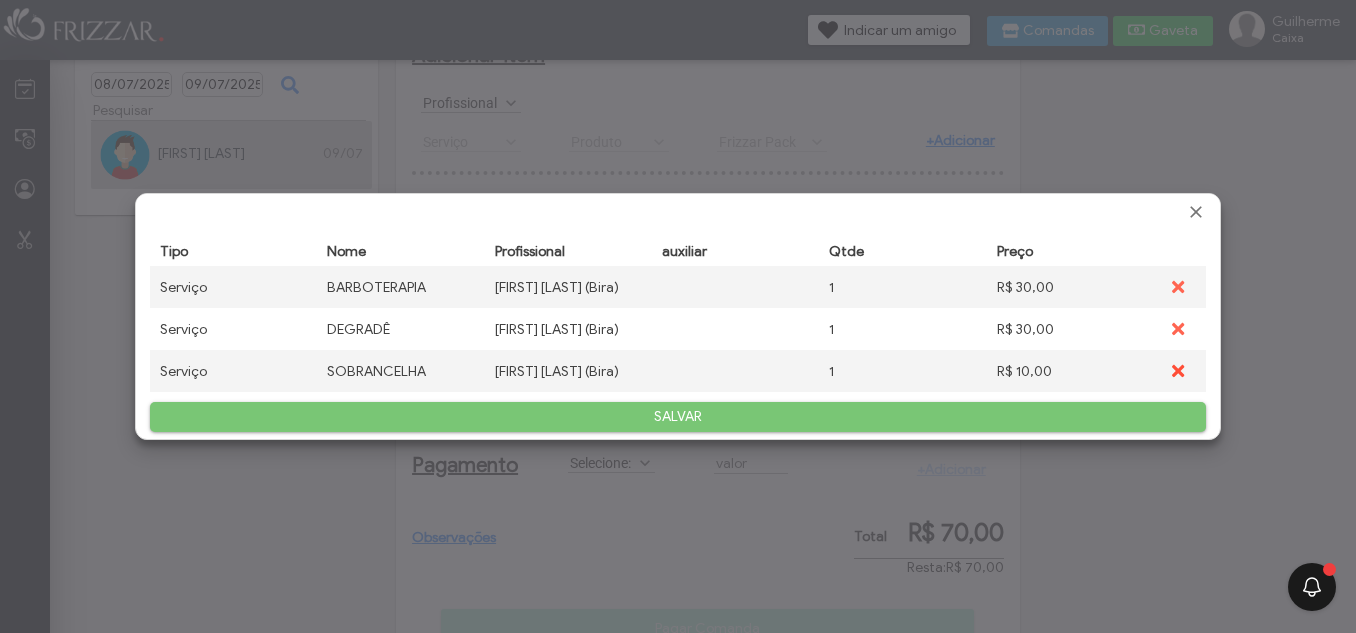 click at bounding box center (1176, 371) 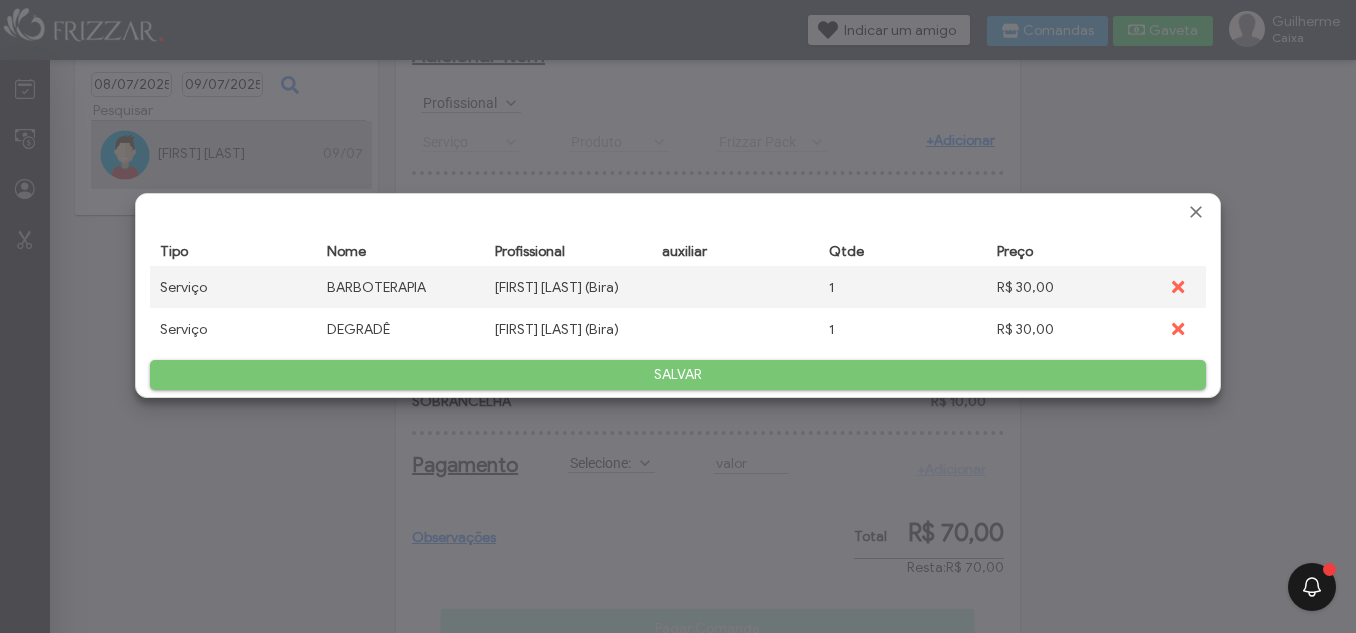 click on "SALVAR" at bounding box center [678, 375] 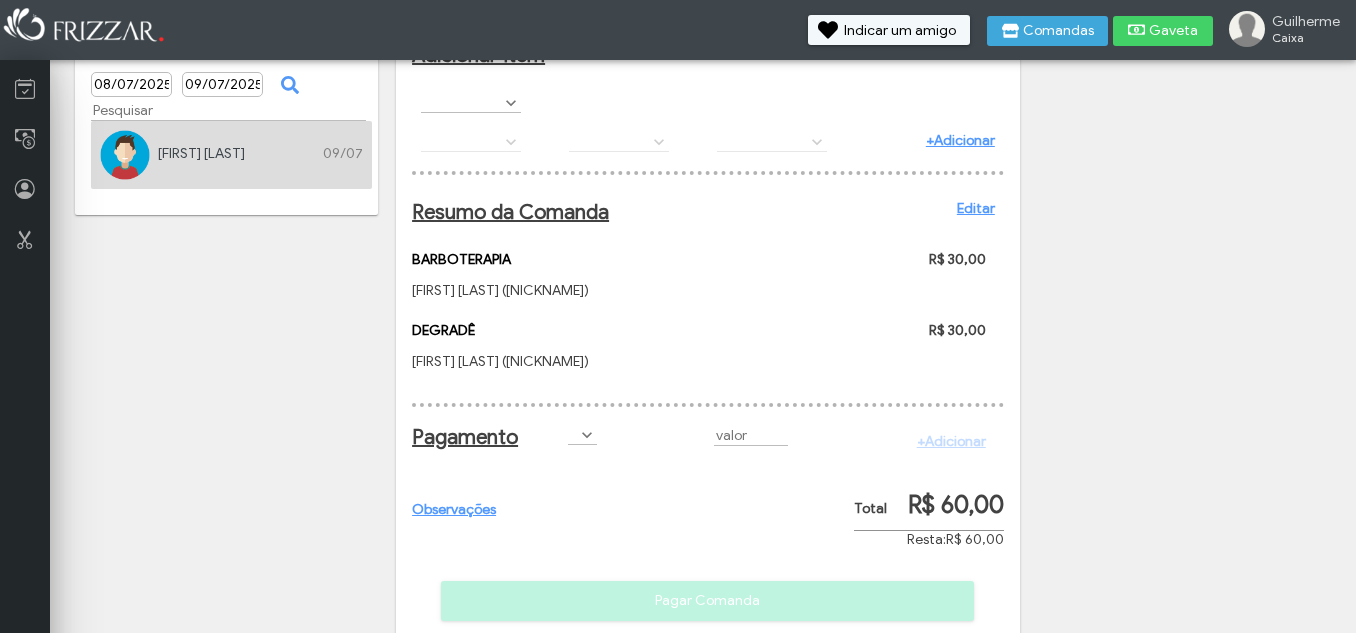 scroll, scrollTop: 100, scrollLeft: 0, axis: vertical 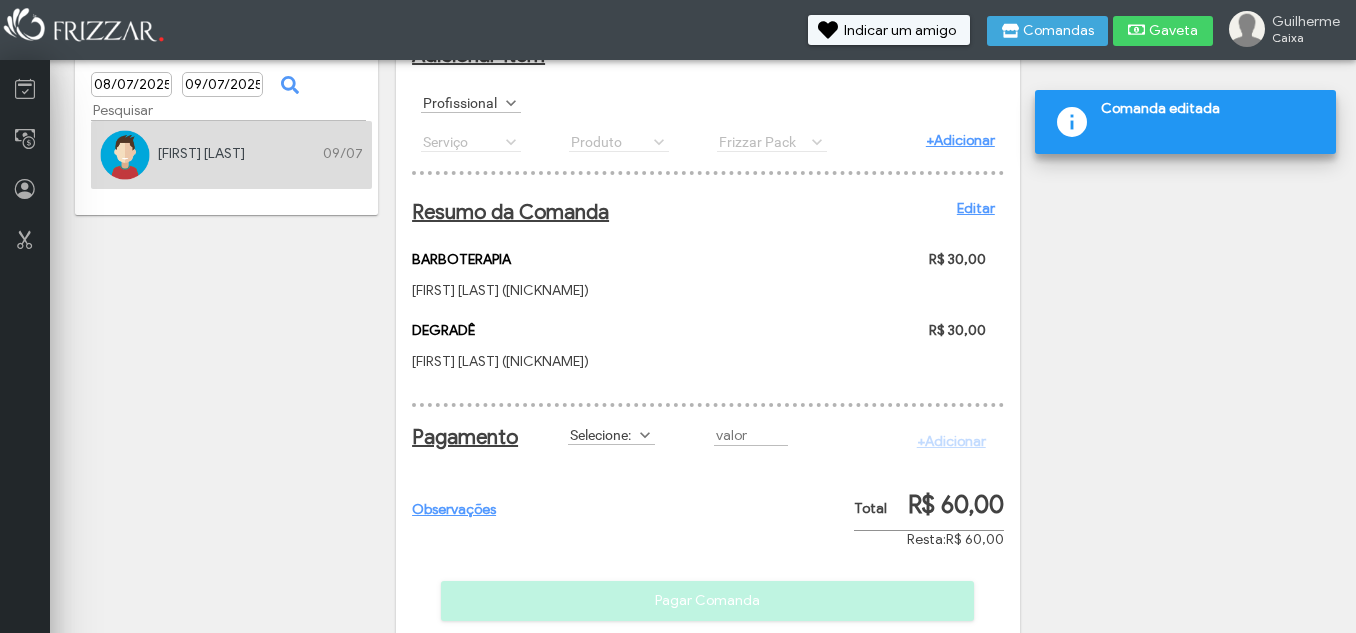 click on "Selecione:" at bounding box center (602, 434) 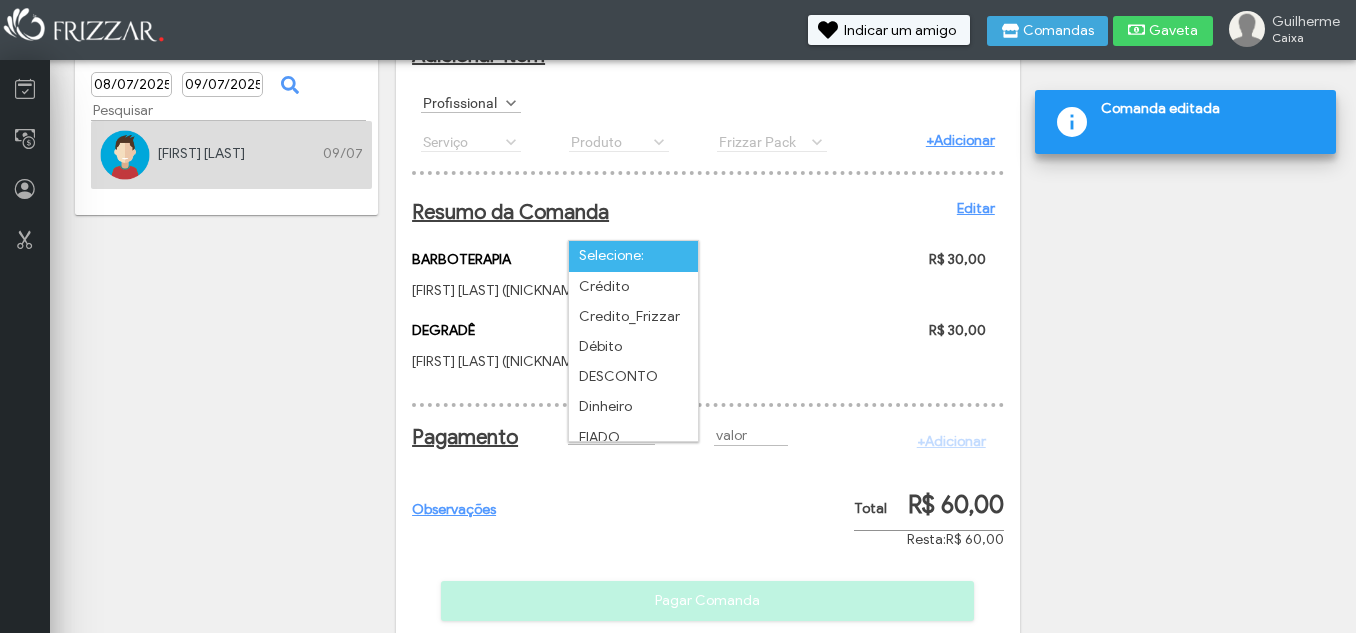 scroll, scrollTop: 11, scrollLeft: 89, axis: both 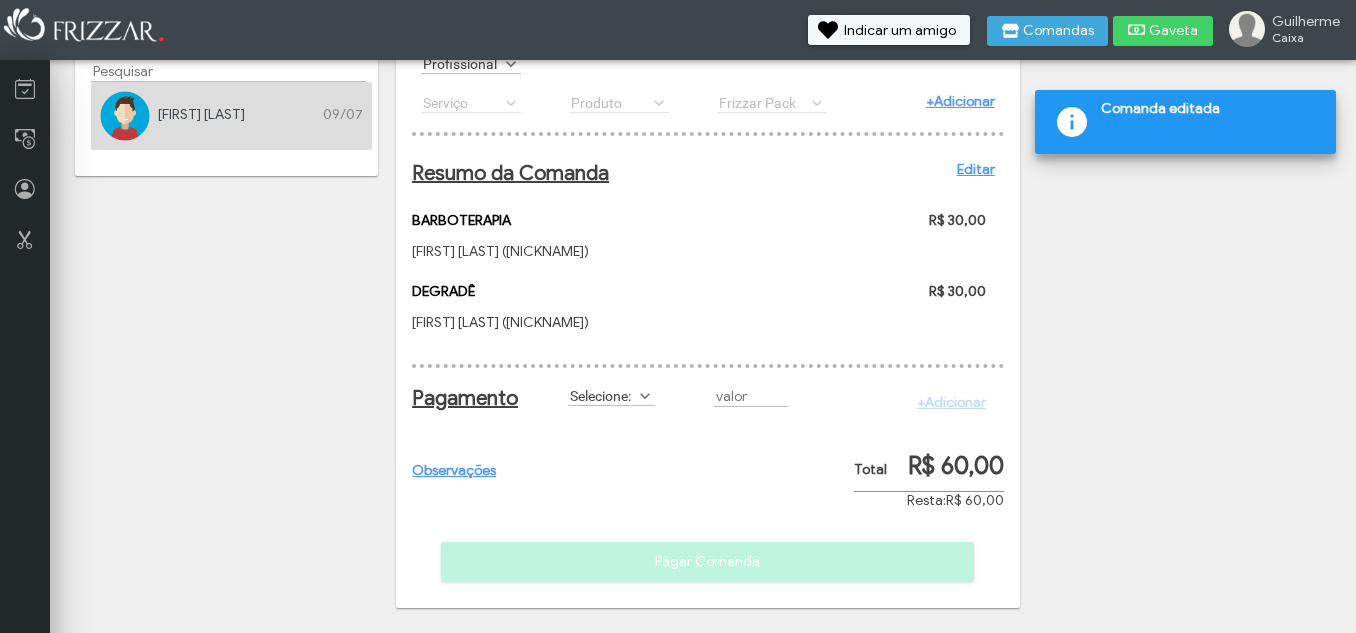 click on "Selecione:" at bounding box center [602, 395] 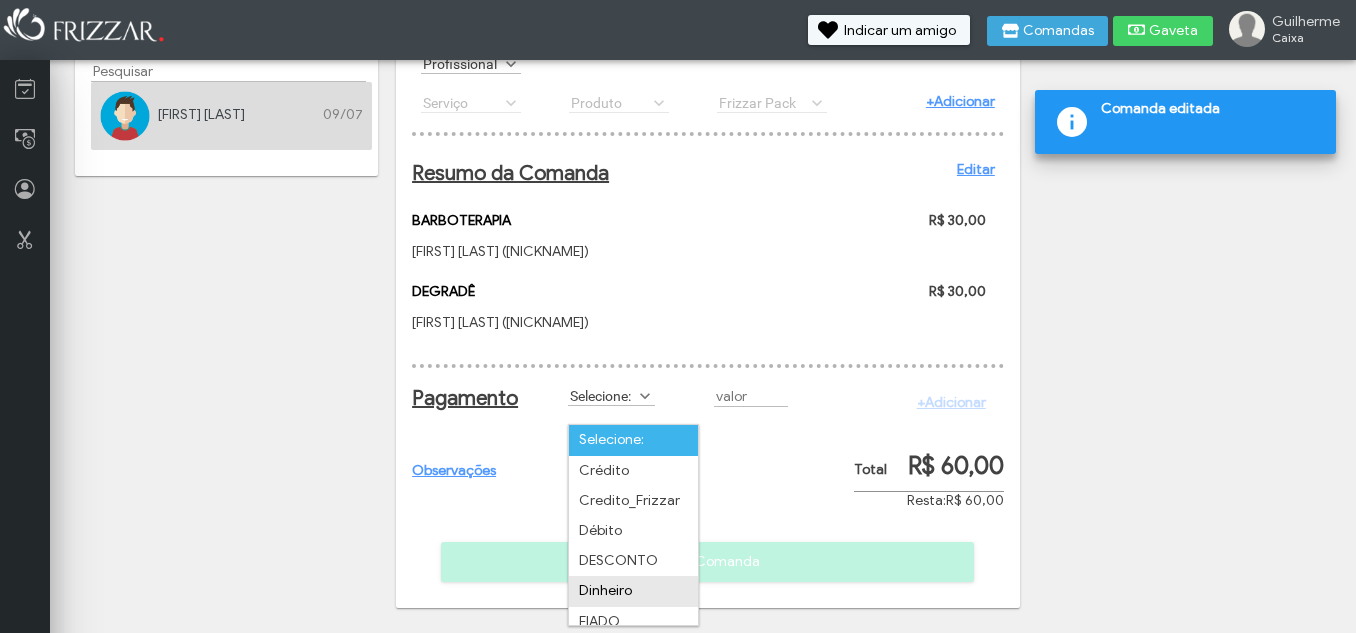 scroll, scrollTop: 102, scrollLeft: 0, axis: vertical 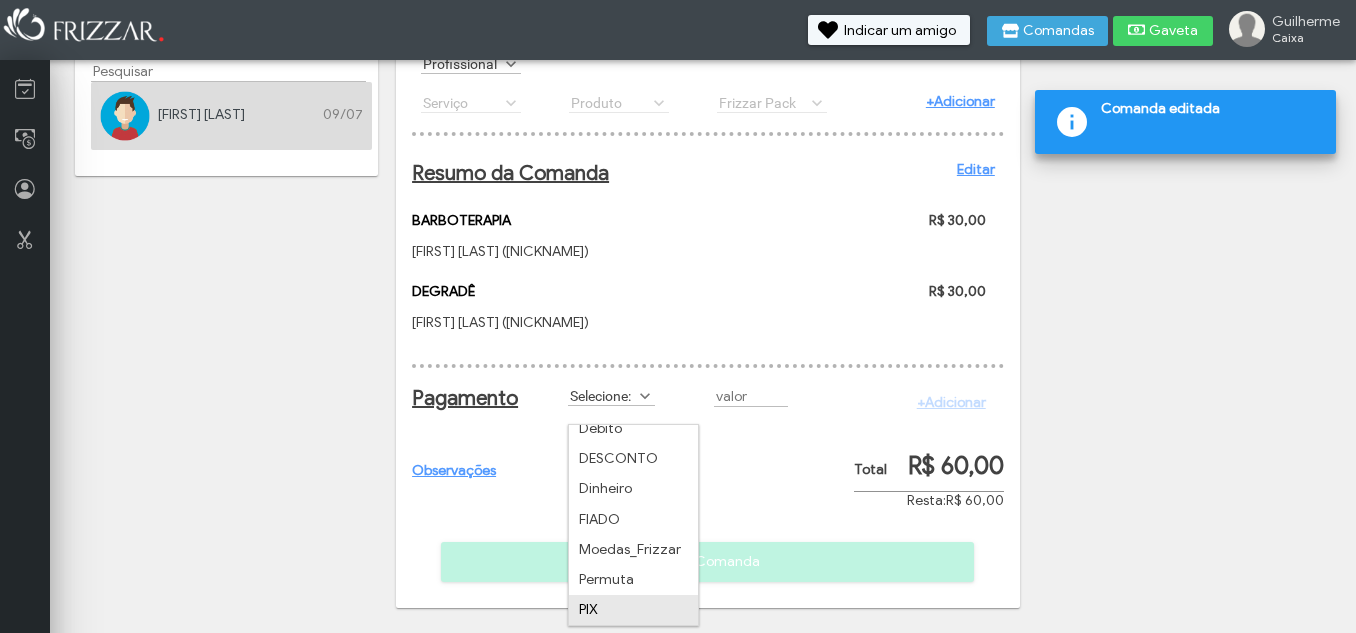 click on "PIX" at bounding box center (633, 610) 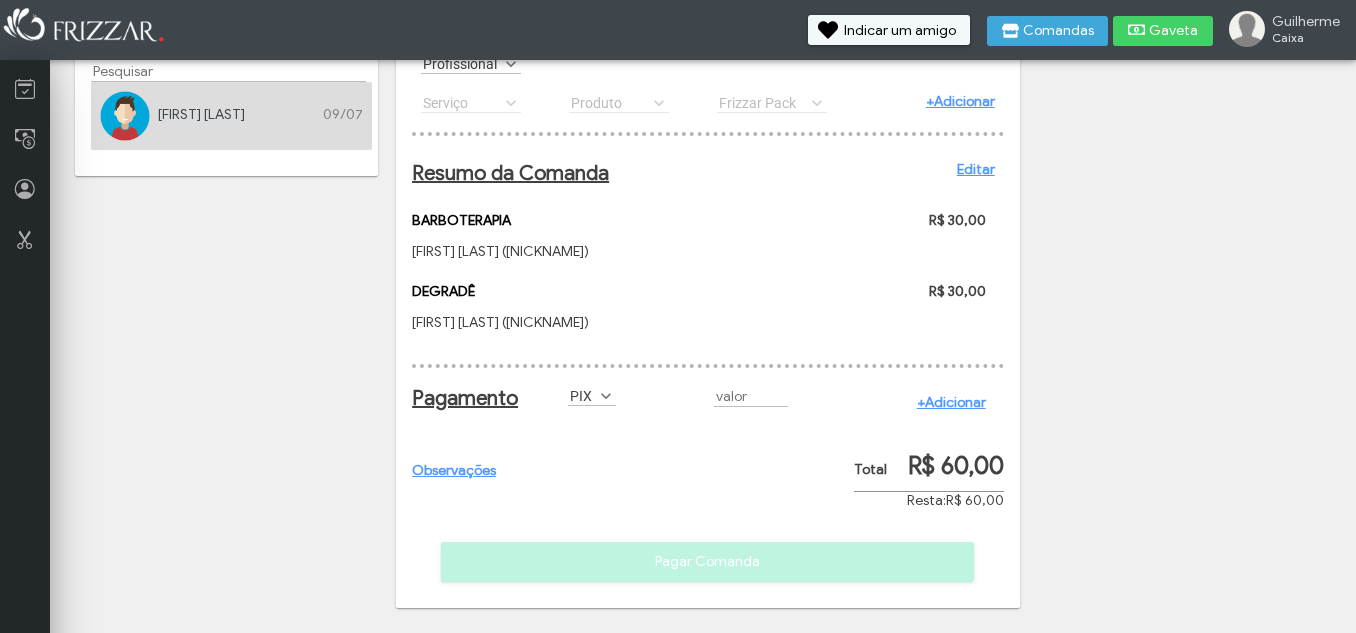 scroll, scrollTop: 0, scrollLeft: 0, axis: both 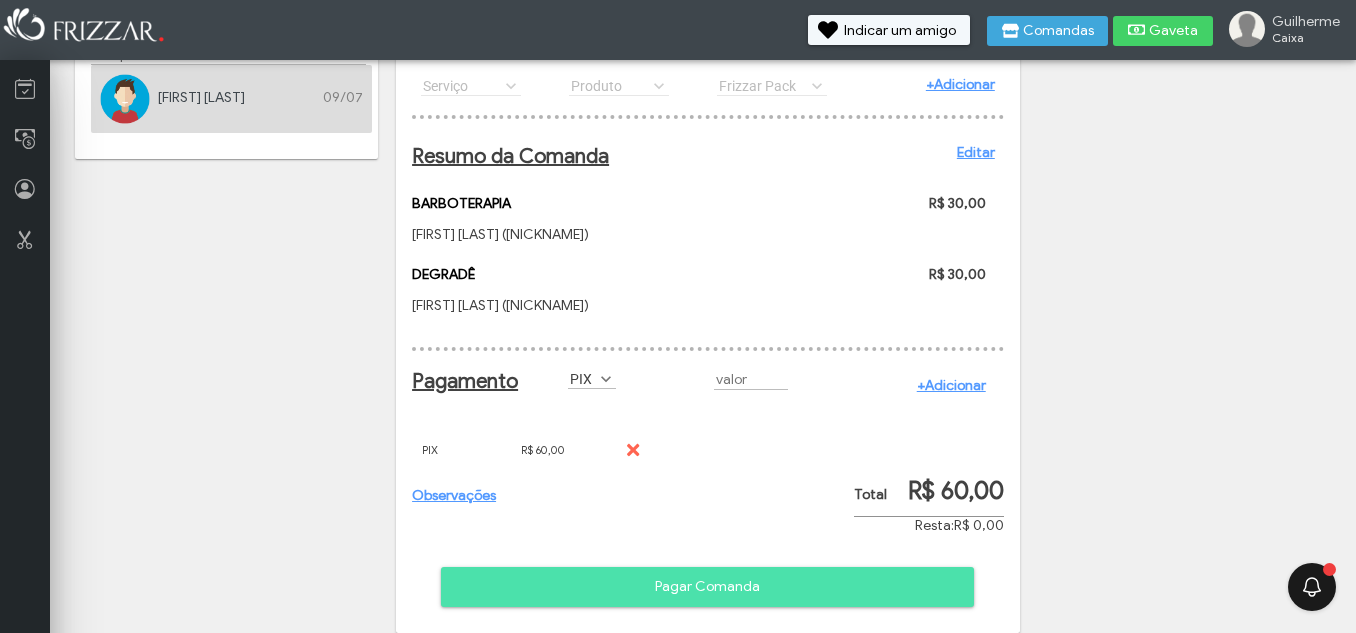 click on "Pagar Comanda" at bounding box center [707, 587] 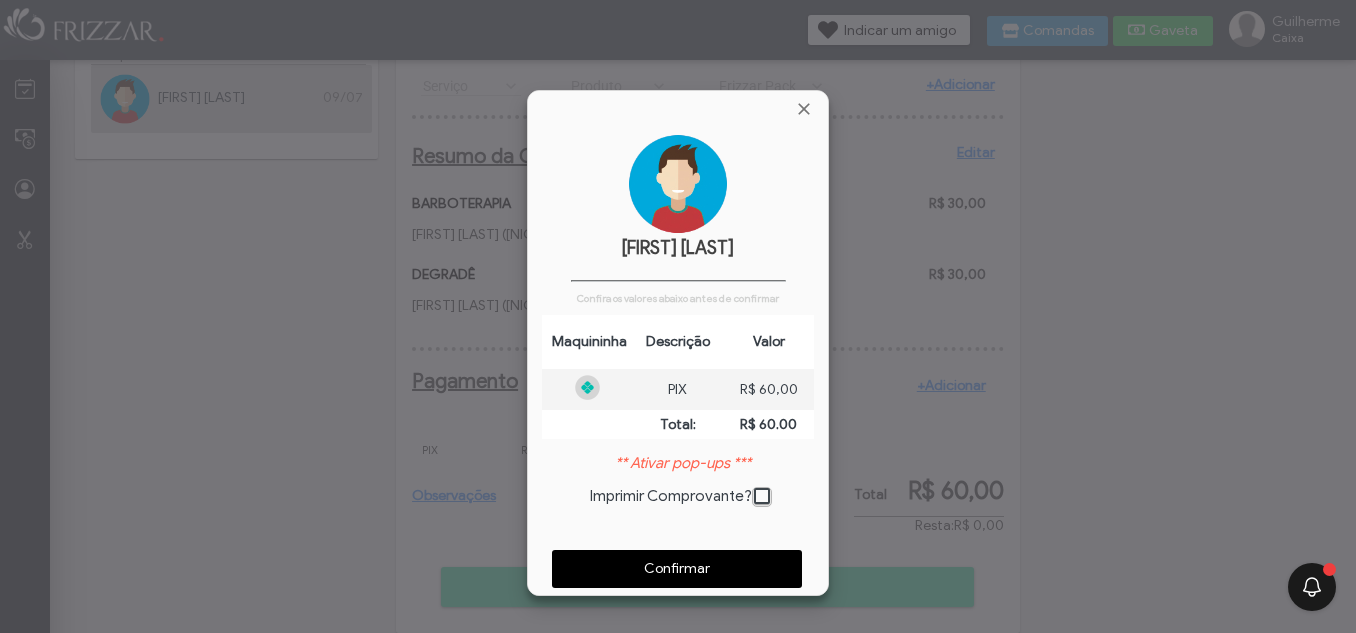 scroll, scrollTop: 10, scrollLeft: 11, axis: both 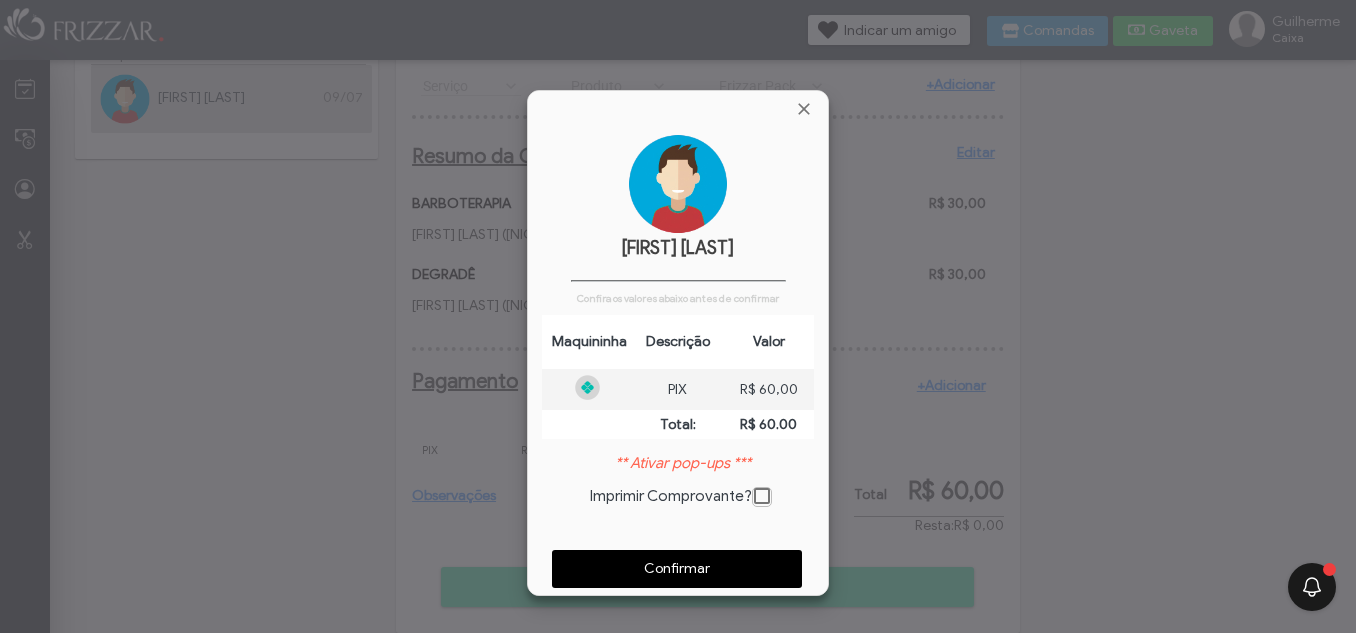 click on "Confirmar" at bounding box center [677, 569] 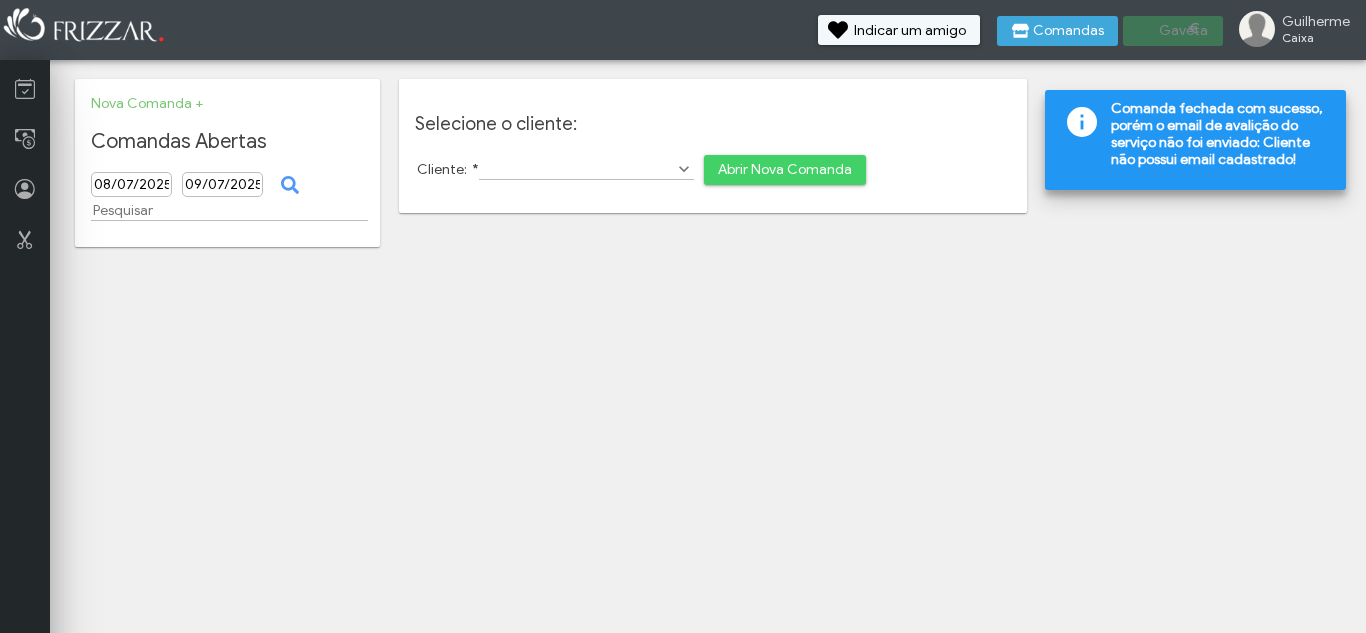 scroll, scrollTop: 0, scrollLeft: 0, axis: both 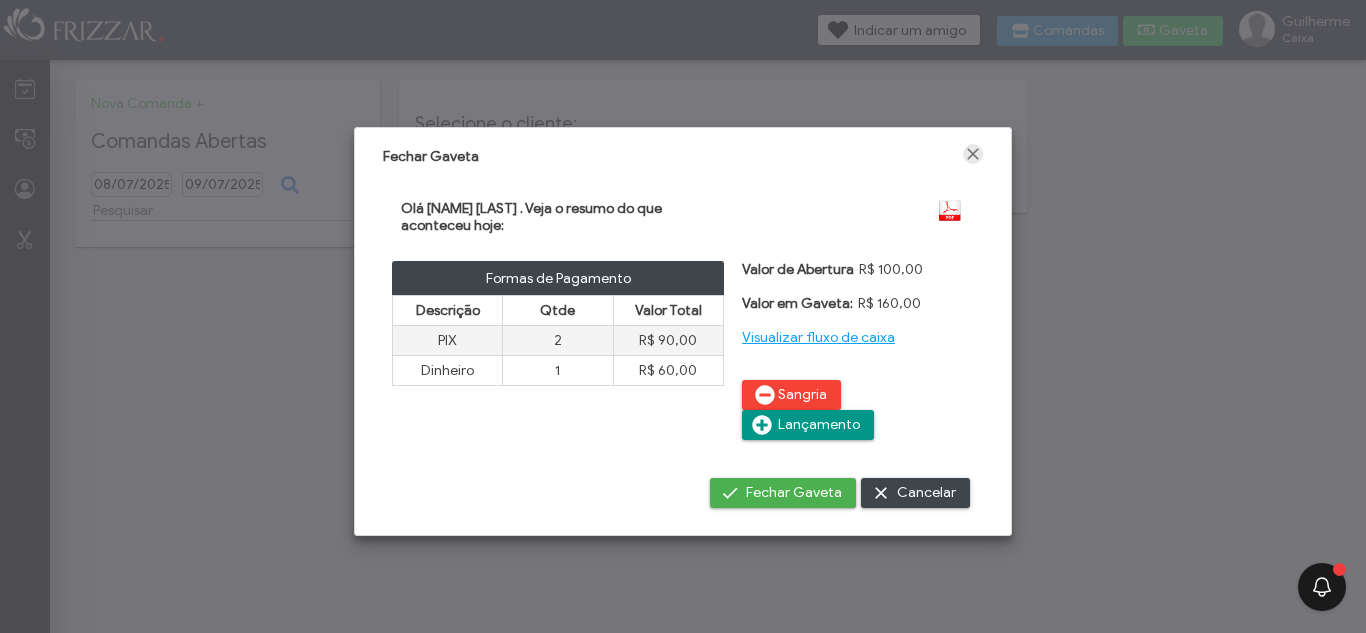 click at bounding box center (973, 154) 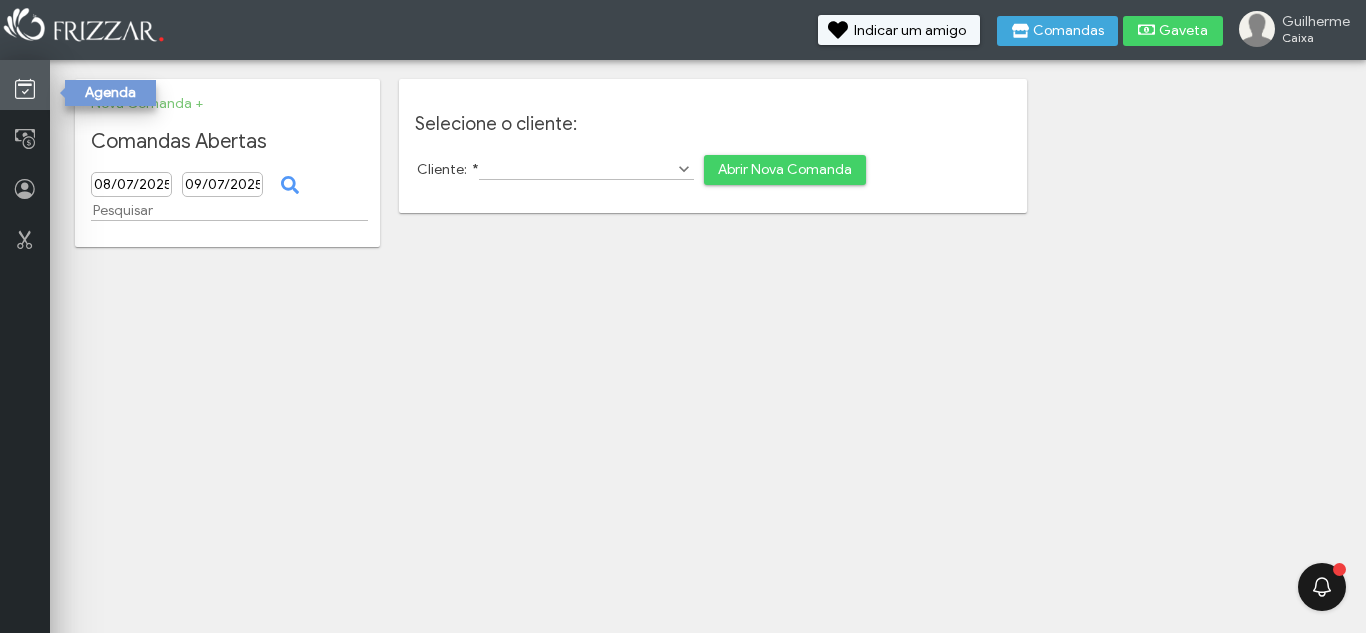 click at bounding box center (25, 89) 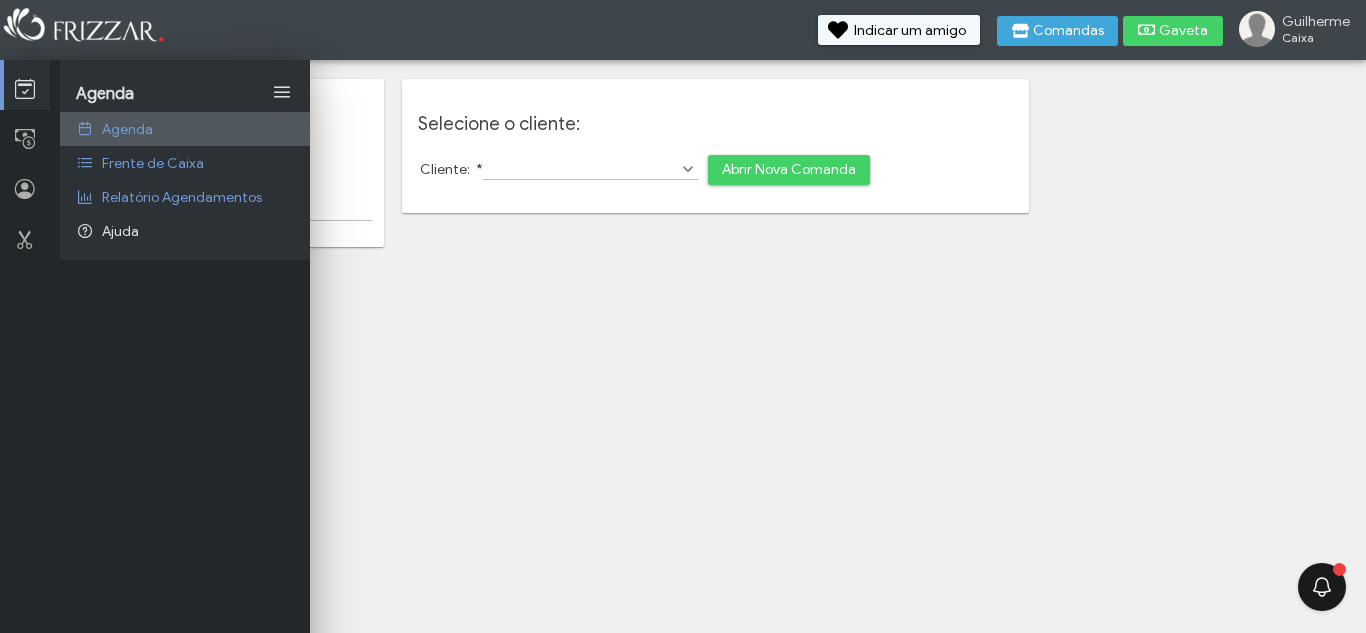 click on "Agenda" at bounding box center (127, 129) 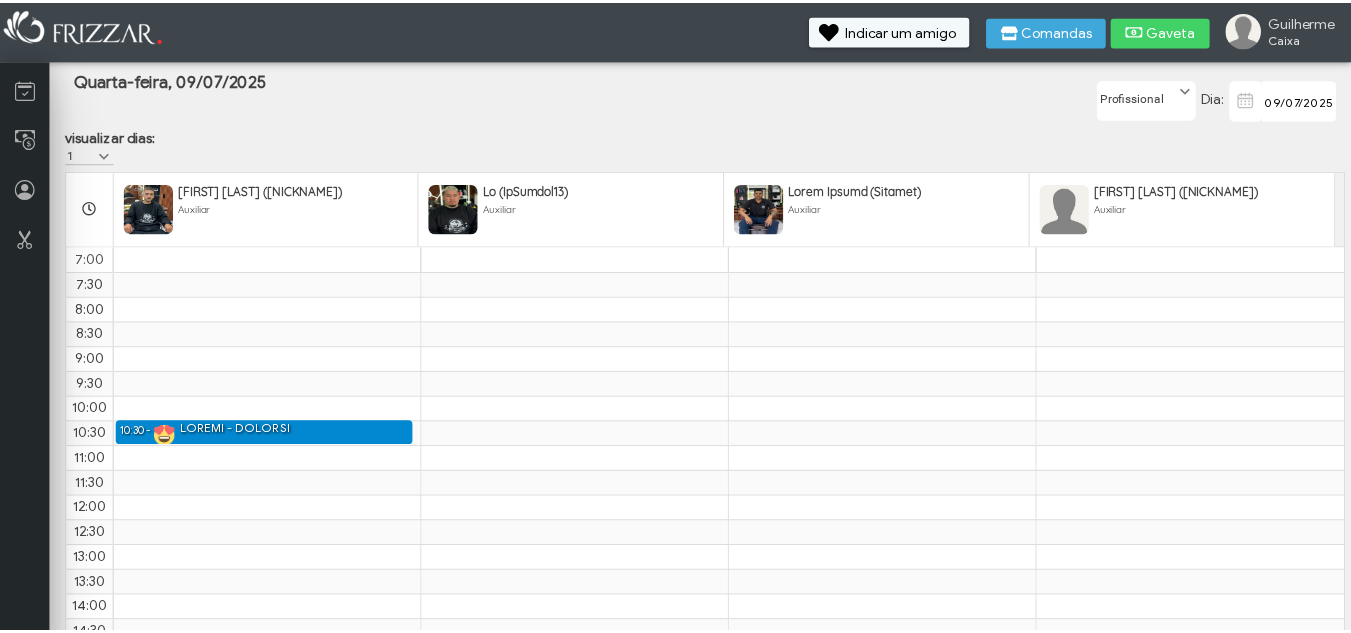 scroll, scrollTop: 0, scrollLeft: 0, axis: both 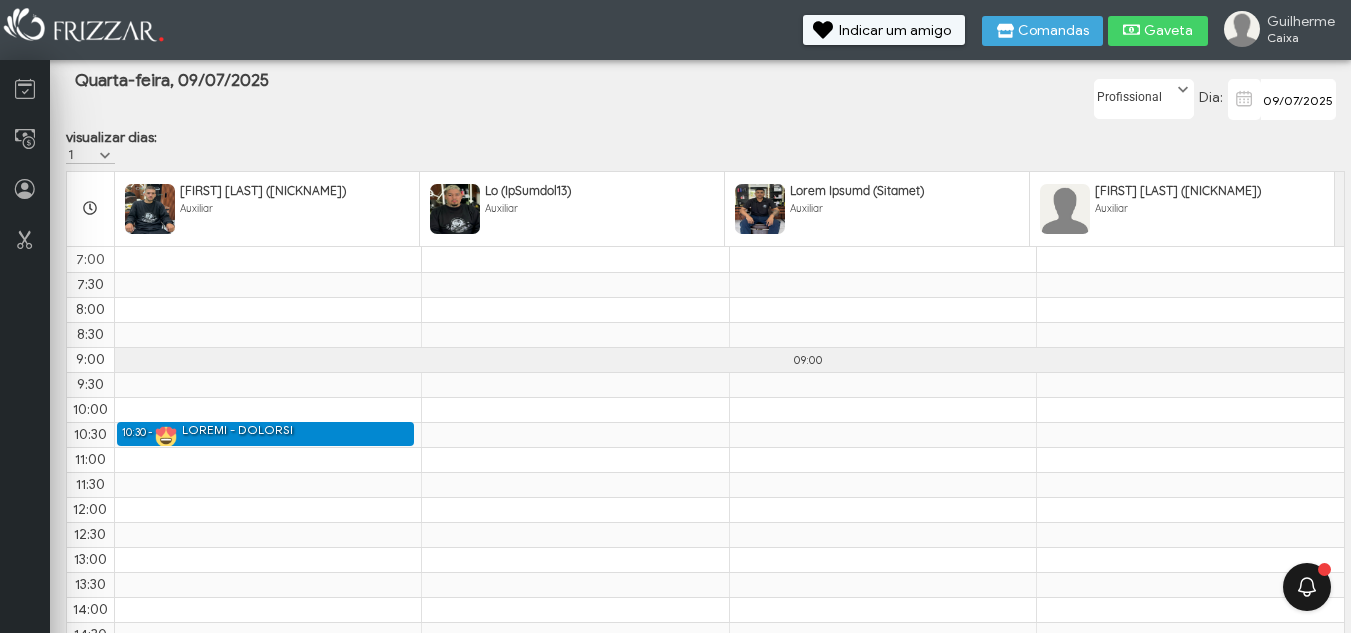 click on "5:21 7:50 5:02 9:71 9:57 26:07 0:53 45:28 47:75 92:92 94:57 76:77 04:00 13:02 20:55 54:38 40:16 92:79 25:48 64:28 19:04 49:71 03:16 76:61 55:54 20:65 99:19 93:62 78:72 69:15 - 69:56 LOREMI  - DOLORSI 19:87 - 20:55 AMETCONSE - ADIPISCINGEL 01:33 - 30:87 SEDDOEIUS - TEMPORI 27:80 - 52:14 UTLABO ETDOLOR  - MAGNAALIQUAE 05:41 - 29:24 ADMINI VENIAMQ  - NOSTRUD" at bounding box center [705, 597] 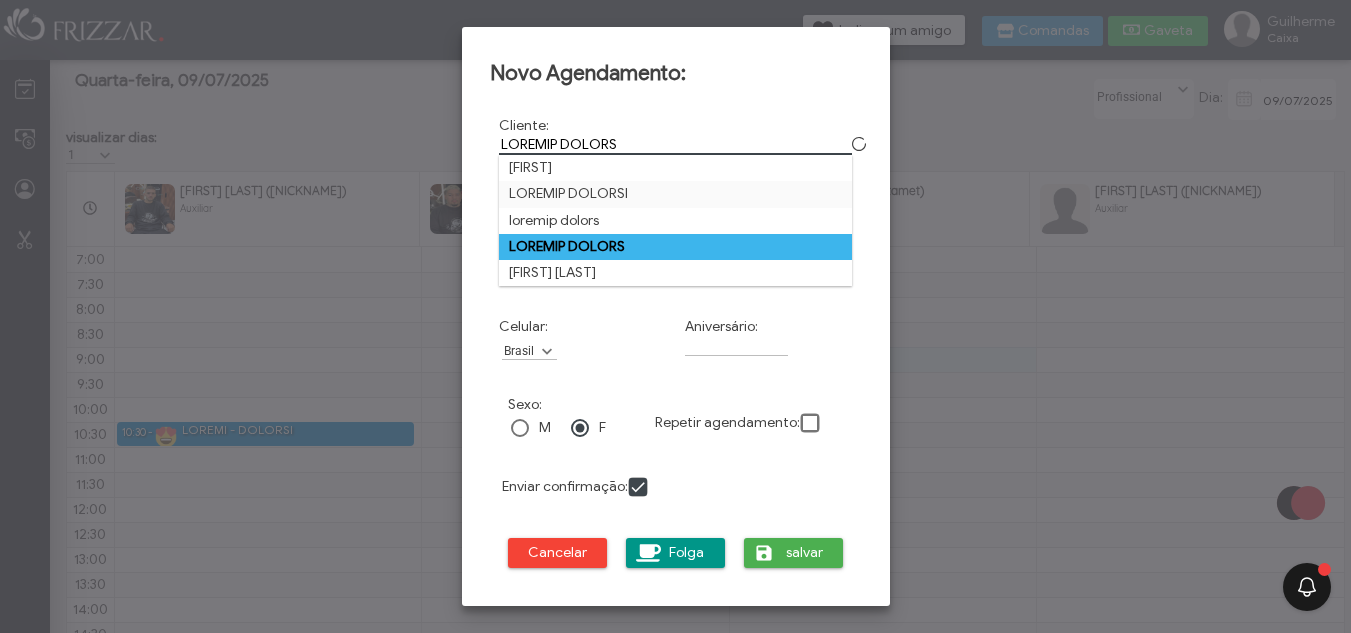 type on "LOREMIP DOLORS" 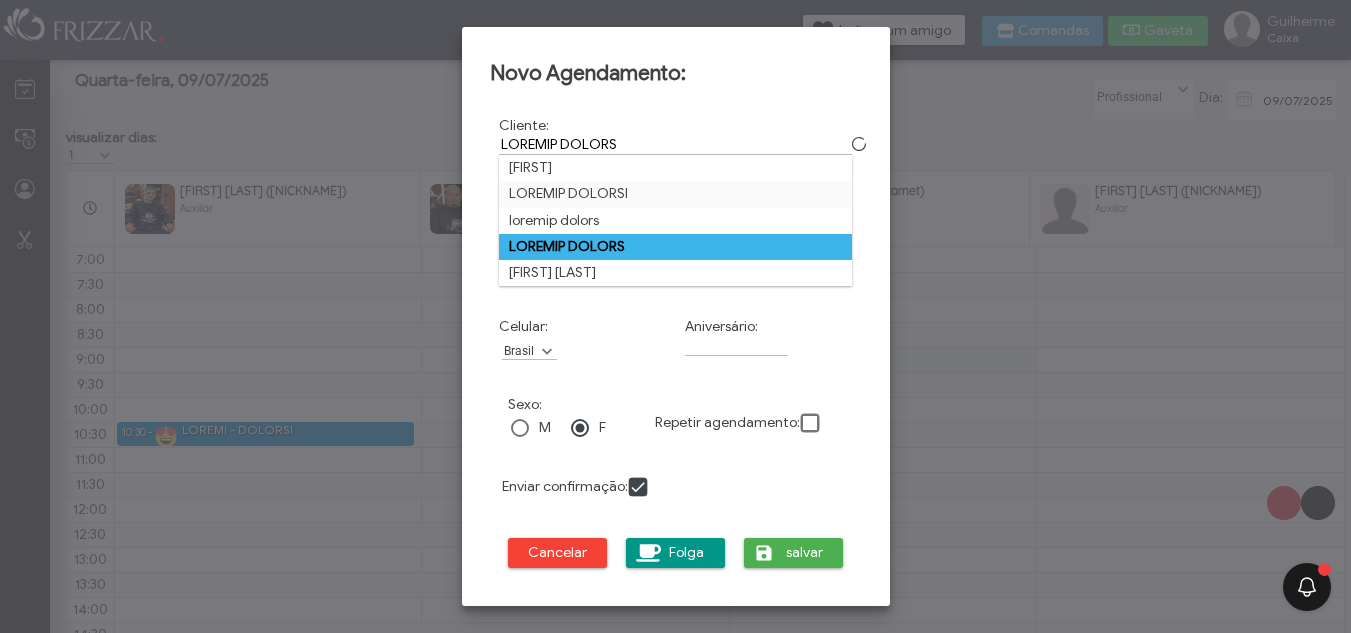 click on "LOREMIP DOLORS" at bounding box center (676, 247) 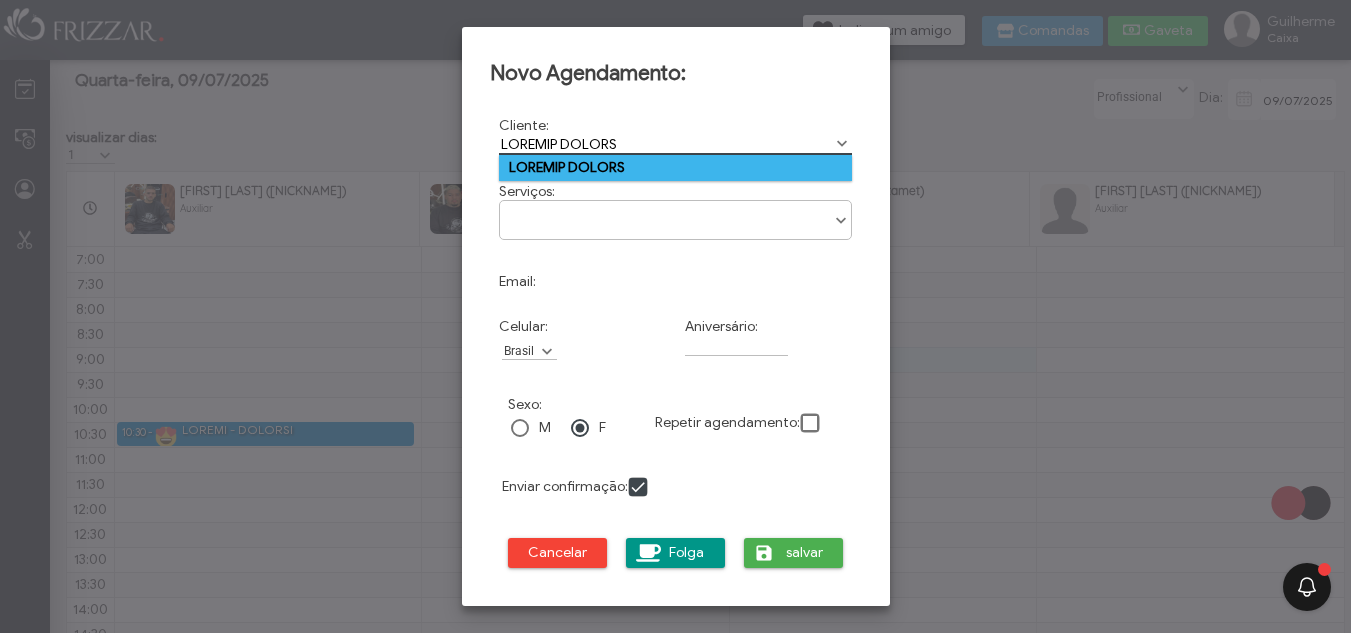 click at bounding box center [676, 213] 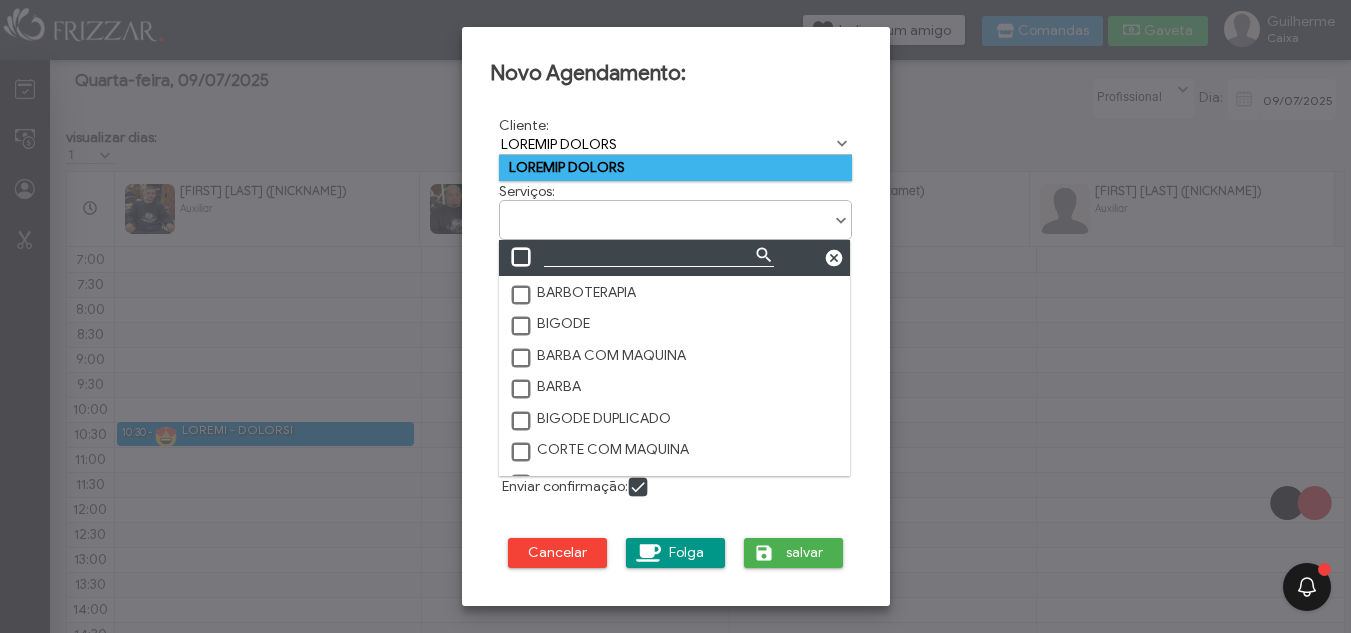 scroll, scrollTop: 11, scrollLeft: 89, axis: both 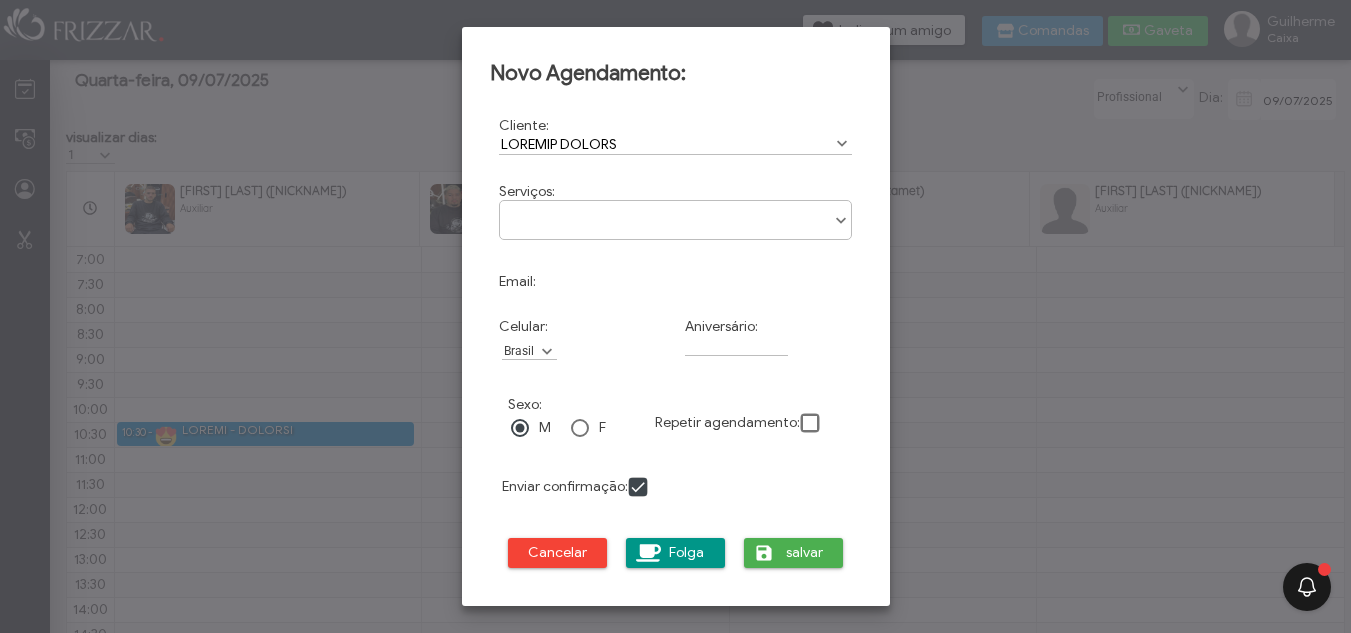click at bounding box center (676, 213) 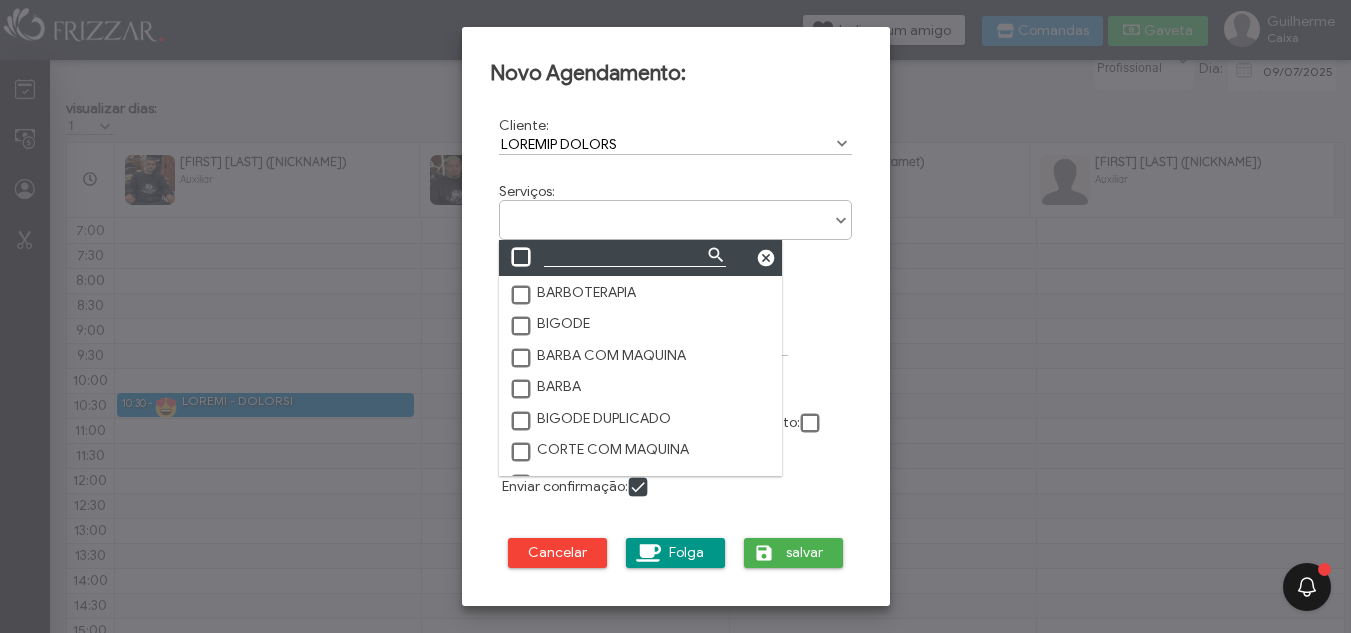 scroll, scrollTop: 45, scrollLeft: 0, axis: vertical 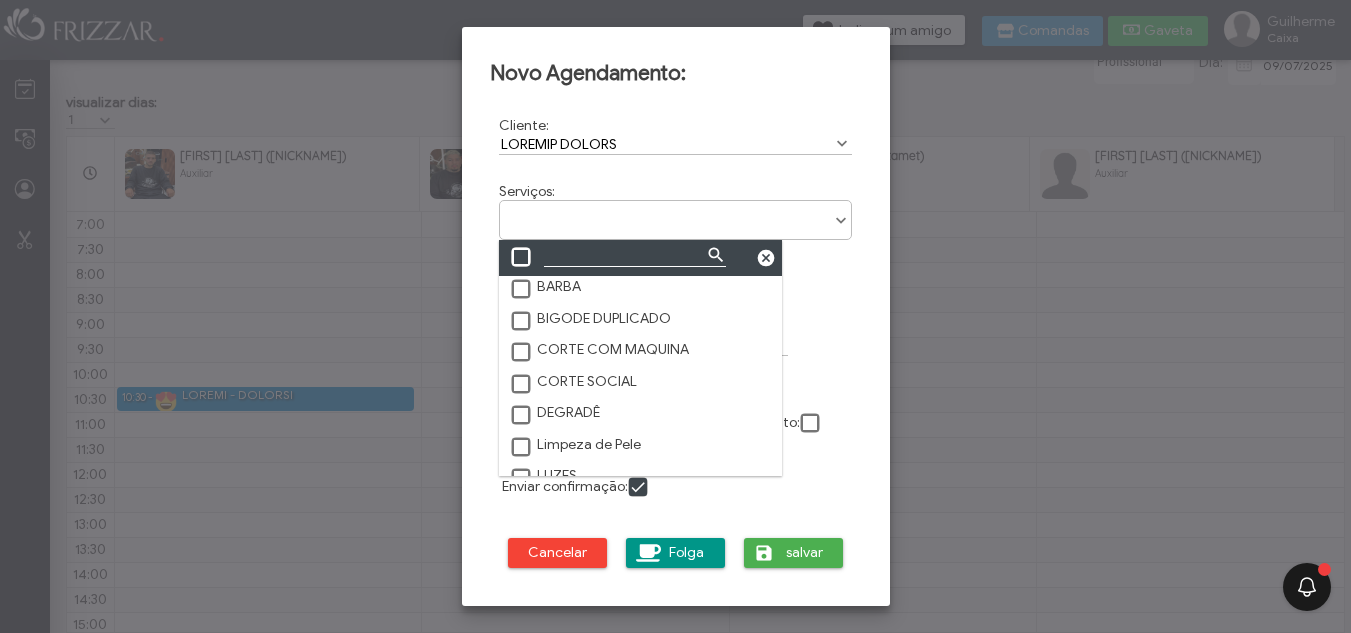 click at bounding box center [522, 416] 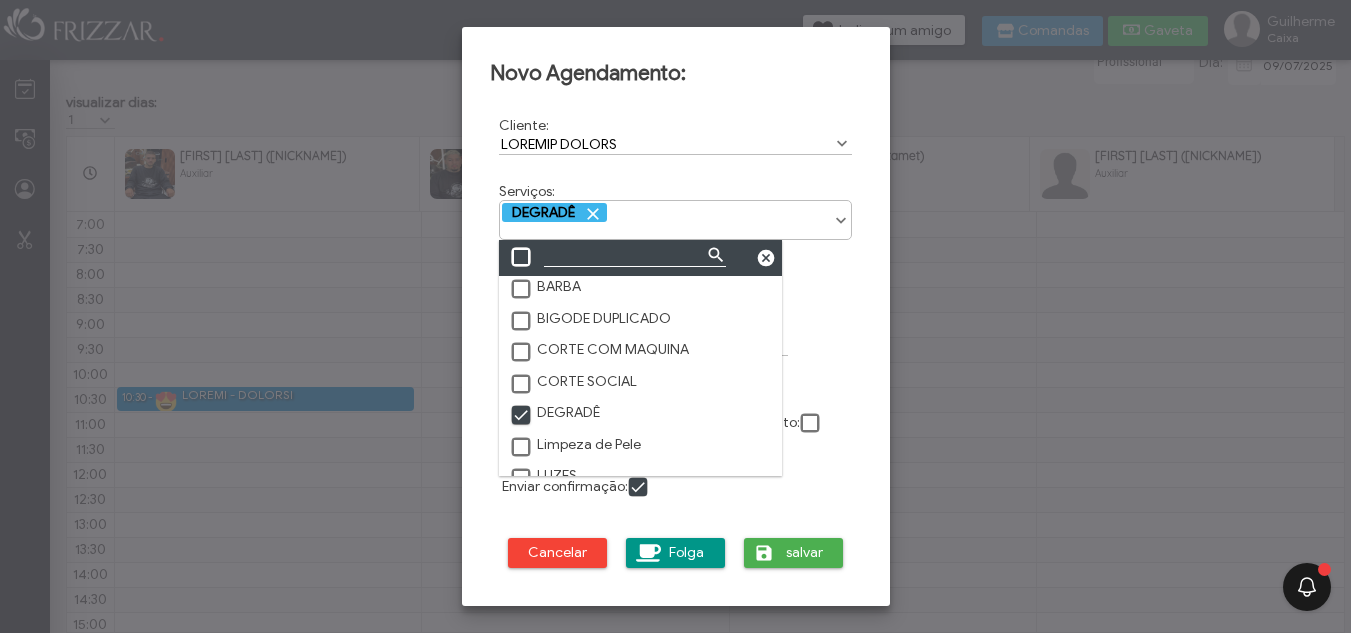 scroll, scrollTop: 10, scrollLeft: 11, axis: both 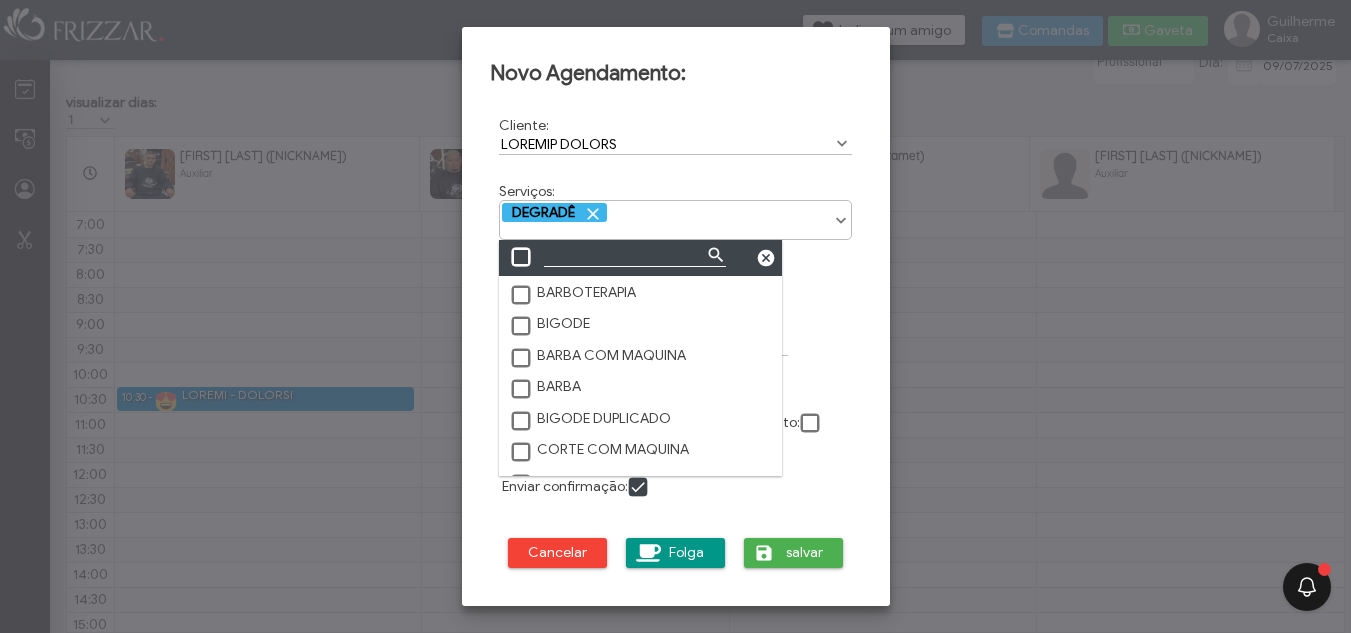 click at bounding box center [522, 390] 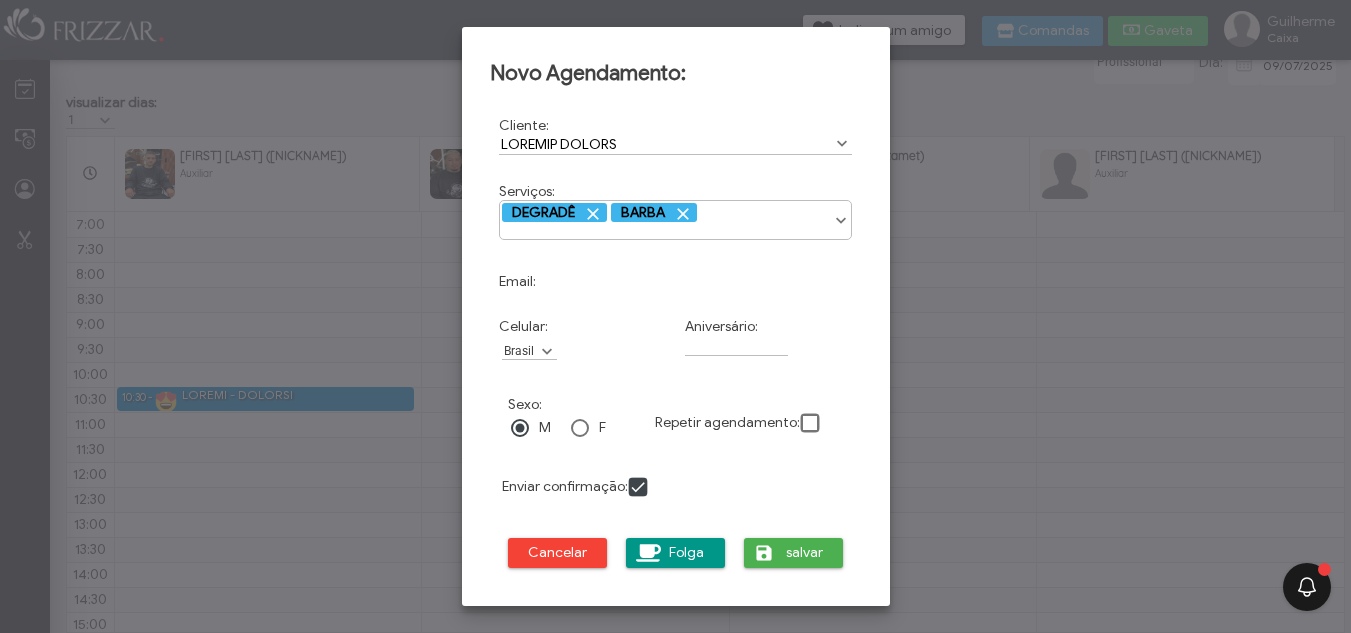 click on "DEGRADÊ BARBA" at bounding box center [676, 213] 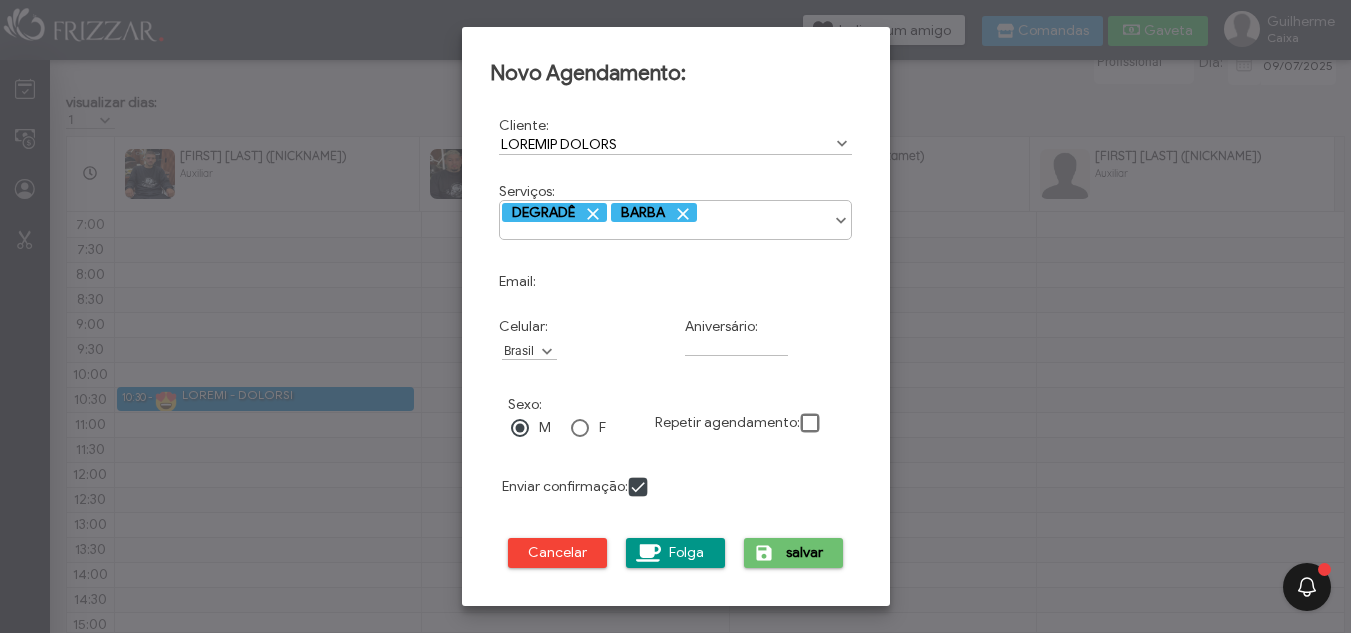 click at bounding box center (764, 553) 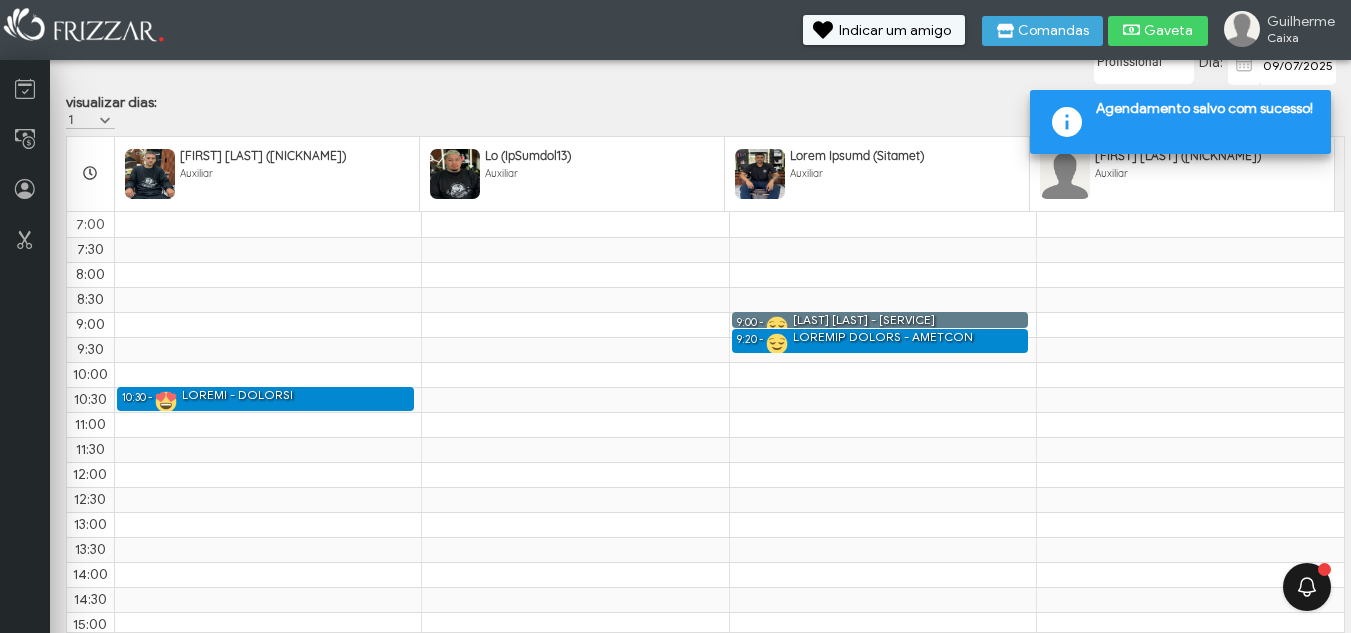 scroll, scrollTop: 0, scrollLeft: 0, axis: both 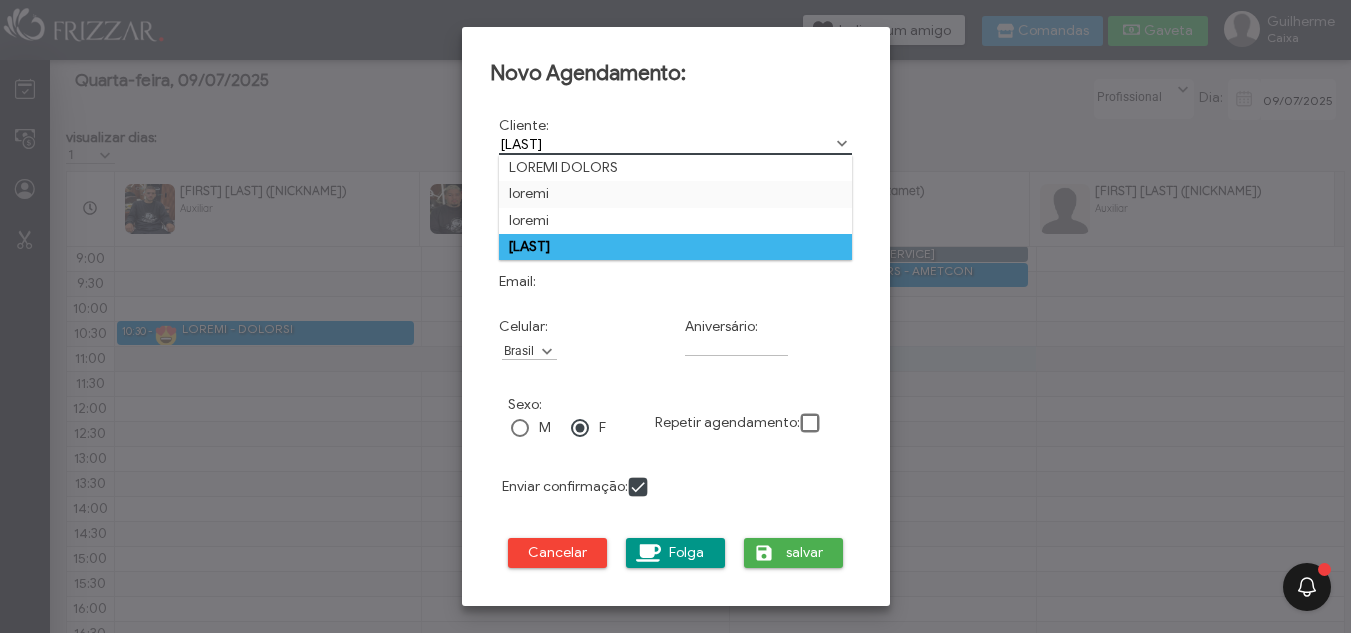 type on "TAYLOR" 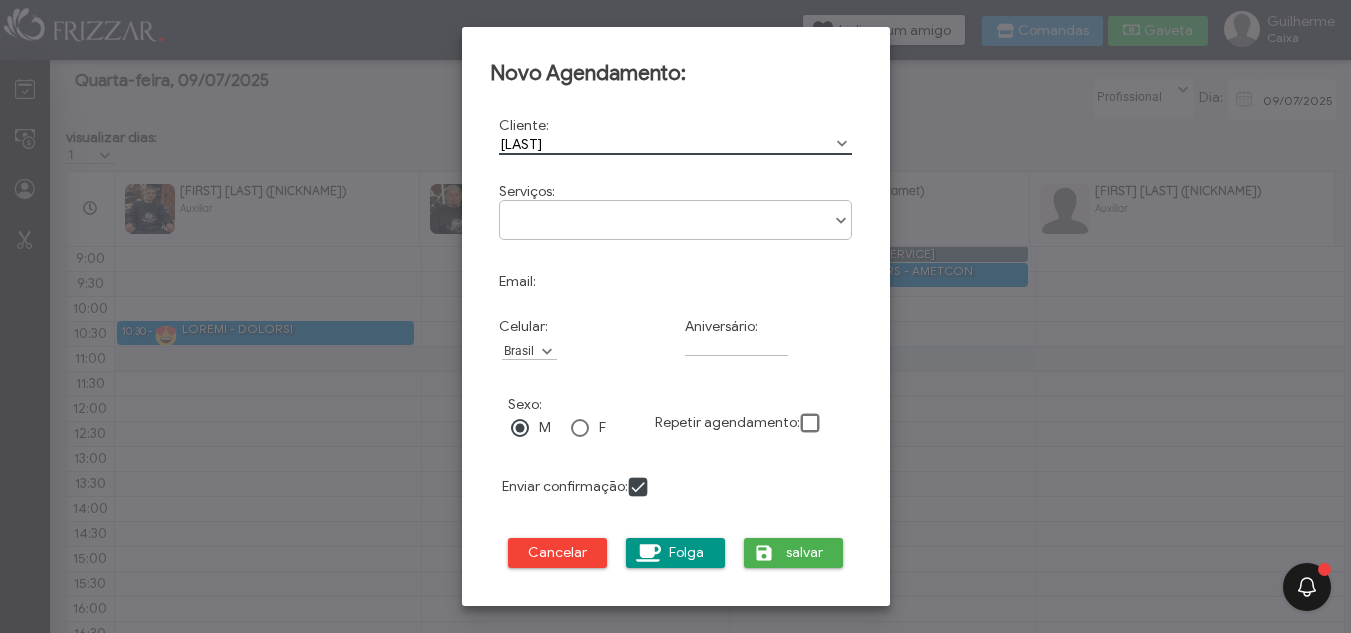 click on "Serviços:" at bounding box center (527, 191) 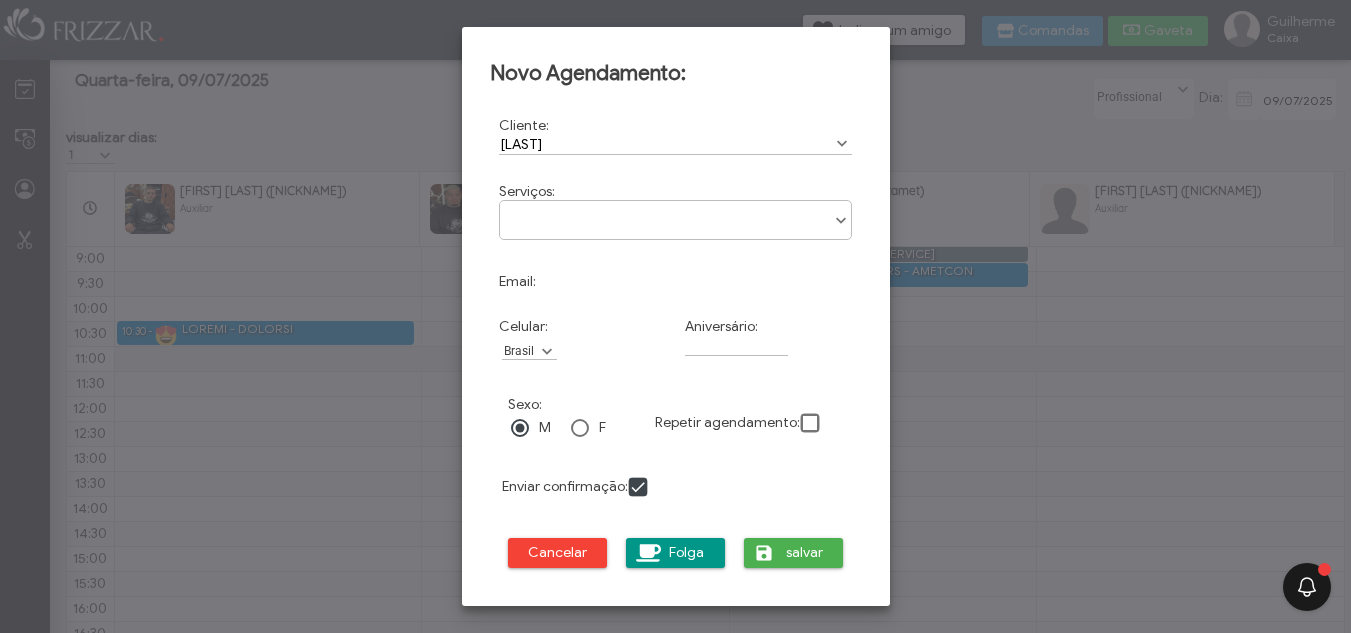 click at bounding box center (676, 213) 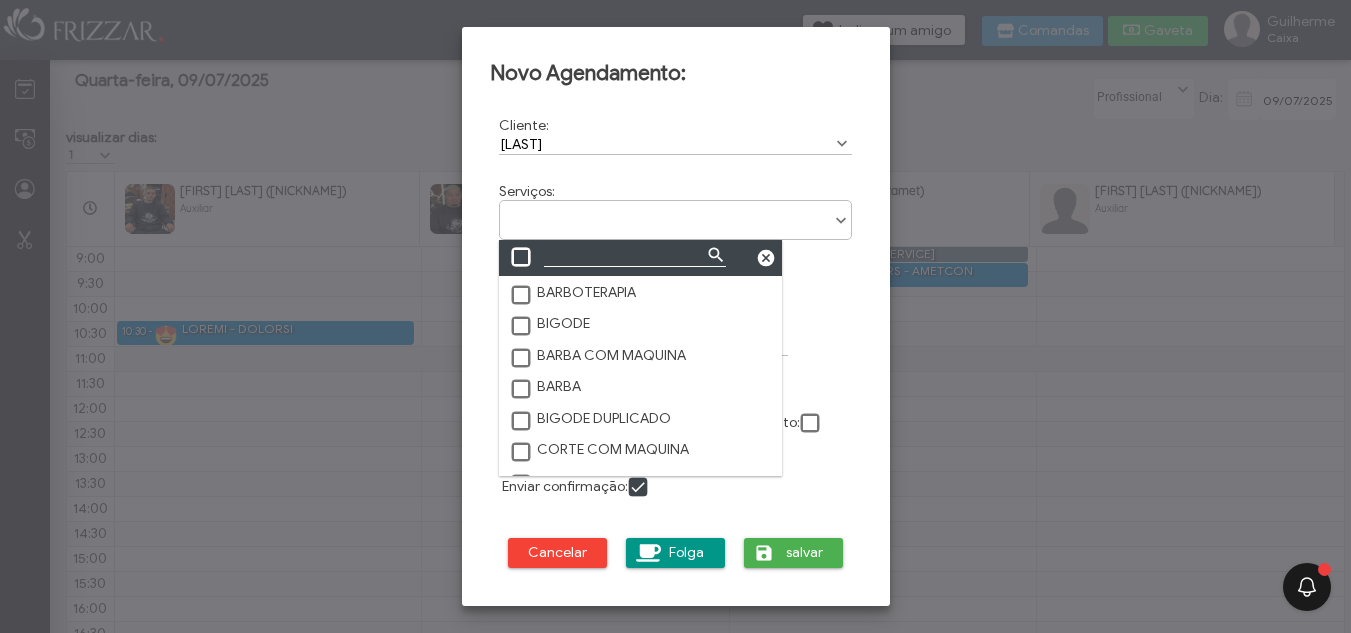scroll, scrollTop: 11, scrollLeft: 89, axis: both 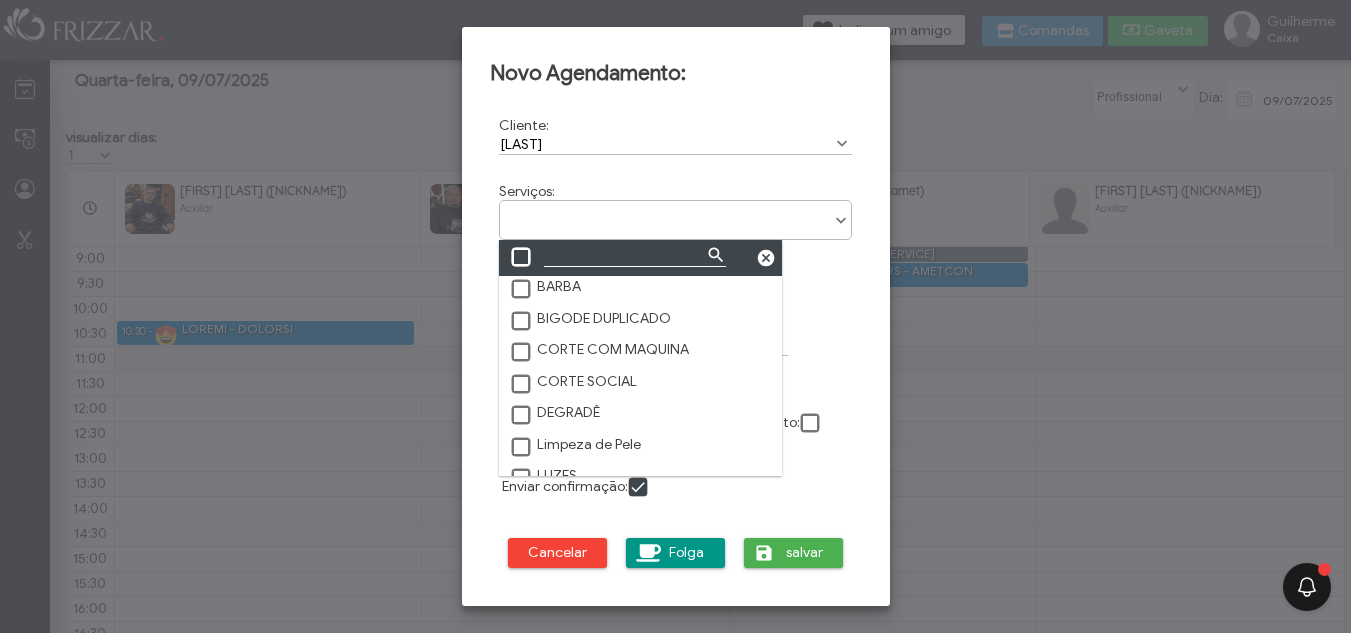 click at bounding box center [522, 416] 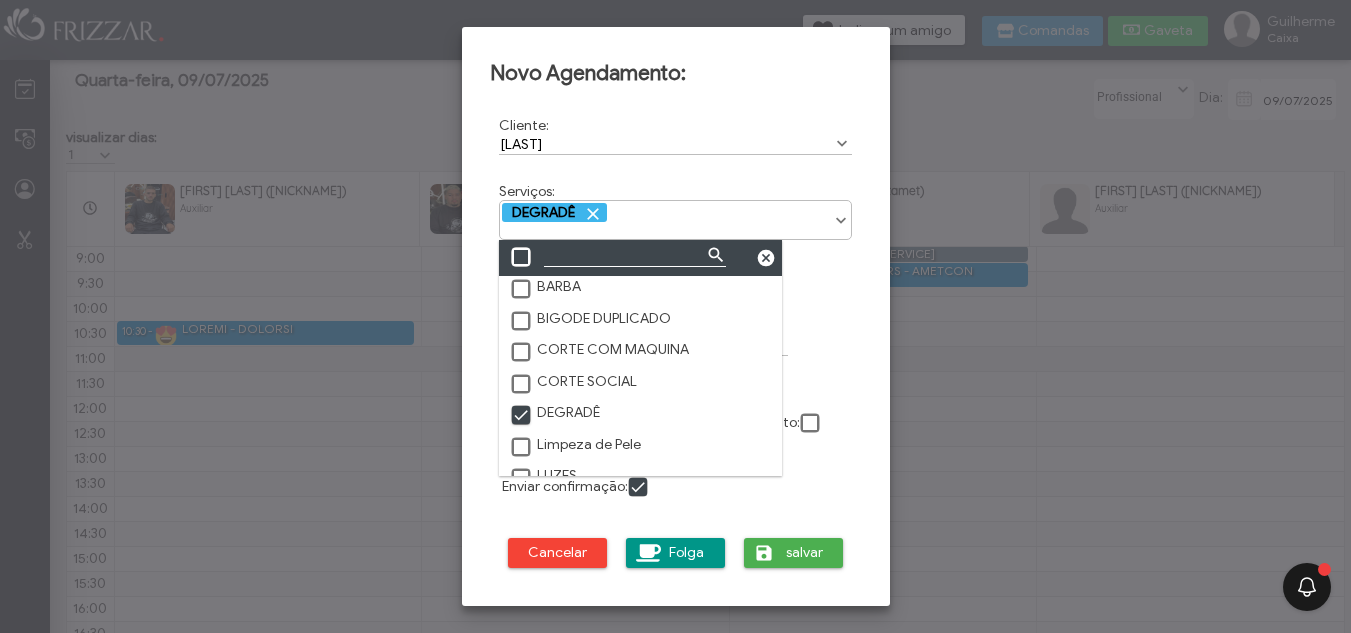 scroll, scrollTop: 10, scrollLeft: 11, axis: both 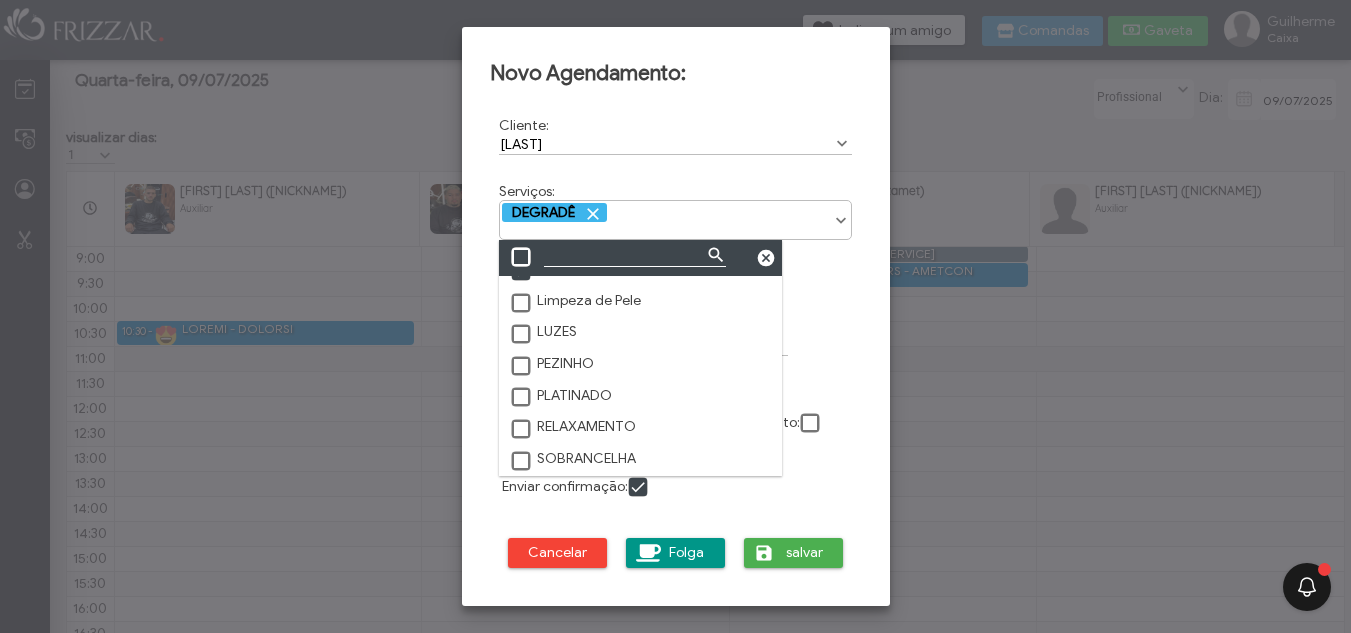 click at bounding box center [522, 462] 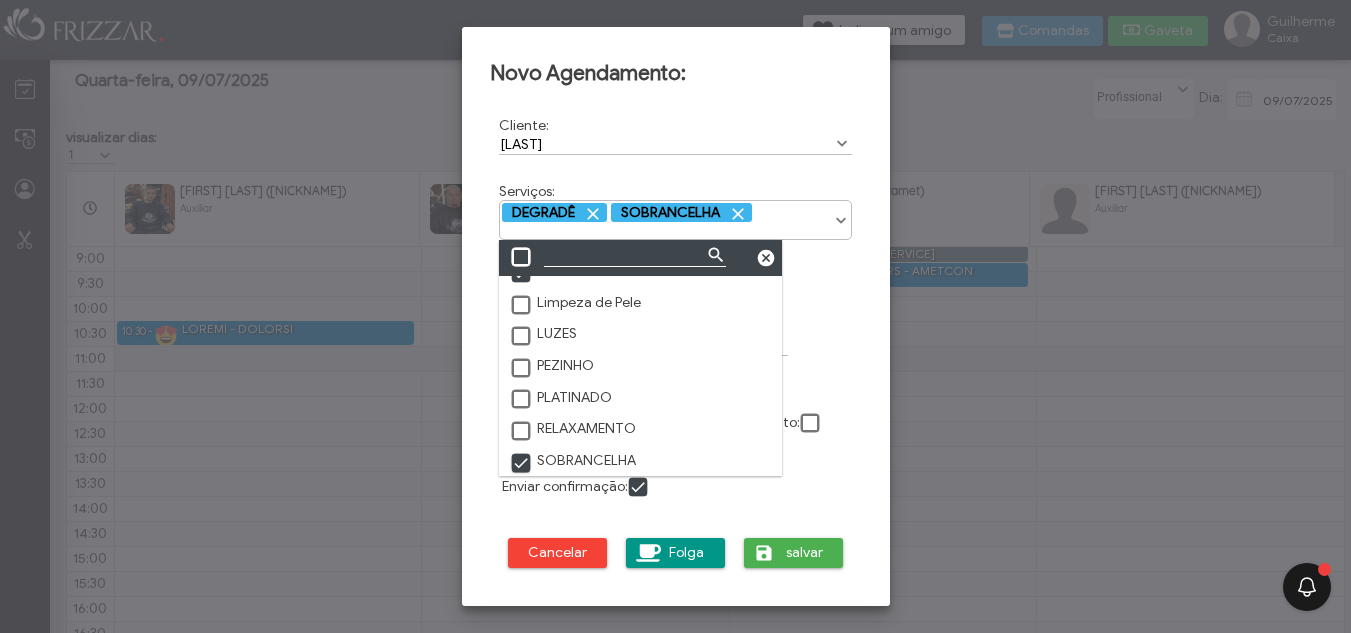 scroll, scrollTop: 0, scrollLeft: 0, axis: both 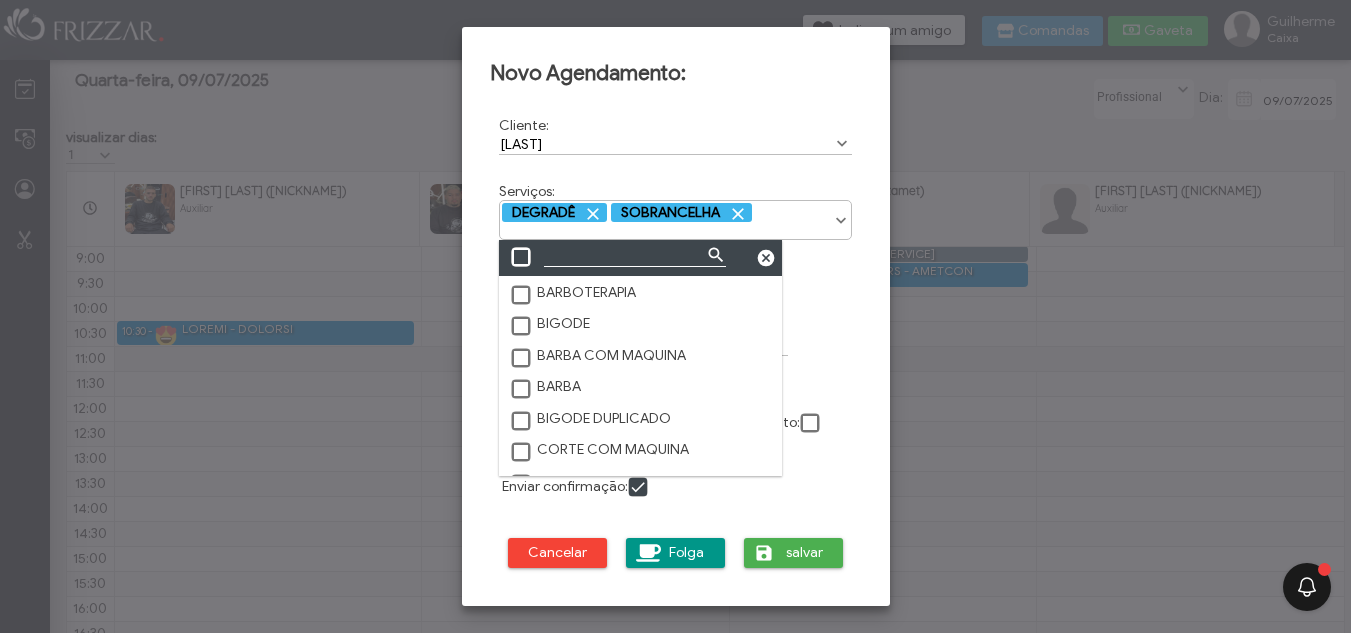 click at bounding box center [522, 327] 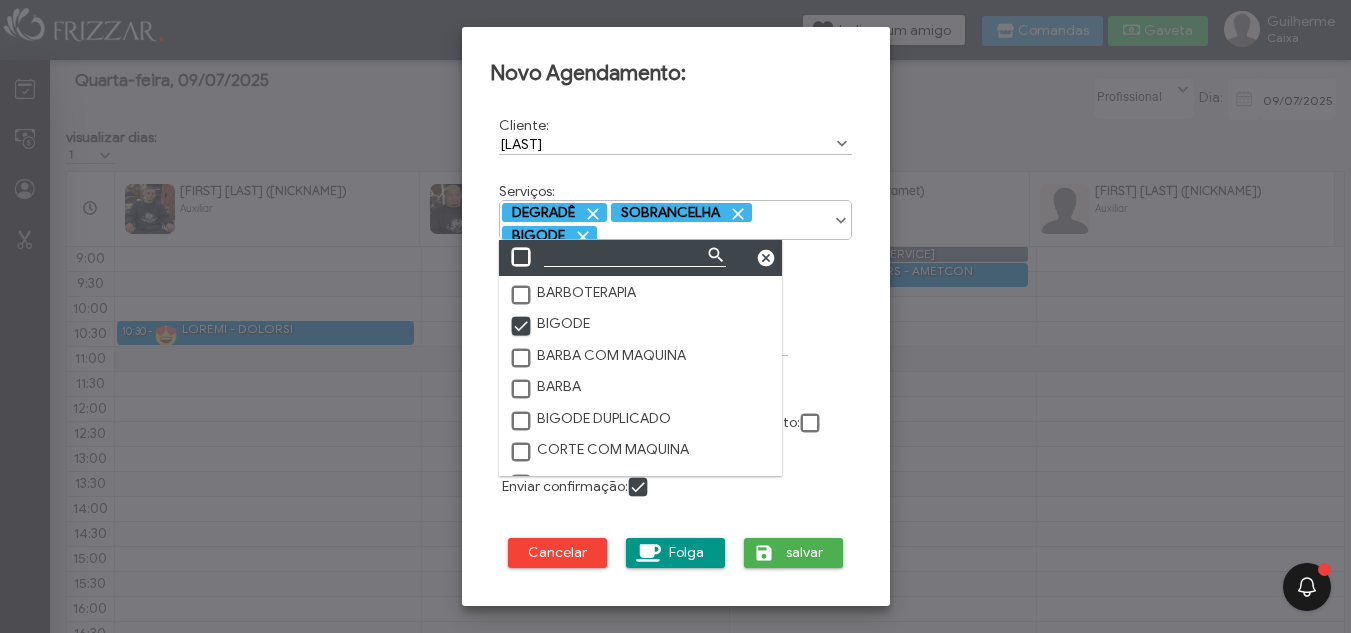 scroll, scrollTop: 10, scrollLeft: 11, axis: both 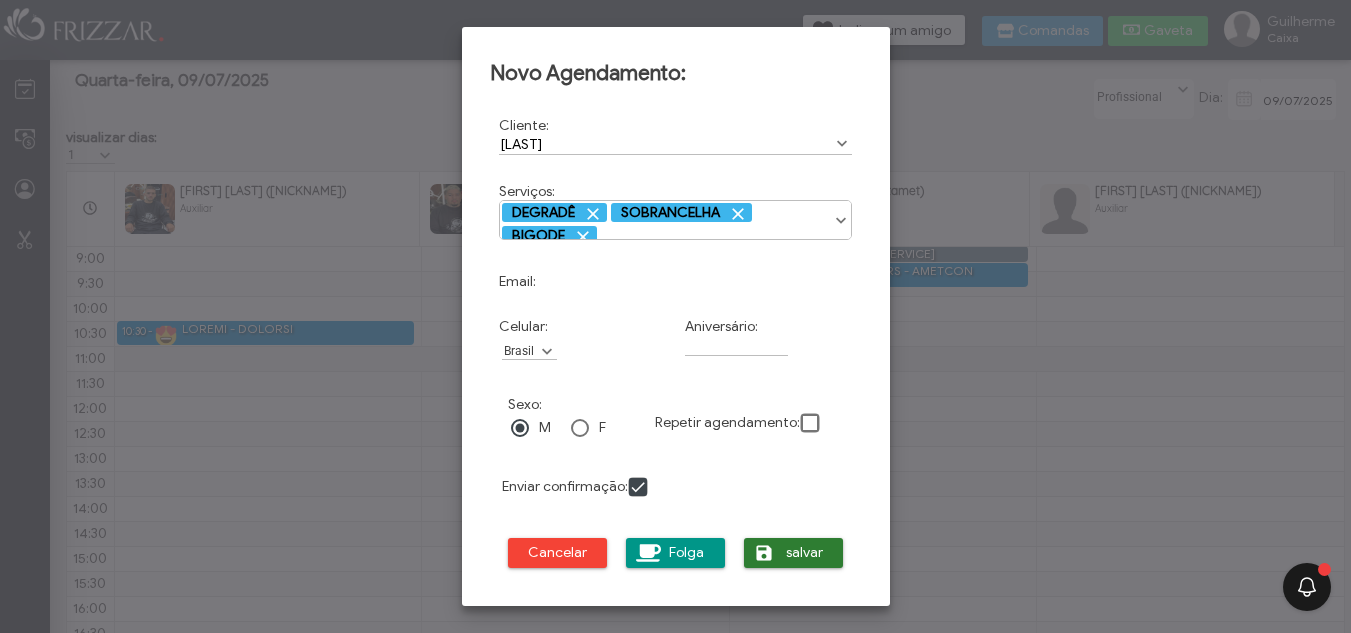 click at bounding box center [764, 553] 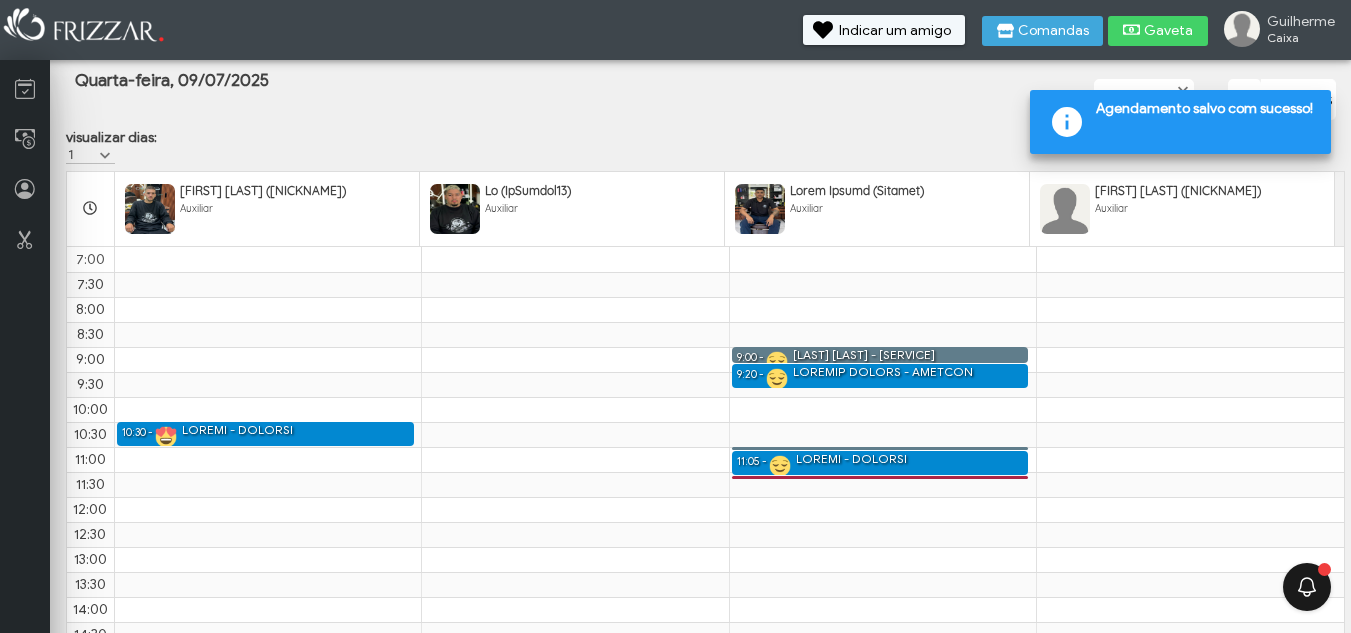 scroll, scrollTop: 201, scrollLeft: 0, axis: vertical 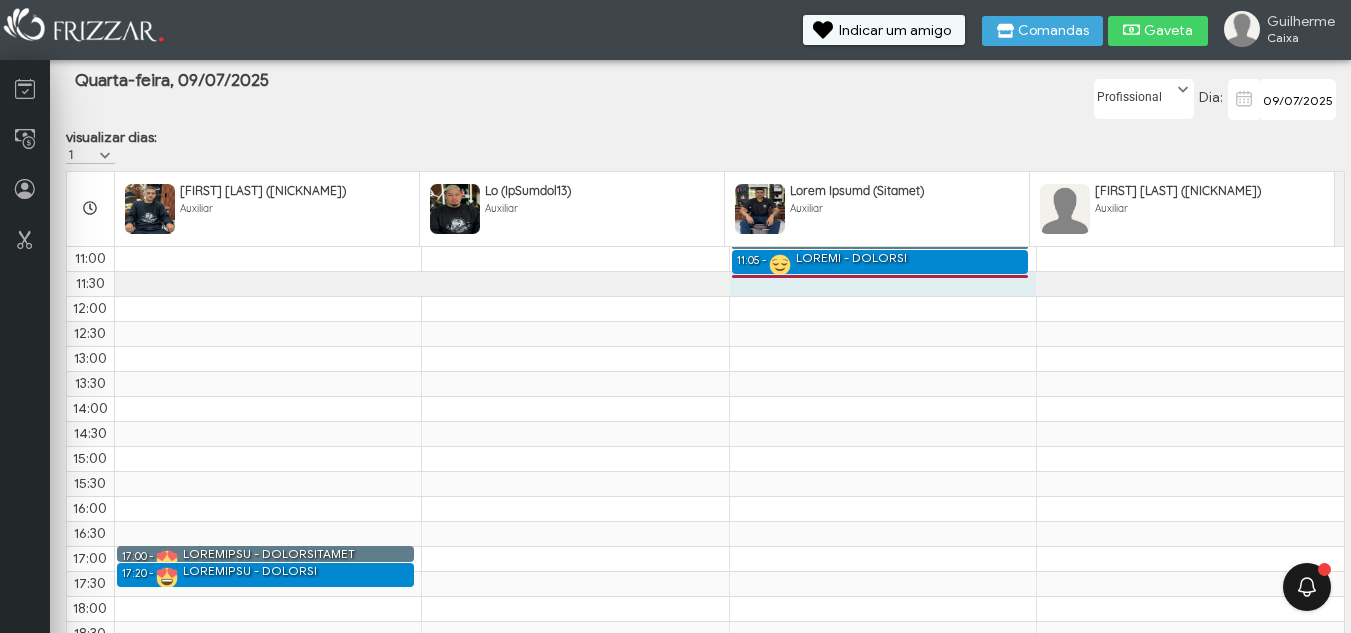 click on "7:00 7:30 8:00 8:30 9:00 9:30 10:00 10:30 11:00 11:30 12:00 12:30 13:00 13:30 14:00 14:30 15:00 15:30 16:00 16:30 17:00 17:30 18:00 18:30 19:00 19:30 20:00 20:30 10:30 - 11:00 ANDREY  - DEGRADÊ 17:00 - 17:20 DIONATHAN - BARBOTERAPIA 17:20 - 17:50 DIONATHAN - DEGRADÊ 19:00 - 19:20 AFONSO BARBOSA  - BARBOTERAPIA 19:20 - 19:50 AFONSO BARBOSA  - DEGRADÊ 9:00 - 9:20 CLAUDIO CABRAL - BARBA 9:20 - 9:50 CLAUDIO CABRAL - DEGRADÊ 11:00 - 11:05 TAYLOR - BIGODE 11:05 - 11:35 TAYLOR - DEGRADÊ 11:35 - 11:40 TAYLOR - SOBRANCELHA" at bounding box center (705, 396) 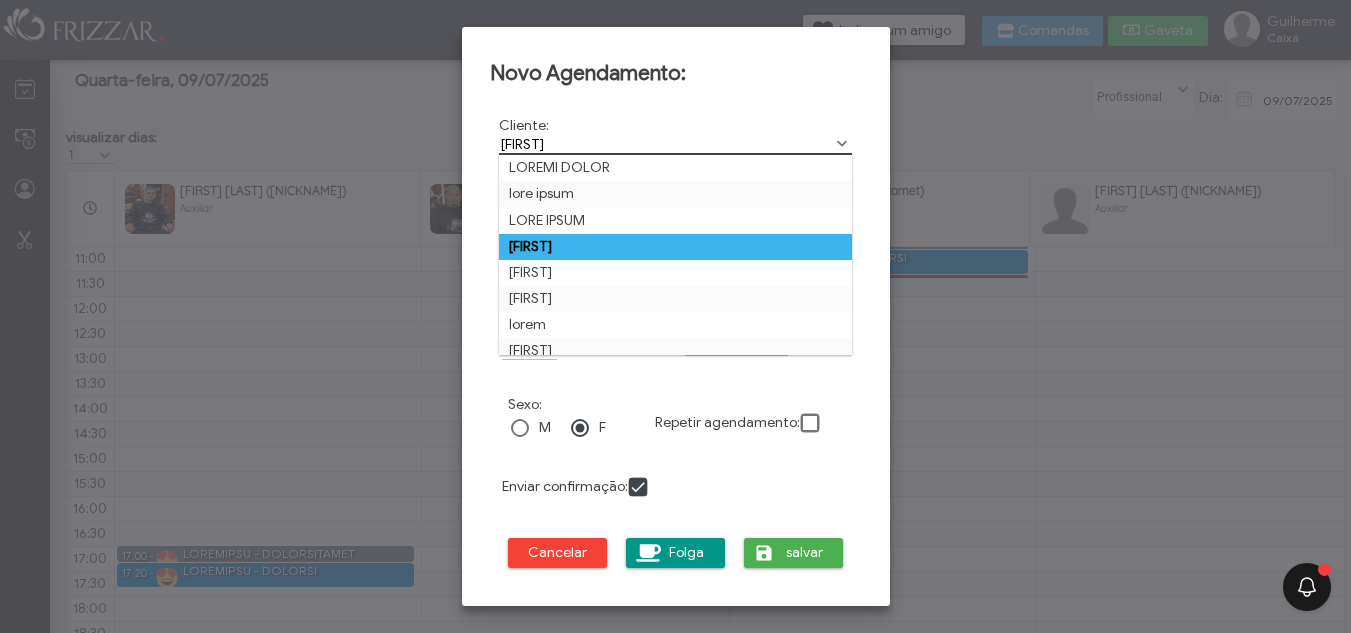 type on "LUCAS" 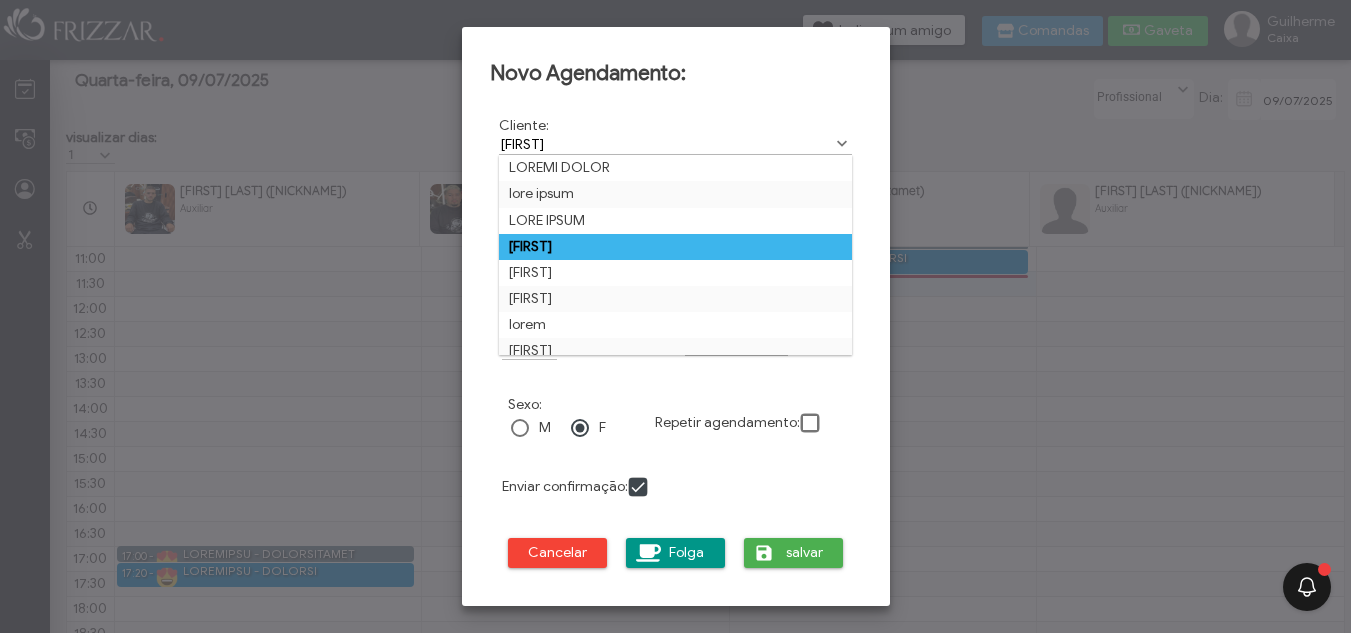 click on "LUCAS" at bounding box center (675, 247) 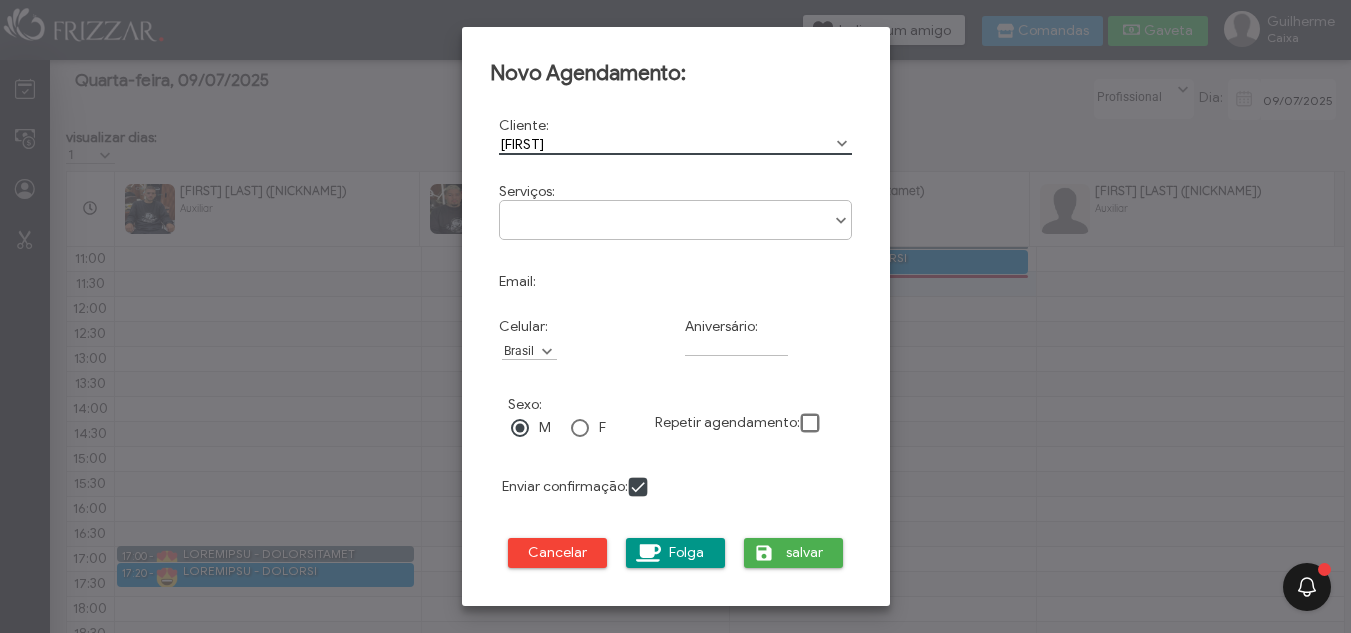 click at bounding box center (676, 213) 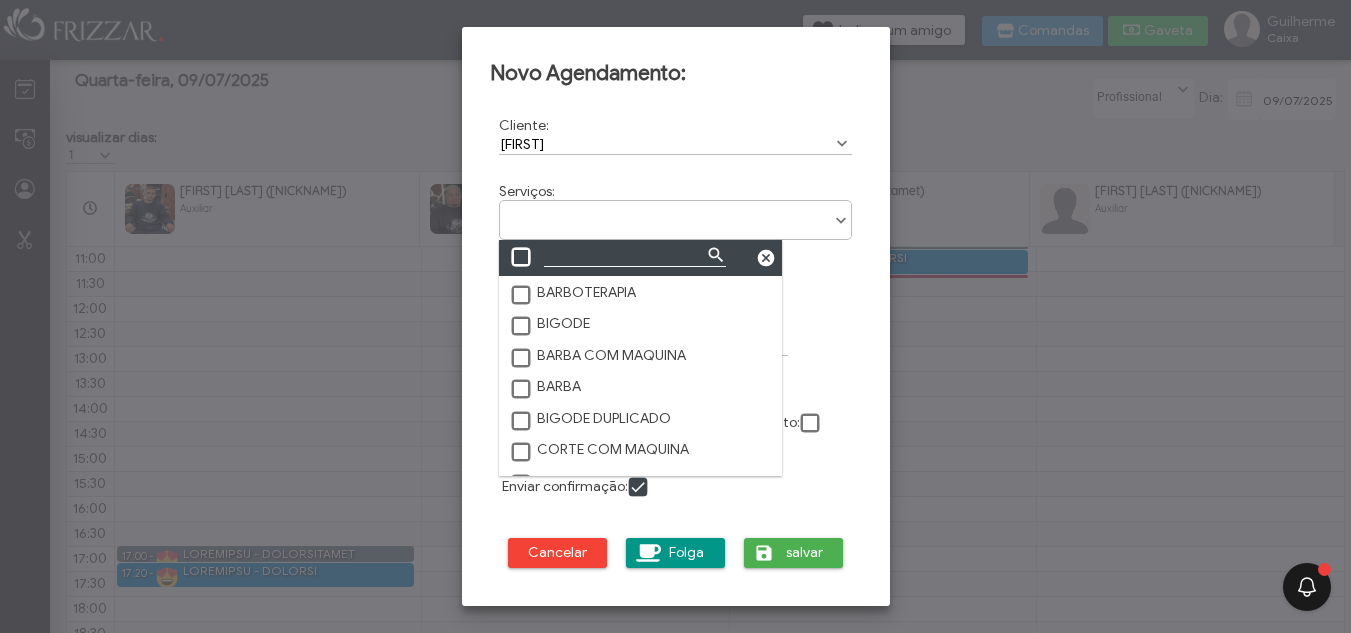 scroll, scrollTop: 11, scrollLeft: 89, axis: both 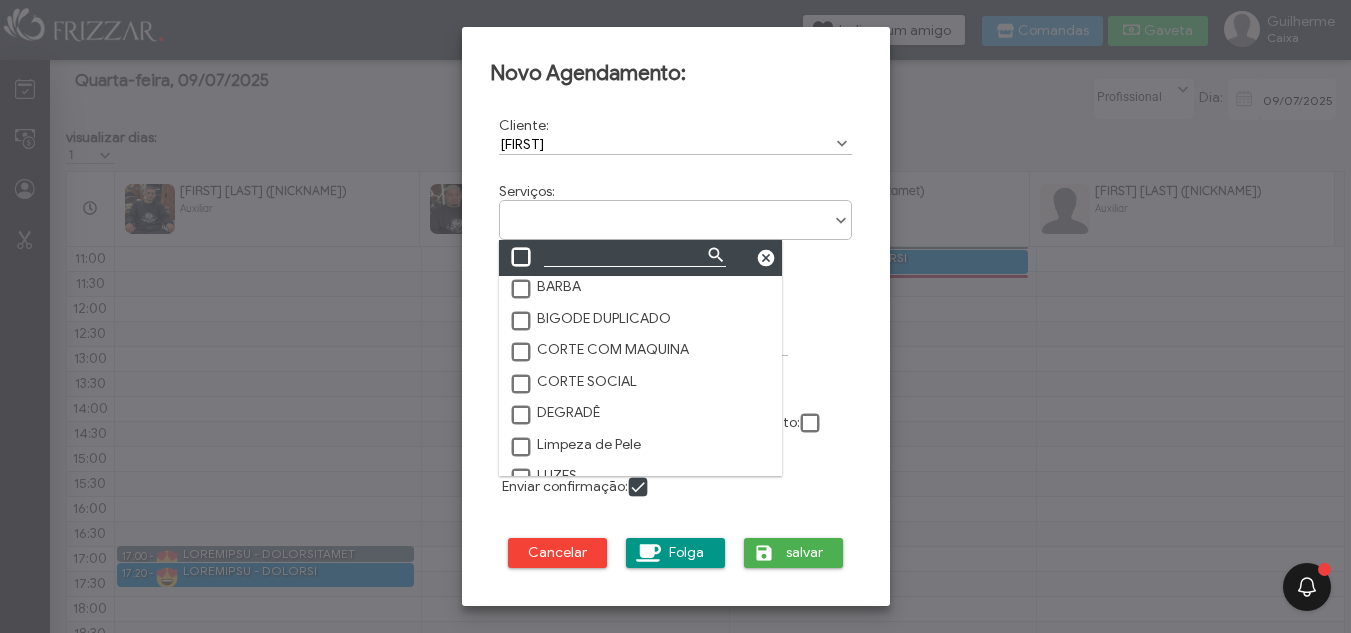 click at bounding box center (522, 416) 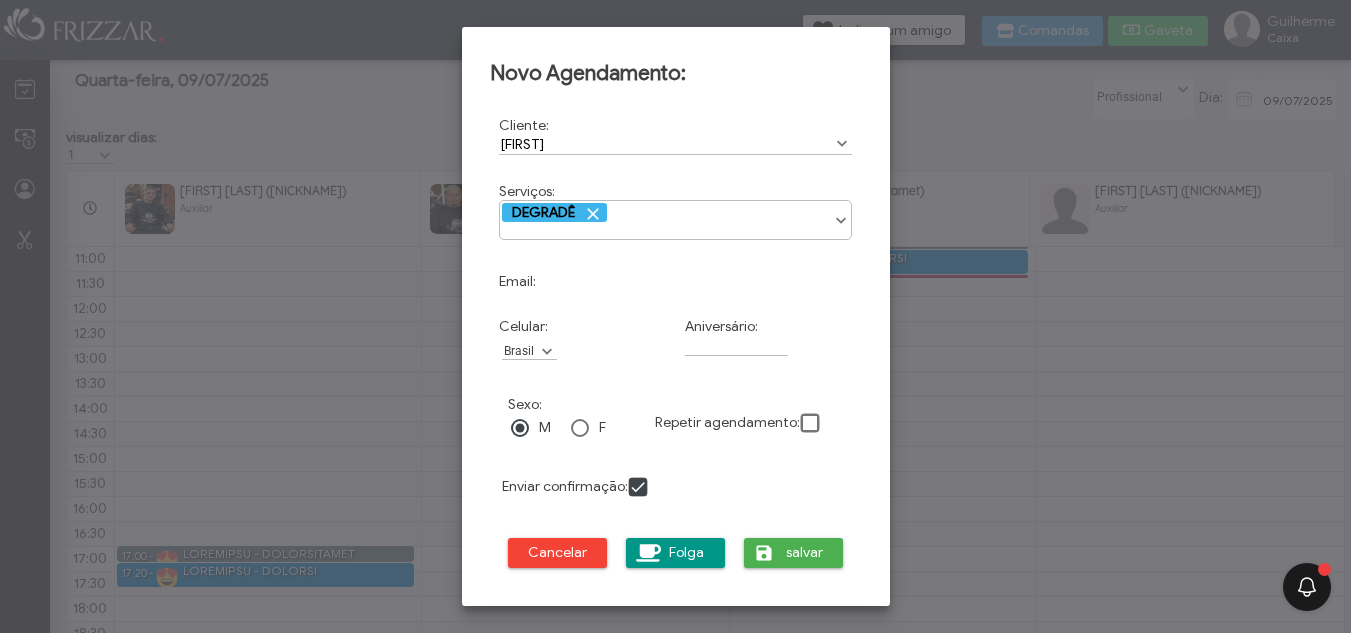 click on "DEGRADÊ" at bounding box center [676, 213] 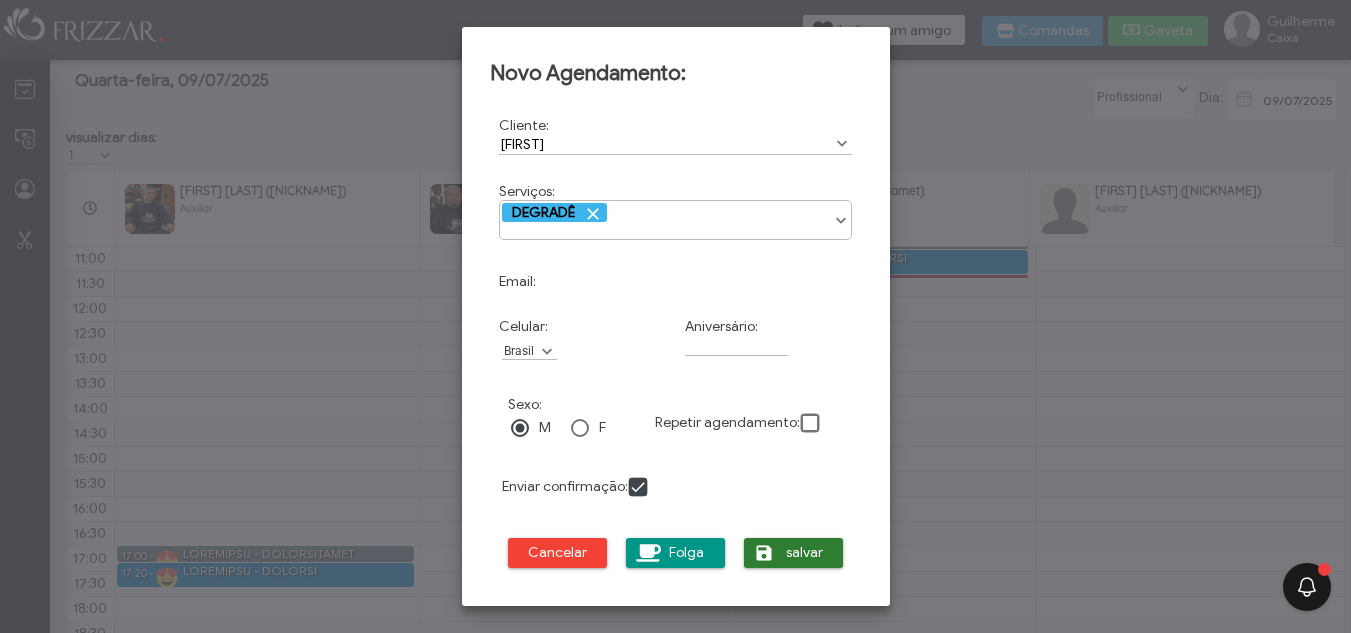 click on "salvar" at bounding box center (805, 553) 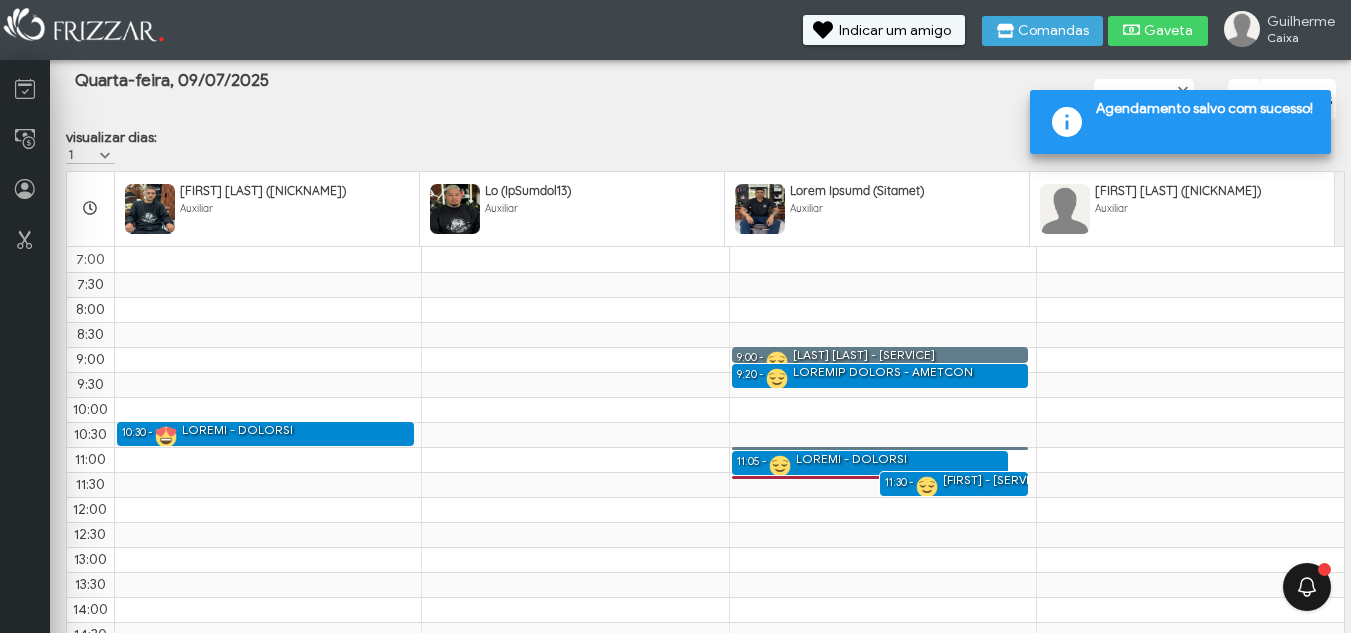 scroll, scrollTop: 201, scrollLeft: 0, axis: vertical 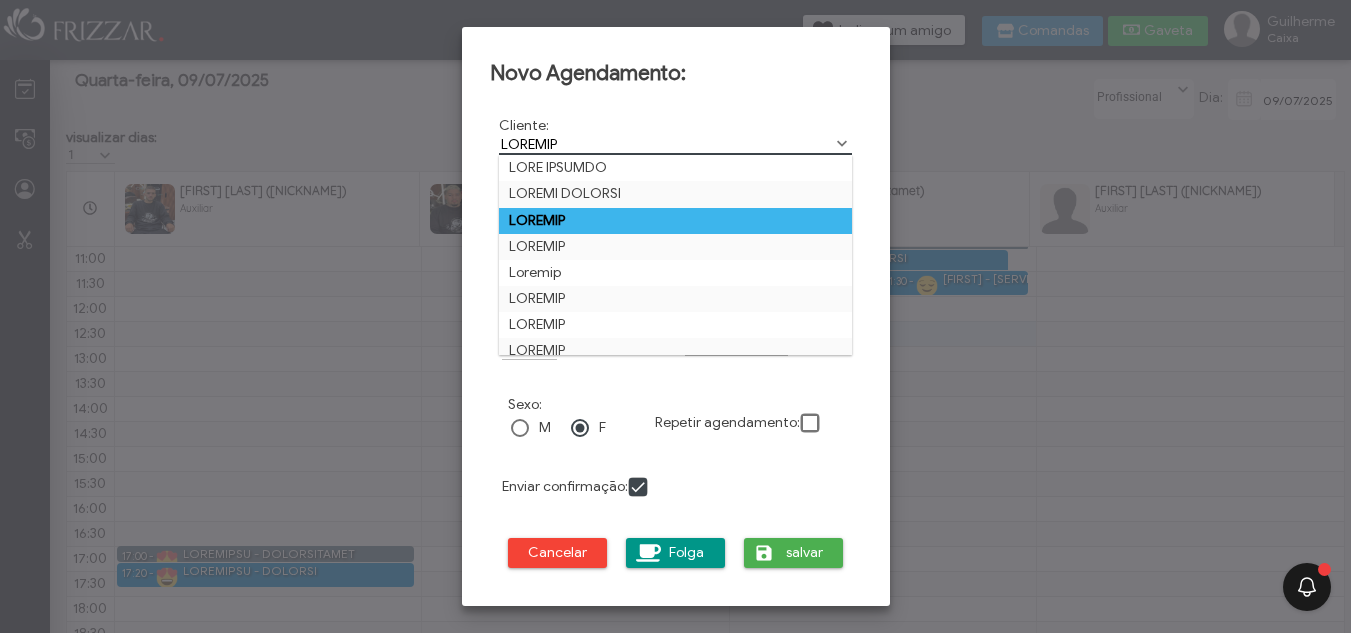 type on "EDUARDO" 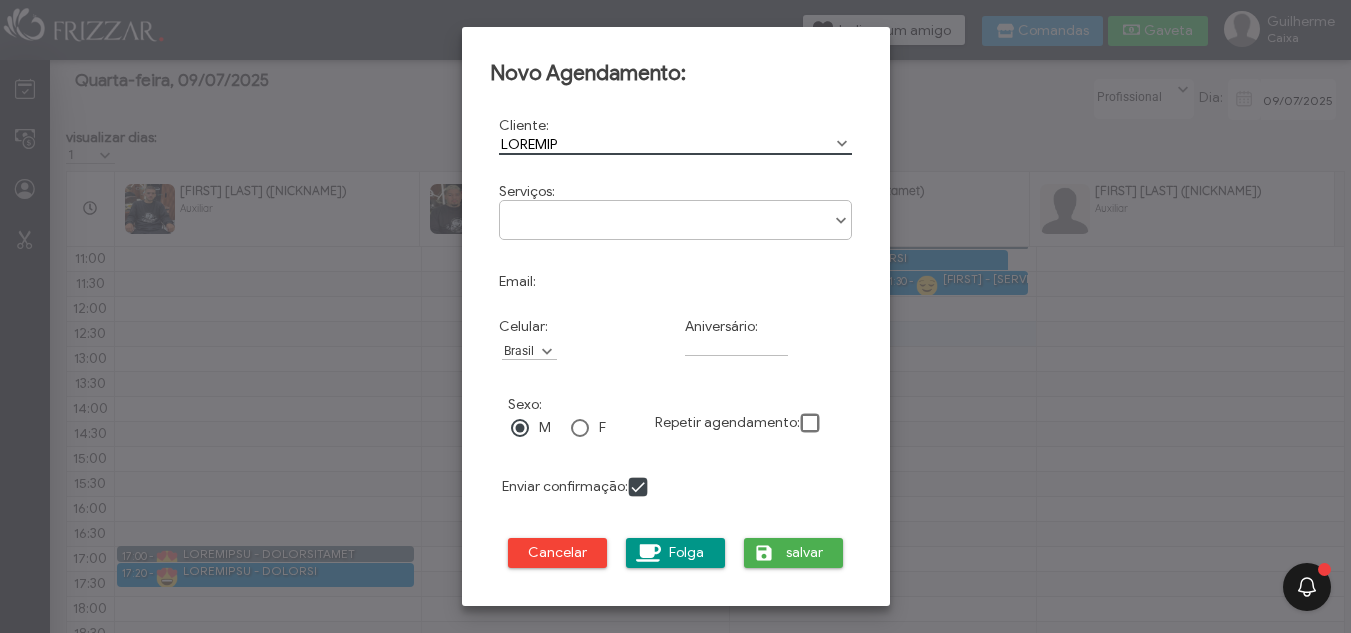 click at bounding box center (676, 213) 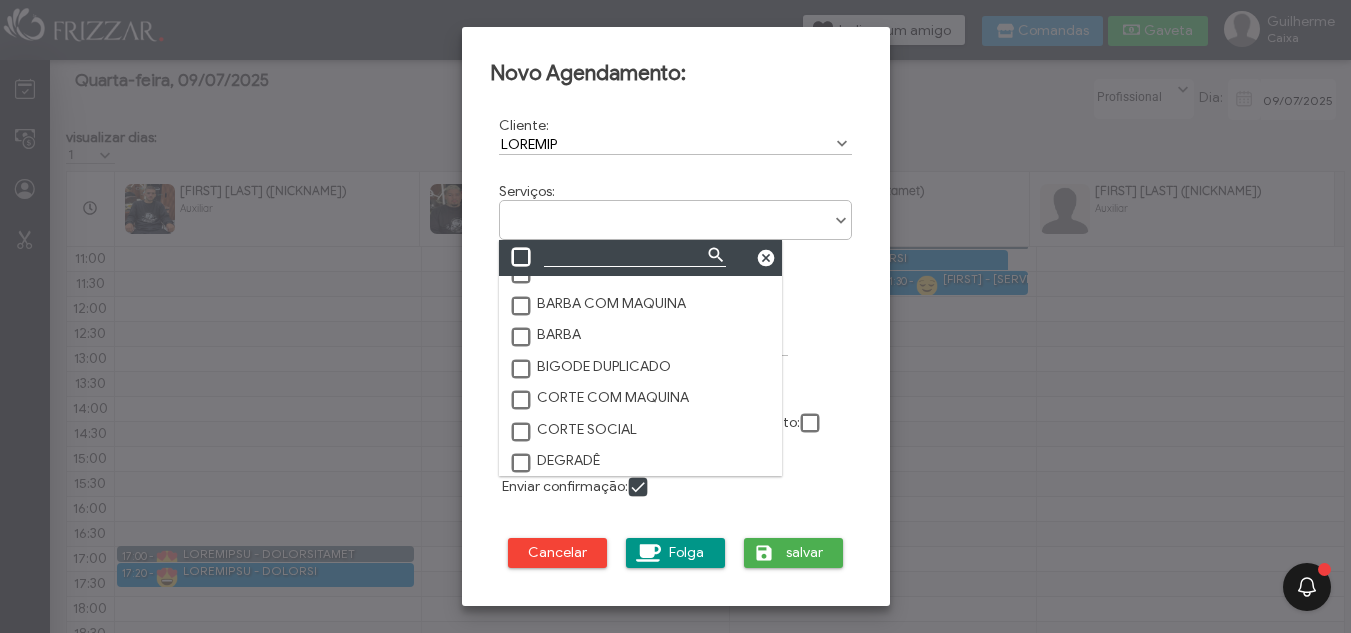 scroll, scrollTop: 100, scrollLeft: 0, axis: vertical 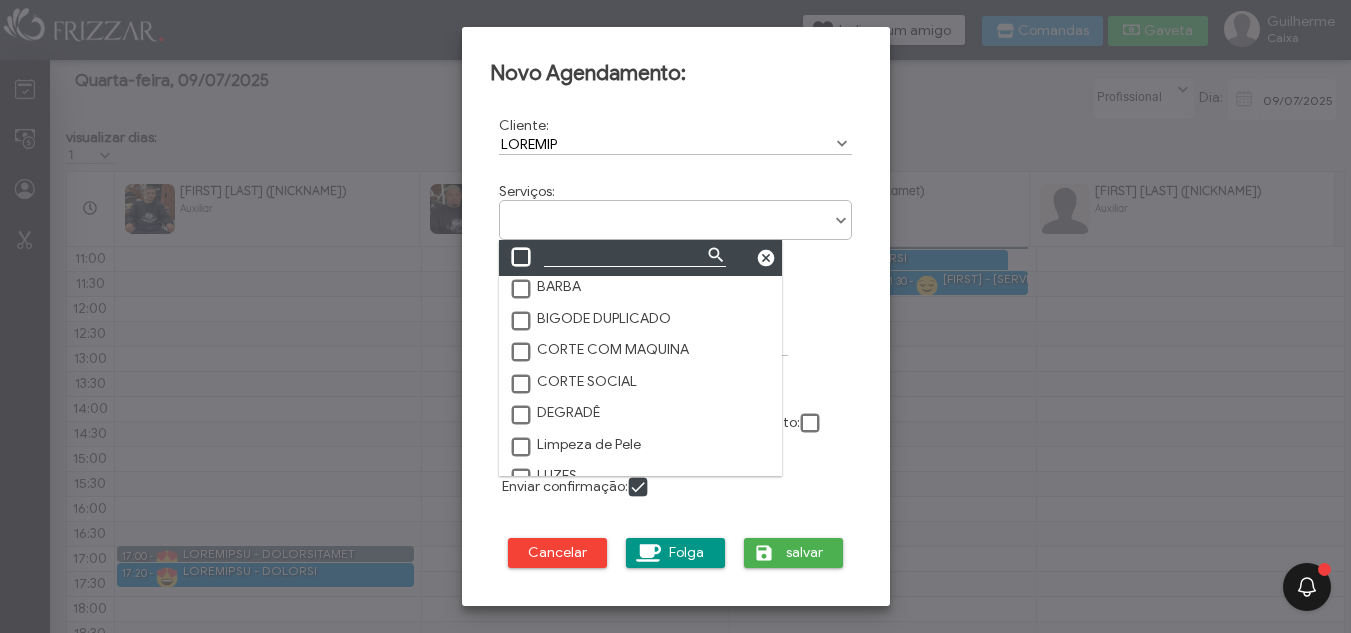 click at bounding box center (522, 416) 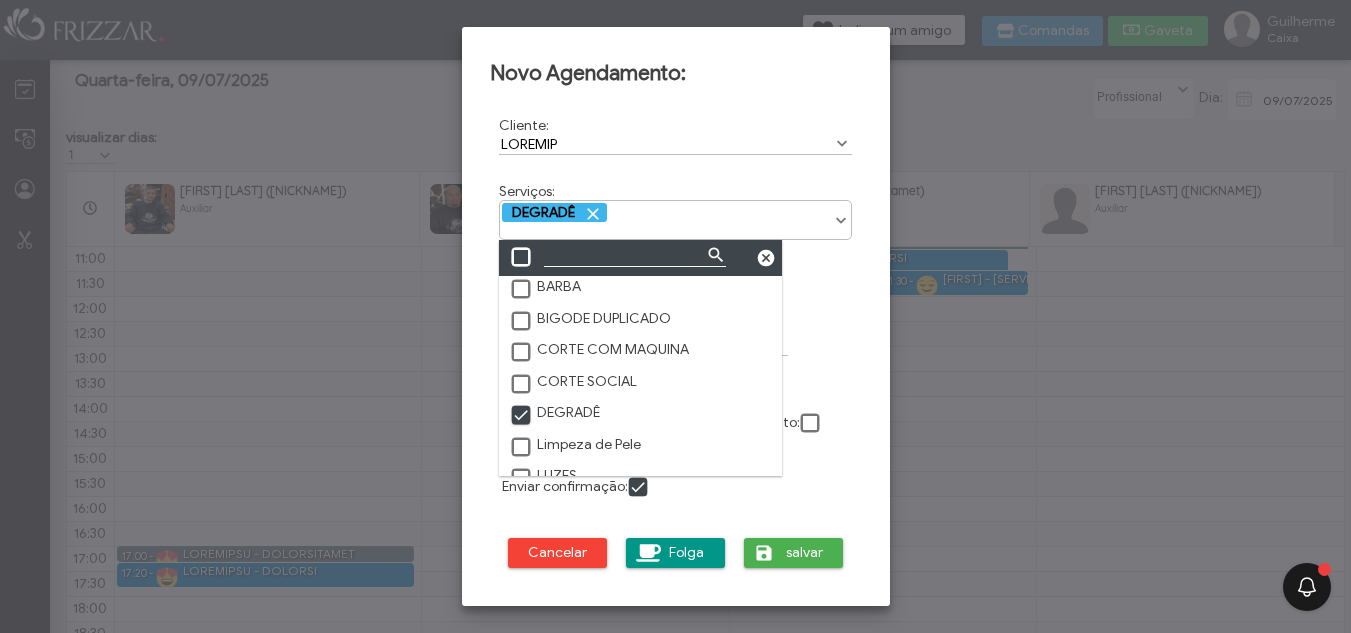 scroll, scrollTop: 10, scrollLeft: 11, axis: both 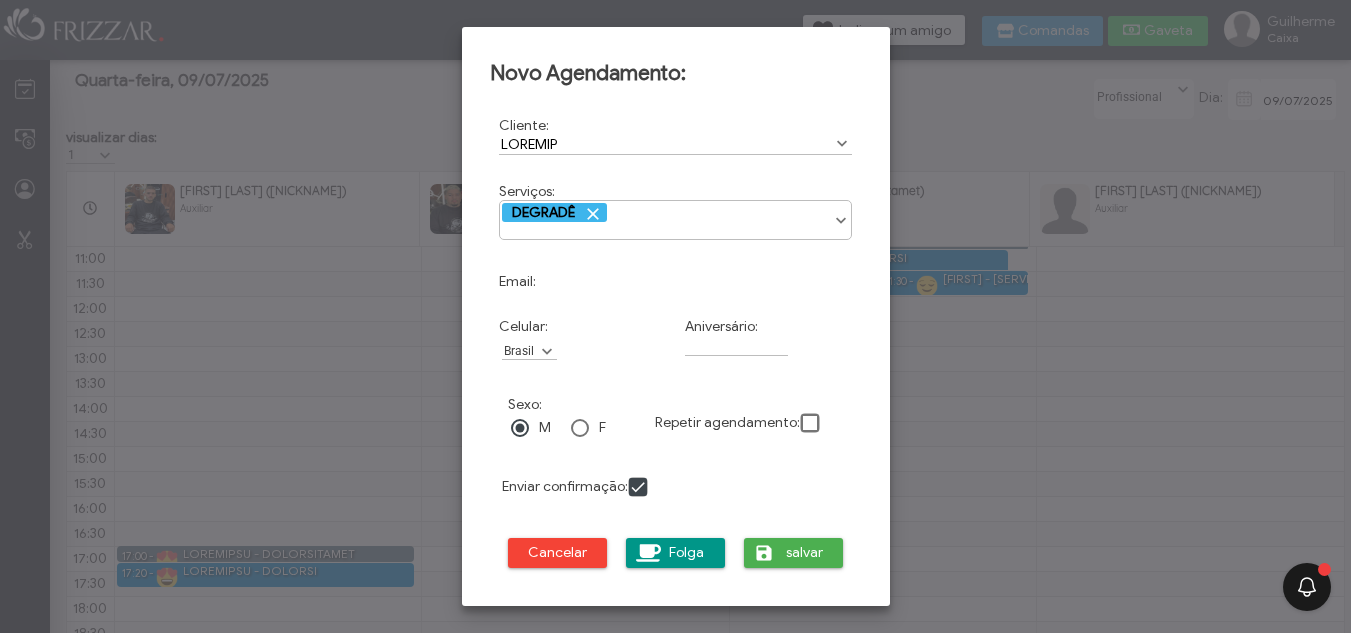 click on "DEGRADÊ" at bounding box center (676, 213) 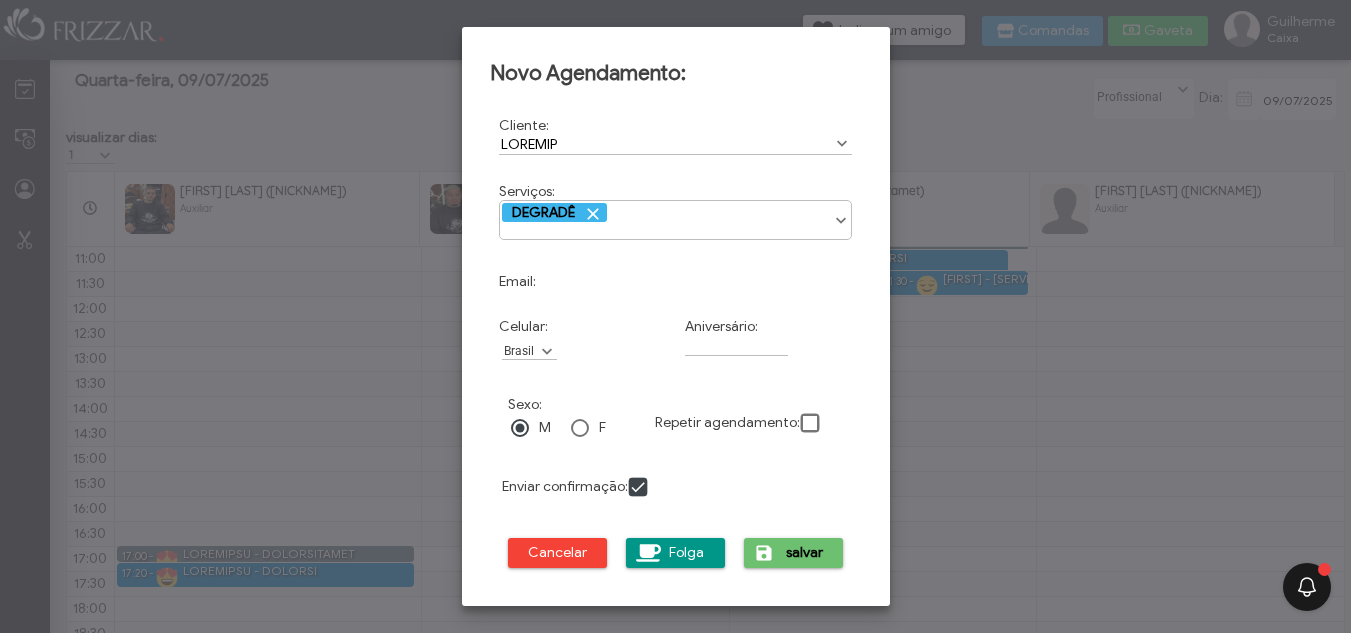 click on "salvar" at bounding box center (805, 553) 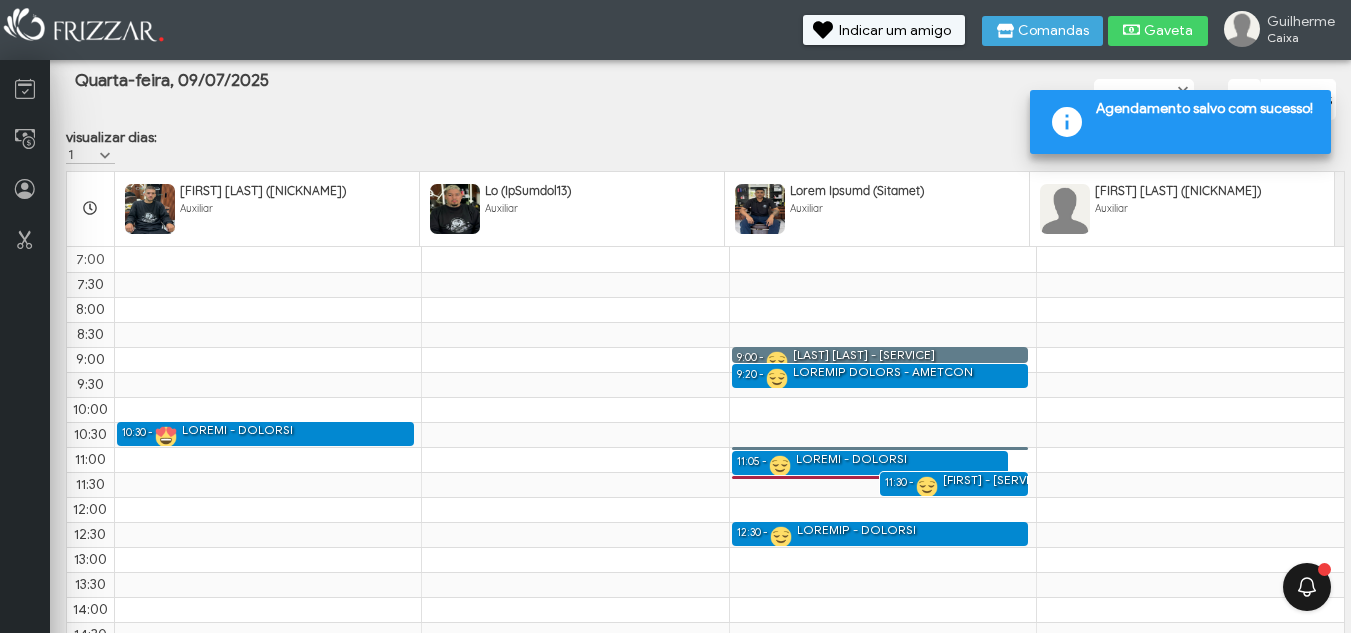 scroll, scrollTop: 251, scrollLeft: 0, axis: vertical 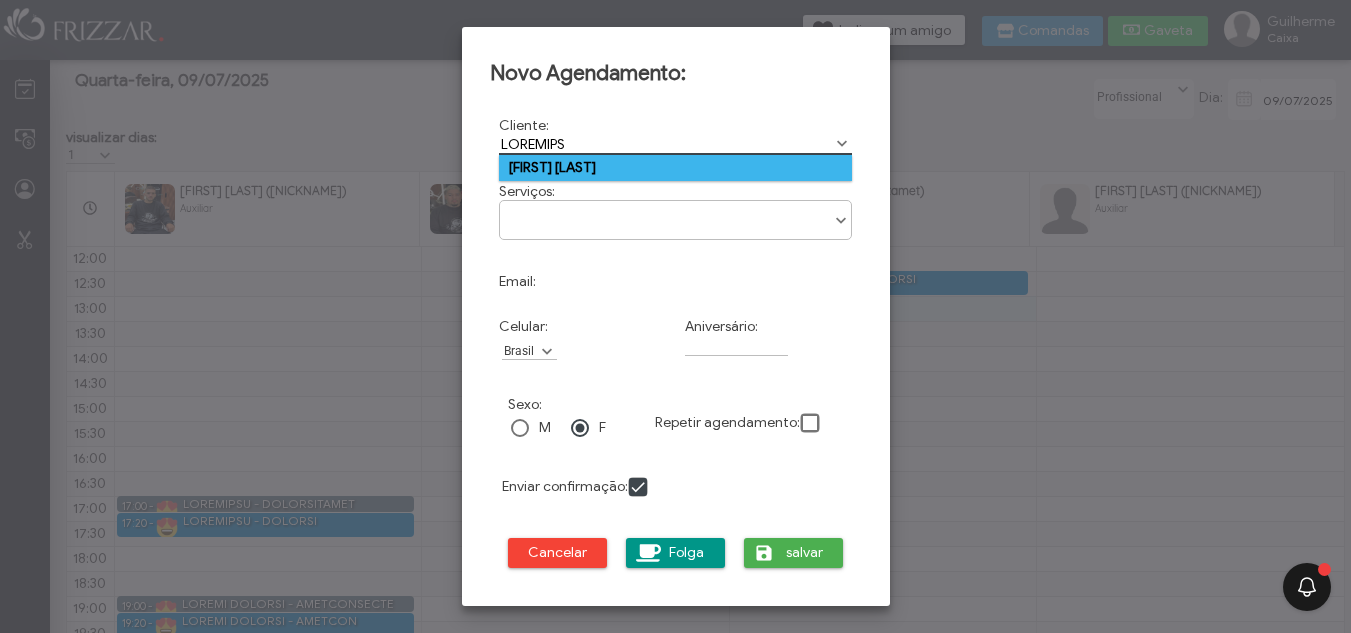 type on "DEIVERSO" 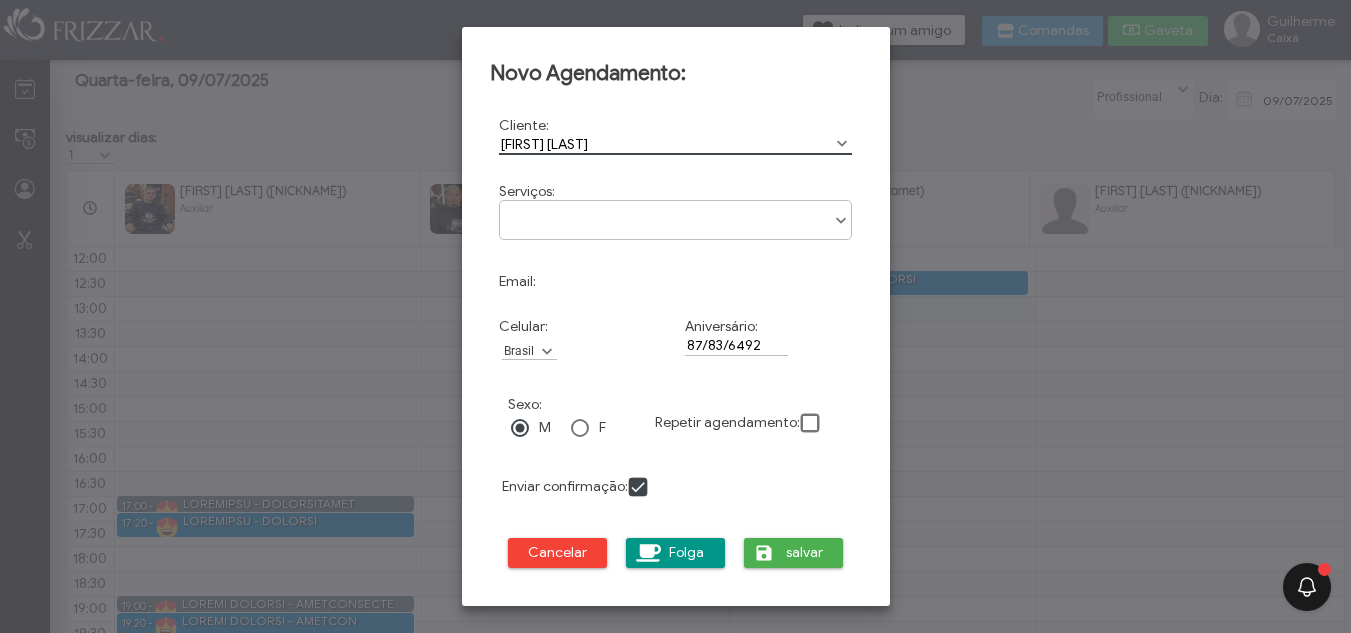 click at bounding box center [676, 213] 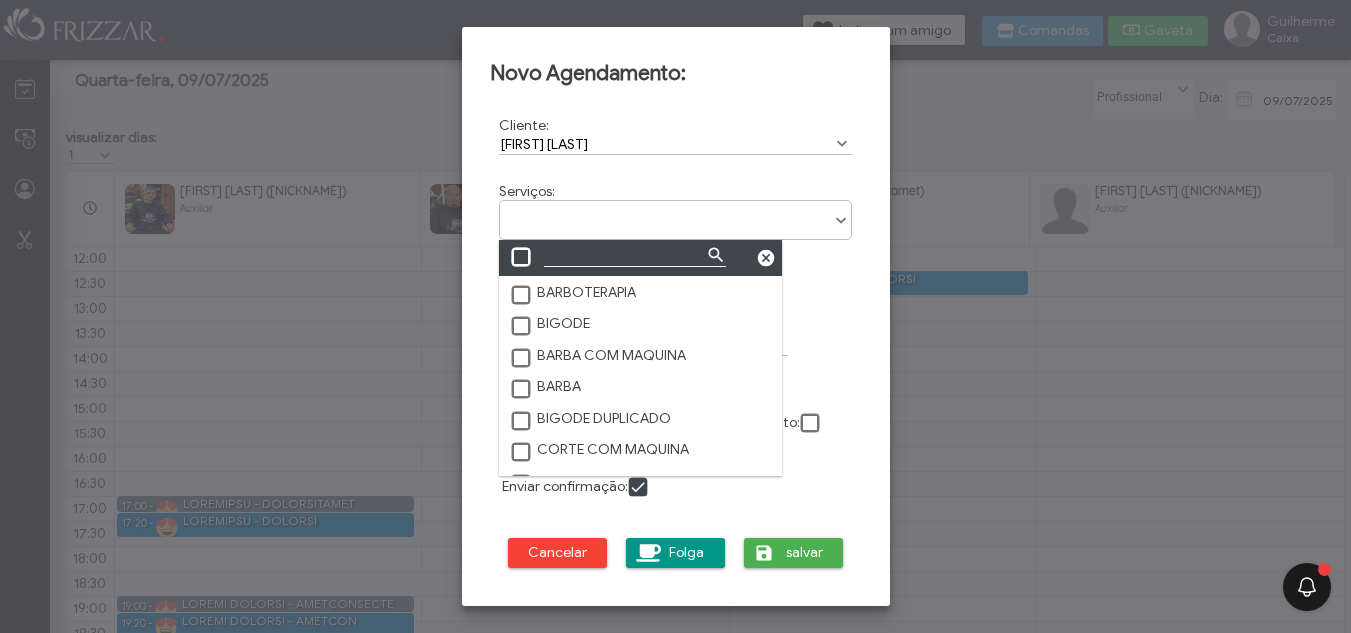 scroll, scrollTop: 100, scrollLeft: 0, axis: vertical 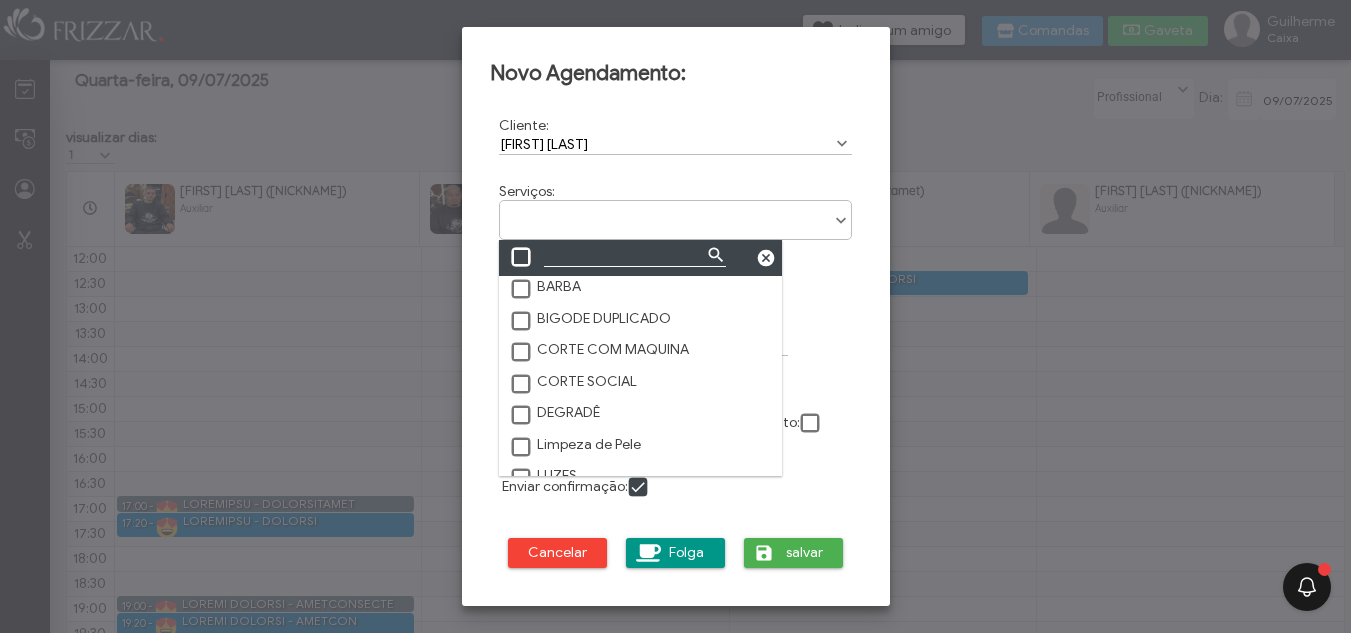 click at bounding box center [522, 416] 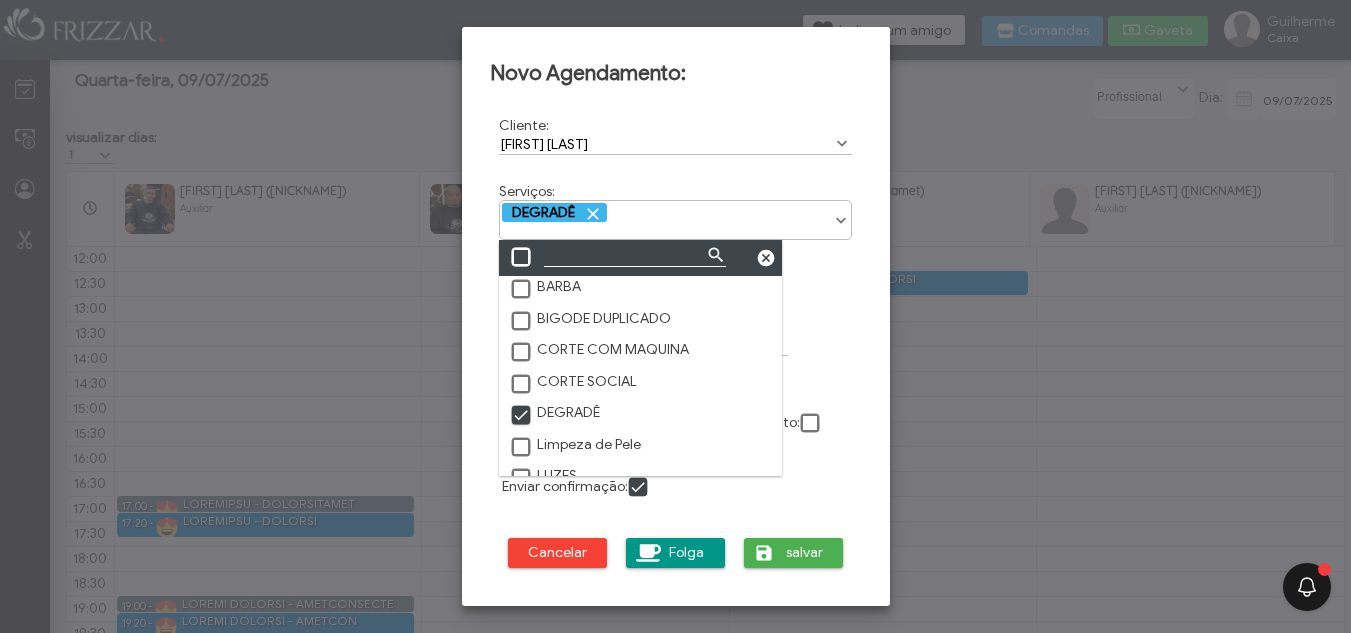 scroll, scrollTop: 0, scrollLeft: 0, axis: both 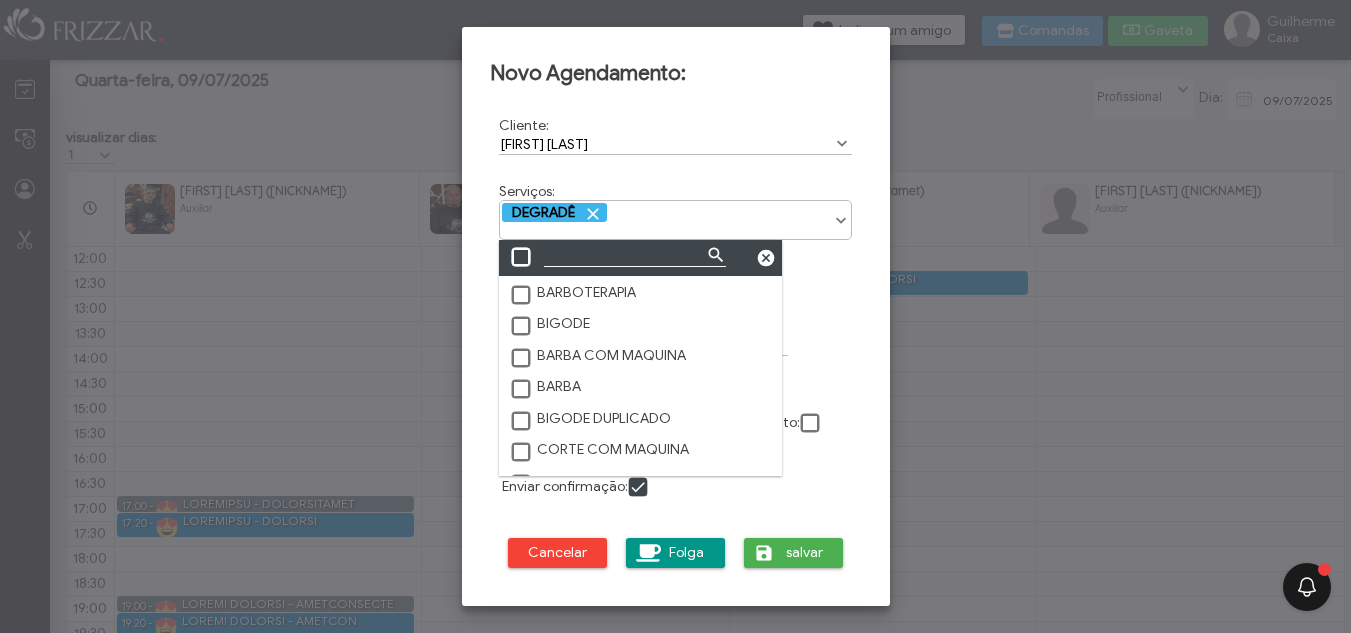 click at bounding box center (522, 390) 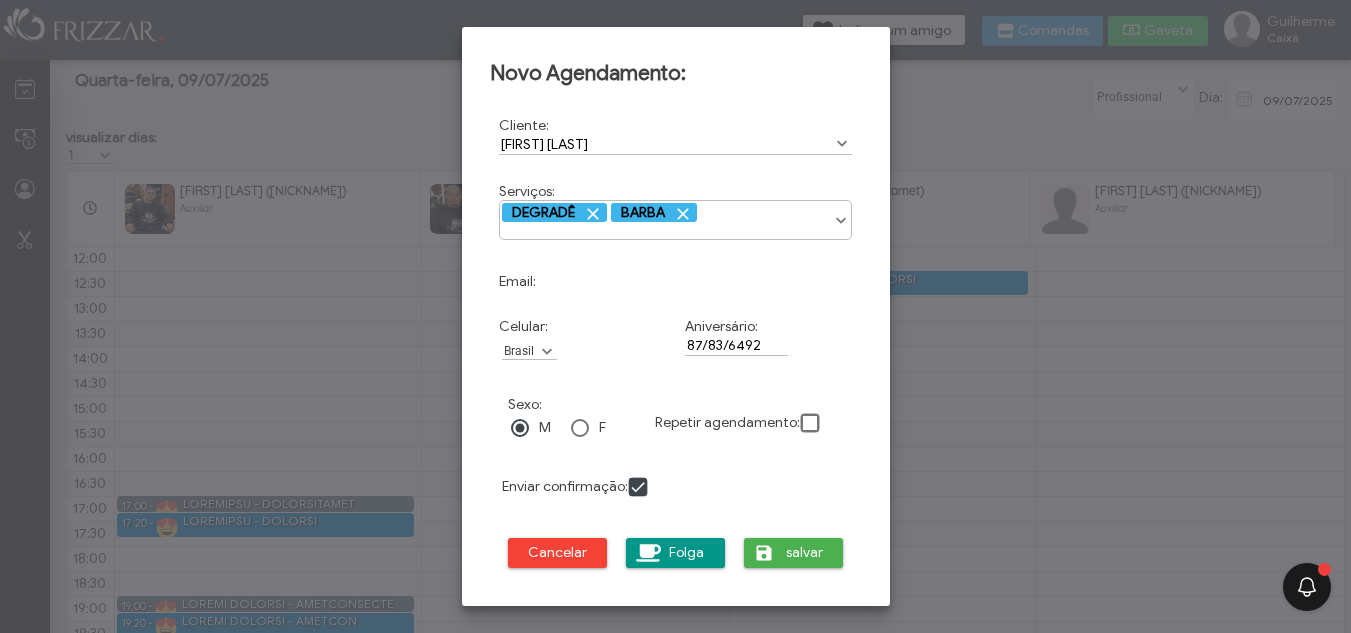 click on "DEGRADÊ BARBA" at bounding box center [676, 213] 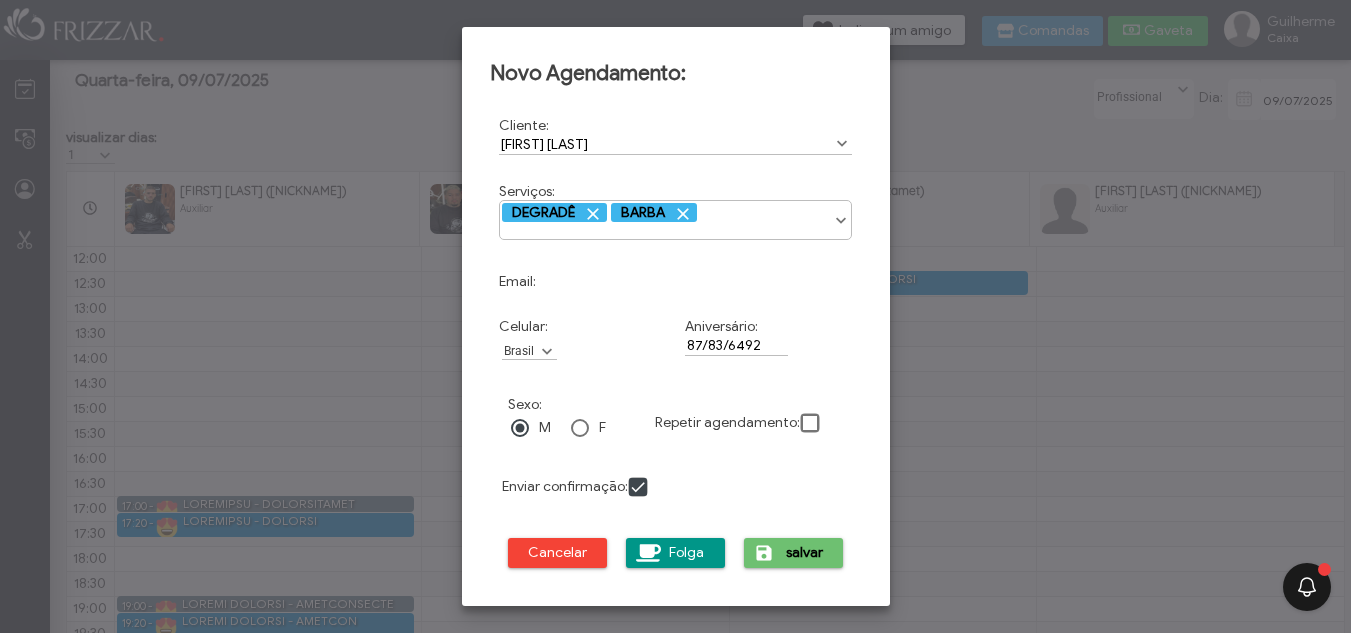 click on "salvar" at bounding box center (794, 553) 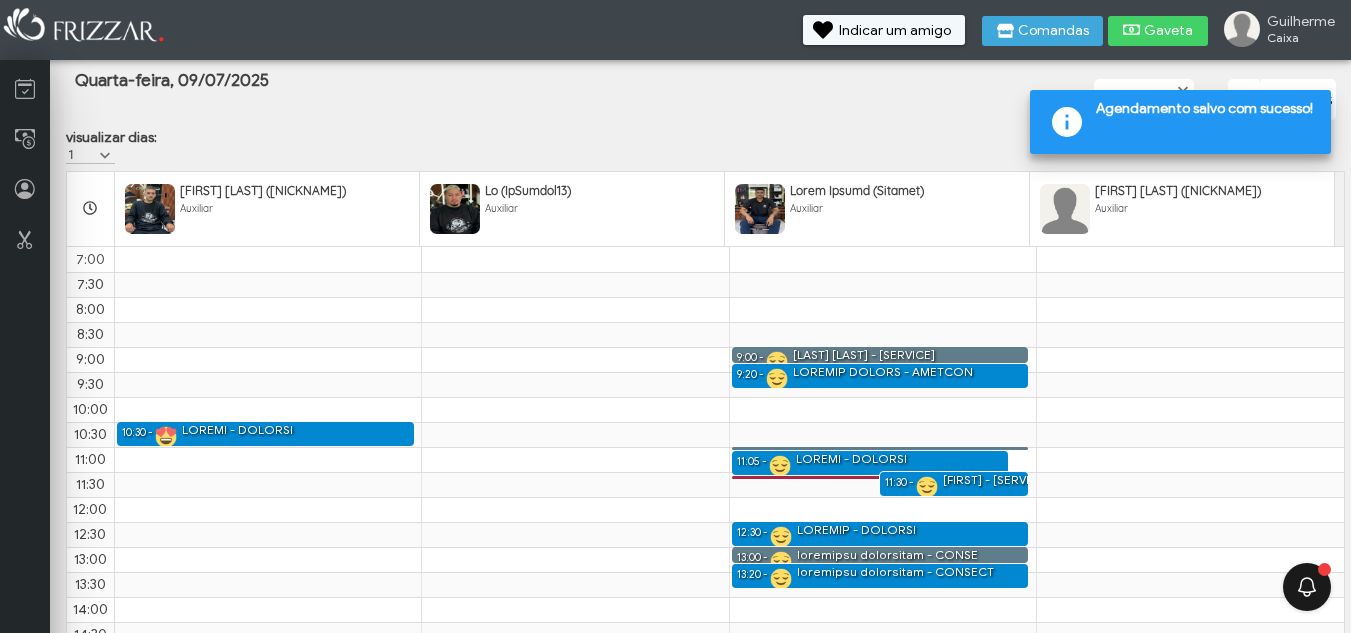 scroll, scrollTop: 280, scrollLeft: 0, axis: vertical 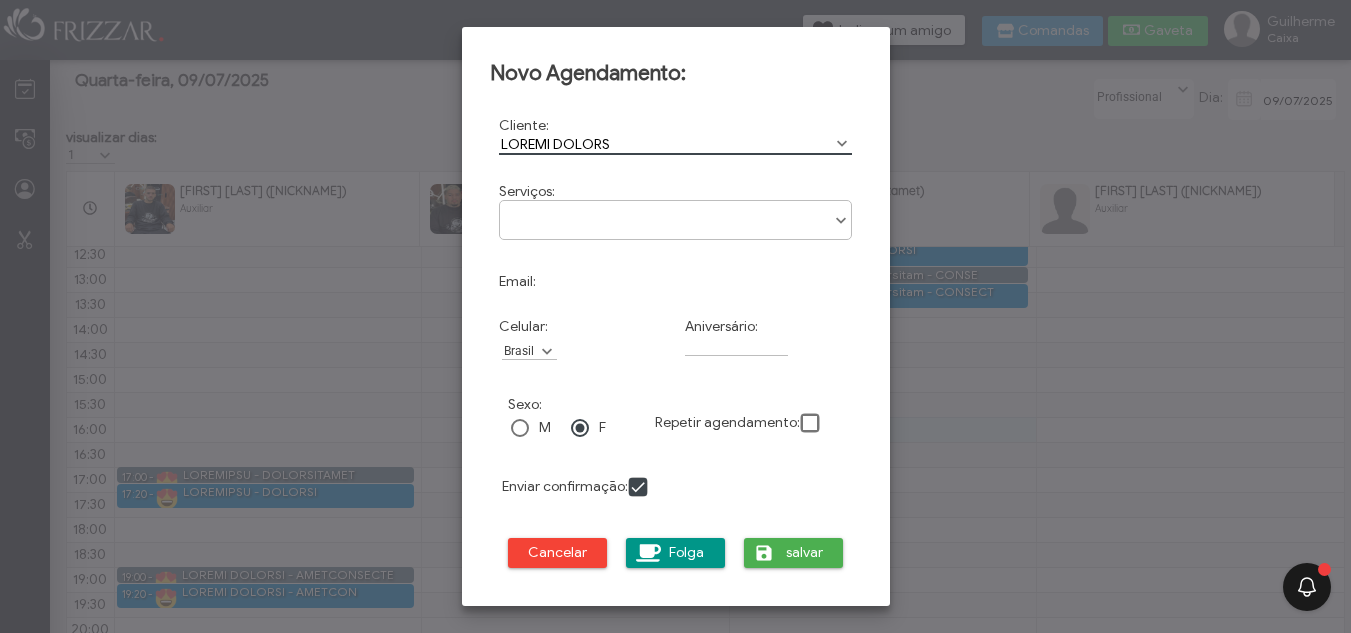 drag, startPoint x: 620, startPoint y: 144, endPoint x: 516, endPoint y: 144, distance: 104 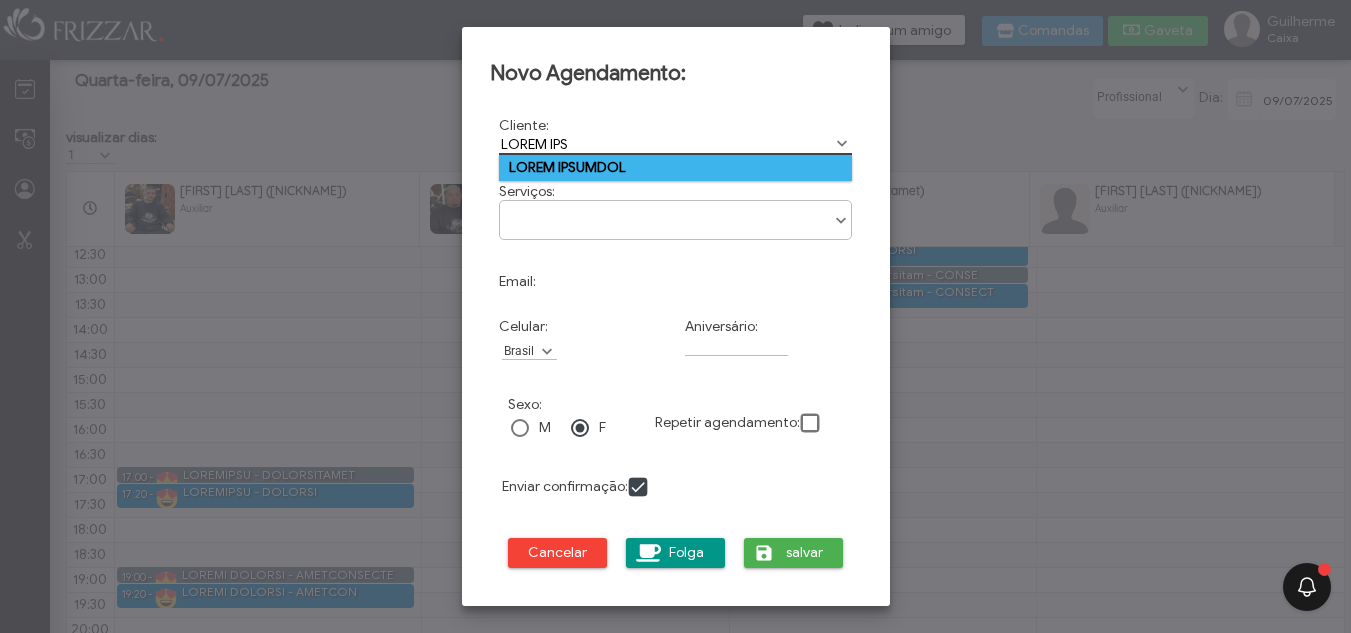 type on "TIAGO PAL" 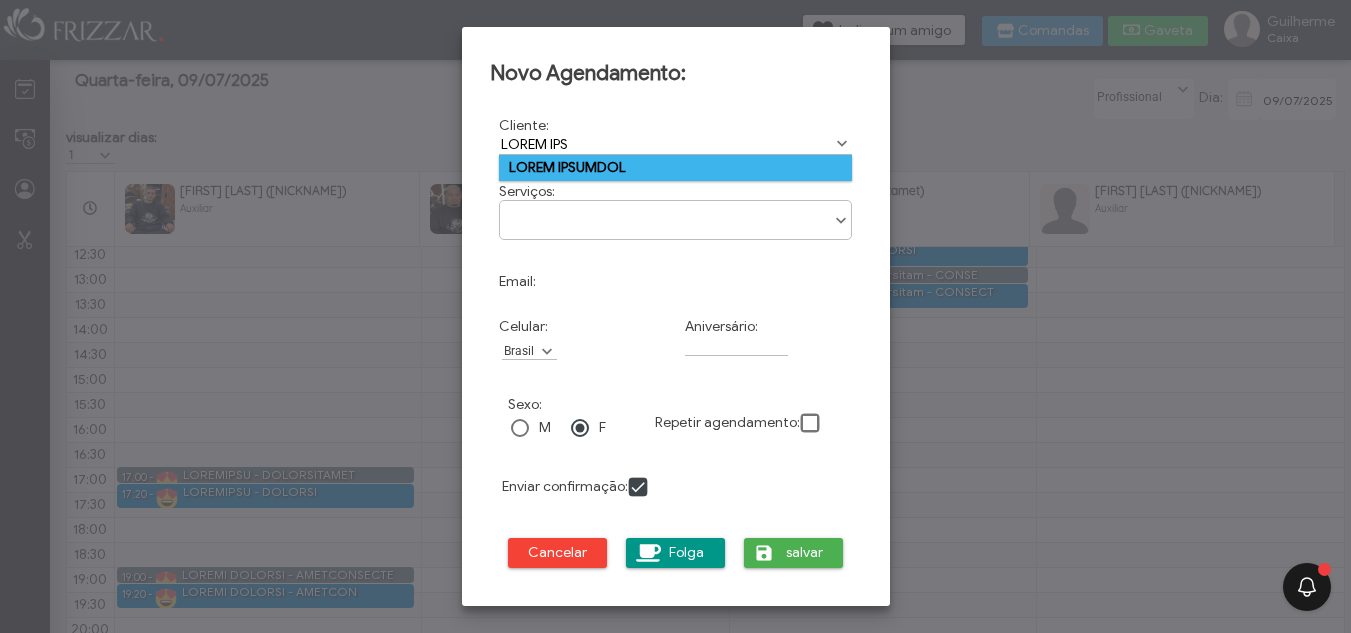 click on "TIAGO PALMEIRA" at bounding box center (676, 168) 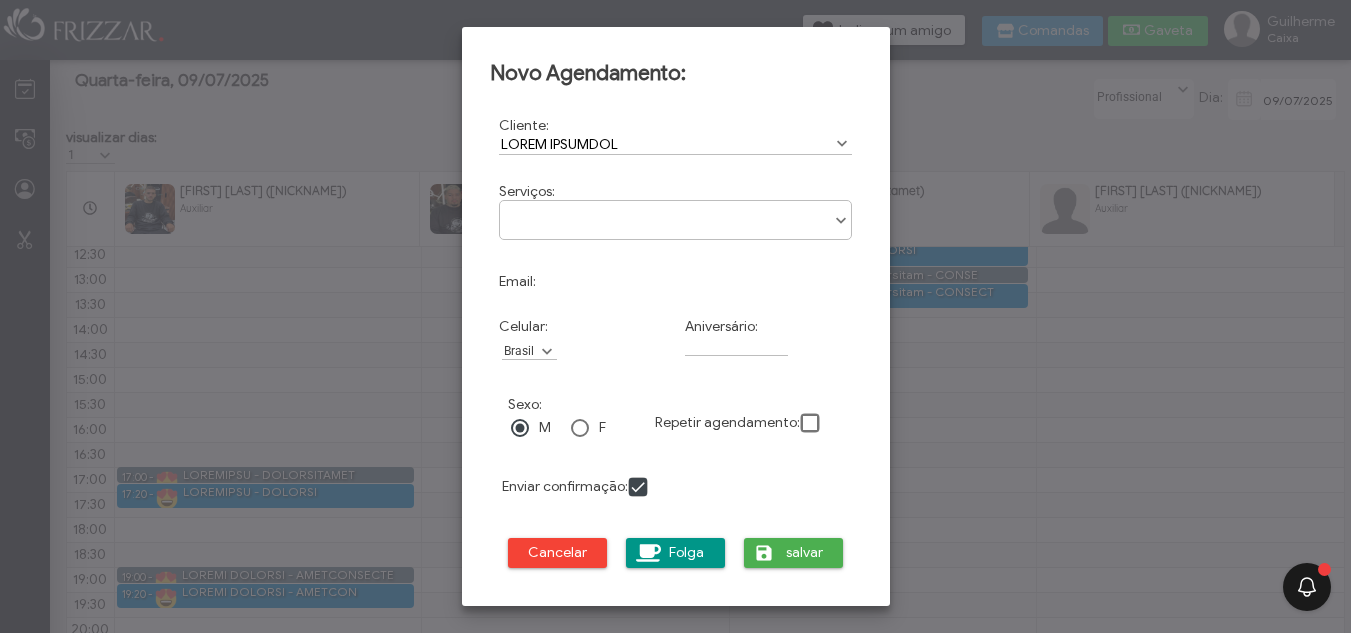 click at bounding box center (676, 213) 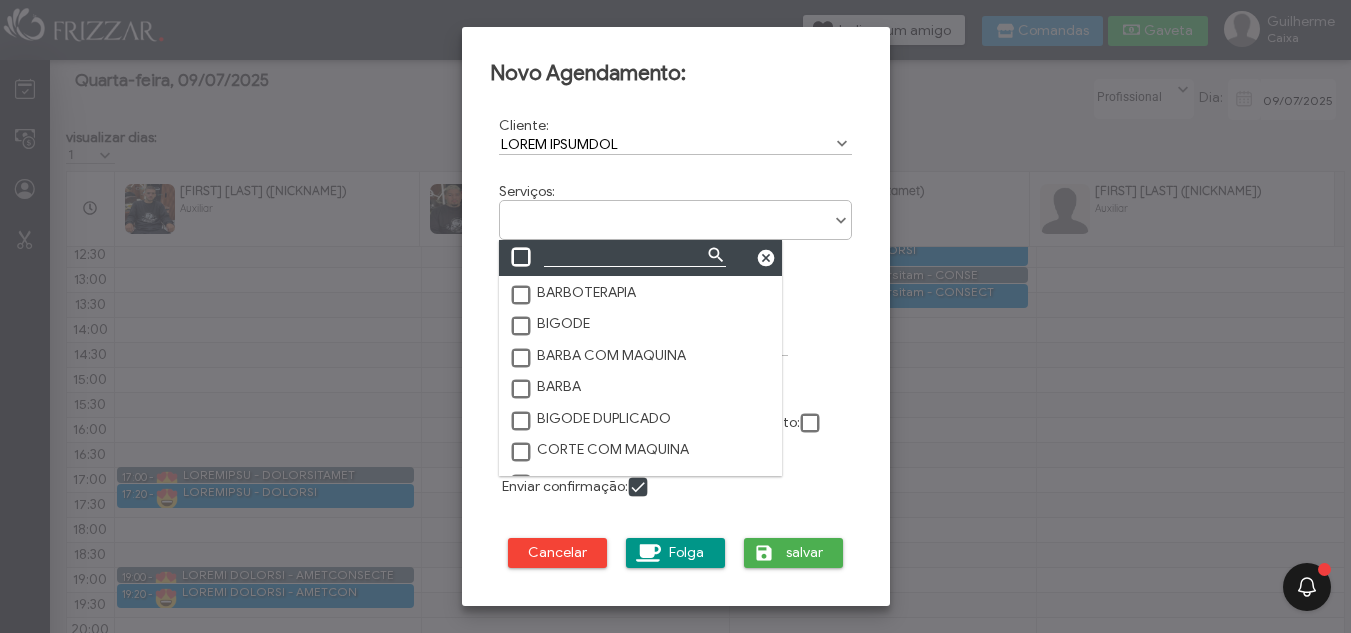 scroll, scrollTop: 11, scrollLeft: 89, axis: both 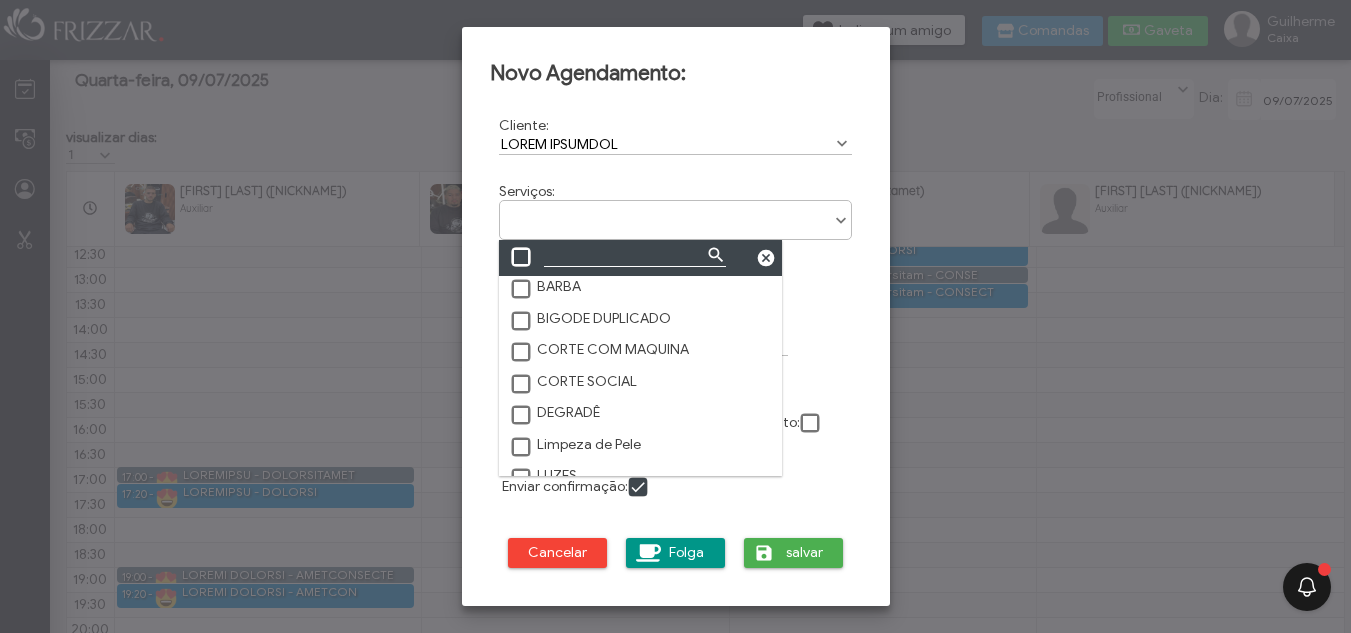 click at bounding box center [522, 416] 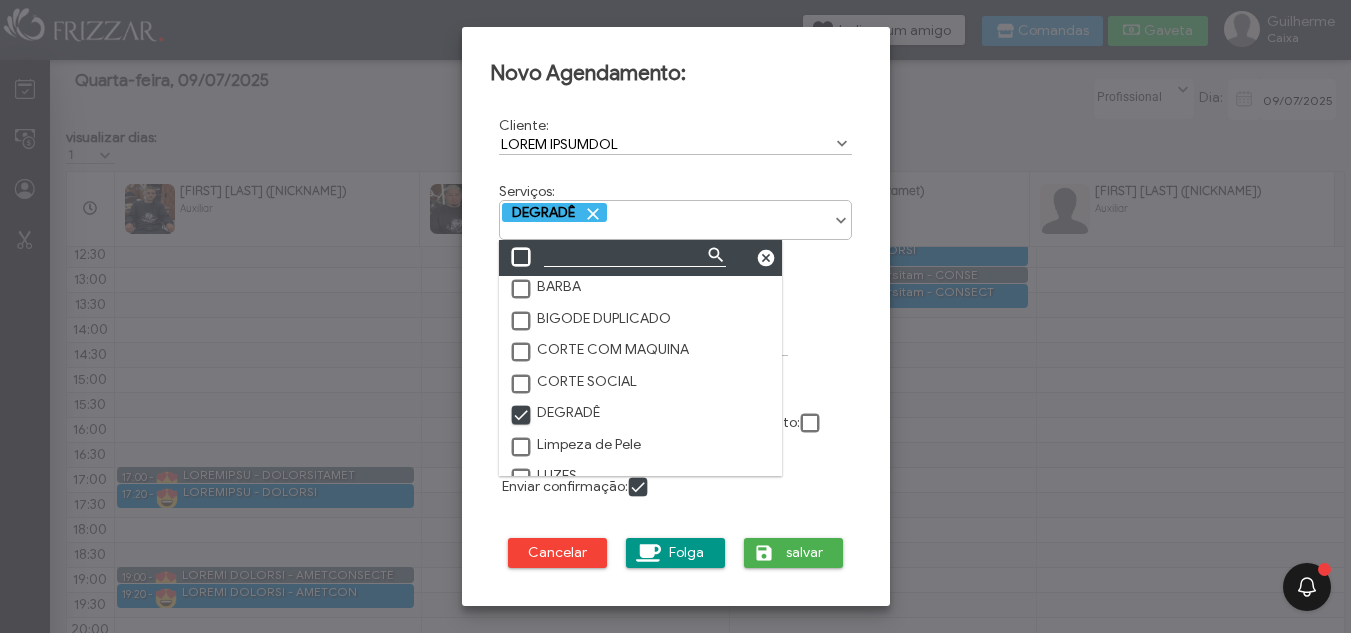 scroll, scrollTop: 10, scrollLeft: 11, axis: both 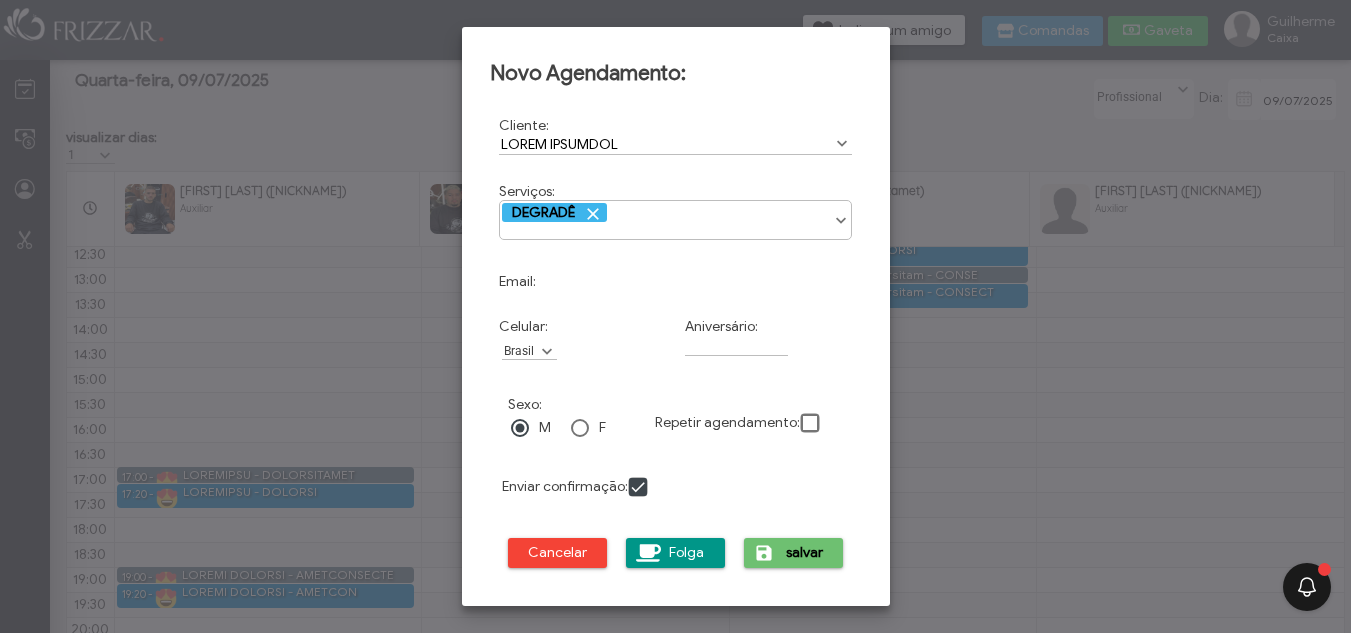 click on "salvar" at bounding box center (805, 553) 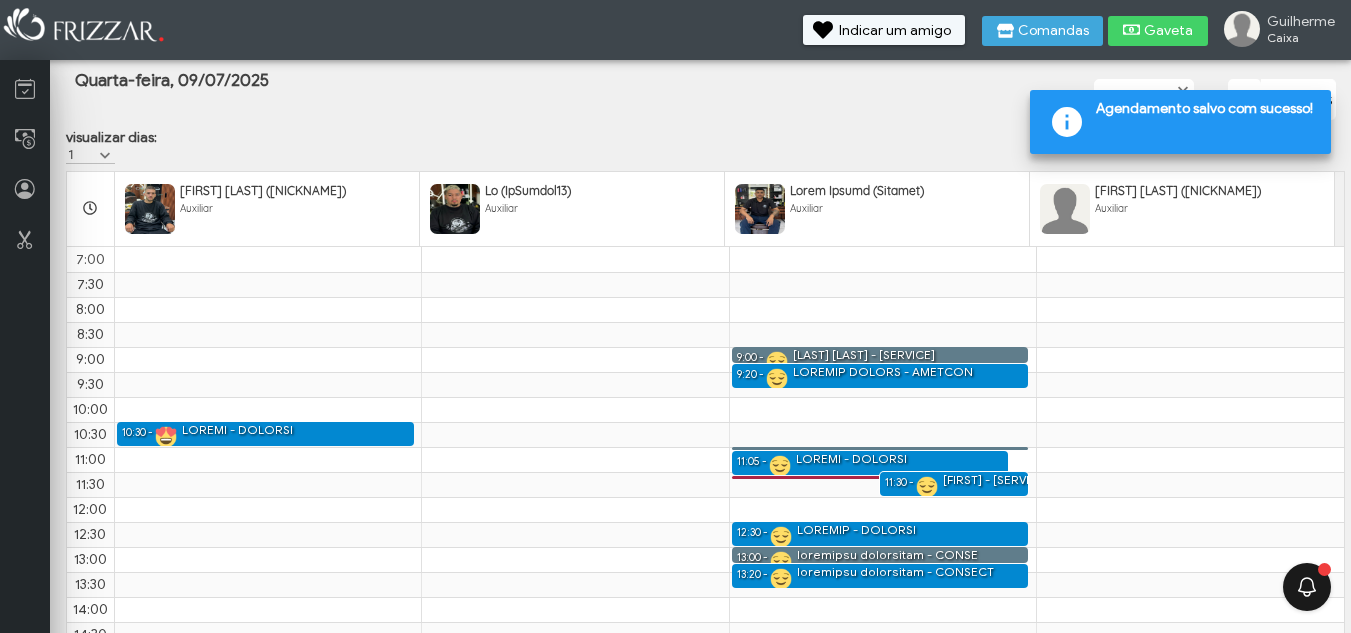 scroll, scrollTop: 280, scrollLeft: 0, axis: vertical 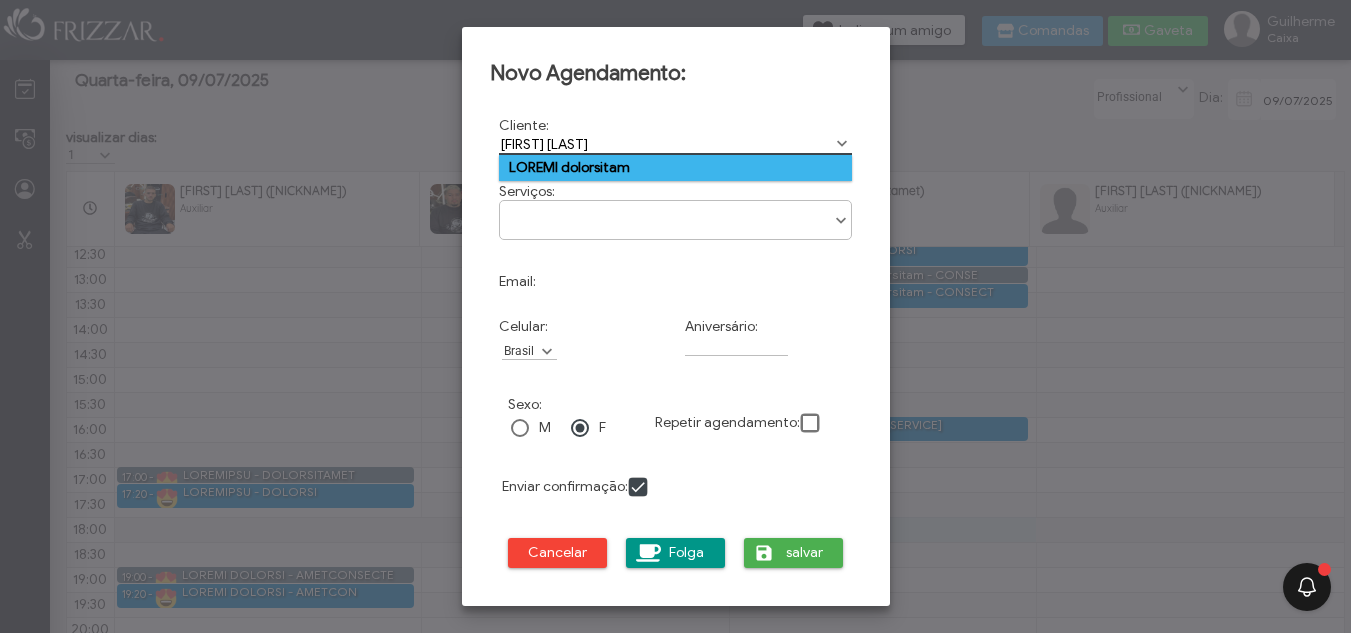 type on "MARCOS MARQ" 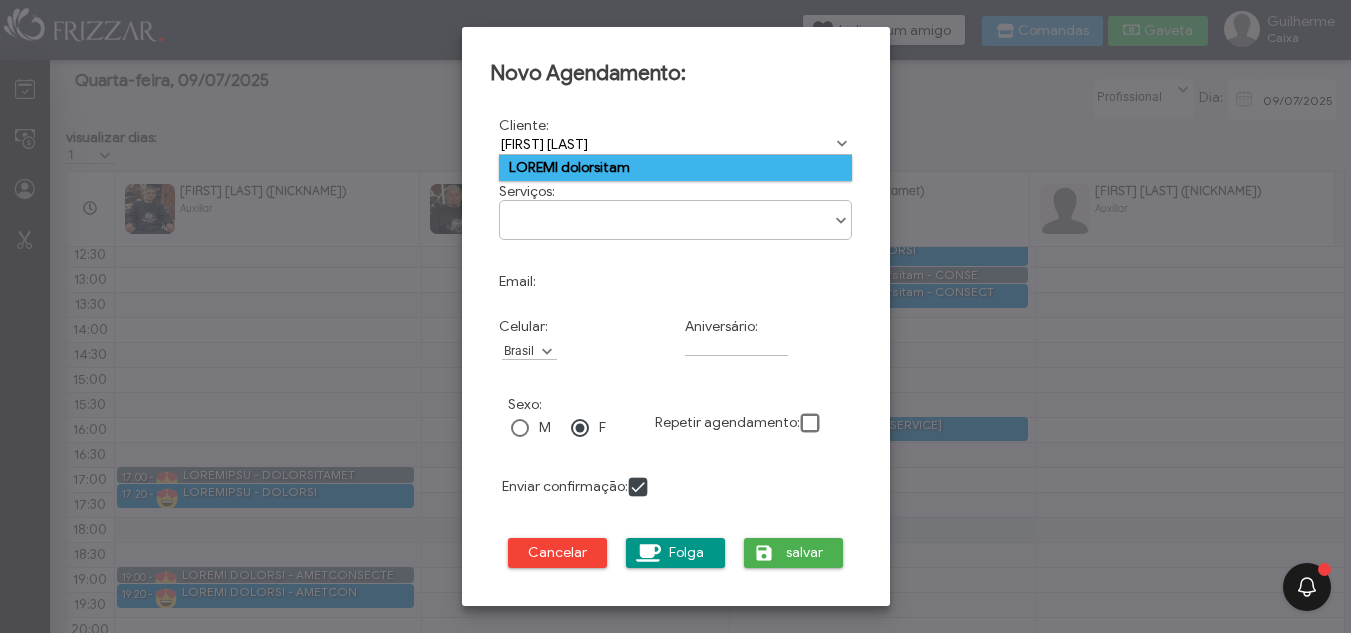 click on "MARCOS marquinhos" at bounding box center [676, 168] 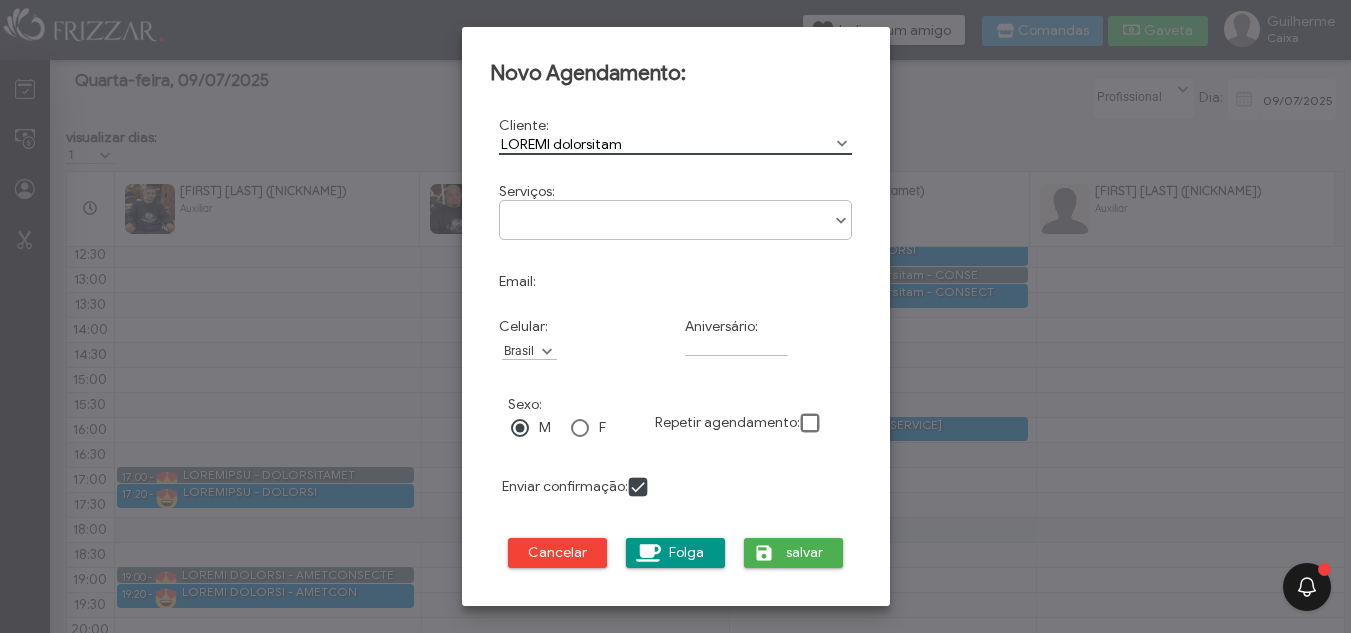click at bounding box center (676, 213) 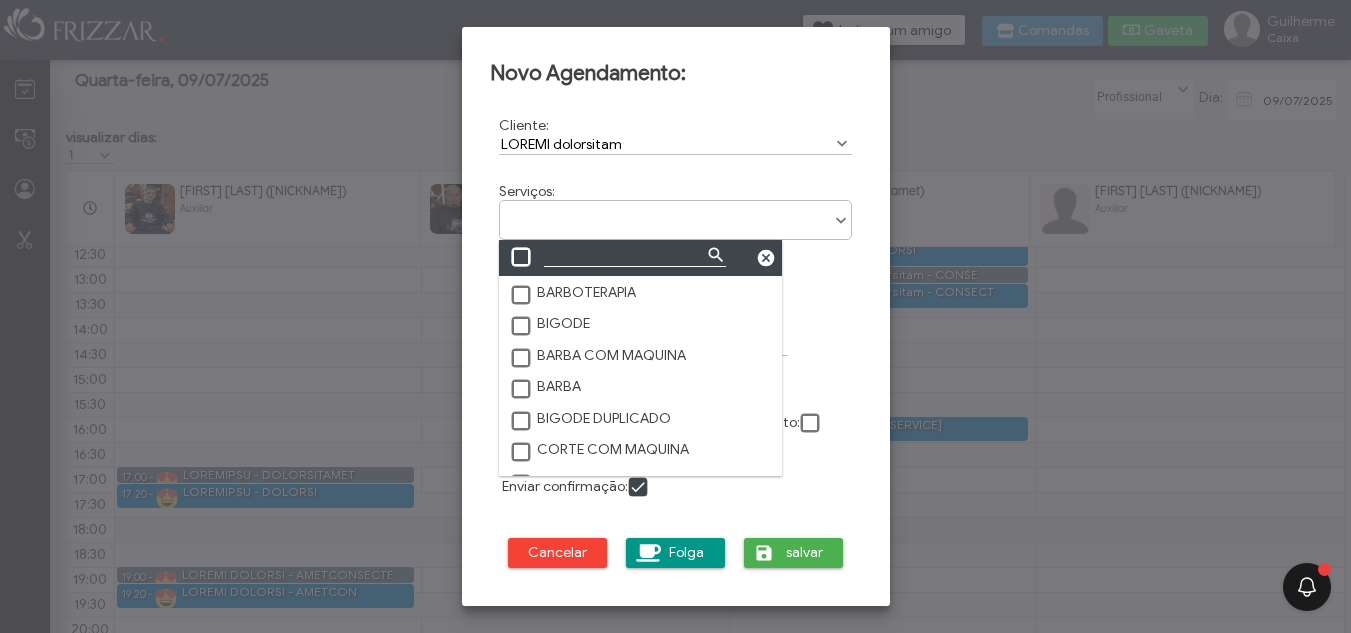 scroll, scrollTop: 11, scrollLeft: 89, axis: both 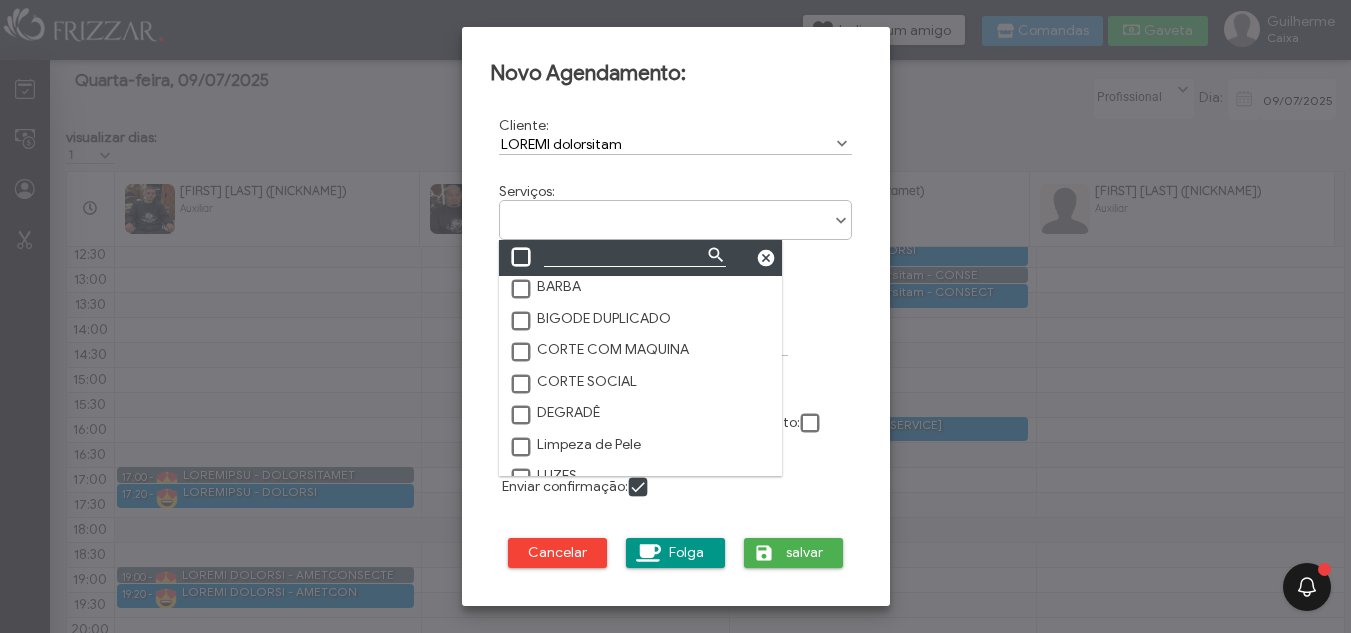 click at bounding box center (522, 416) 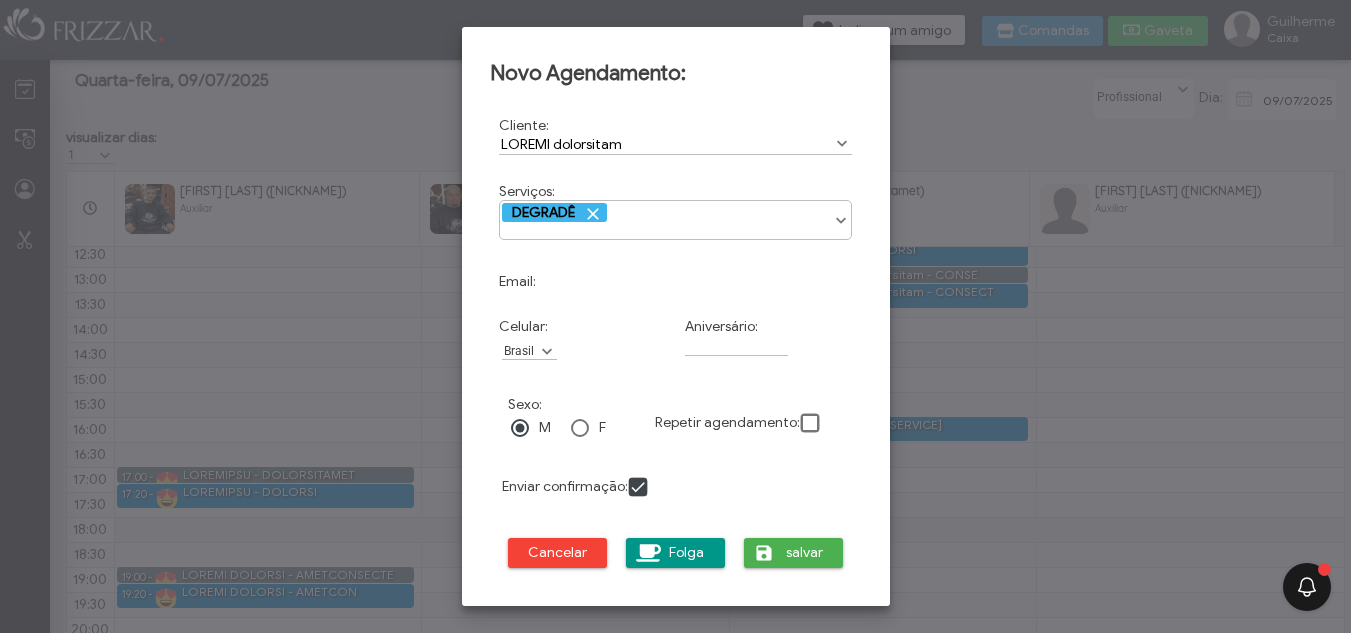 drag, startPoint x: 719, startPoint y: 206, endPoint x: 710, endPoint y: 254, distance: 48.83646 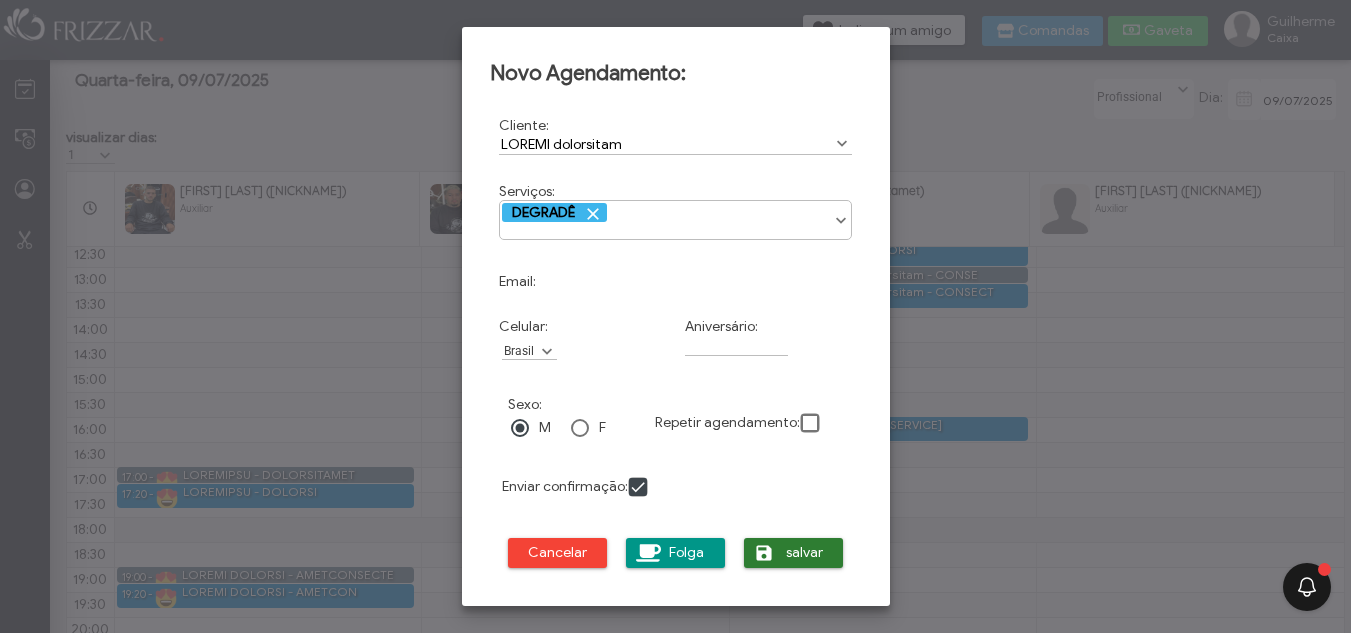 click on "salvar" at bounding box center (794, 553) 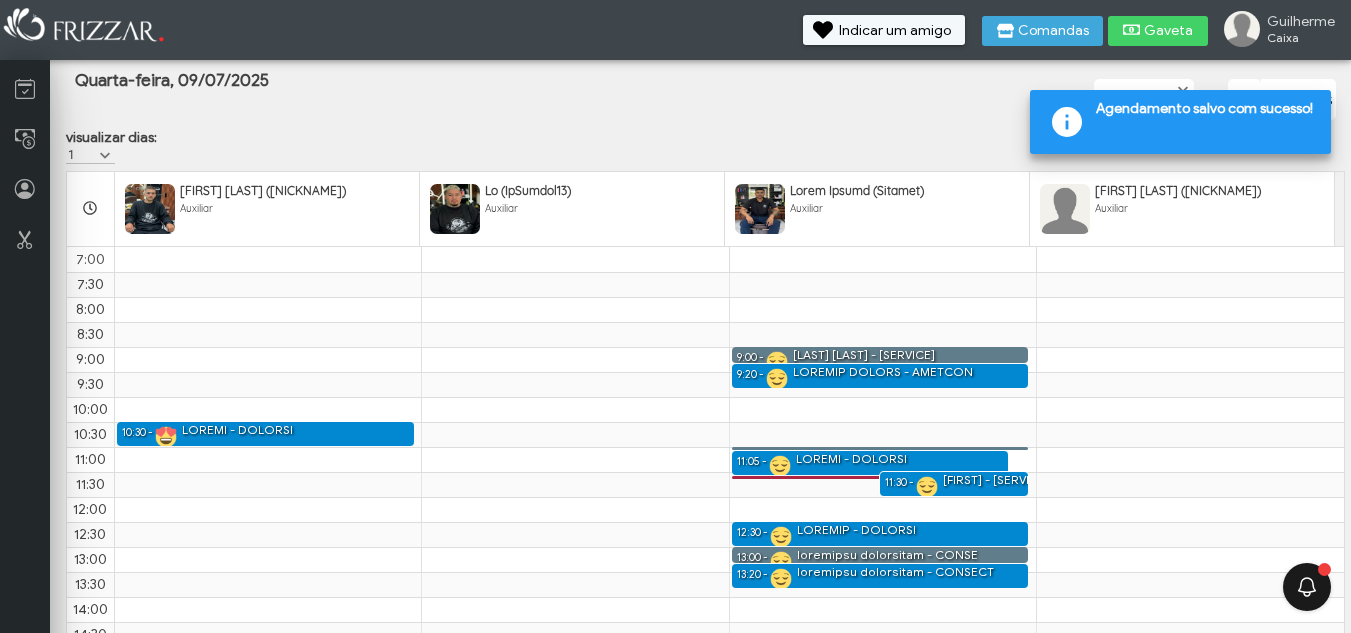 scroll, scrollTop: 280, scrollLeft: 0, axis: vertical 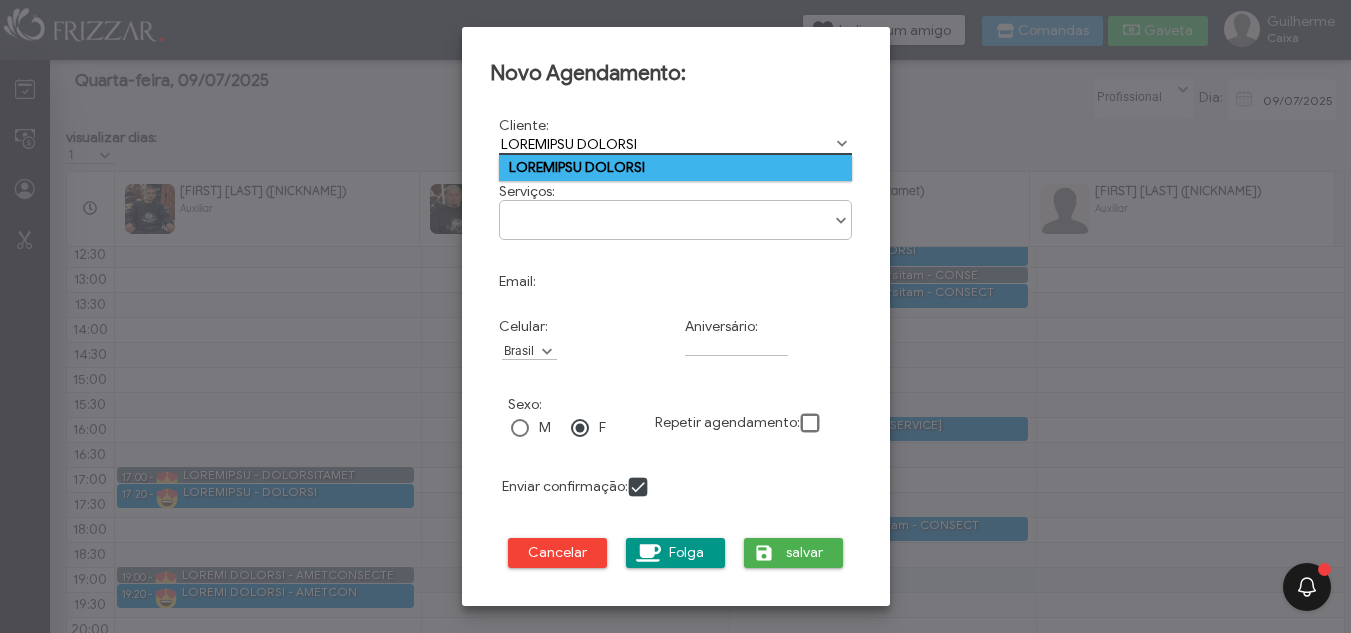 type on "GUILHERME CANTINI" 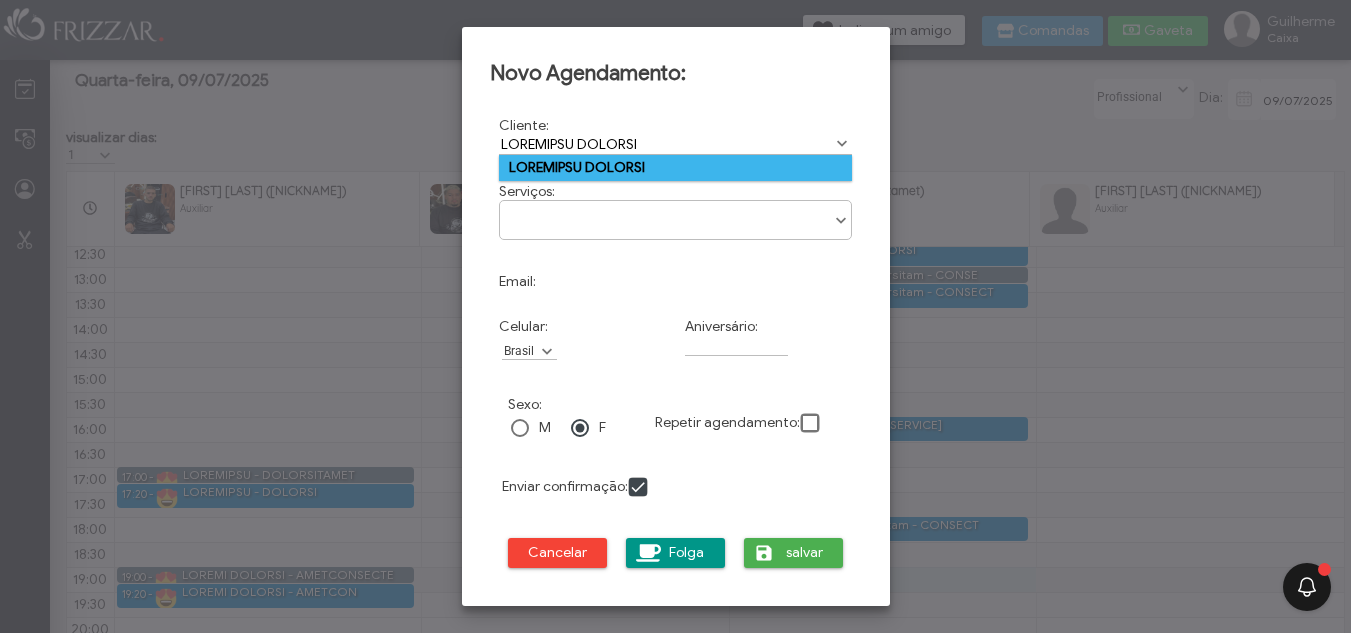 click on "GUILHERME CANTINI" at bounding box center (676, 168) 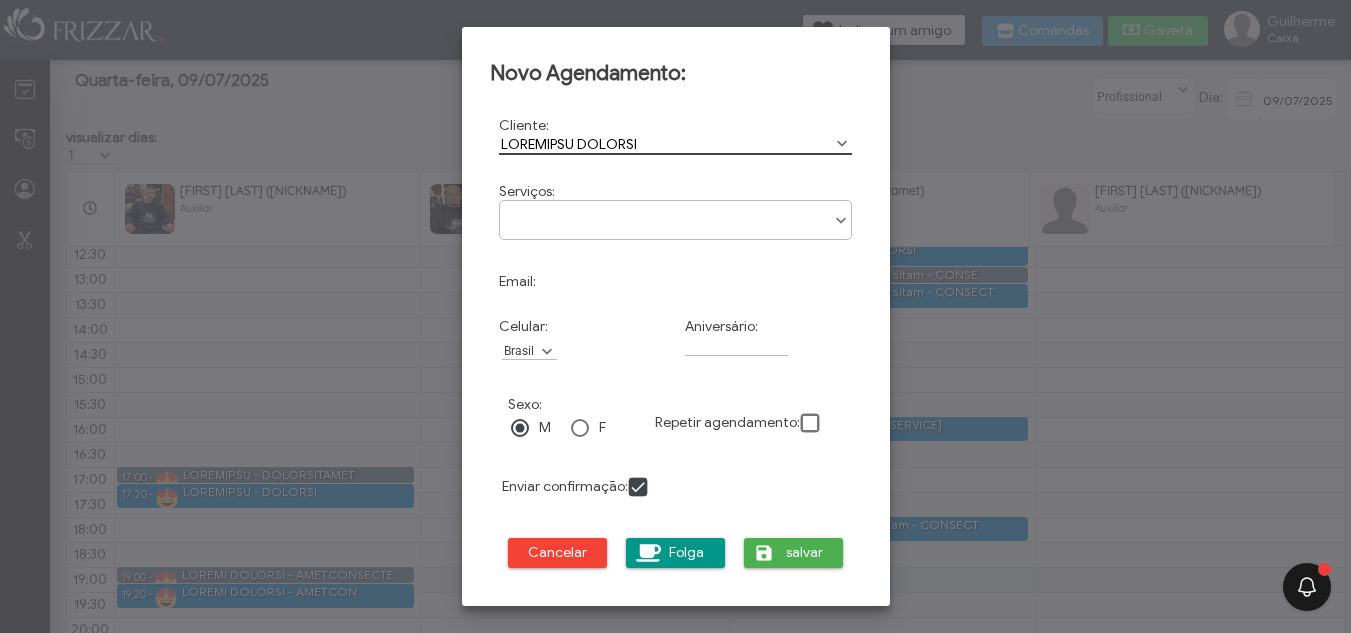 click at bounding box center (676, 213) 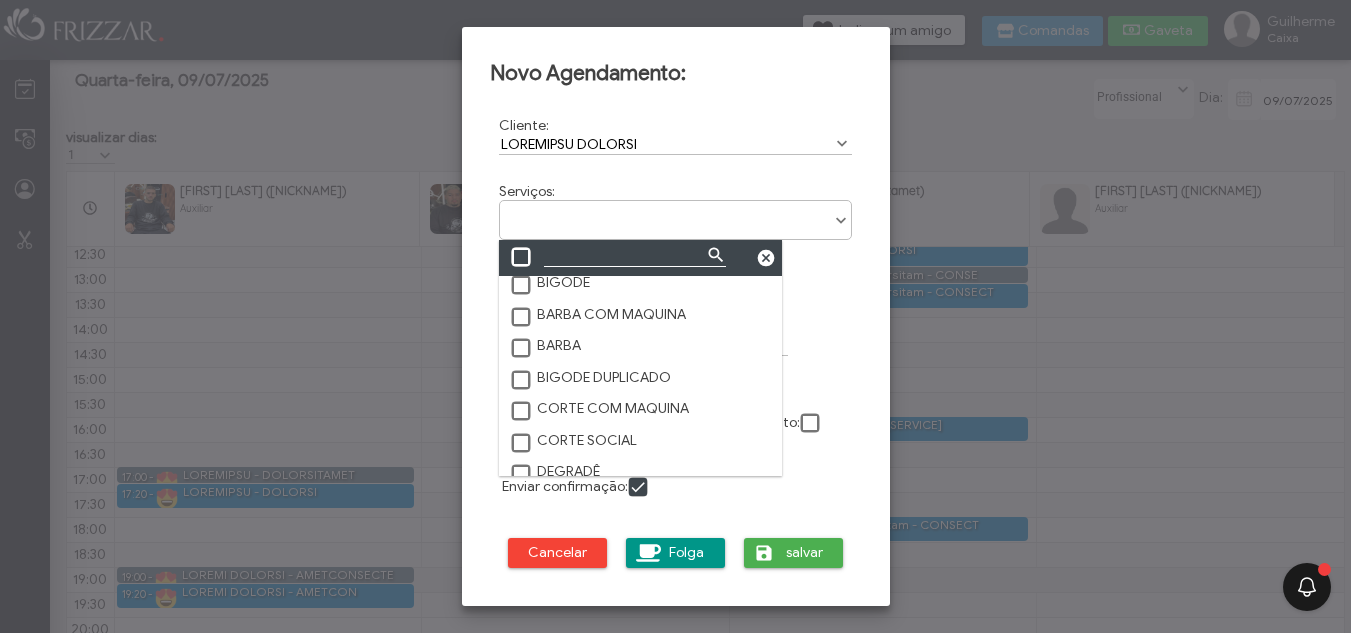 scroll, scrollTop: 100, scrollLeft: 0, axis: vertical 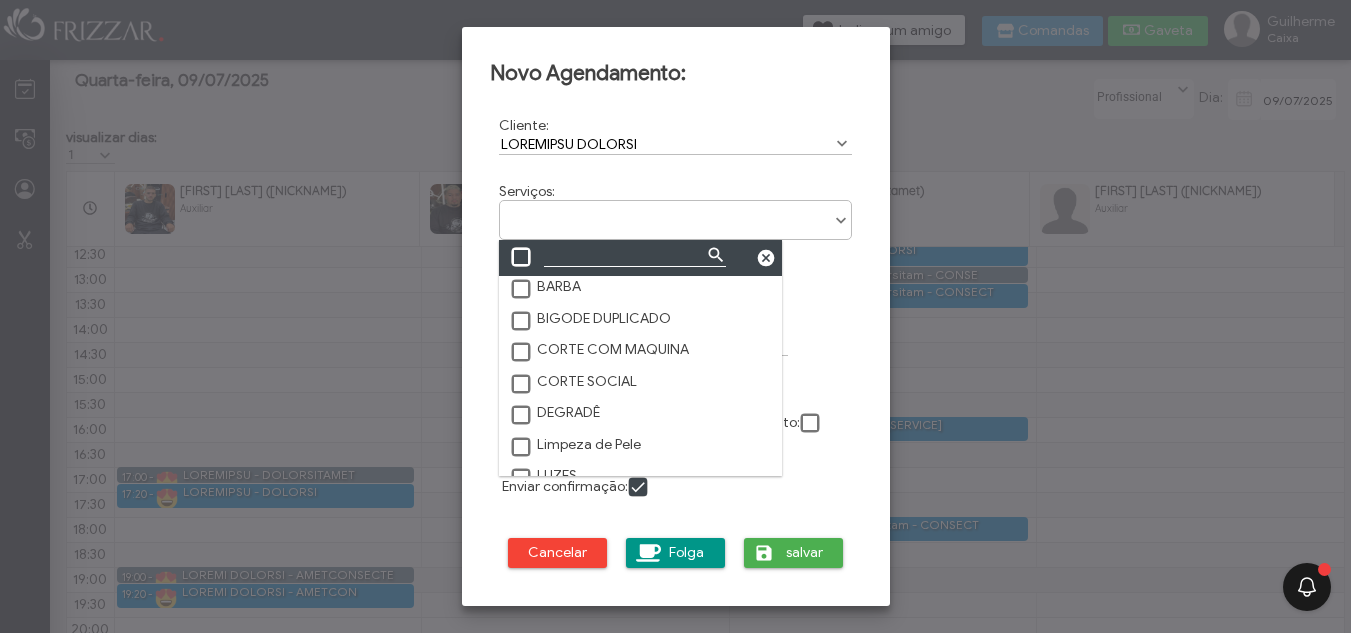 click at bounding box center [522, 416] 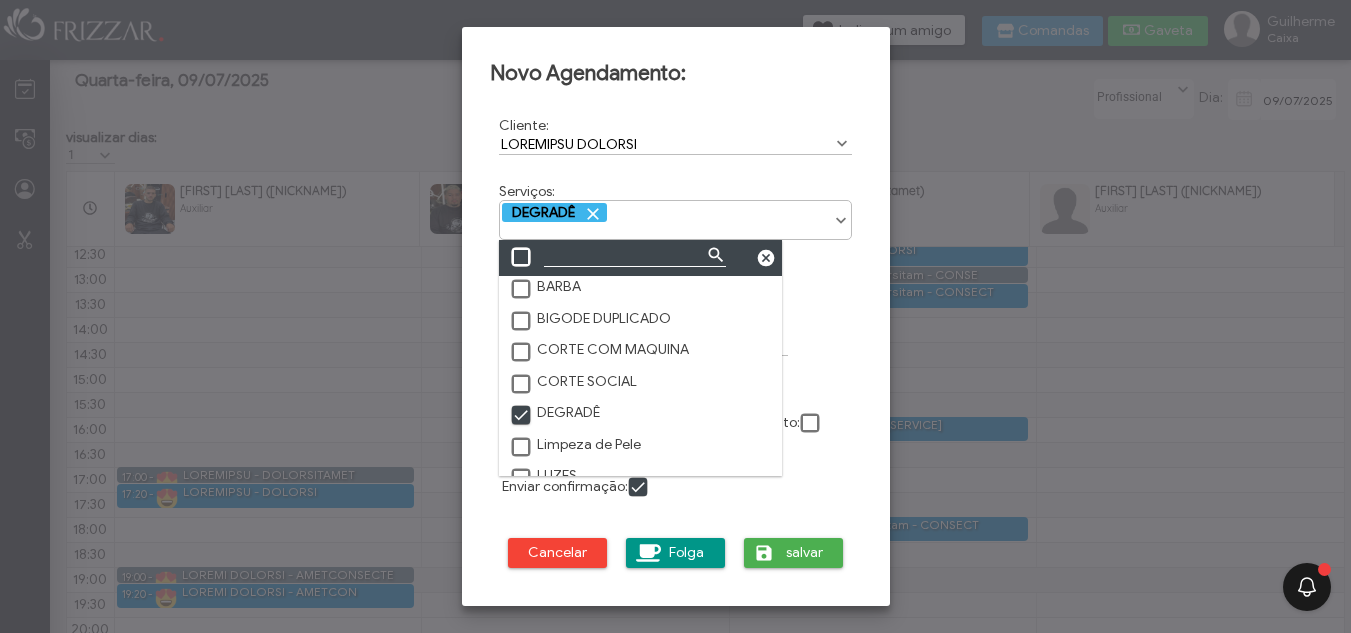 scroll, scrollTop: 10, scrollLeft: 11, axis: both 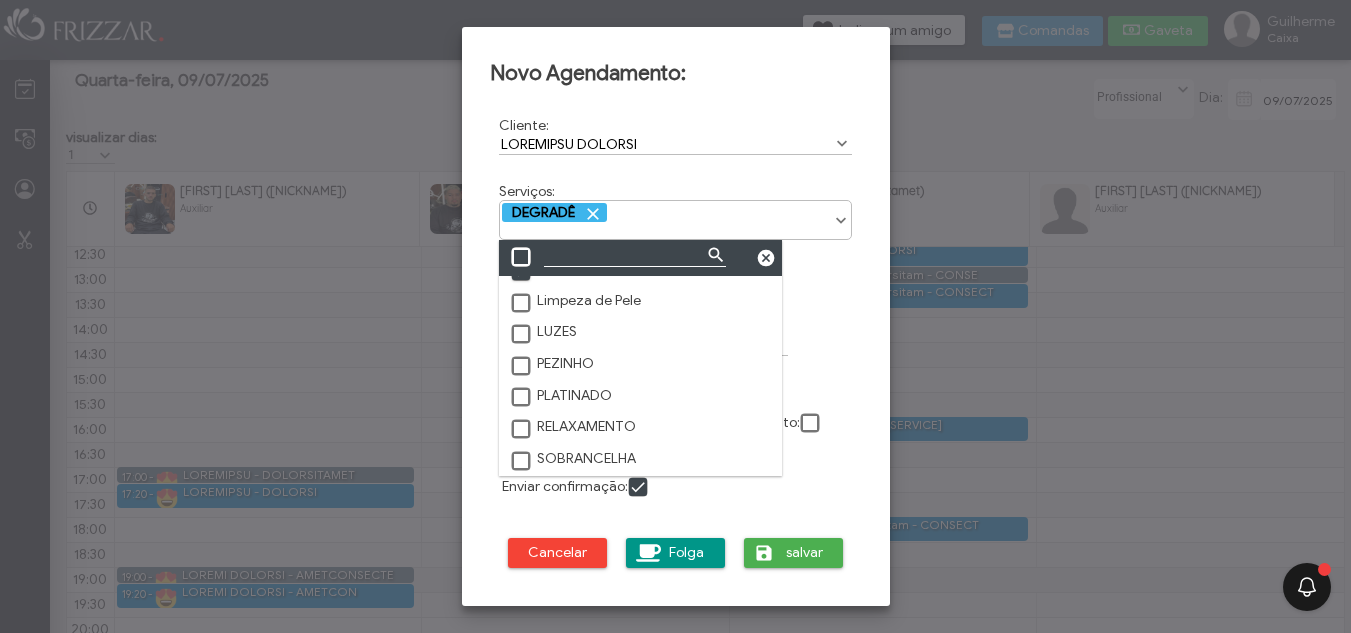 click at bounding box center (522, 52) 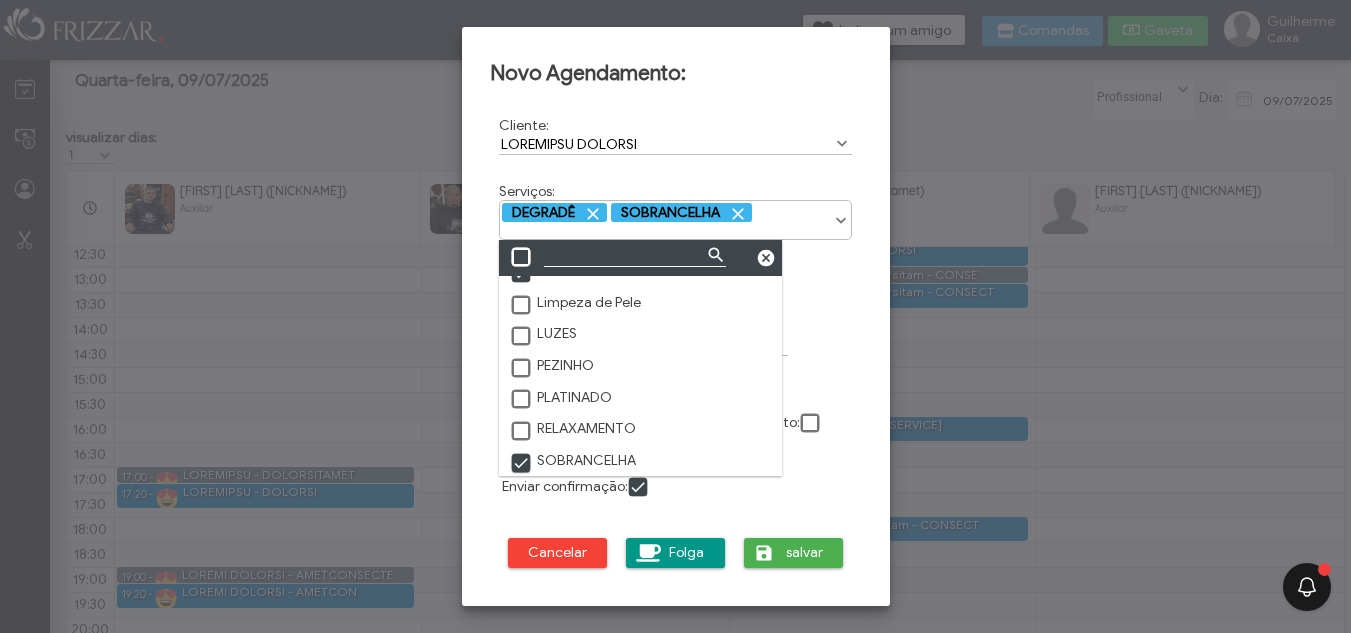 scroll, scrollTop: 10, scrollLeft: 11, axis: both 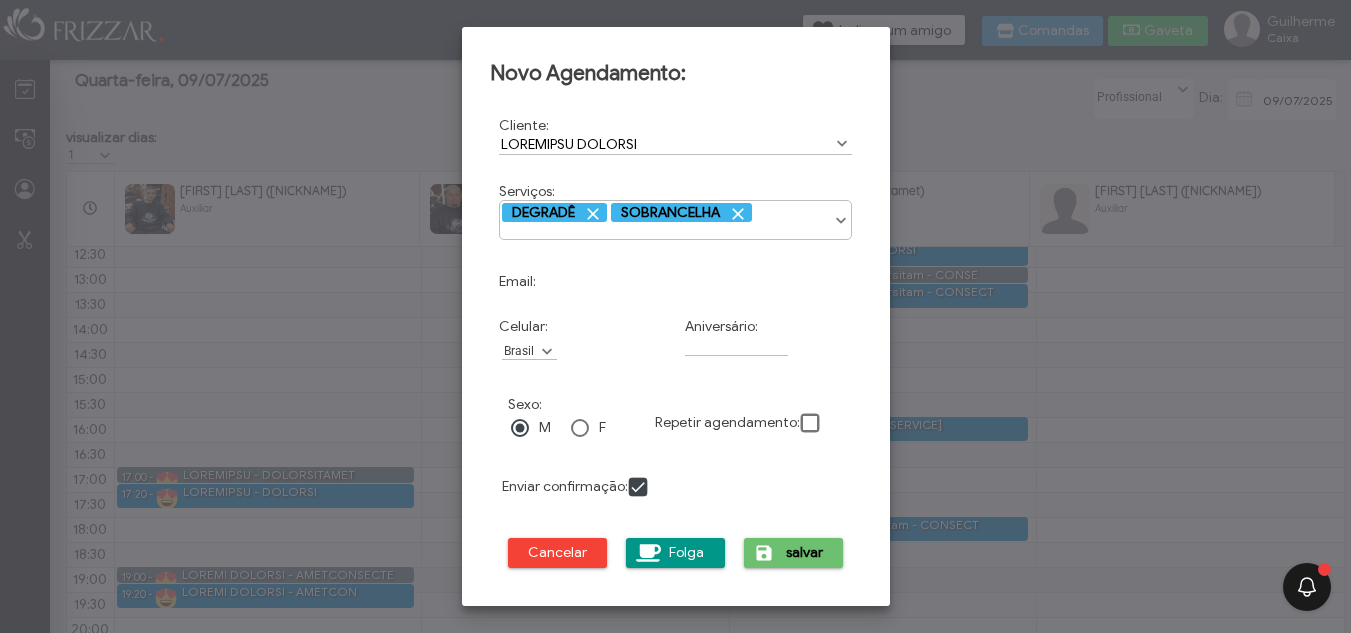 click on "salvar" at bounding box center [805, 553] 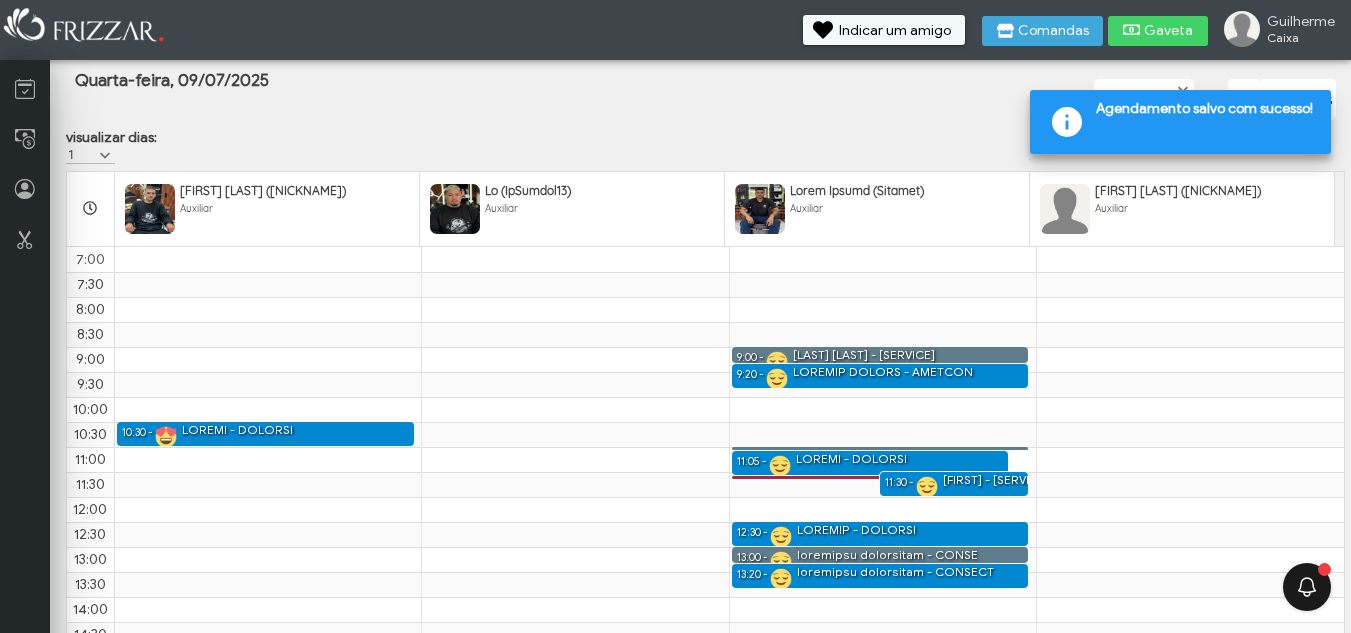 scroll, scrollTop: 280, scrollLeft: 0, axis: vertical 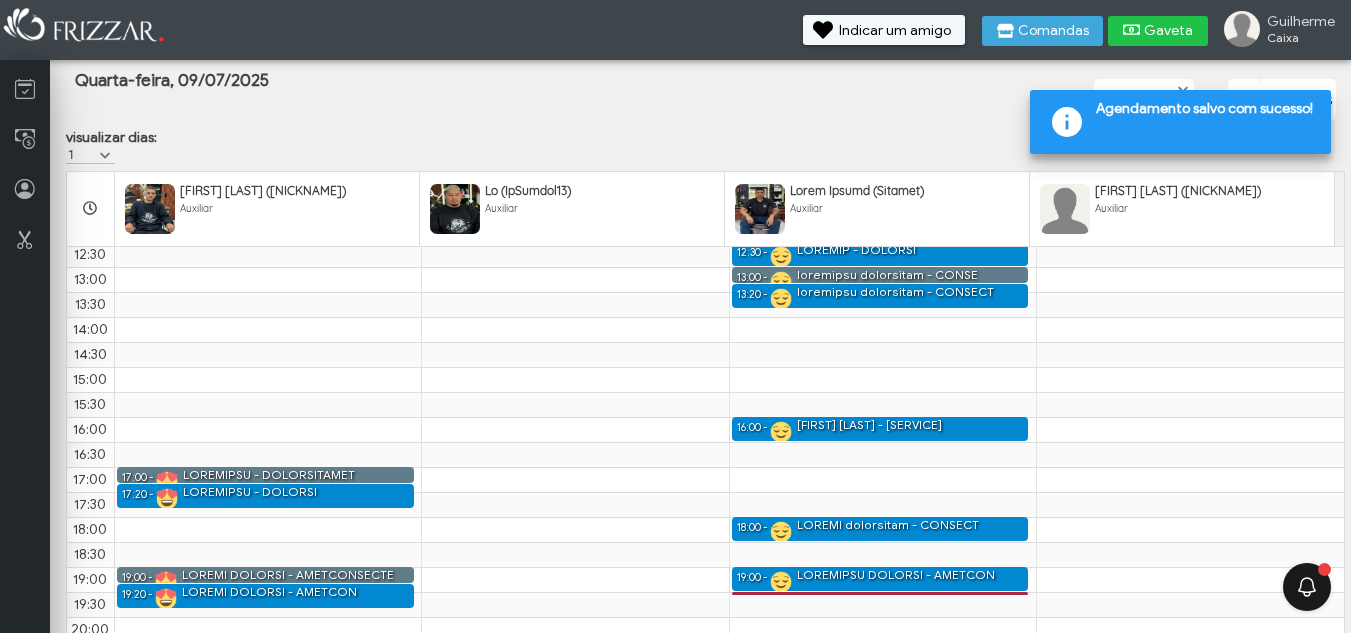 click on "Gaveta" at bounding box center (1169, 31) 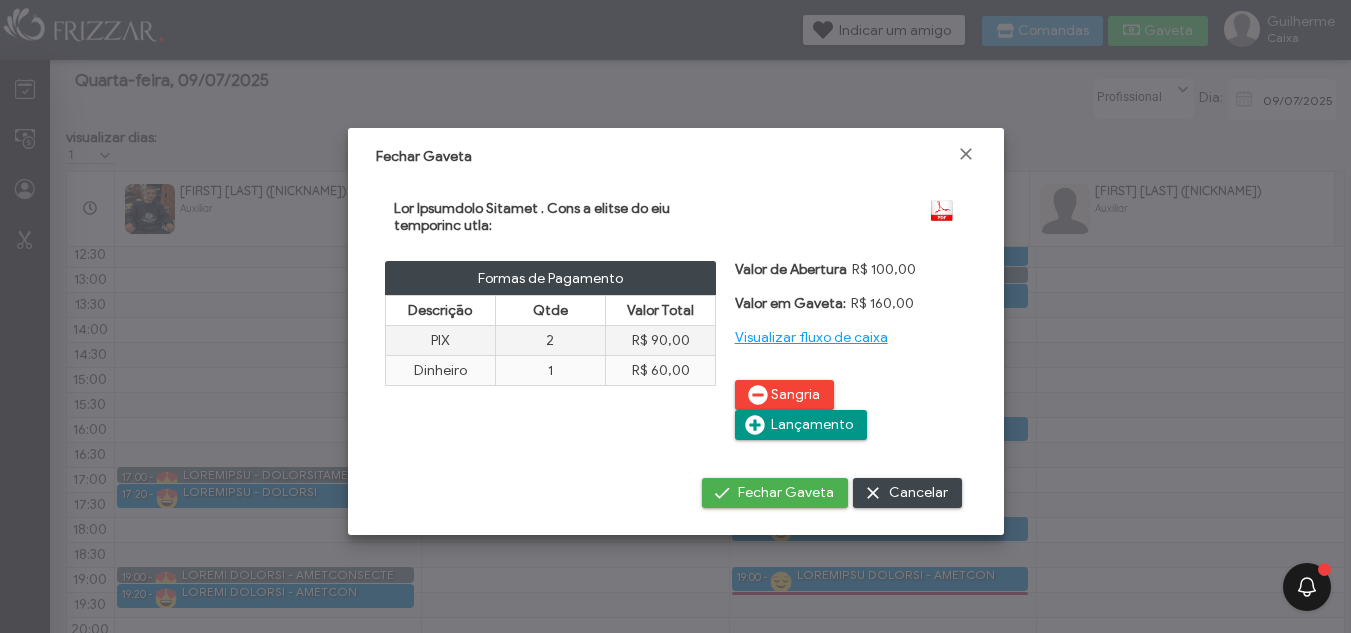 click on "Fechar Gaveta" at bounding box center (676, 155) 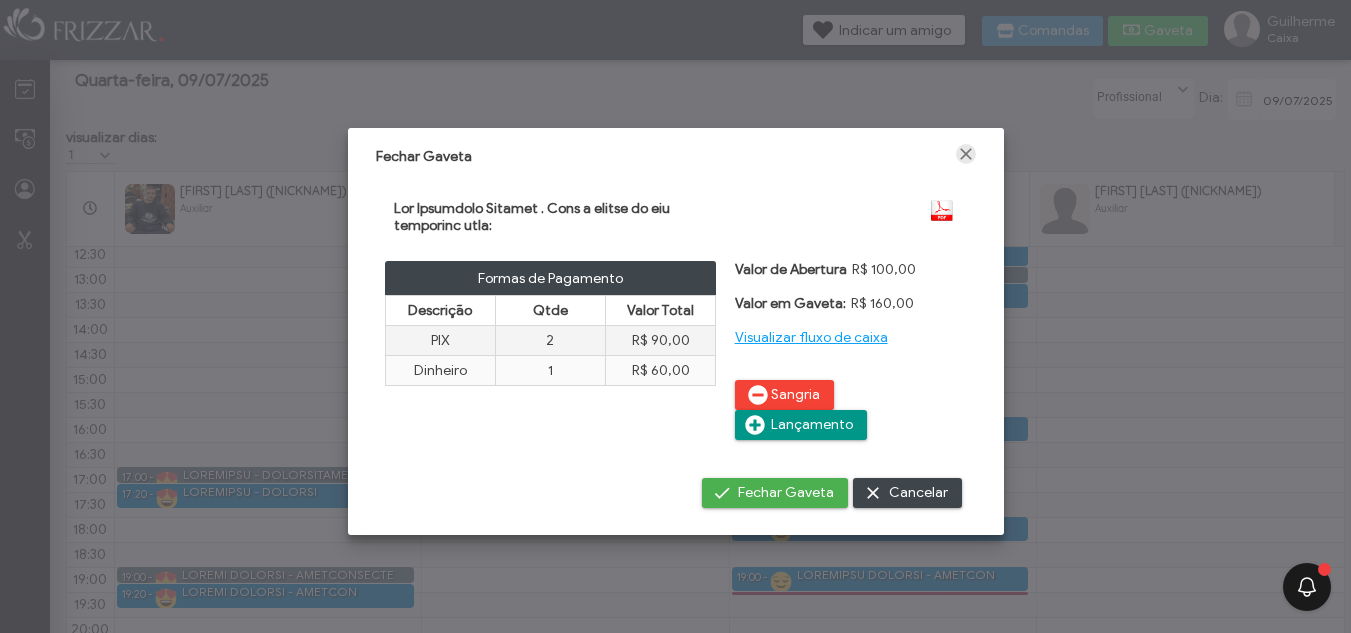 click at bounding box center [966, 154] 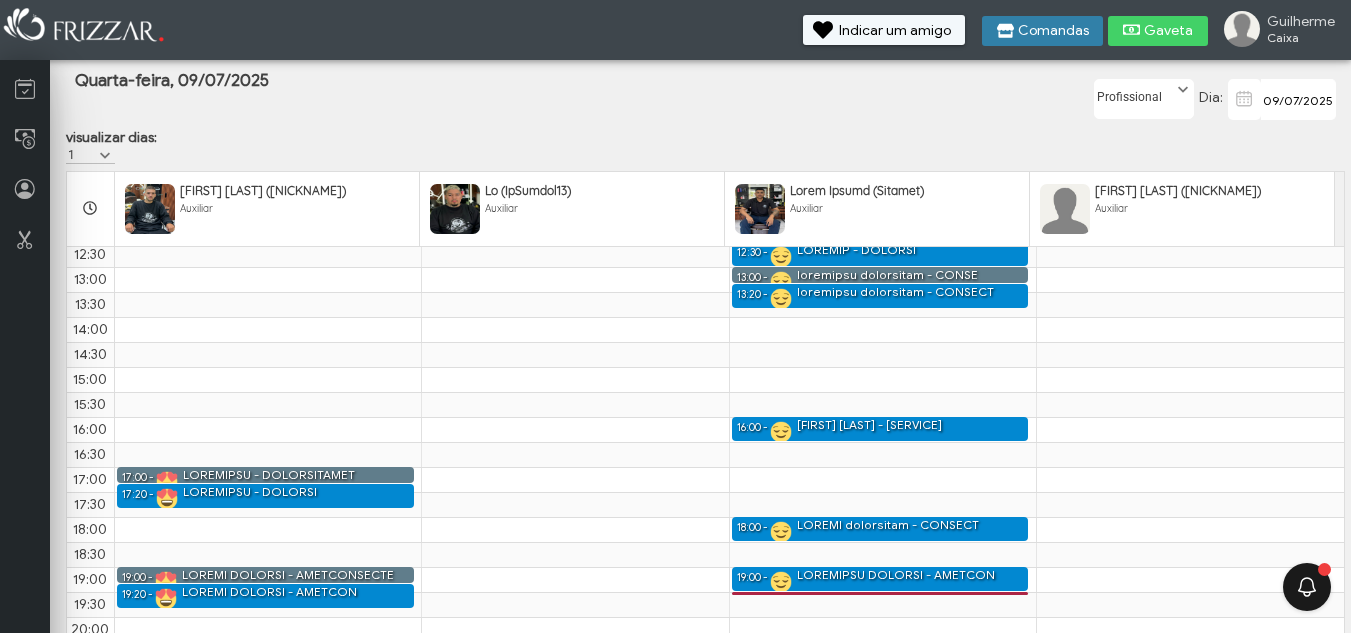 click at bounding box center [1006, 31] 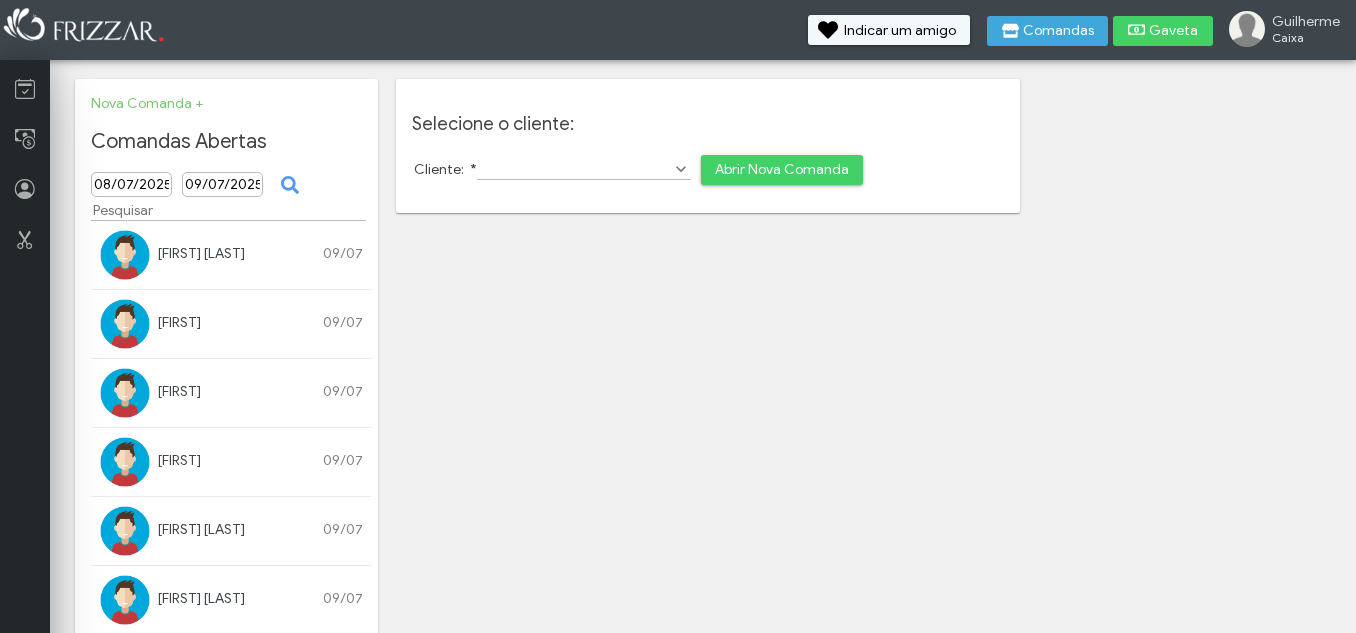 scroll, scrollTop: 0, scrollLeft: 0, axis: both 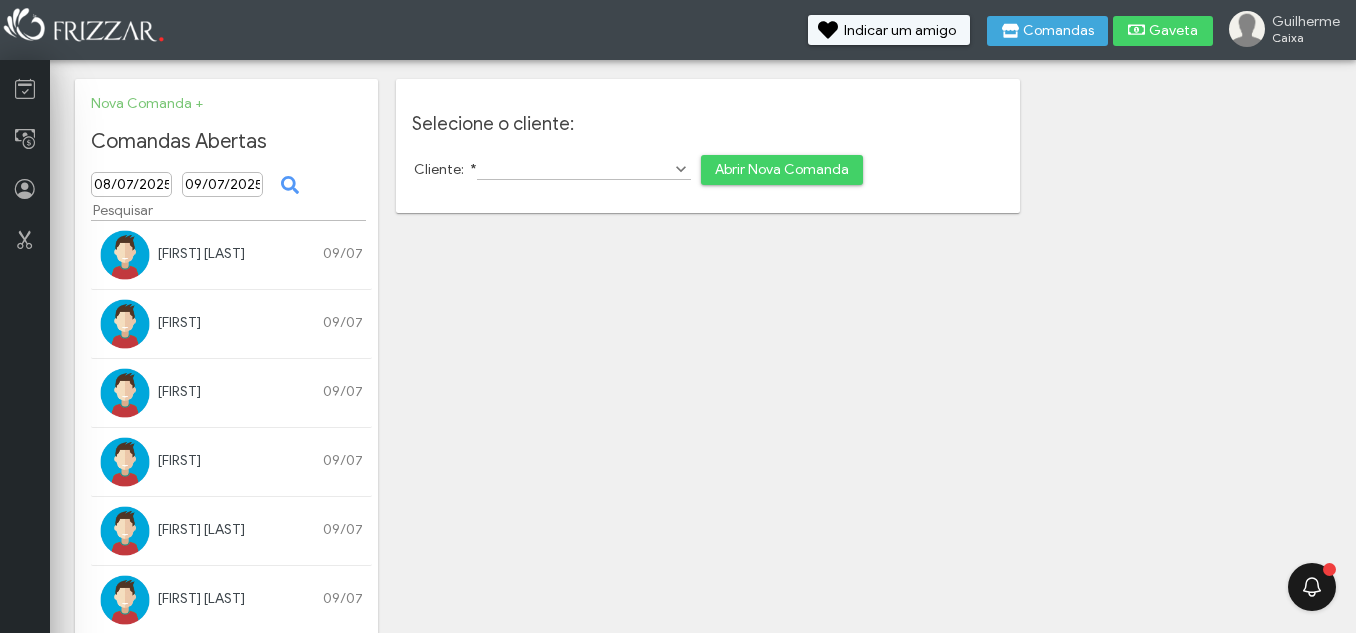 click on "[FIRST] [LAST]" at bounding box center (201, 253) 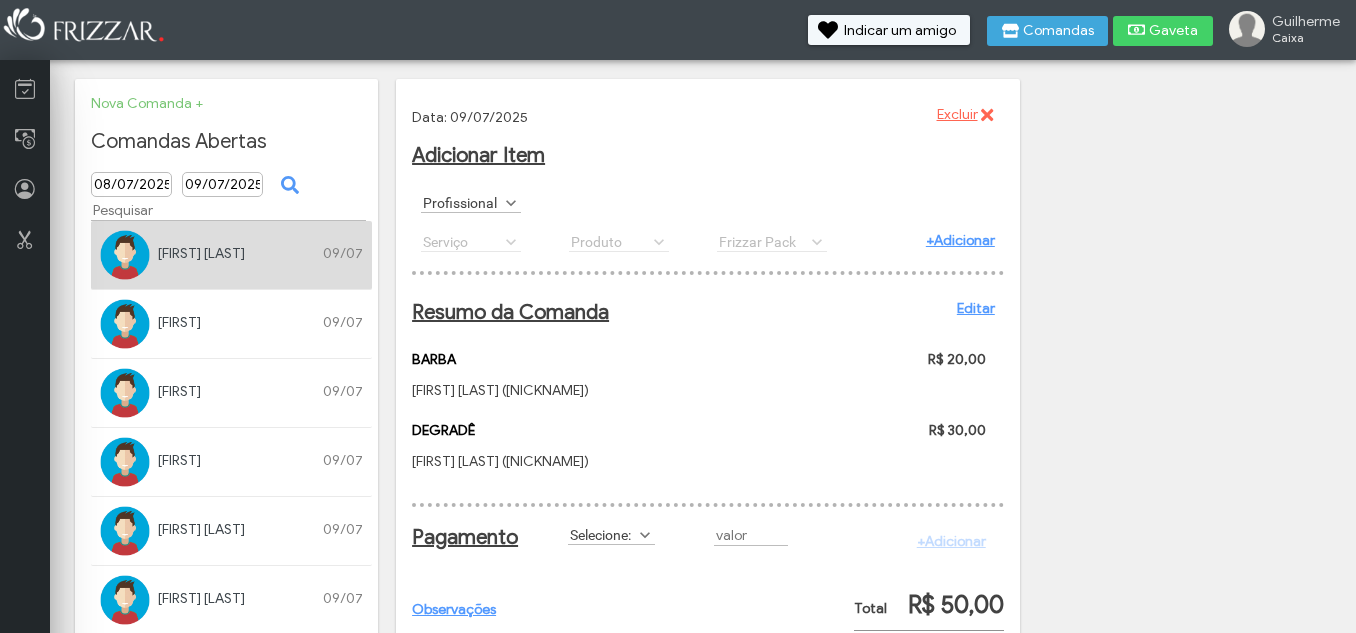 scroll, scrollTop: 100, scrollLeft: 0, axis: vertical 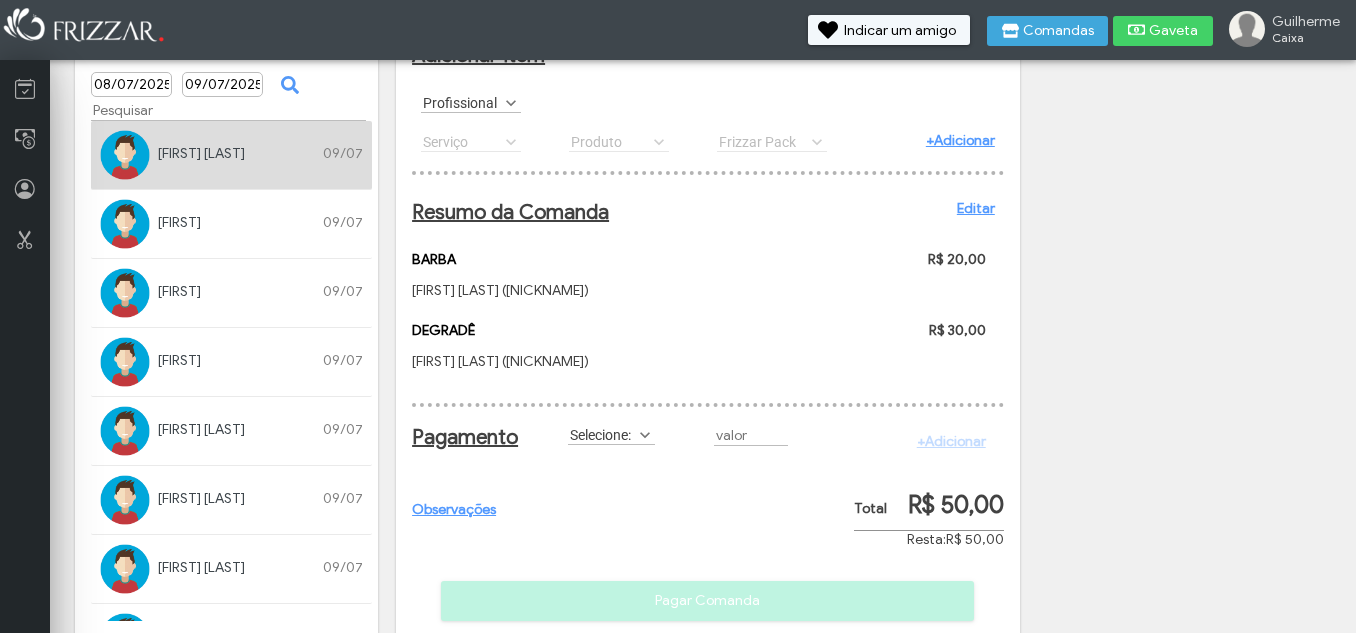 click on "Selecione:" at bounding box center [602, 434] 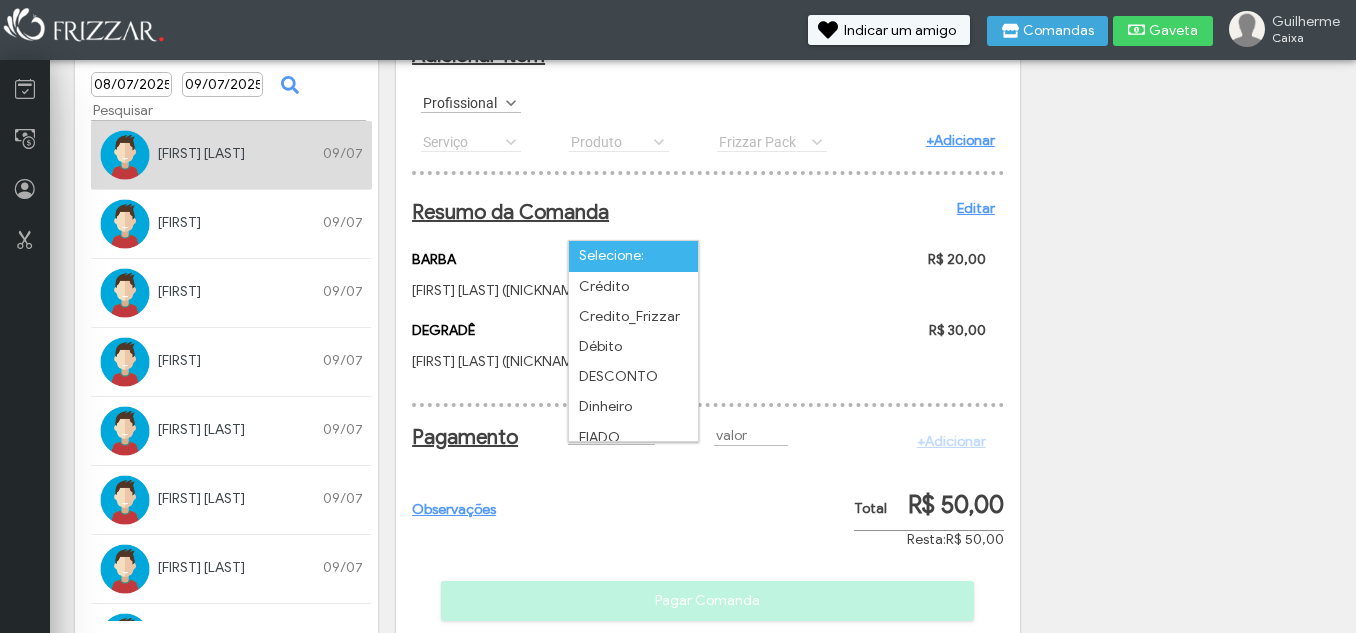 scroll, scrollTop: 11, scrollLeft: 89, axis: both 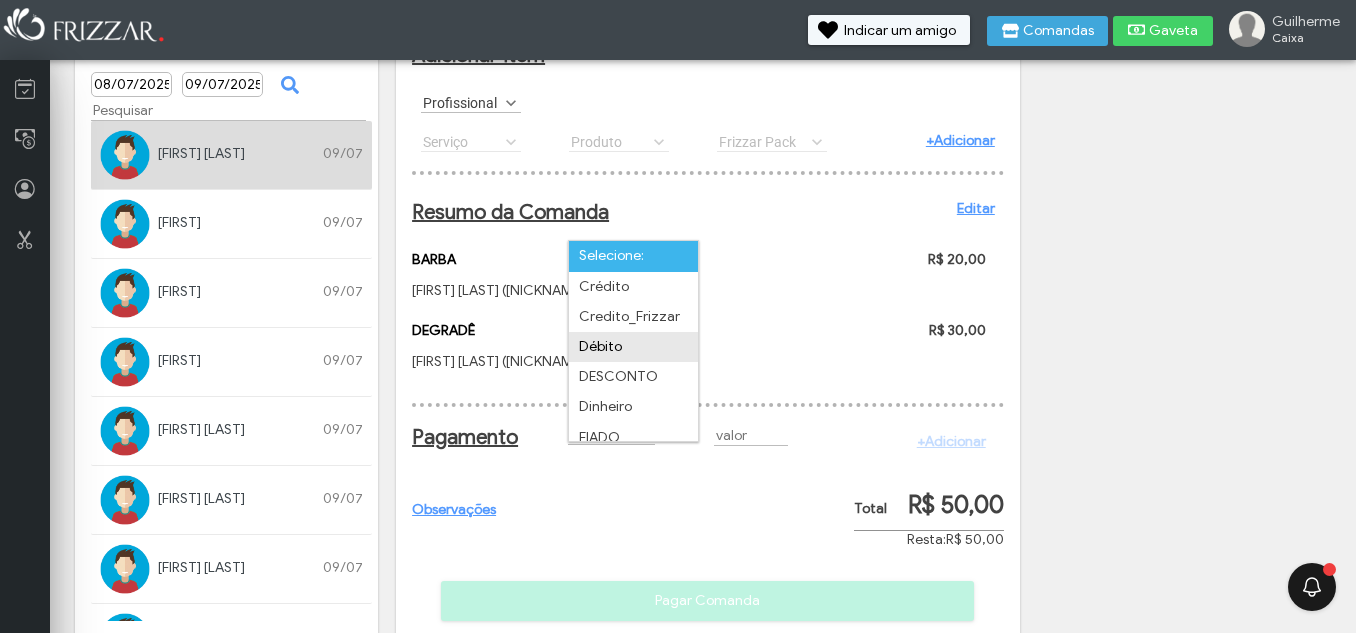 click on "Débito" at bounding box center [633, 347] 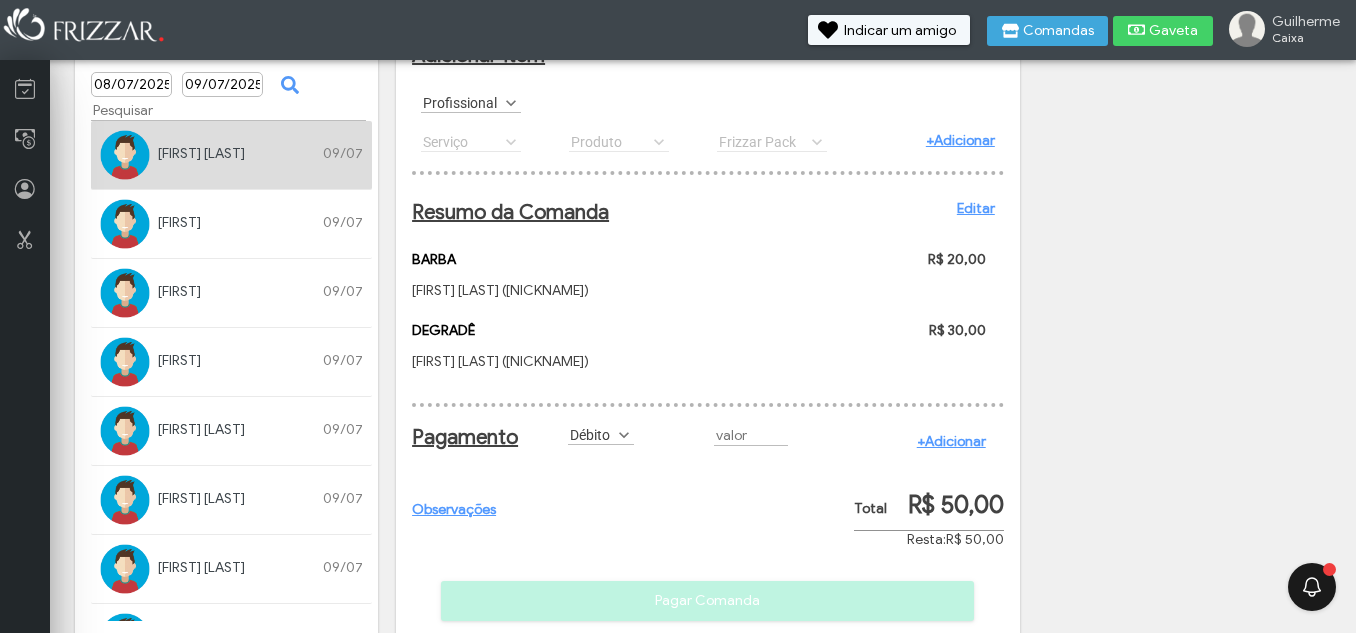 click on "+Adicionar" at bounding box center (951, 441) 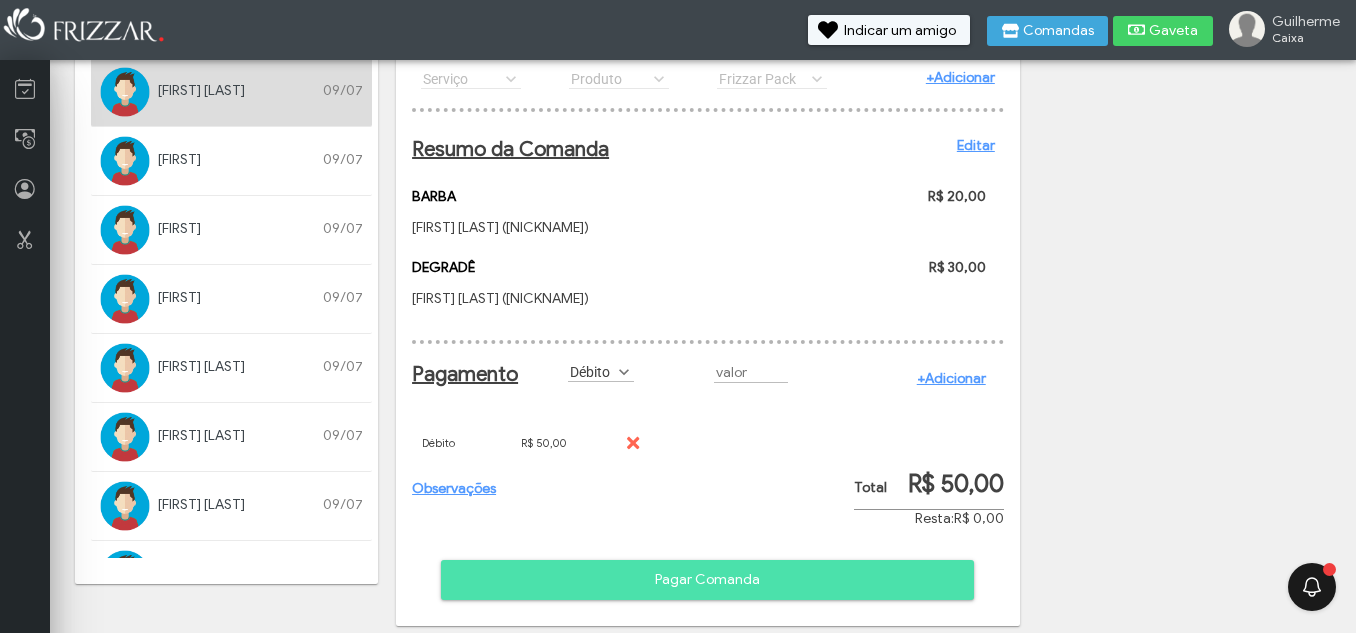 scroll, scrollTop: 198, scrollLeft: 0, axis: vertical 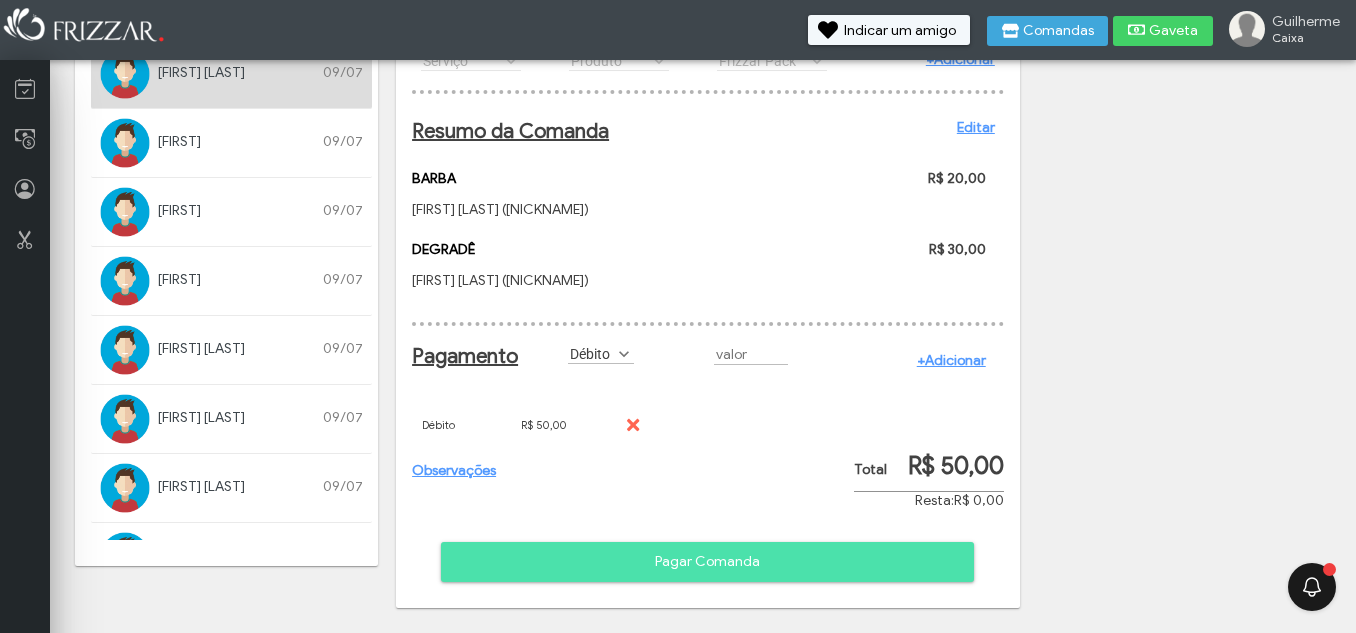 click on "Pagar Comanda" at bounding box center [707, 562] 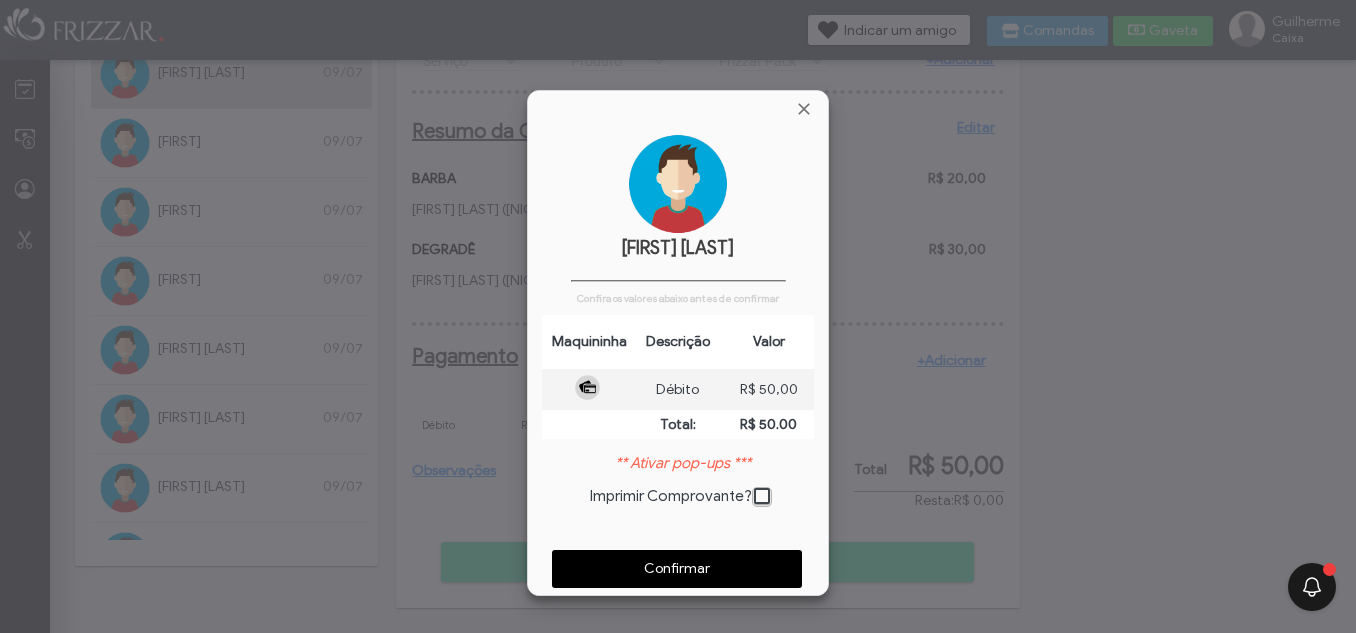 scroll, scrollTop: 10, scrollLeft: 11, axis: both 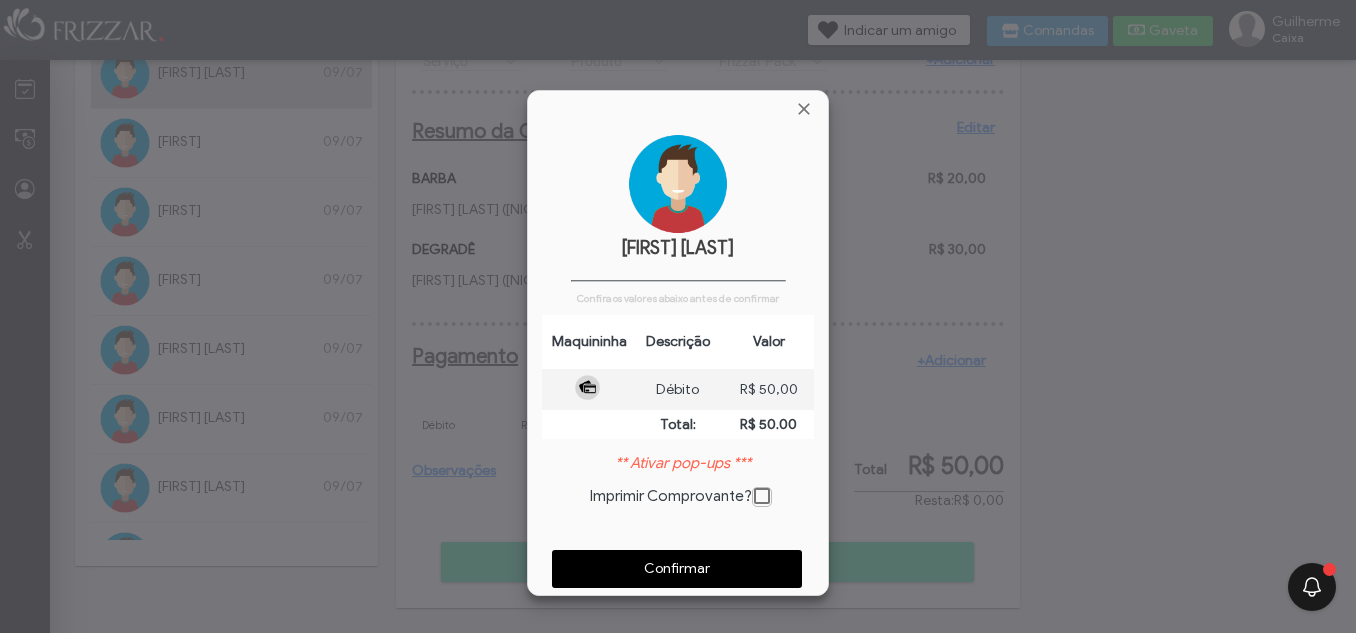 click on "Confirmar" at bounding box center [677, 569] 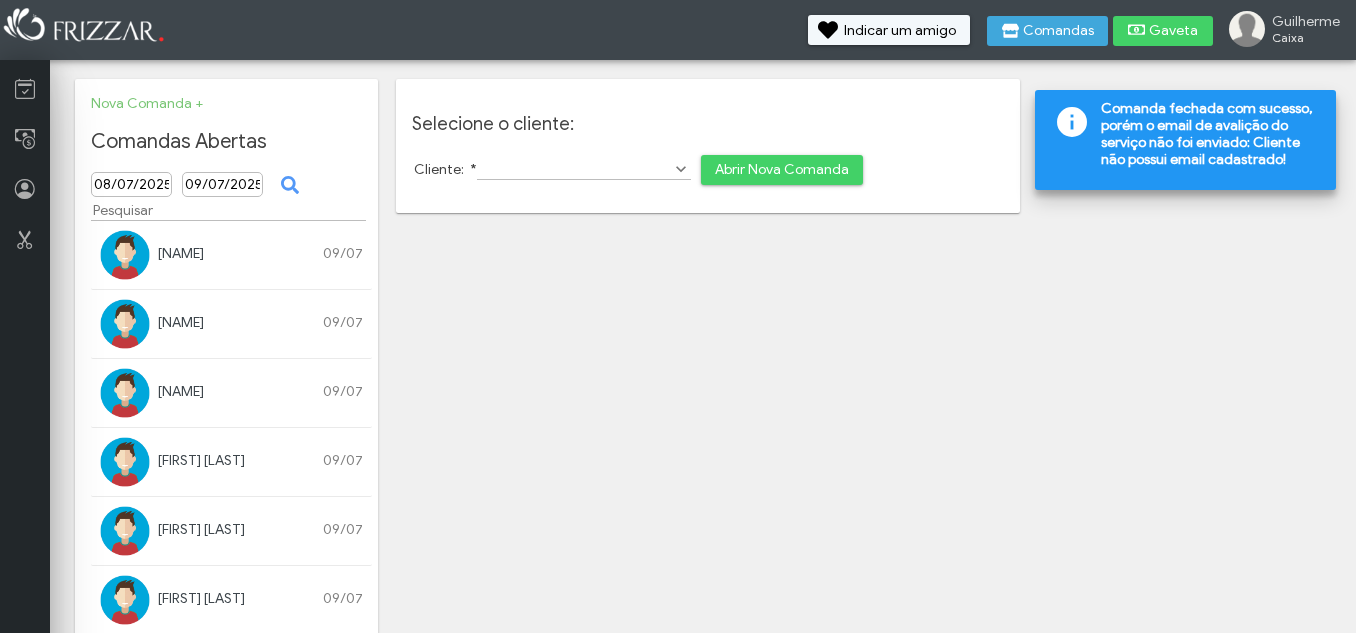 scroll, scrollTop: 0, scrollLeft: 0, axis: both 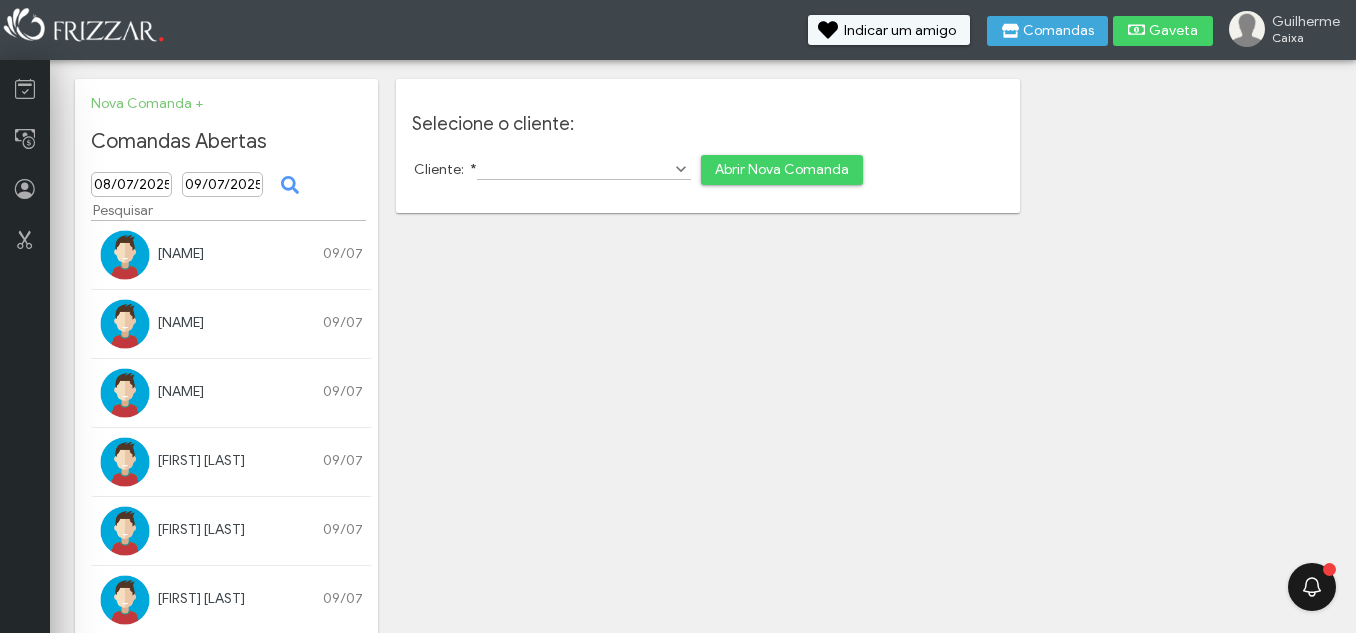 click on "[NAME]" at bounding box center (181, 253) 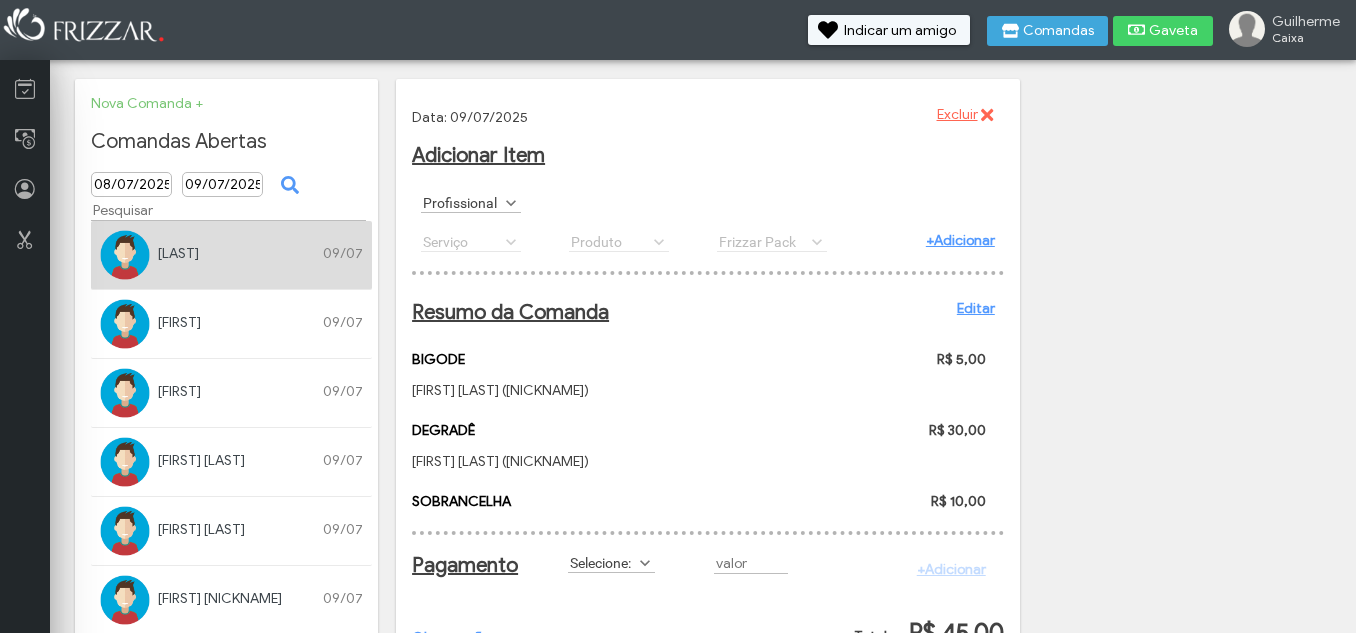 scroll, scrollTop: 29, scrollLeft: 0, axis: vertical 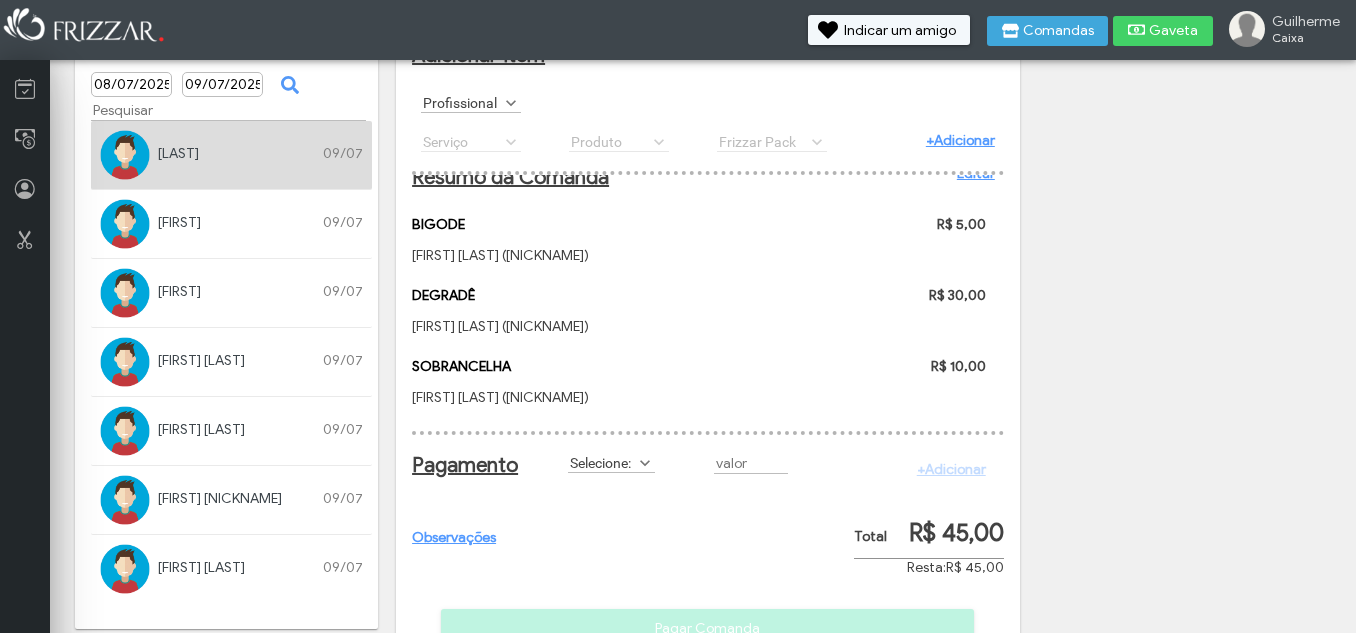 click on "Selecione:" at bounding box center (602, 462) 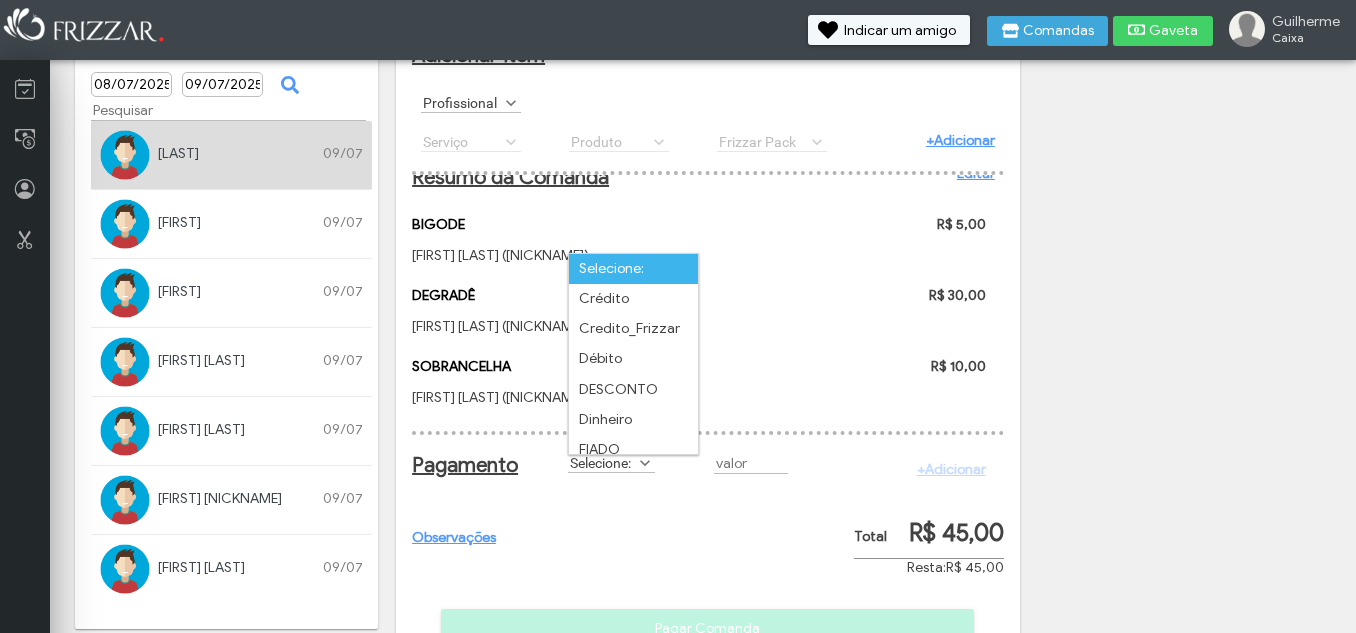 scroll, scrollTop: 11, scrollLeft: 89, axis: both 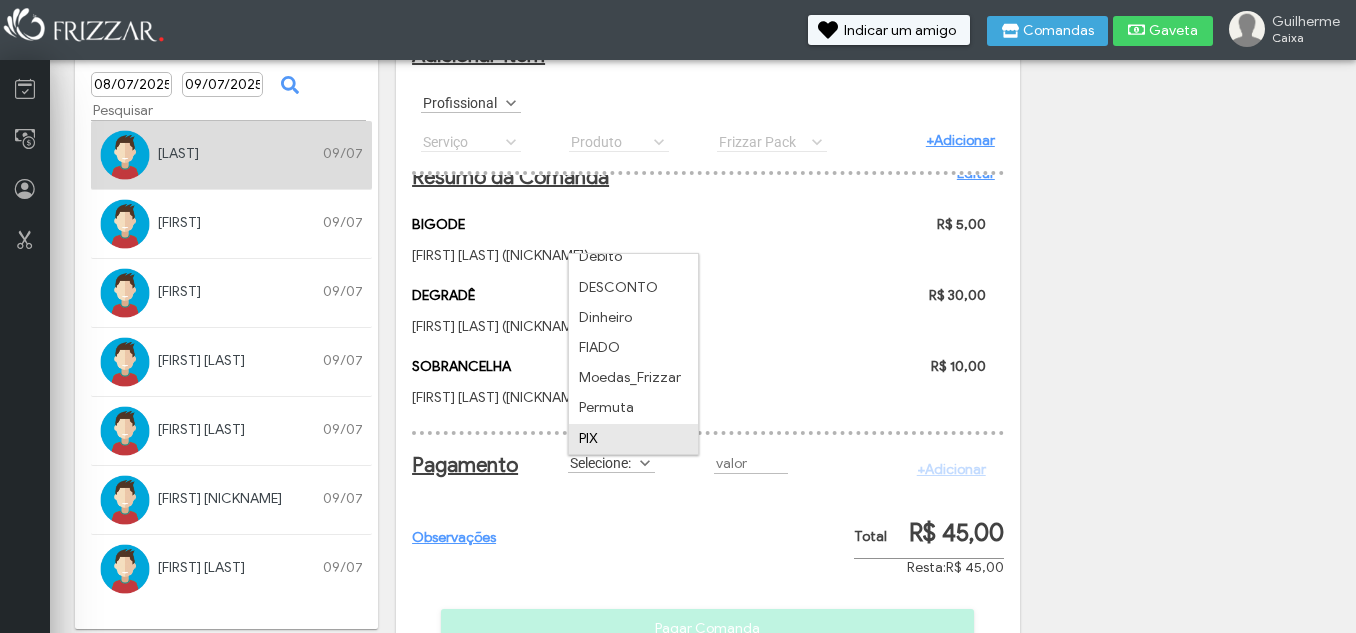click on "PIX" at bounding box center [633, 439] 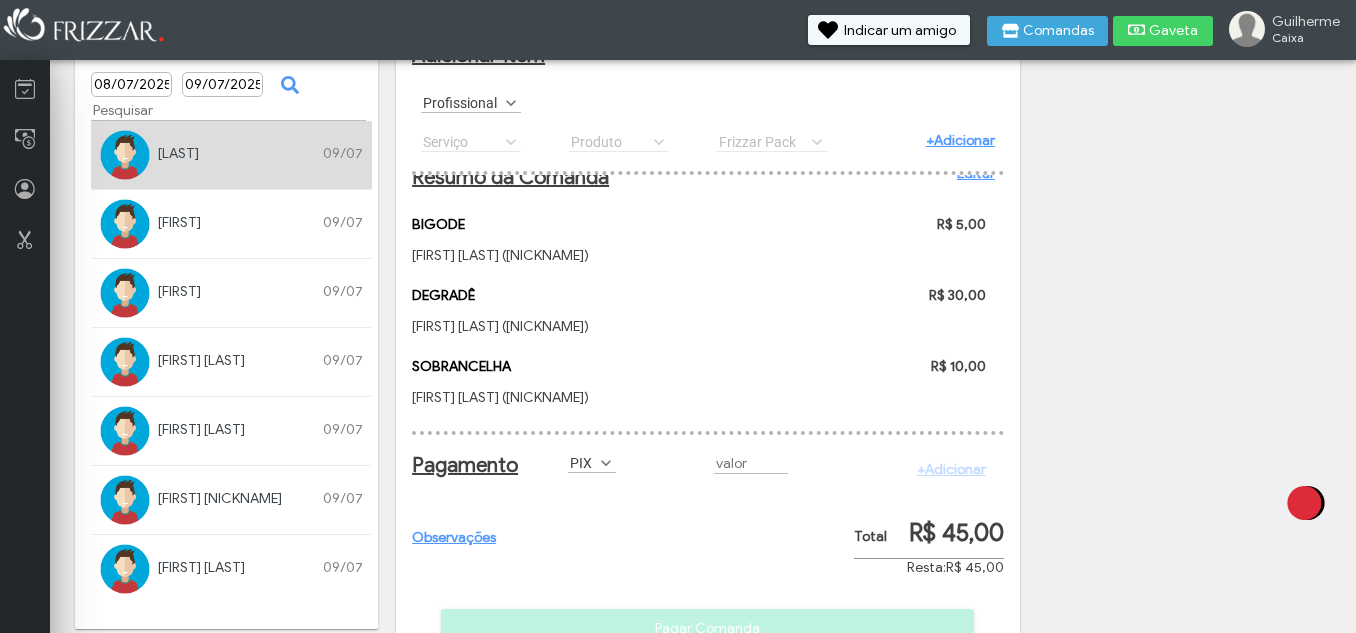 scroll, scrollTop: 0, scrollLeft: 0, axis: both 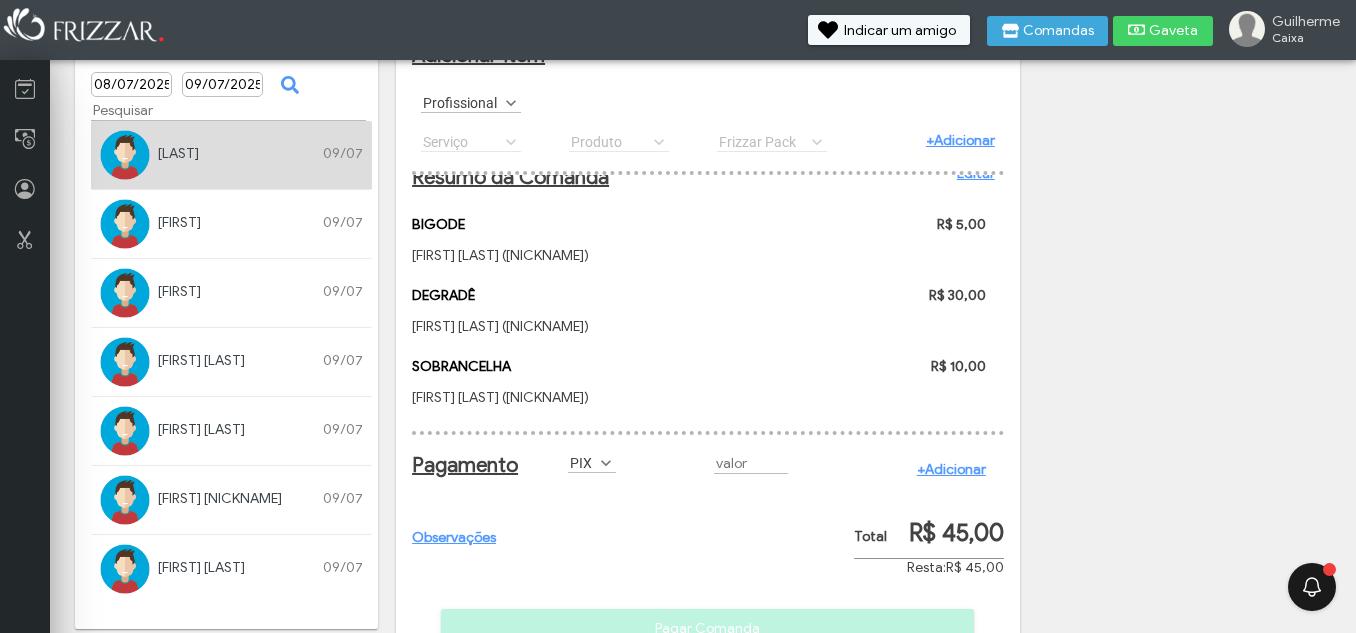 click on "+Adicionar" at bounding box center [951, 469] 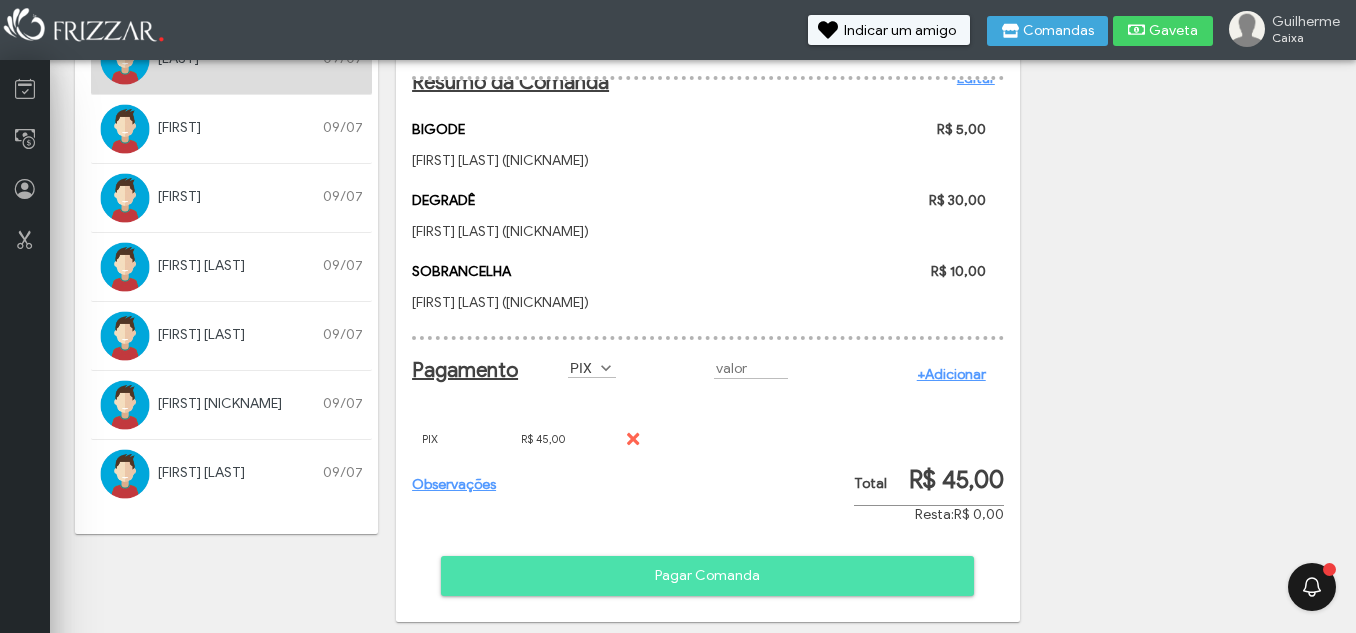 scroll, scrollTop: 211, scrollLeft: 0, axis: vertical 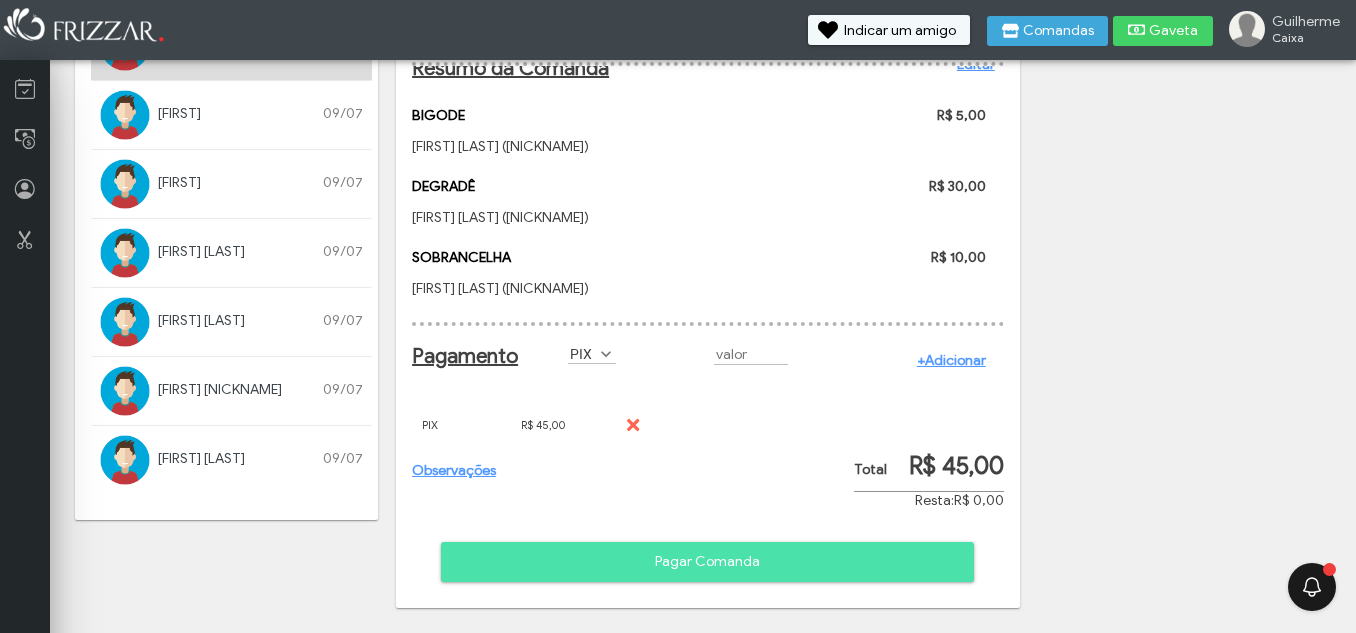 click on "Pagar Comanda" at bounding box center (707, 562) 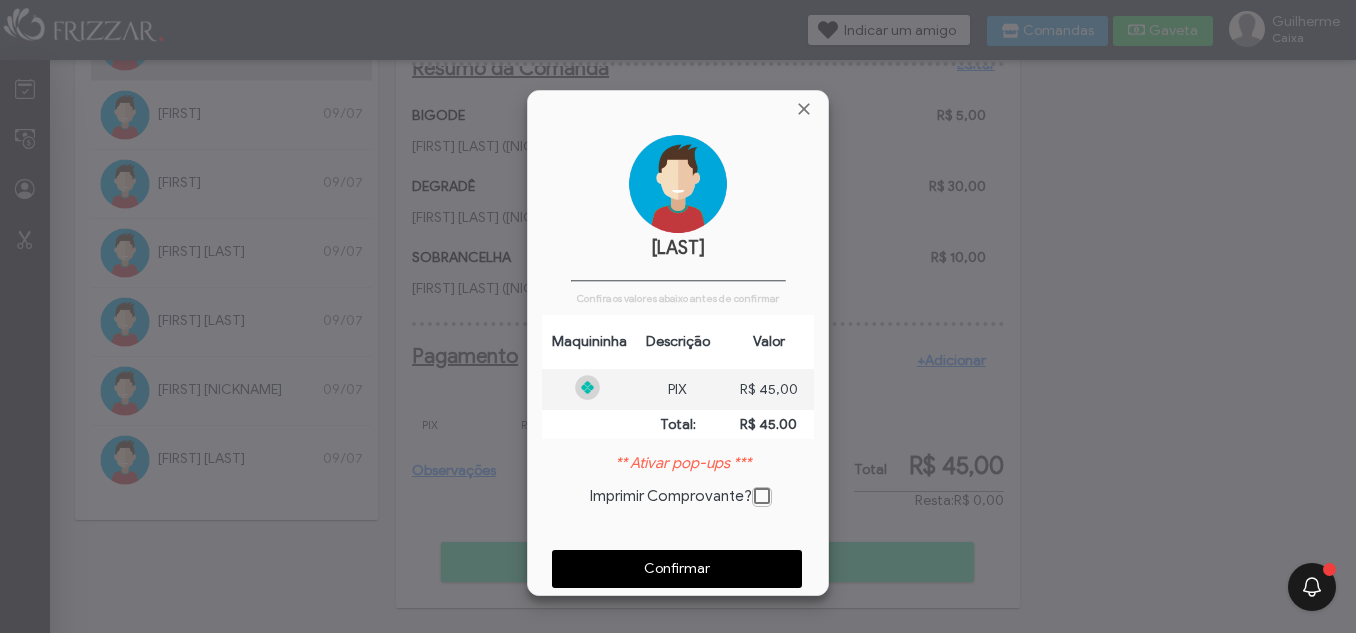 scroll, scrollTop: 10, scrollLeft: 11, axis: both 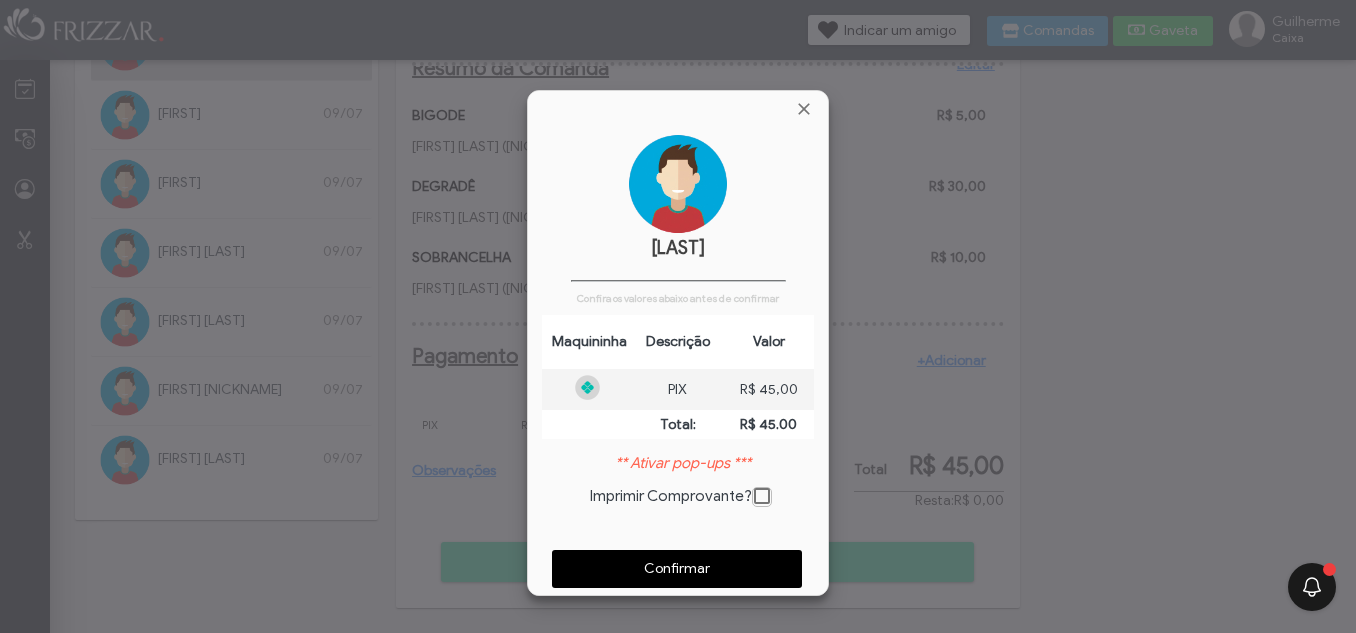 click on "Confirmar" at bounding box center [677, 569] 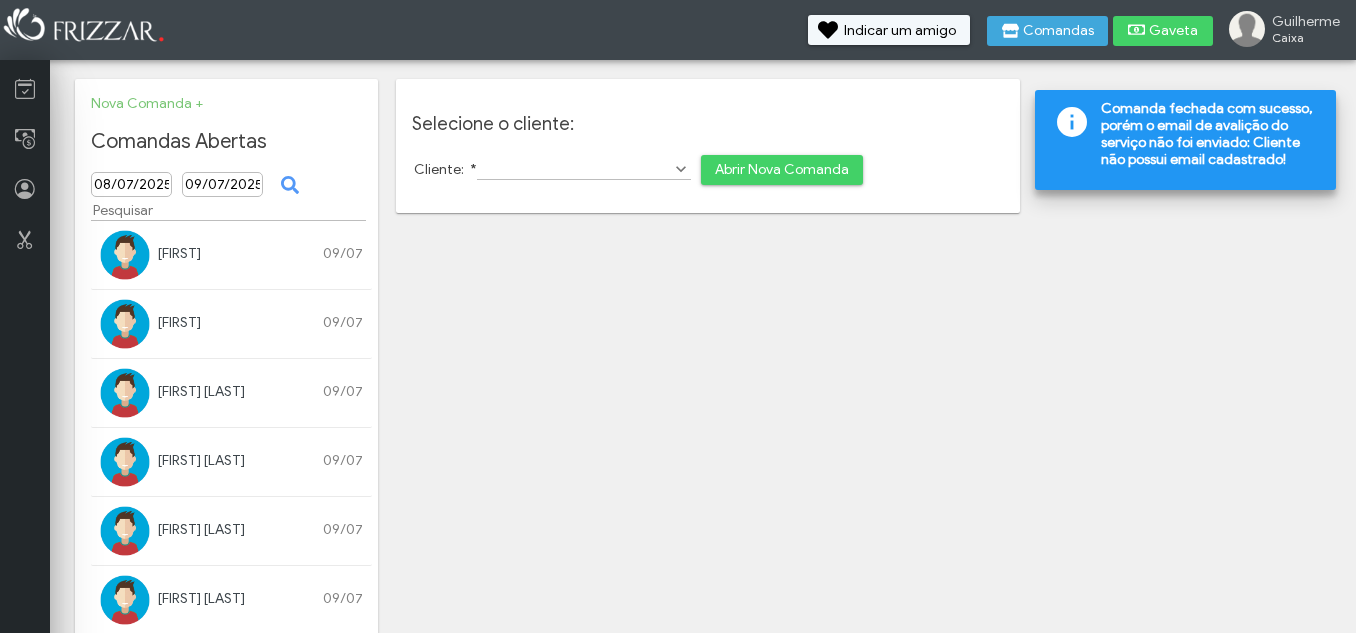 scroll, scrollTop: 0, scrollLeft: 0, axis: both 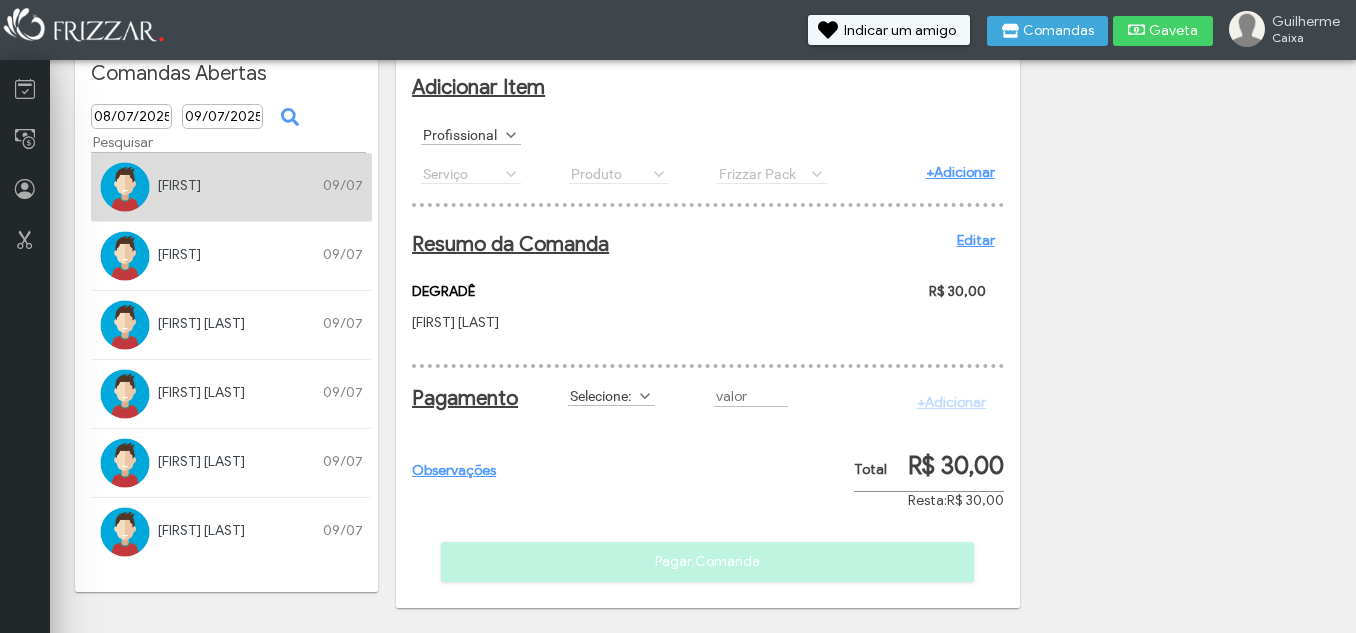 click on "Selecione:" at bounding box center (602, 395) 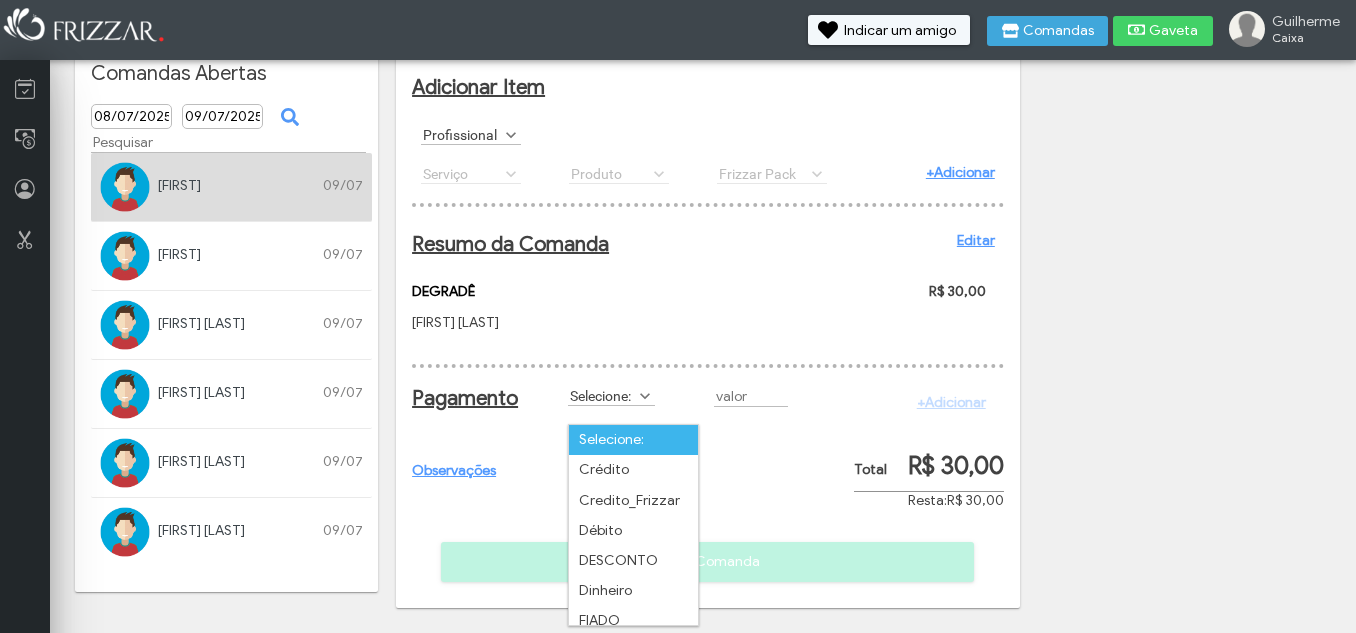 scroll, scrollTop: 11, scrollLeft: 89, axis: both 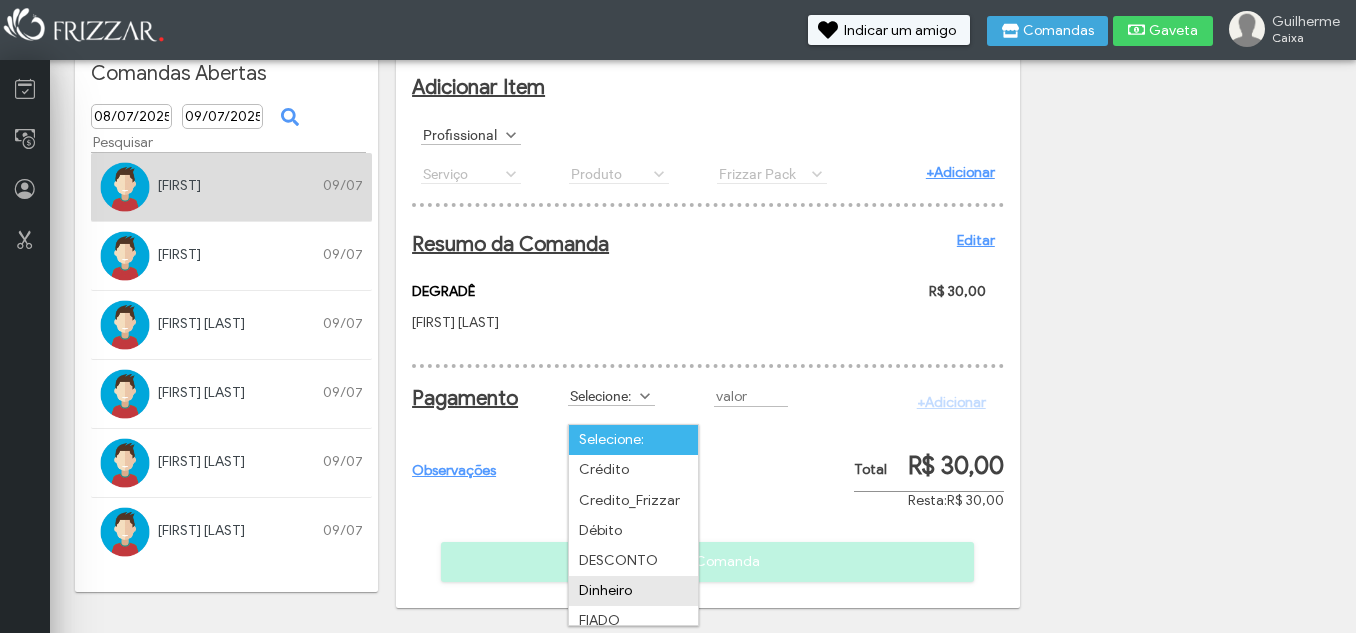 click on "Dinheiro" at bounding box center (633, 591) 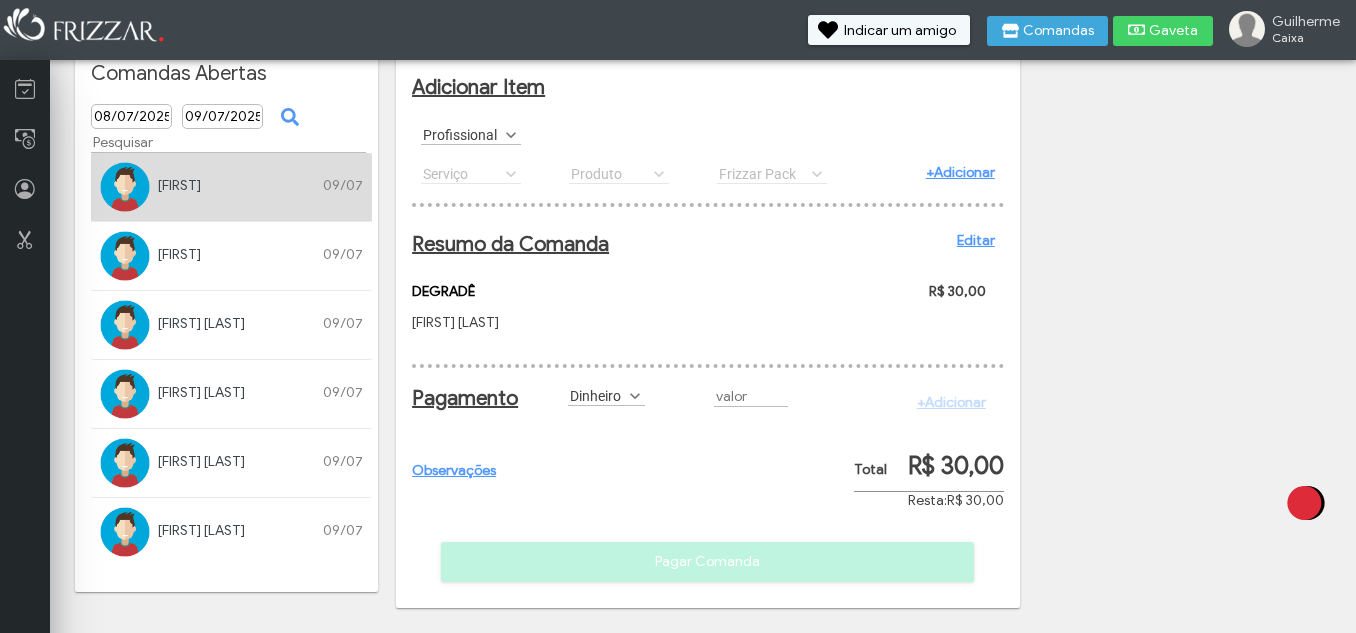scroll, scrollTop: 0, scrollLeft: 0, axis: both 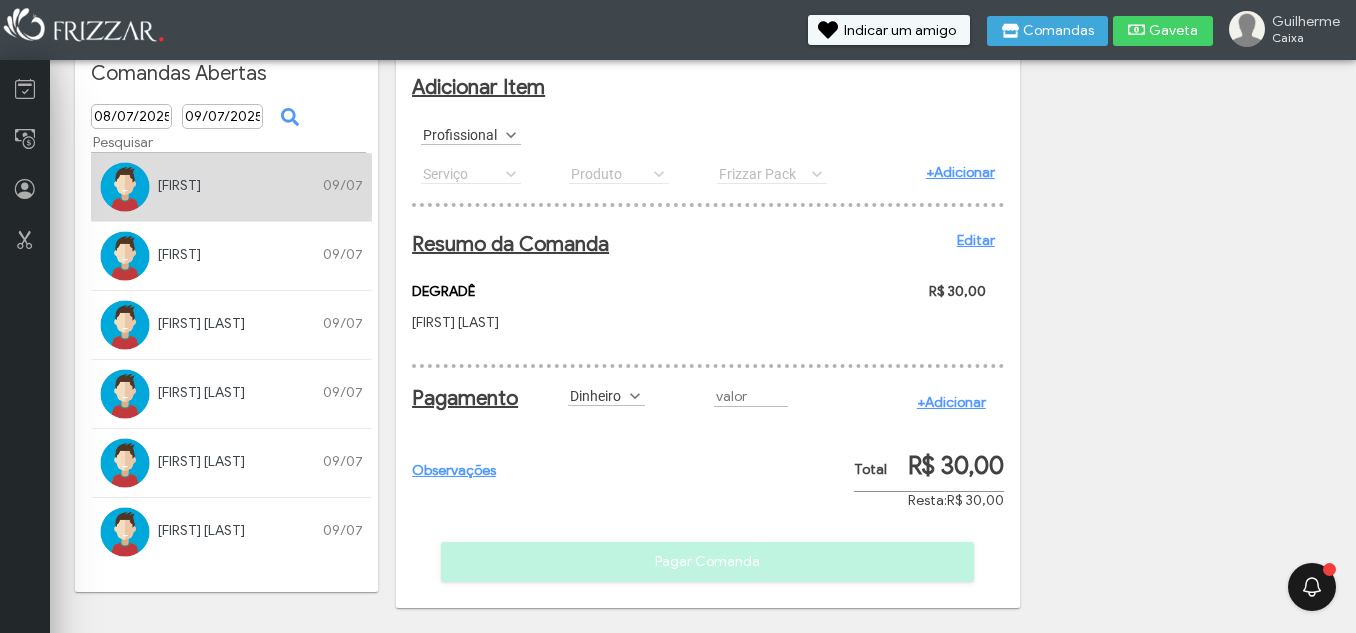 click on "+Adicionar" at bounding box center [951, 402] 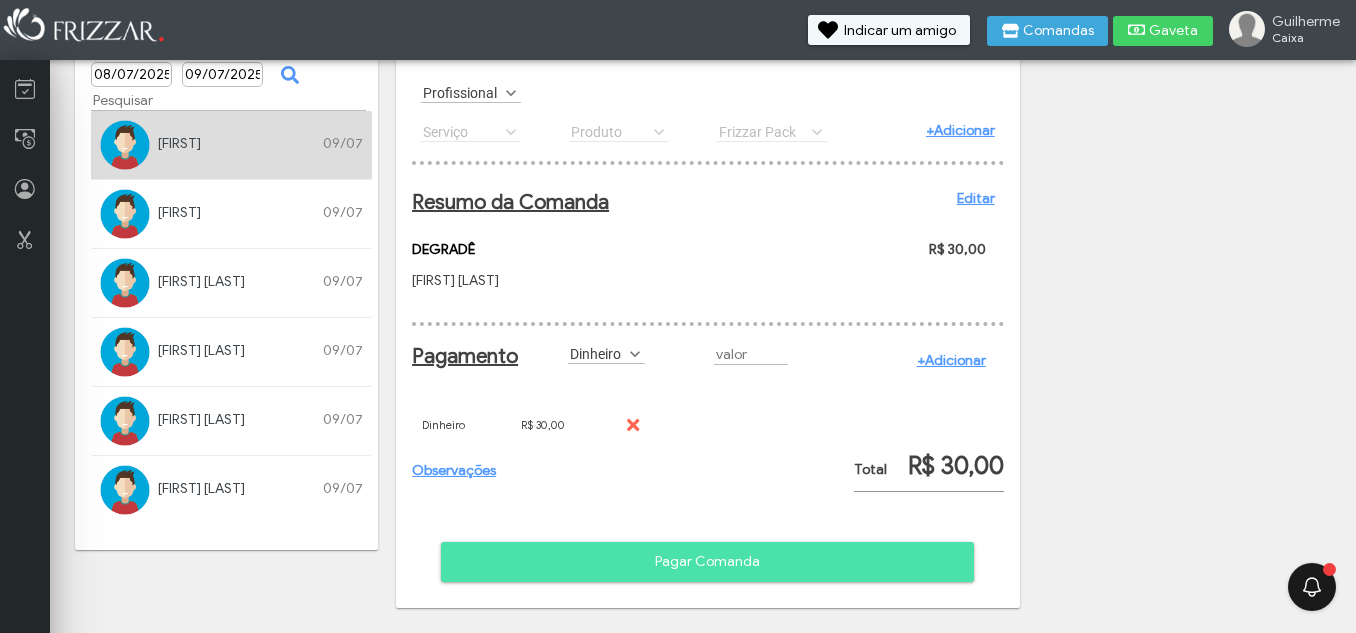 scroll, scrollTop: 127, scrollLeft: 0, axis: vertical 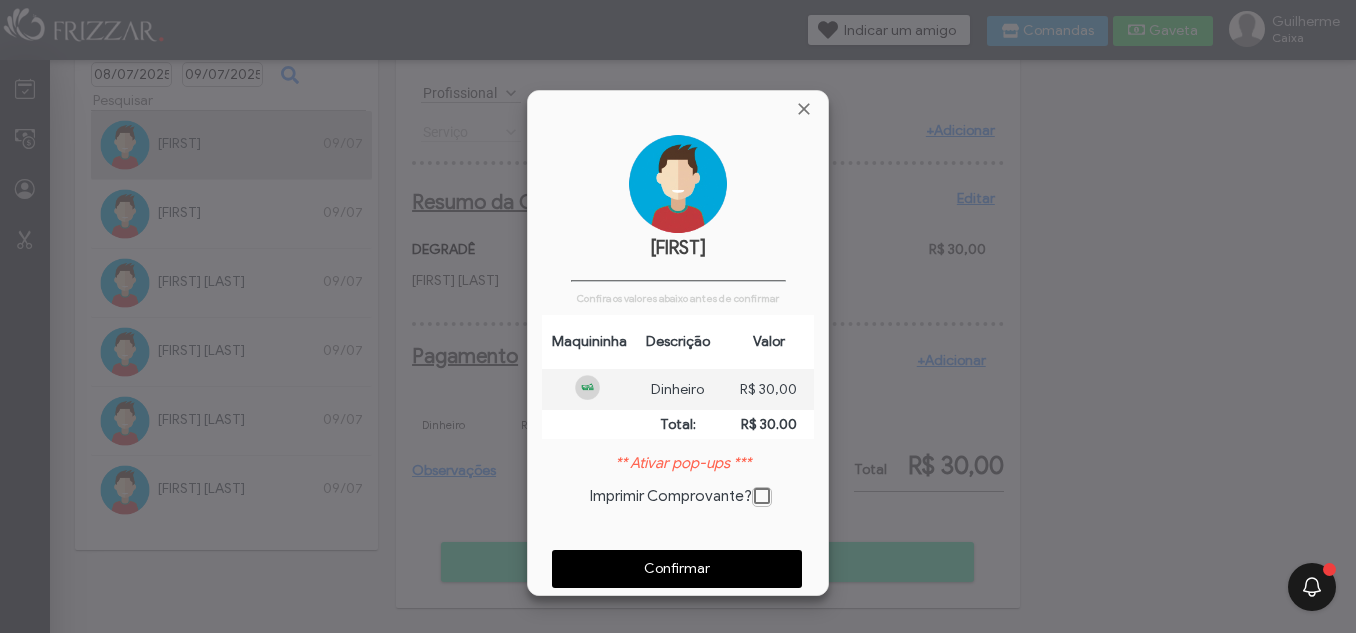 click on "Confirmar" at bounding box center [677, 569] 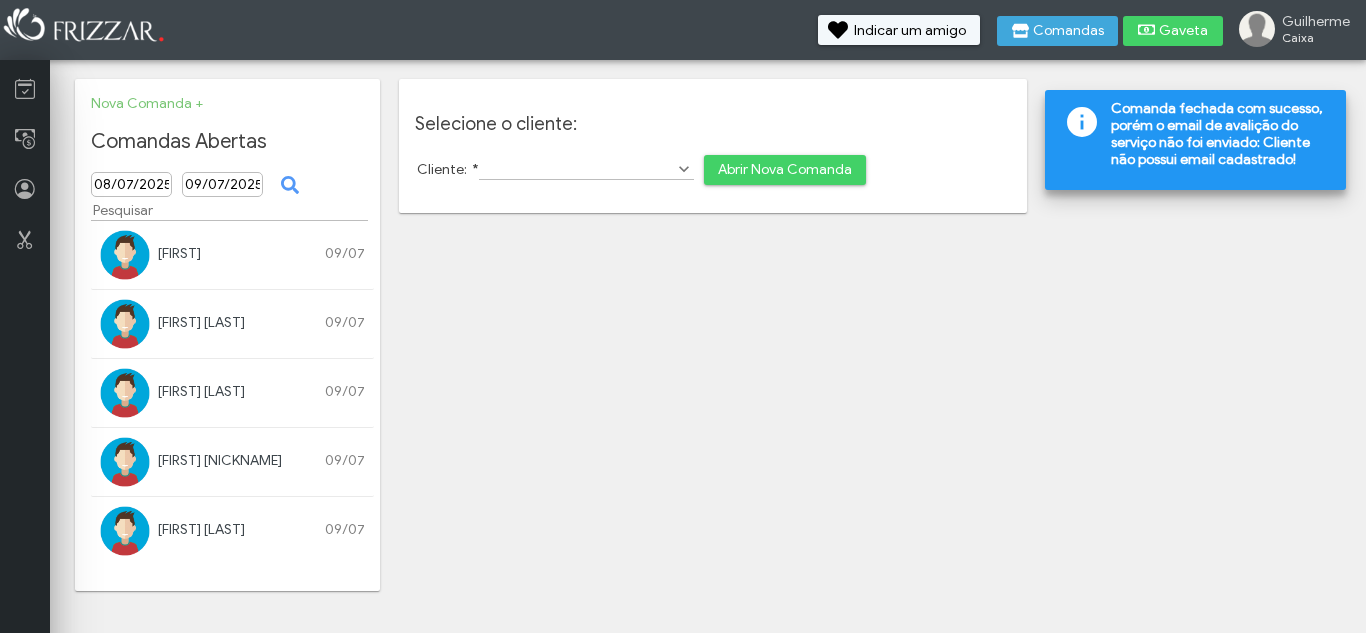 scroll, scrollTop: 0, scrollLeft: 0, axis: both 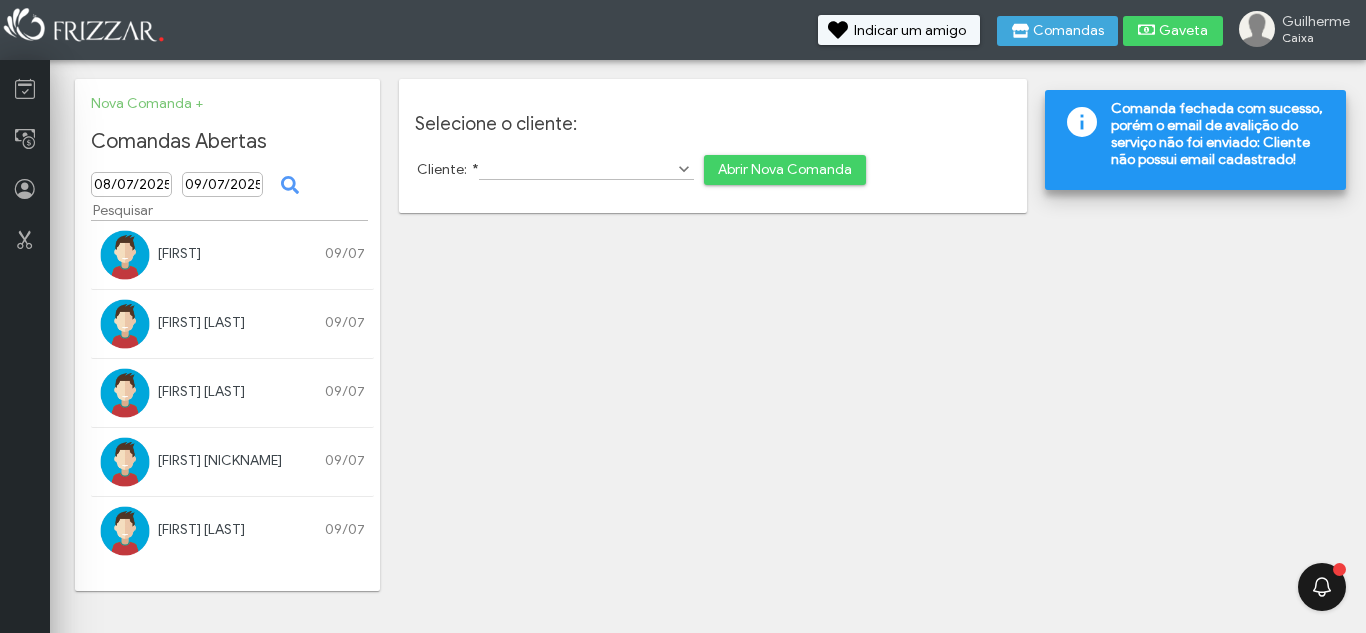 click on "[FIRST]" at bounding box center (179, 253) 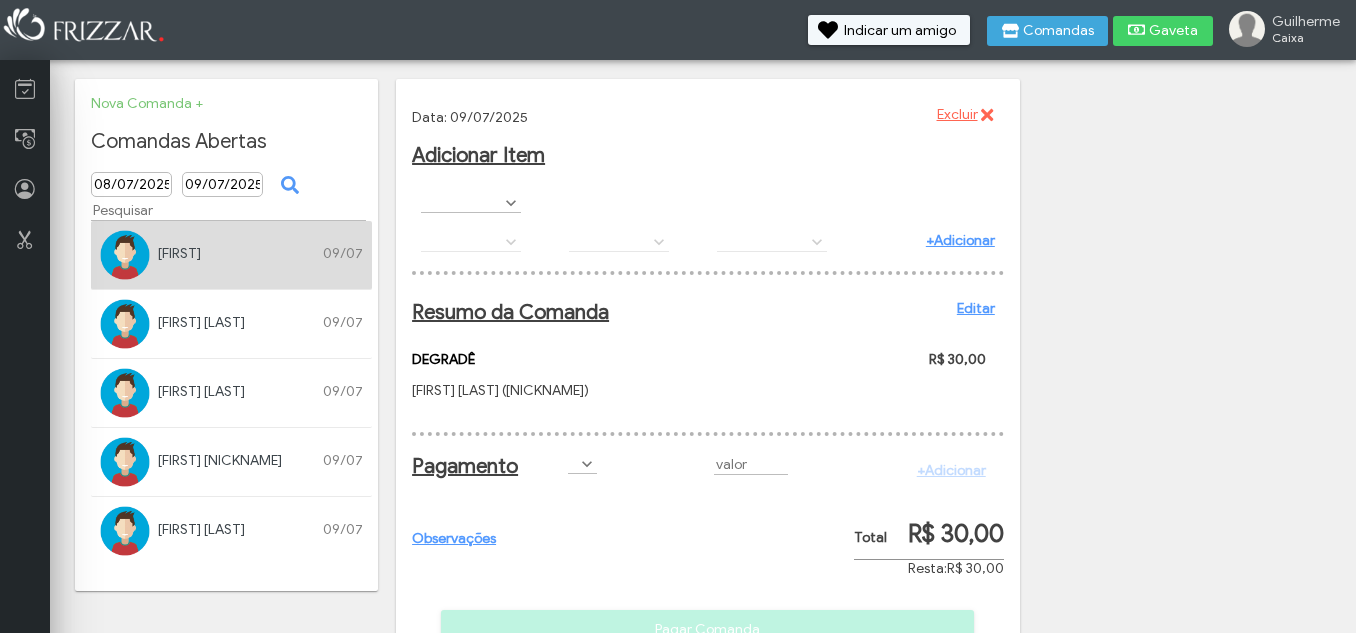 scroll, scrollTop: 0, scrollLeft: 0, axis: both 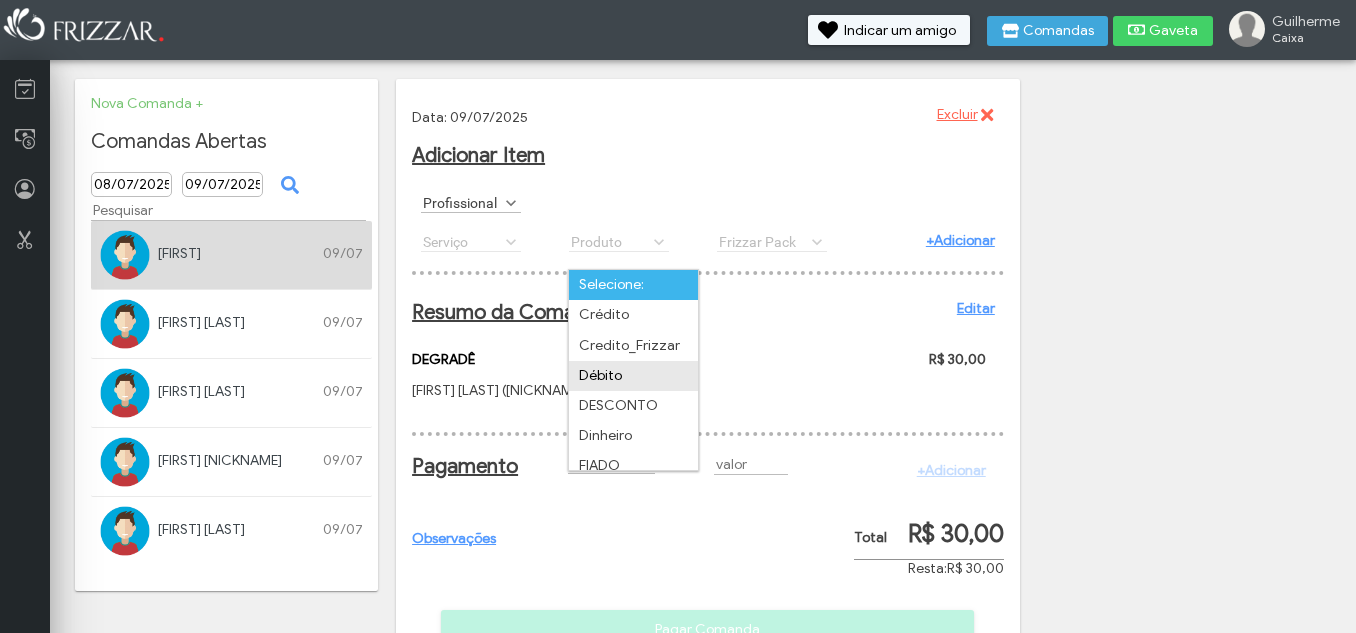 click on "Débito" at bounding box center (633, 376) 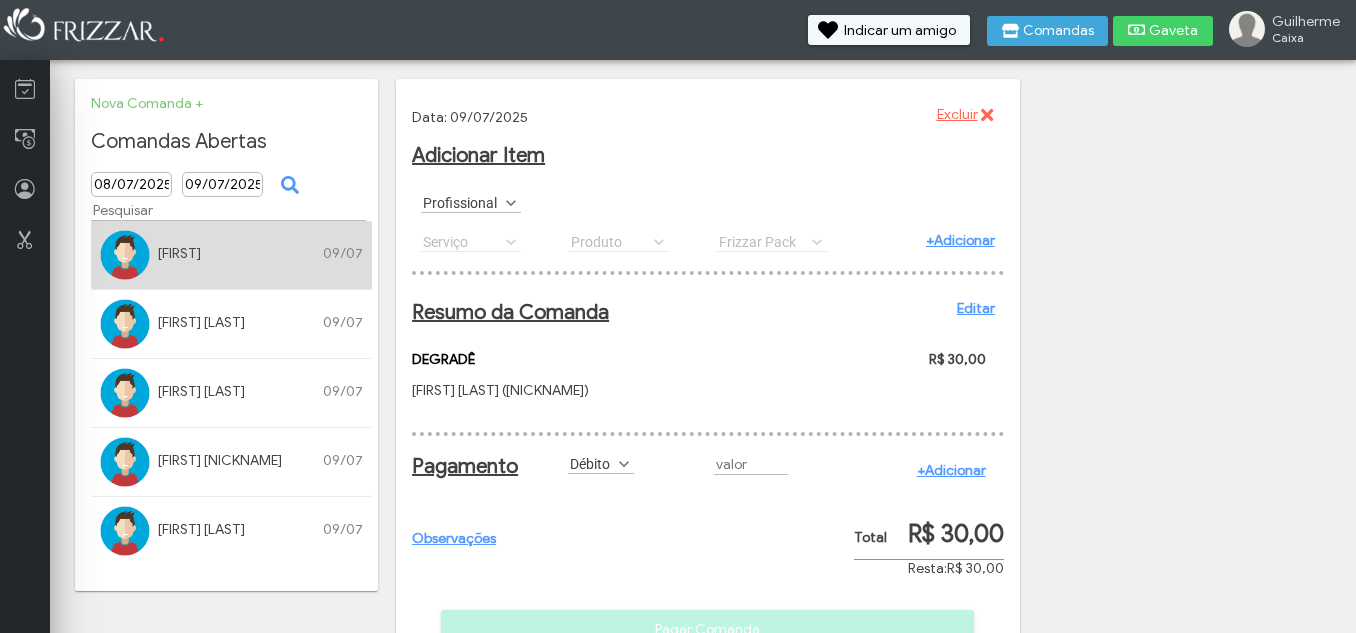 scroll, scrollTop: 0, scrollLeft: 0, axis: both 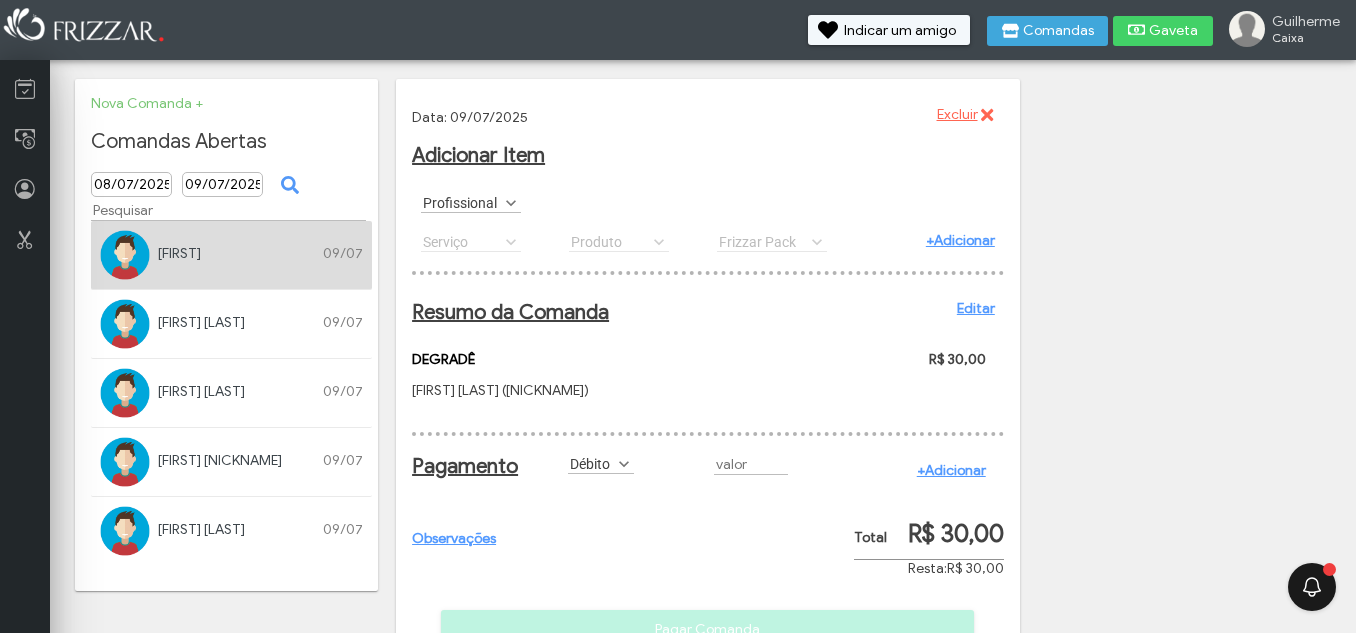 click on "+Adicionar" at bounding box center (951, 470) 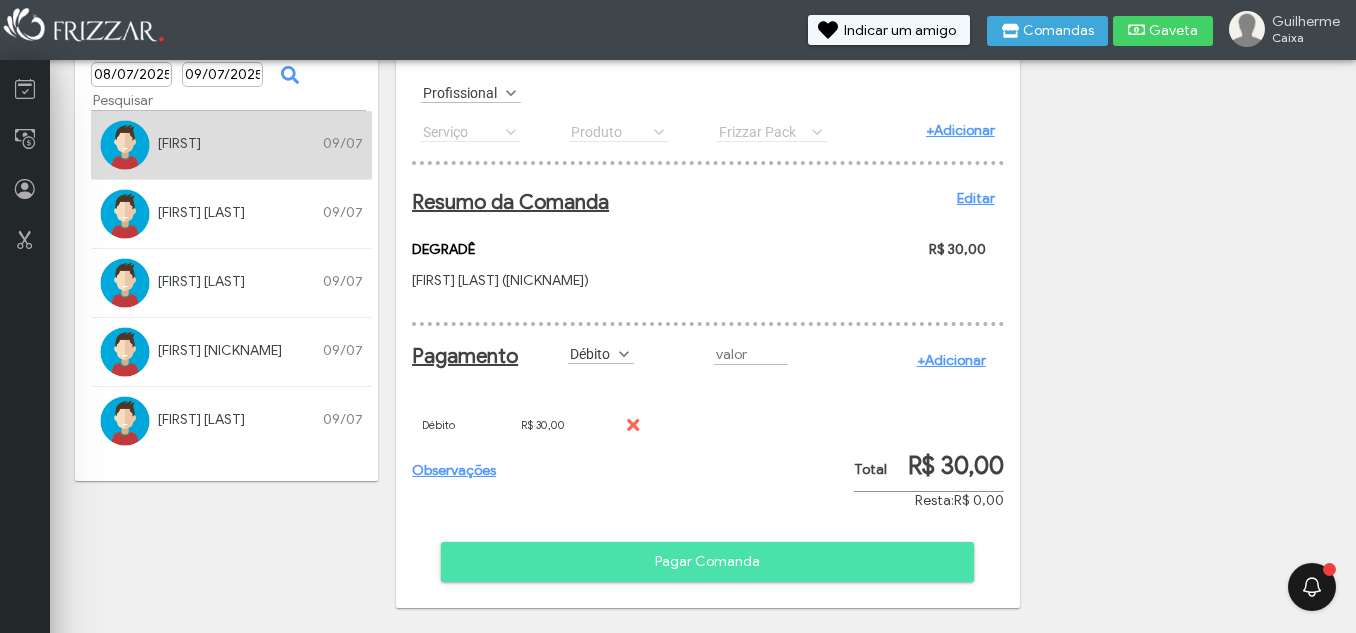 scroll, scrollTop: 127, scrollLeft: 0, axis: vertical 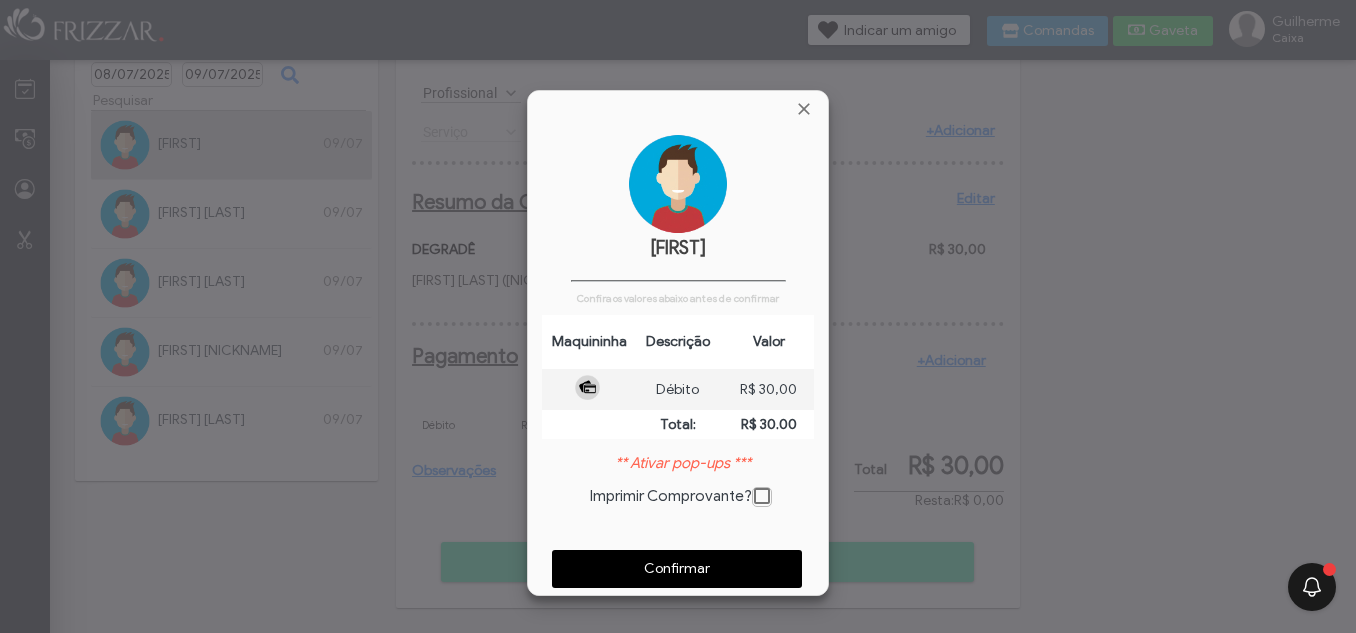 click on "Confirmar" at bounding box center (677, 569) 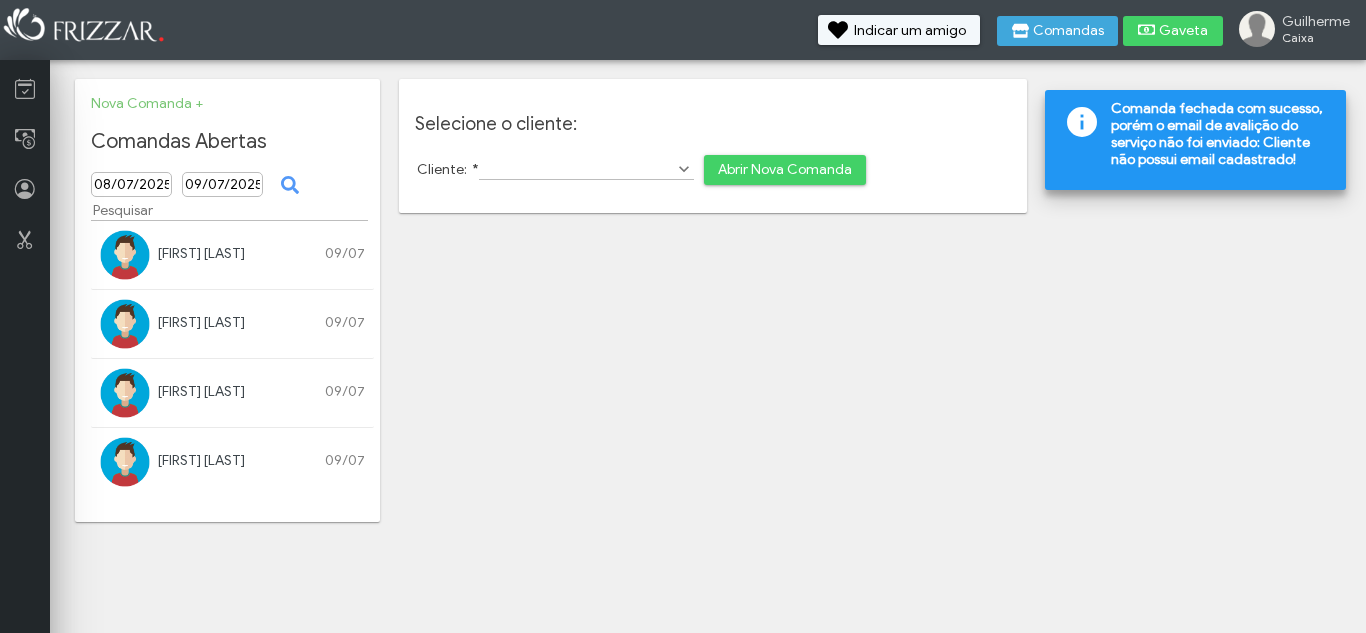 scroll, scrollTop: 0, scrollLeft: 0, axis: both 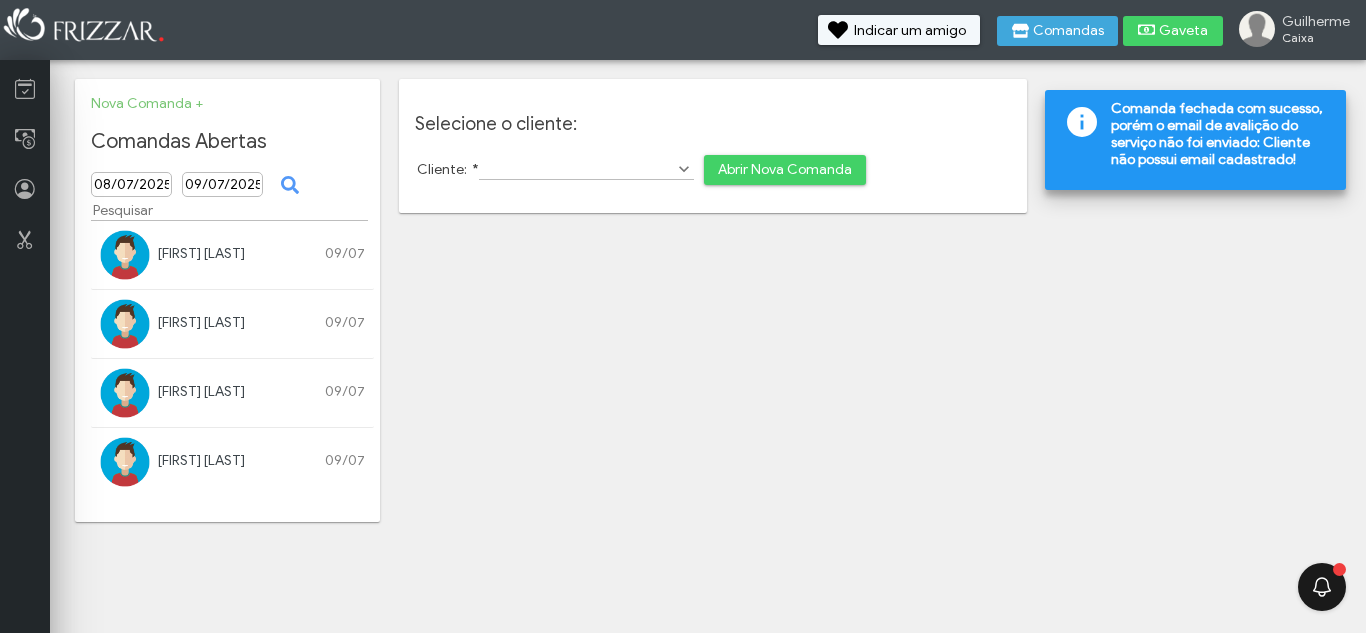 click on "[FIRST] [LAST]" at bounding box center [201, 253] 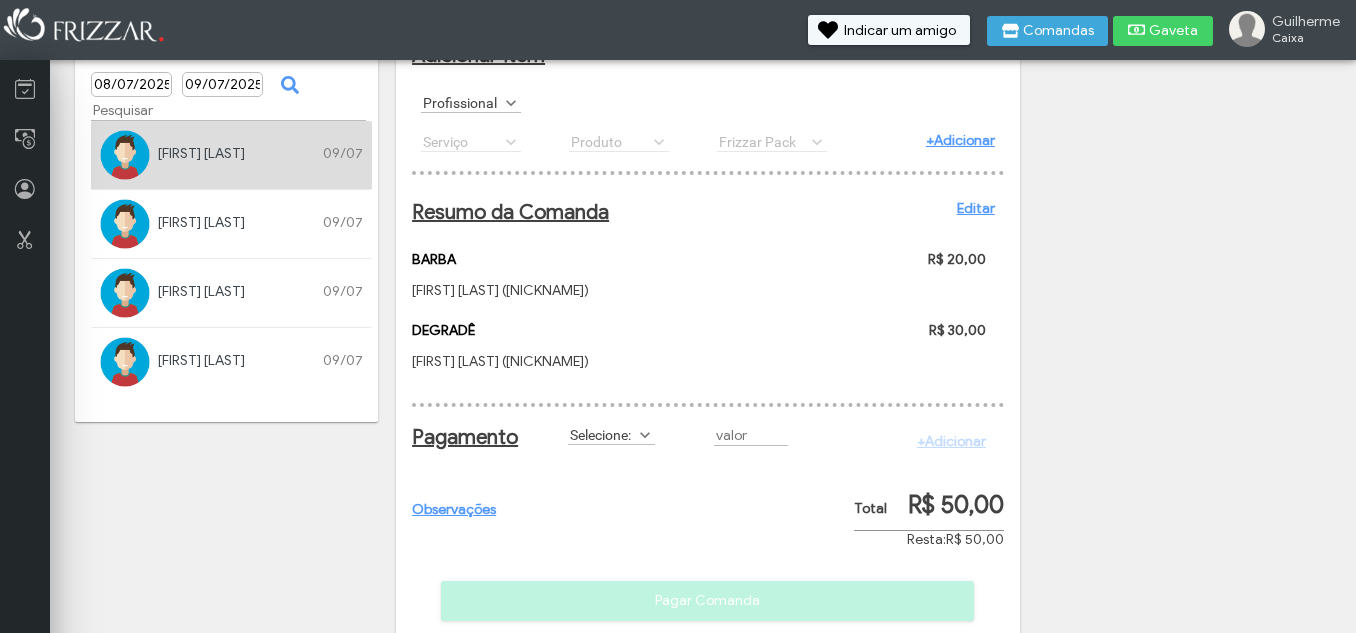 scroll, scrollTop: 100, scrollLeft: 0, axis: vertical 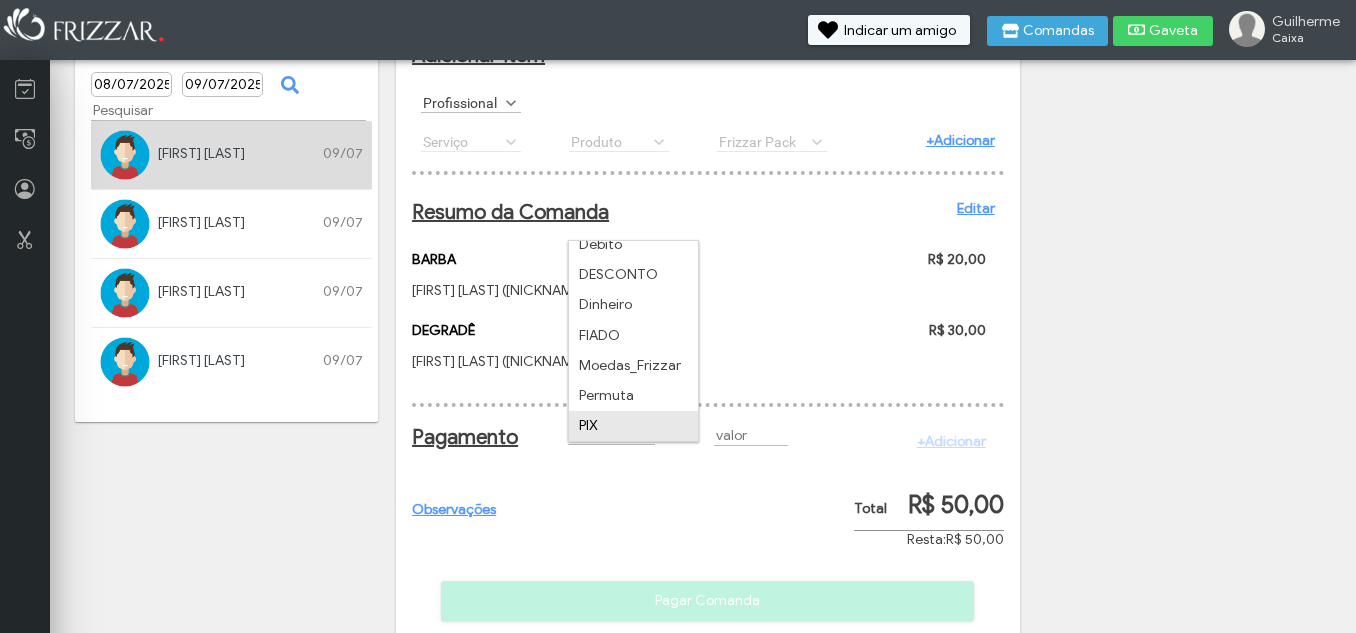 drag, startPoint x: 591, startPoint y: 425, endPoint x: 639, endPoint y: 429, distance: 48.166378 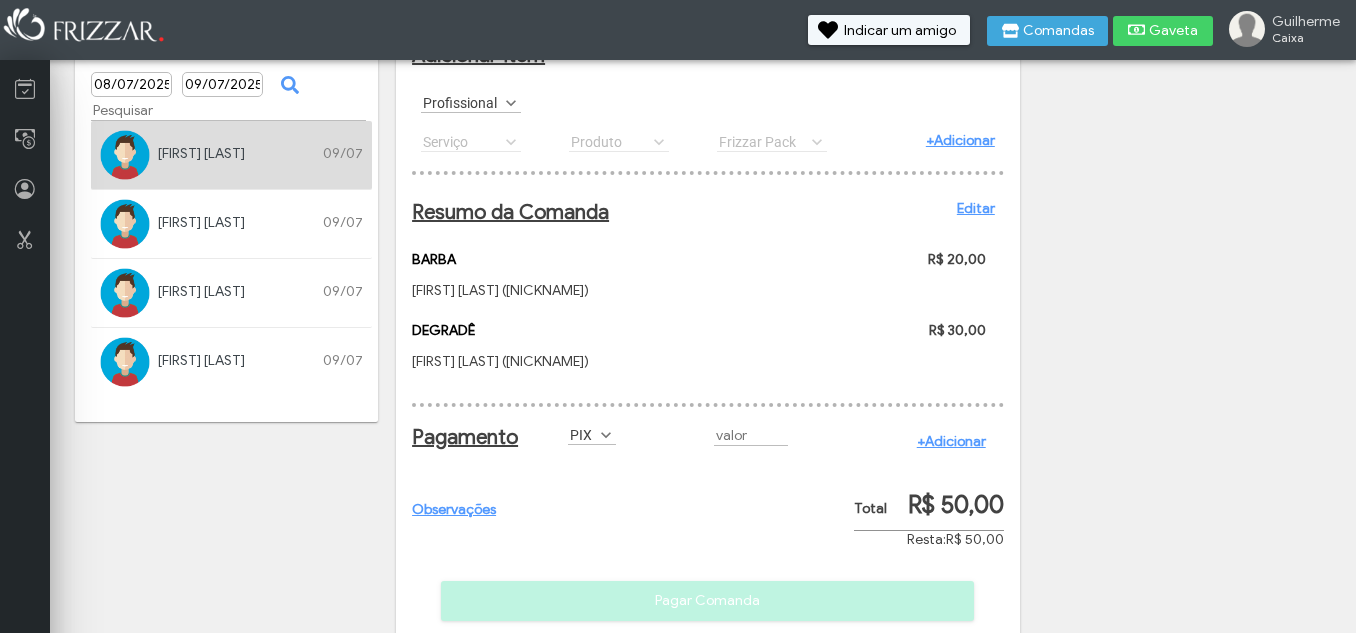 click on "+Adicionar" at bounding box center [951, 441] 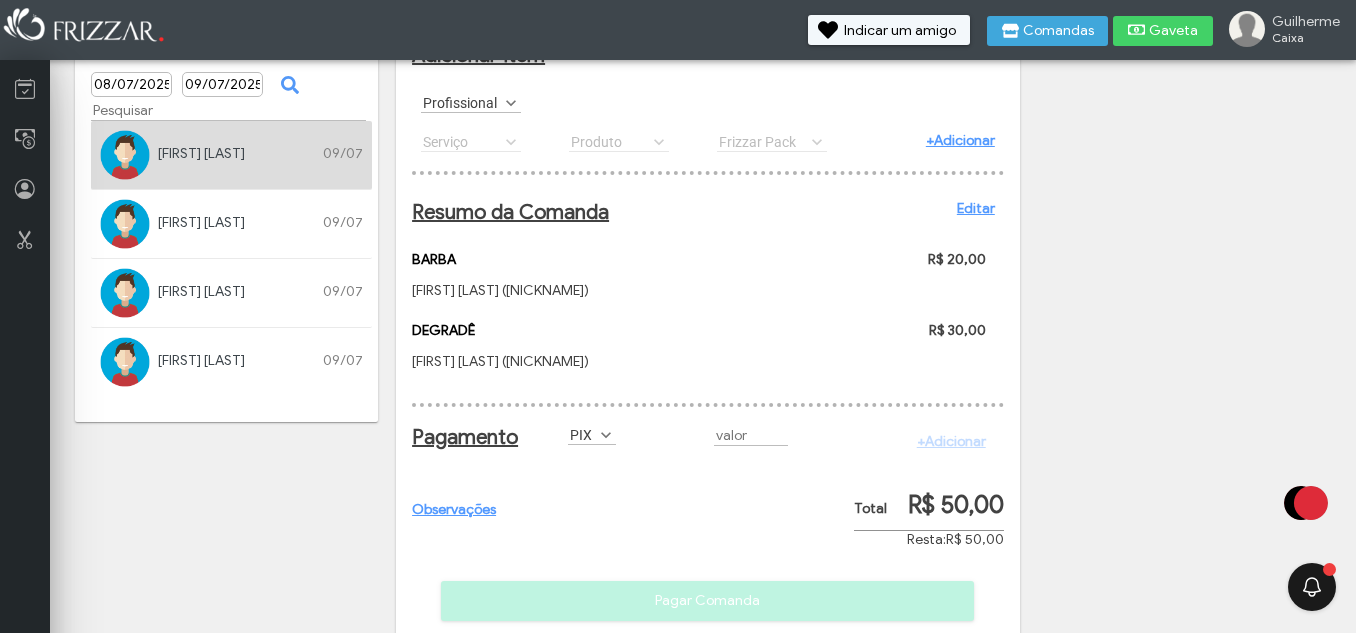 scroll, scrollTop: 0, scrollLeft: 0, axis: both 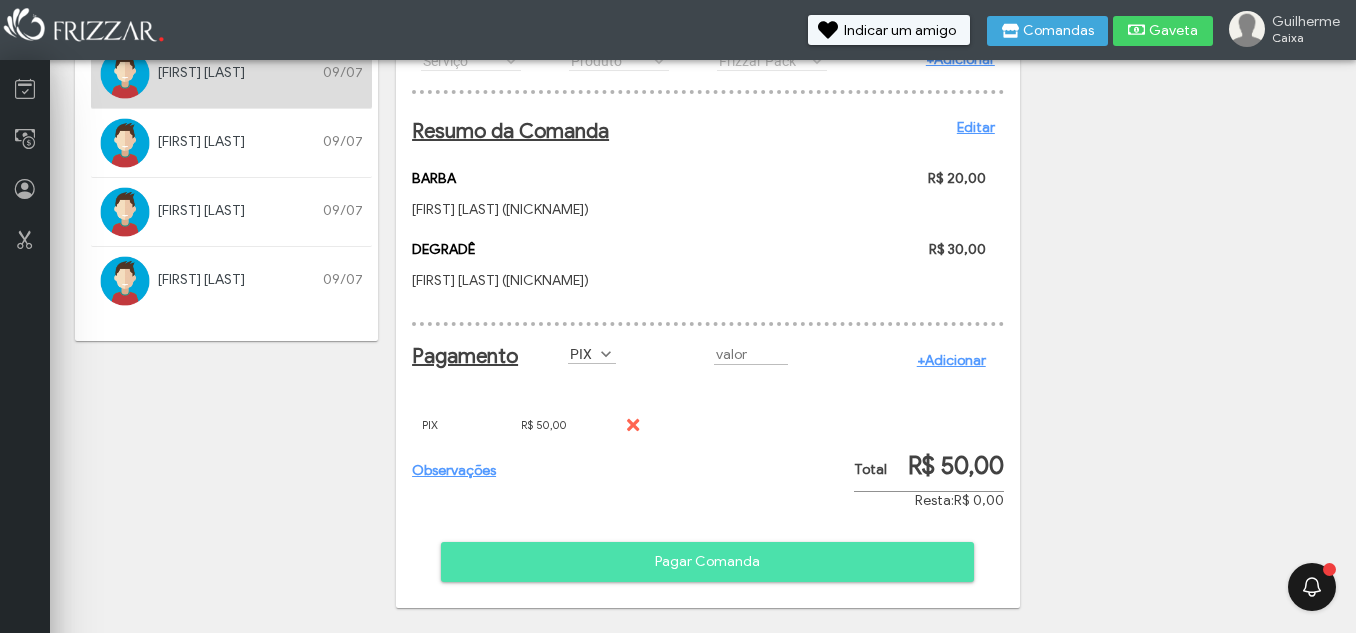 click on "Pagar Comanda" at bounding box center [707, 562] 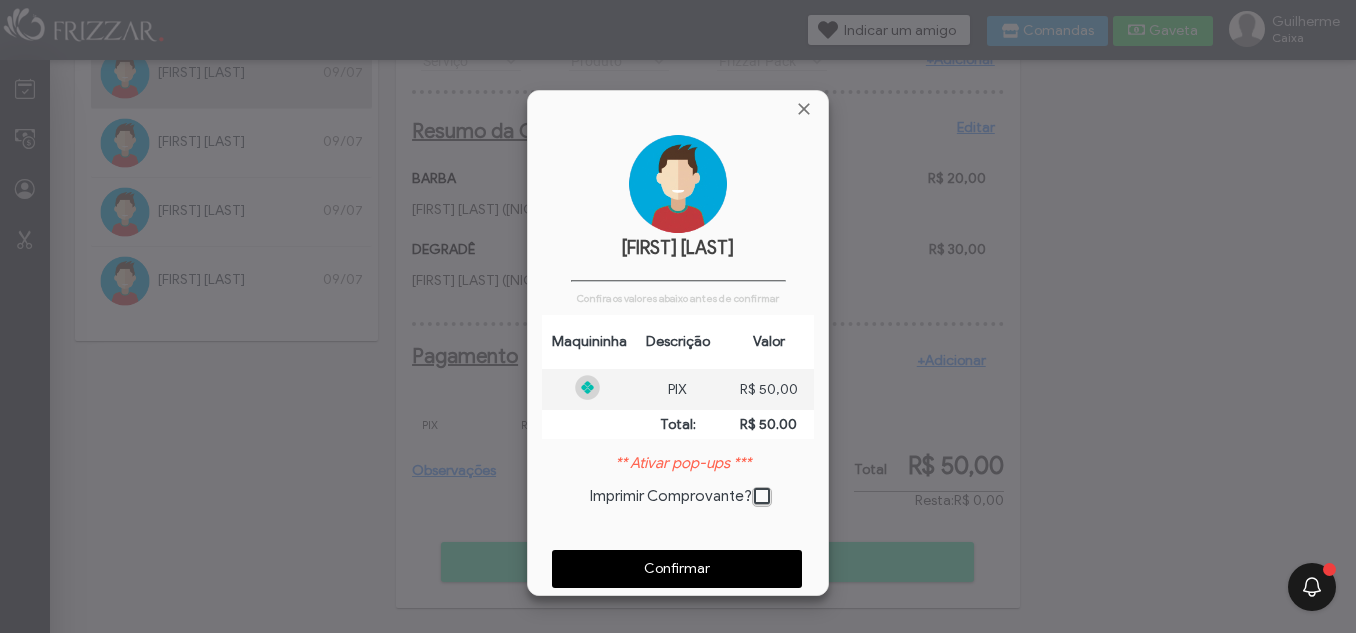 scroll, scrollTop: 10, scrollLeft: 11, axis: both 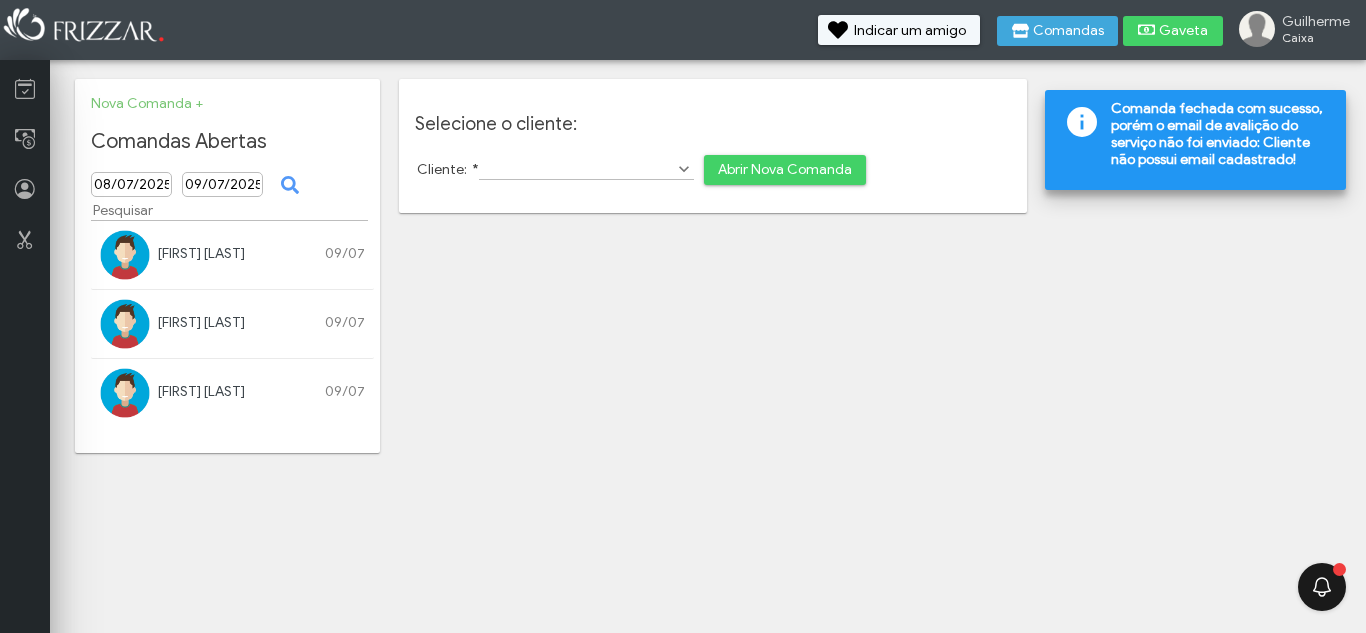 click on "LOREM IPSUMDOL" at bounding box center (201, 253) 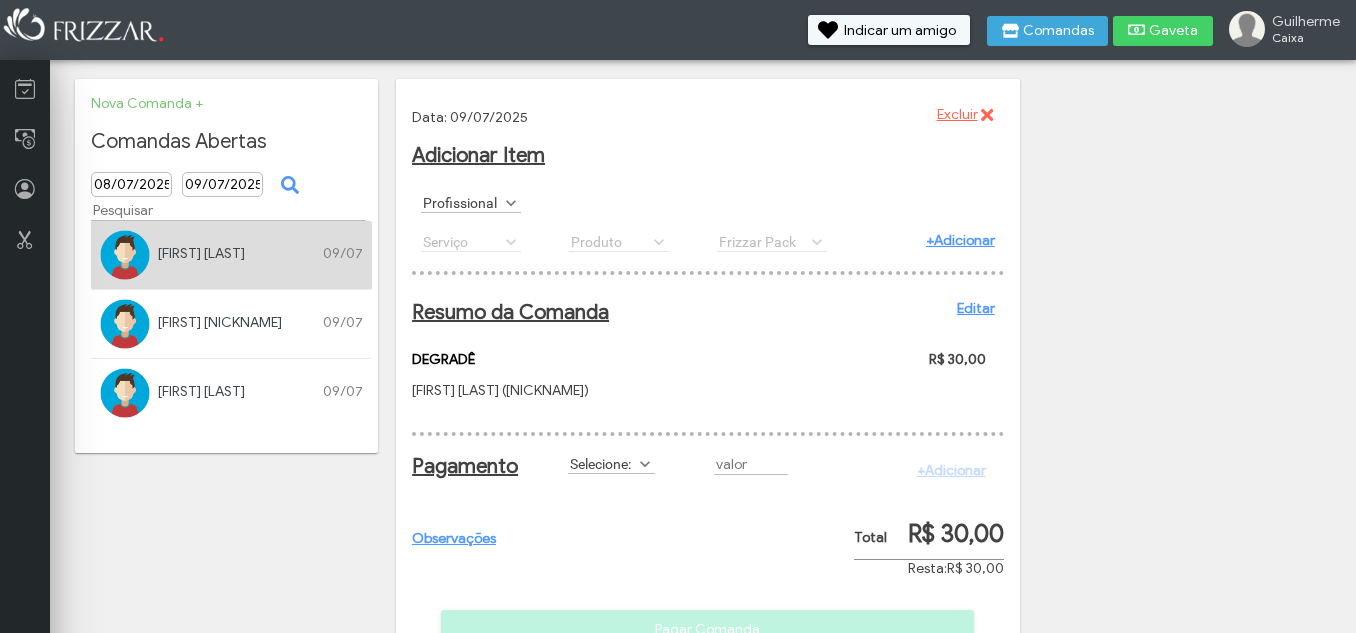 scroll, scrollTop: 85, scrollLeft: 0, axis: vertical 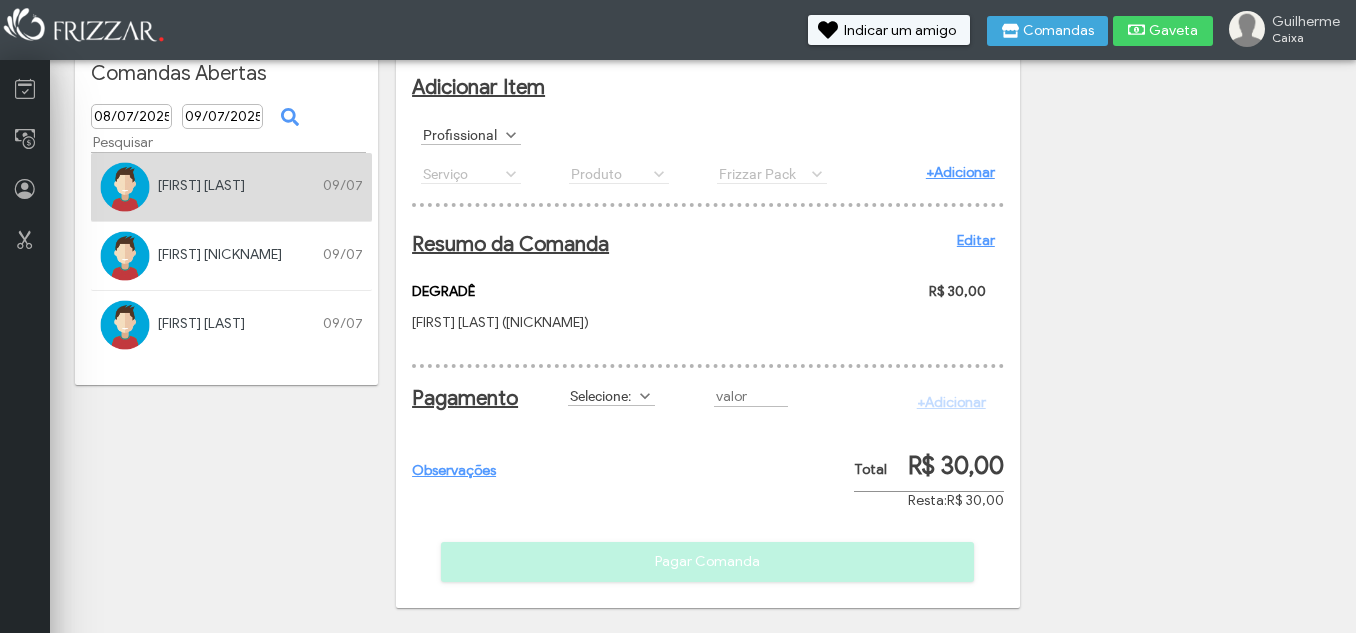 click on "Selecione:" at bounding box center (602, 395) 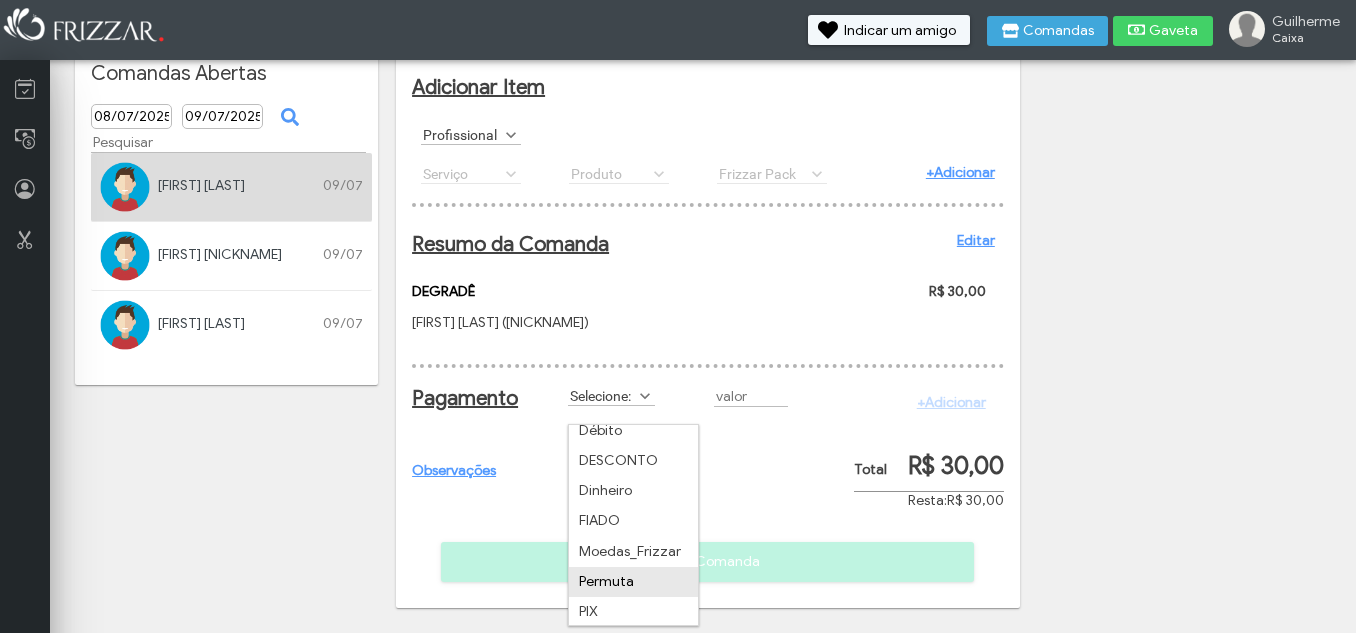 scroll, scrollTop: 102, scrollLeft: 0, axis: vertical 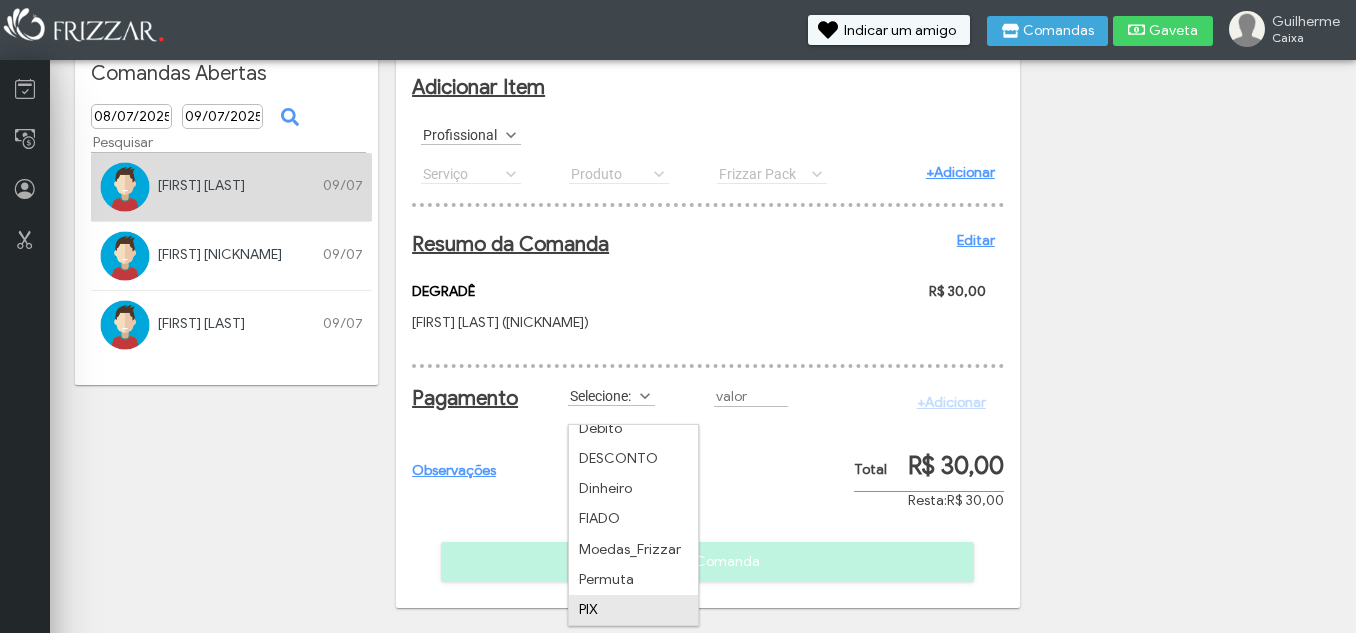 click on "PIX" at bounding box center [633, 610] 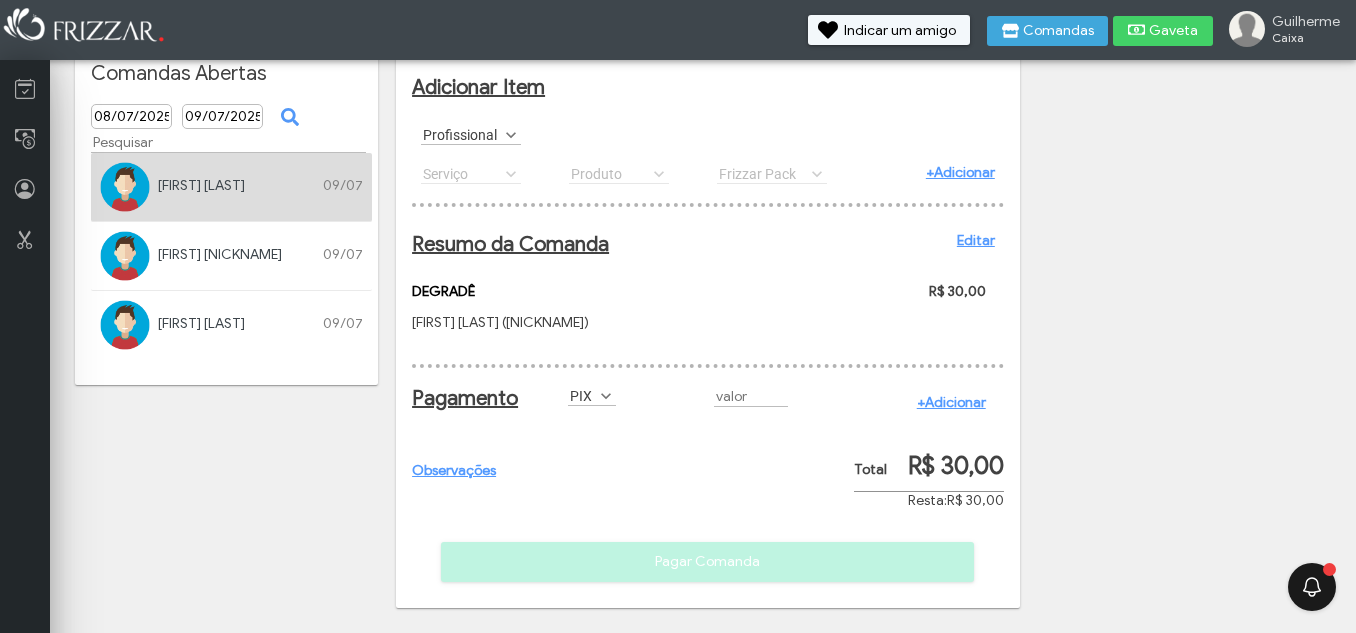 click on "+Adicionar" at bounding box center (951, 402) 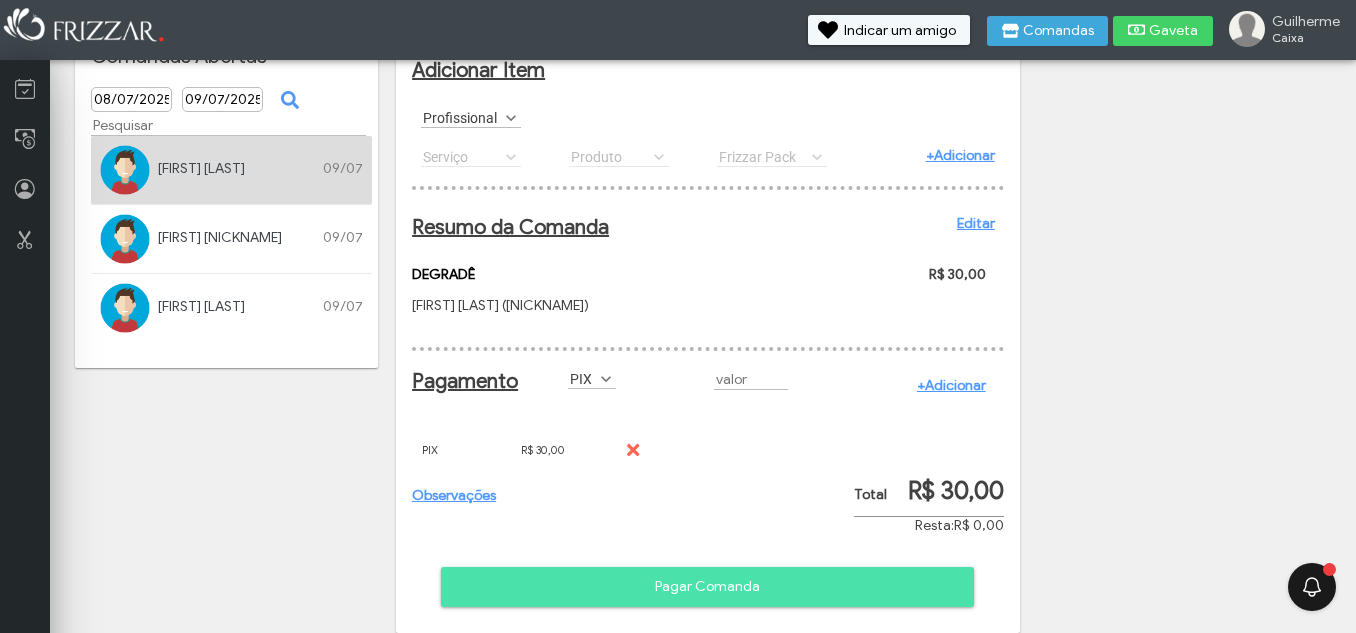 click on "Pagar Comanda" at bounding box center [707, 587] 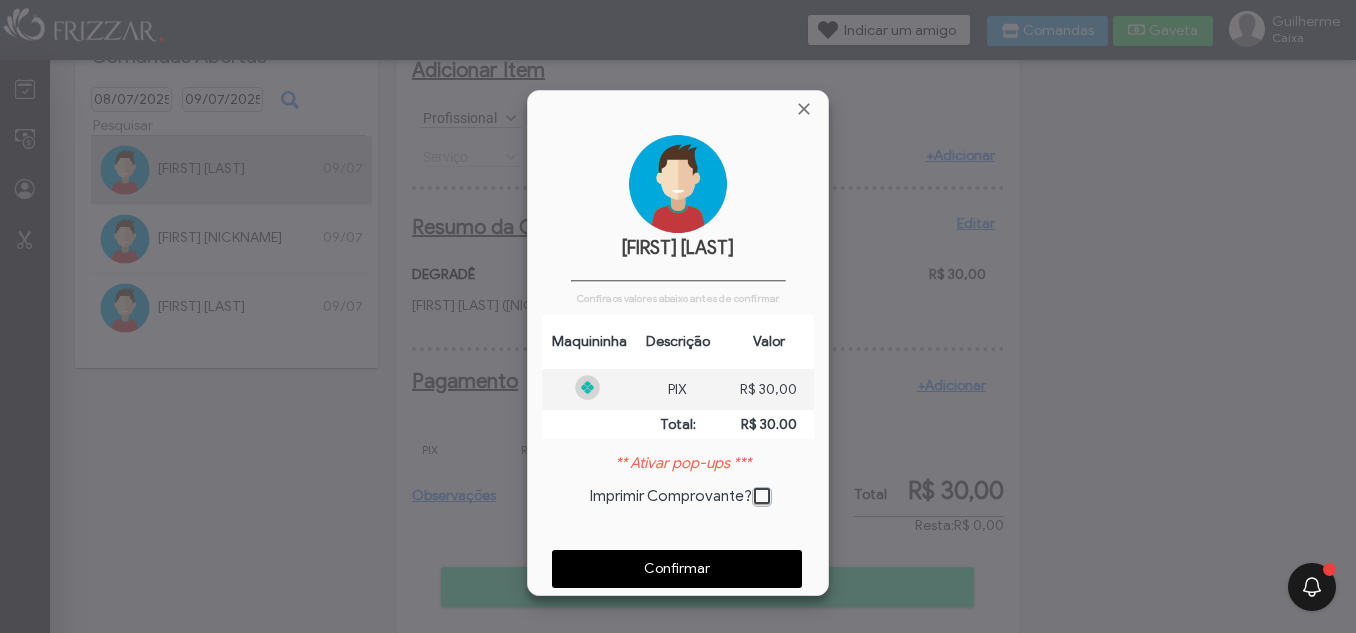 scroll, scrollTop: 10, scrollLeft: 11, axis: both 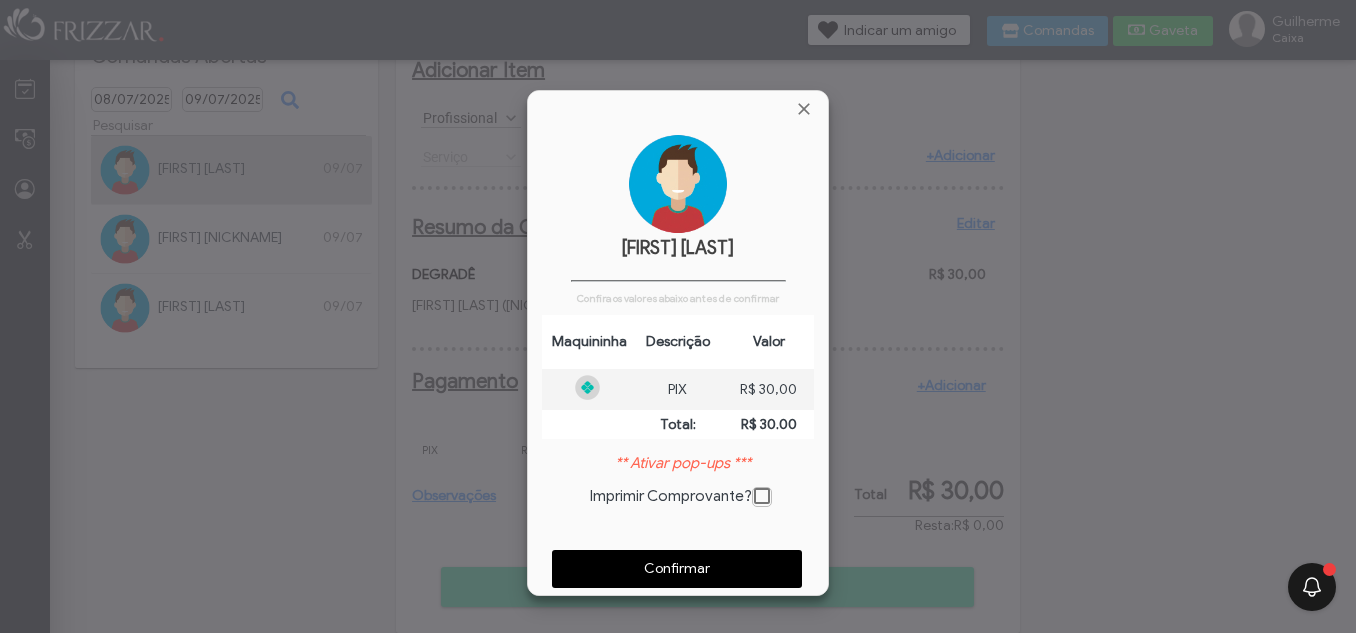 click on "Confirmar" at bounding box center (677, 569) 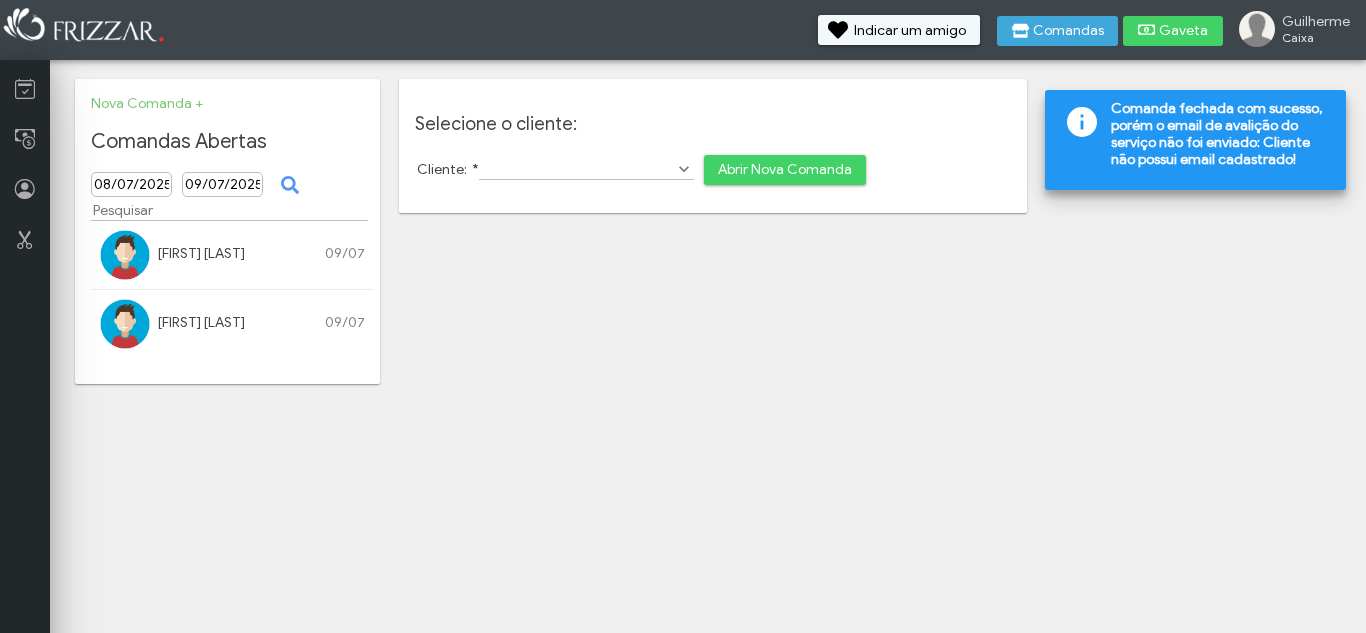 scroll, scrollTop: 0, scrollLeft: 0, axis: both 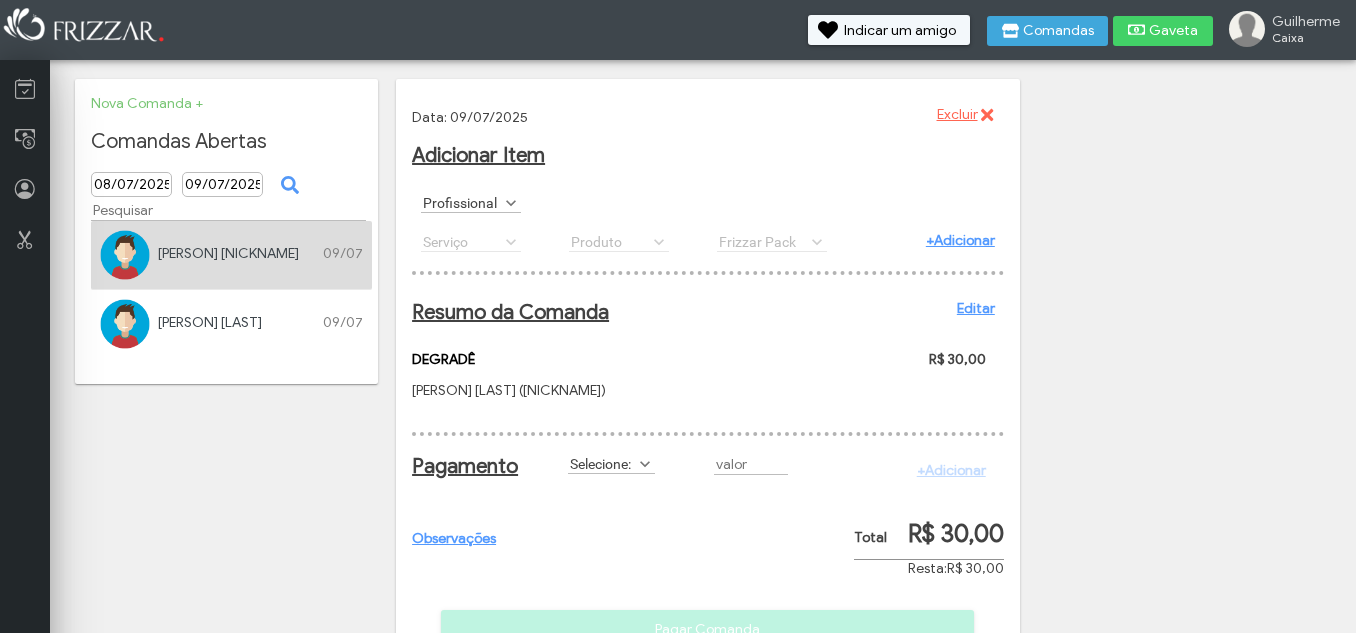 click on "Selecione:" at bounding box center (602, 463) 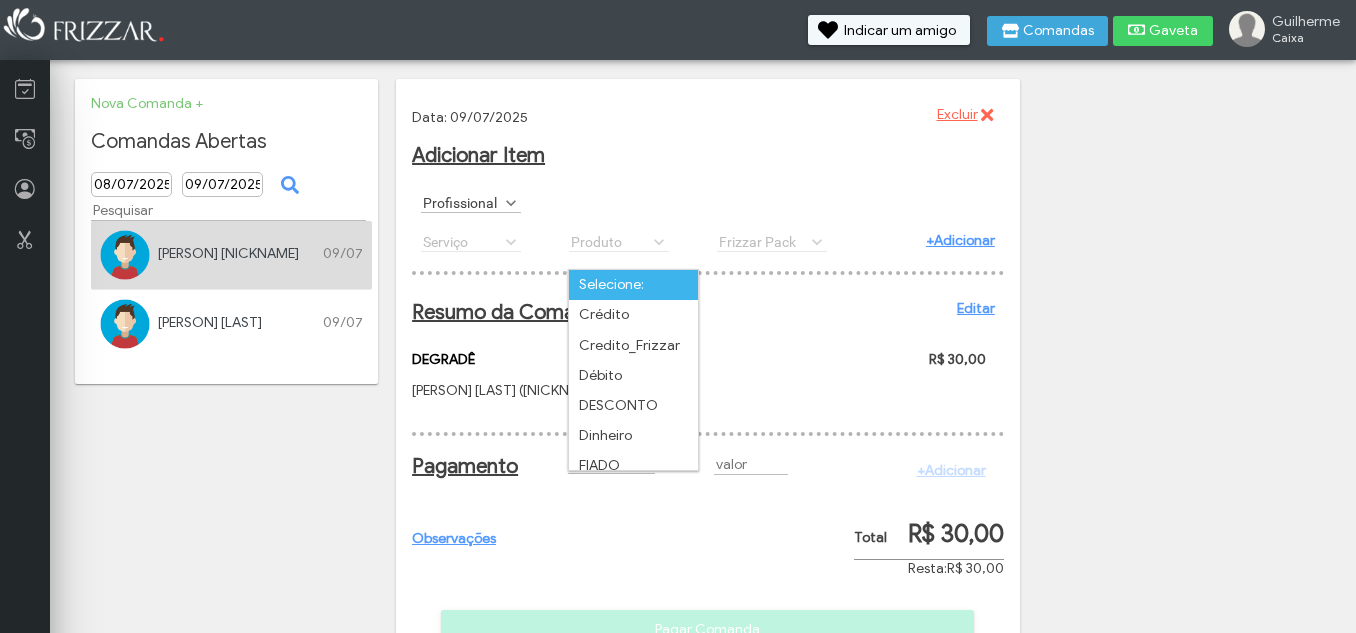 scroll, scrollTop: 11, scrollLeft: 89, axis: both 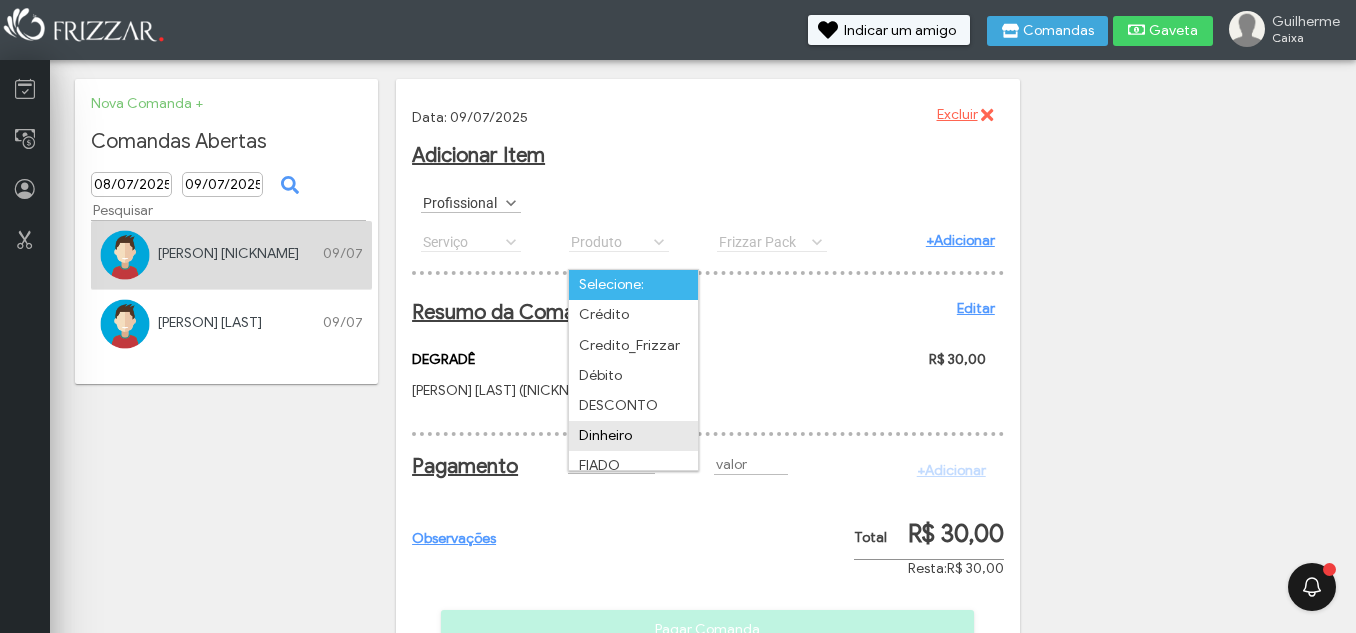 click on "Dinheiro" at bounding box center [633, 436] 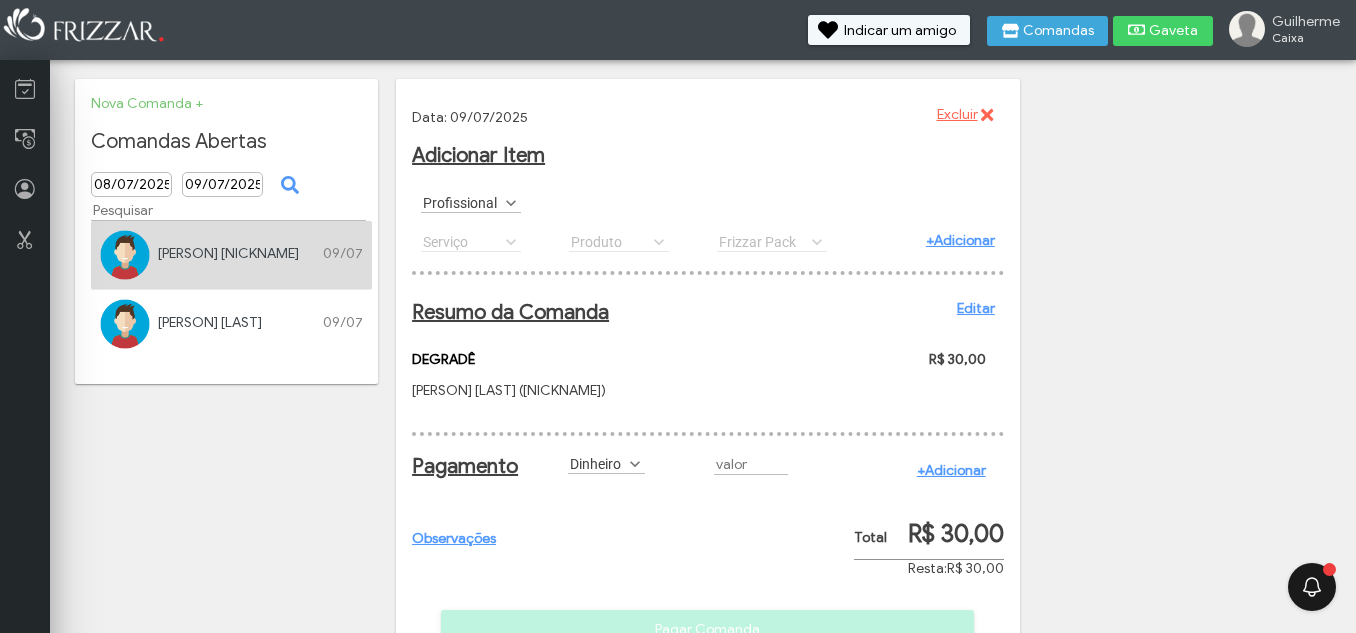 click on "+Adicionar" at bounding box center [951, 470] 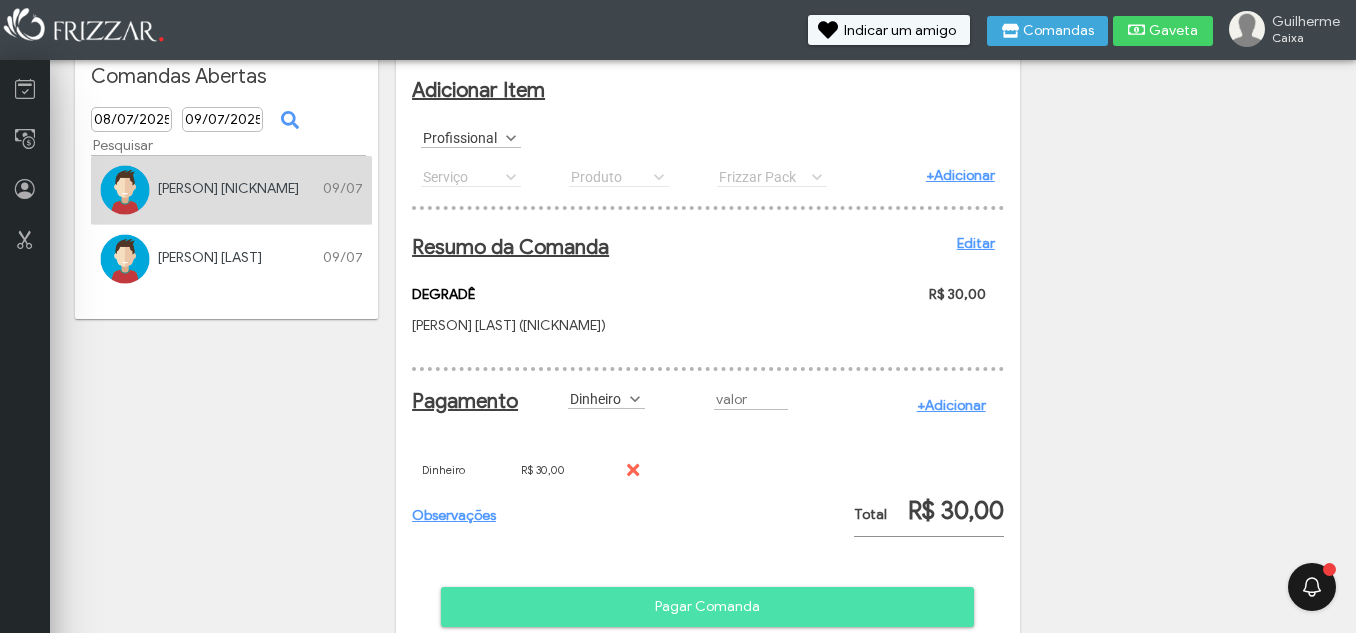 scroll, scrollTop: 100, scrollLeft: 0, axis: vertical 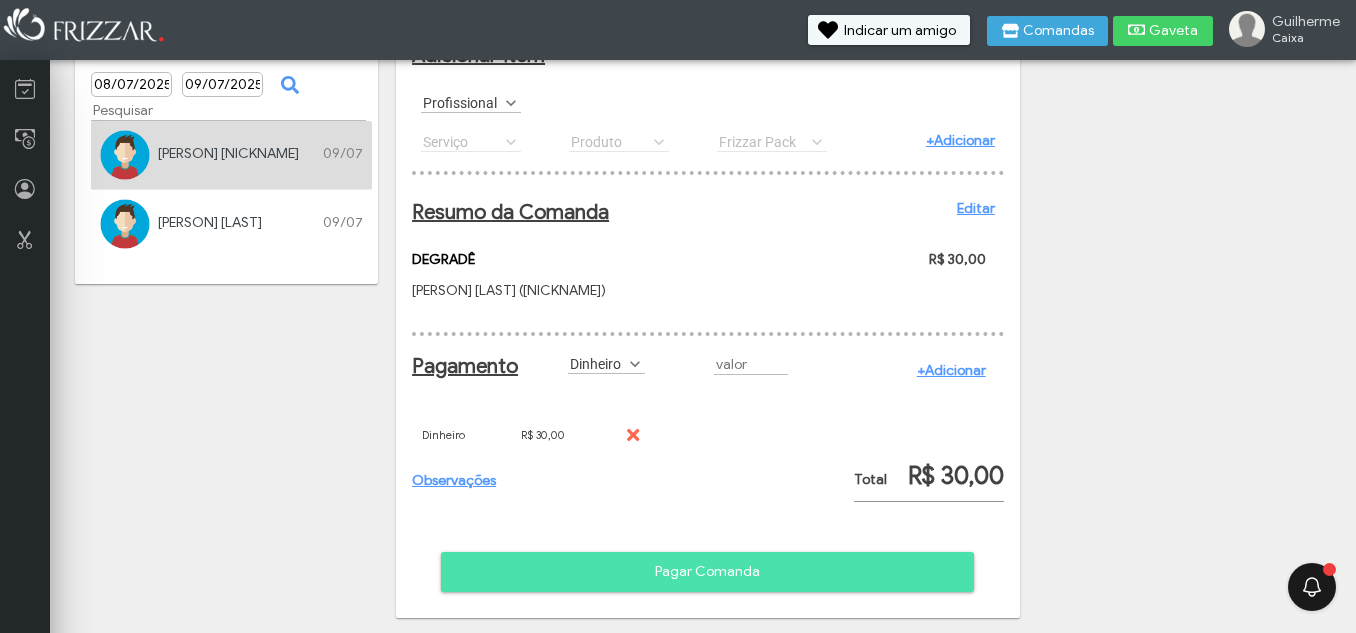 click on "Pagar Comanda" at bounding box center (707, 572) 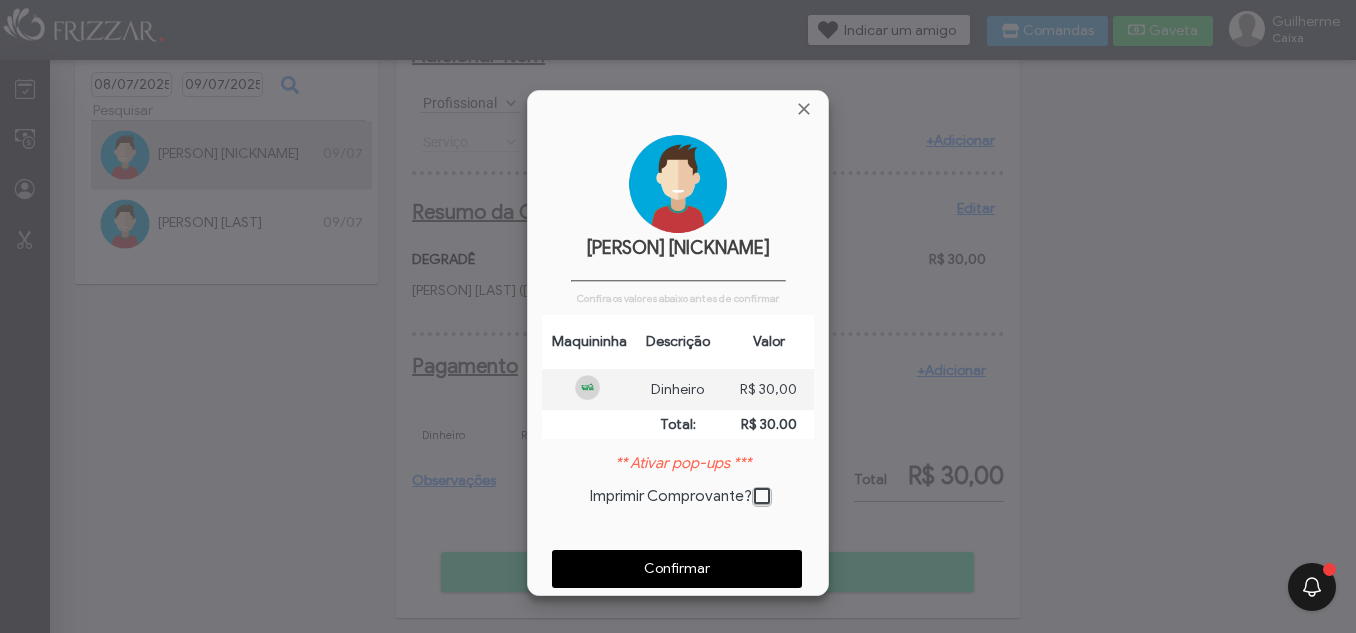 scroll, scrollTop: 10, scrollLeft: 11, axis: both 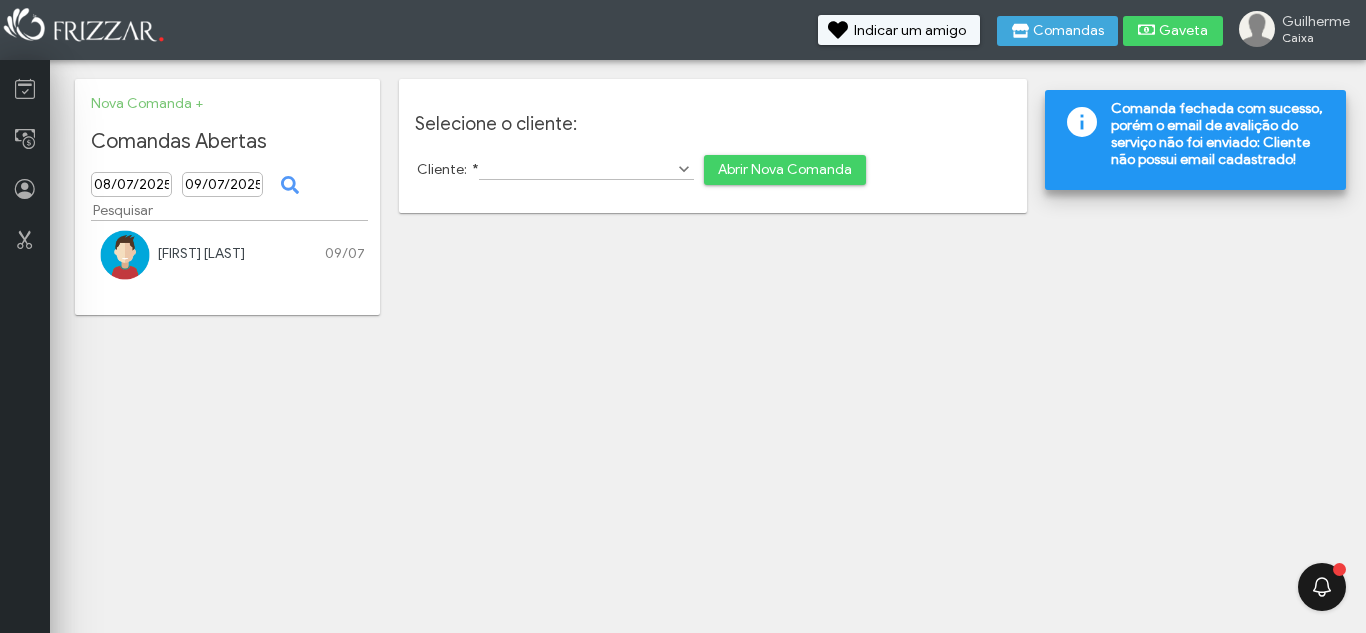 click on "[PERSON] [LAST]" at bounding box center (201, 253) 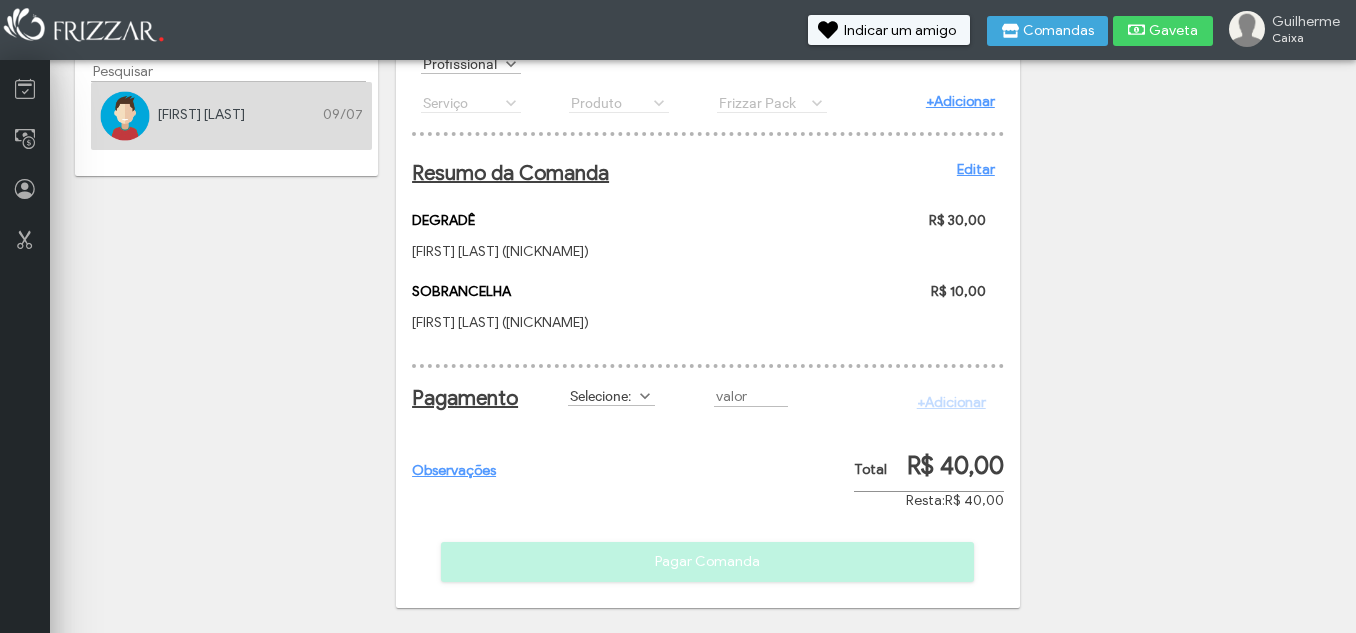 scroll, scrollTop: 0, scrollLeft: 0, axis: both 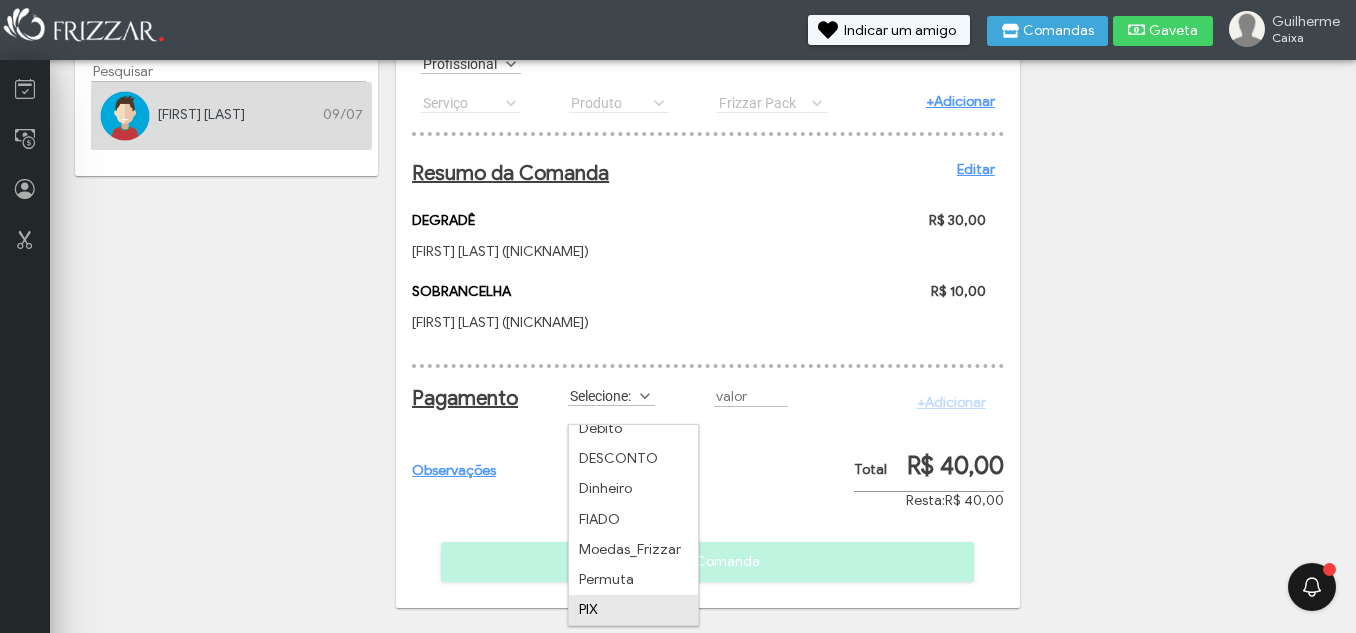 click on "PIX" at bounding box center (633, 610) 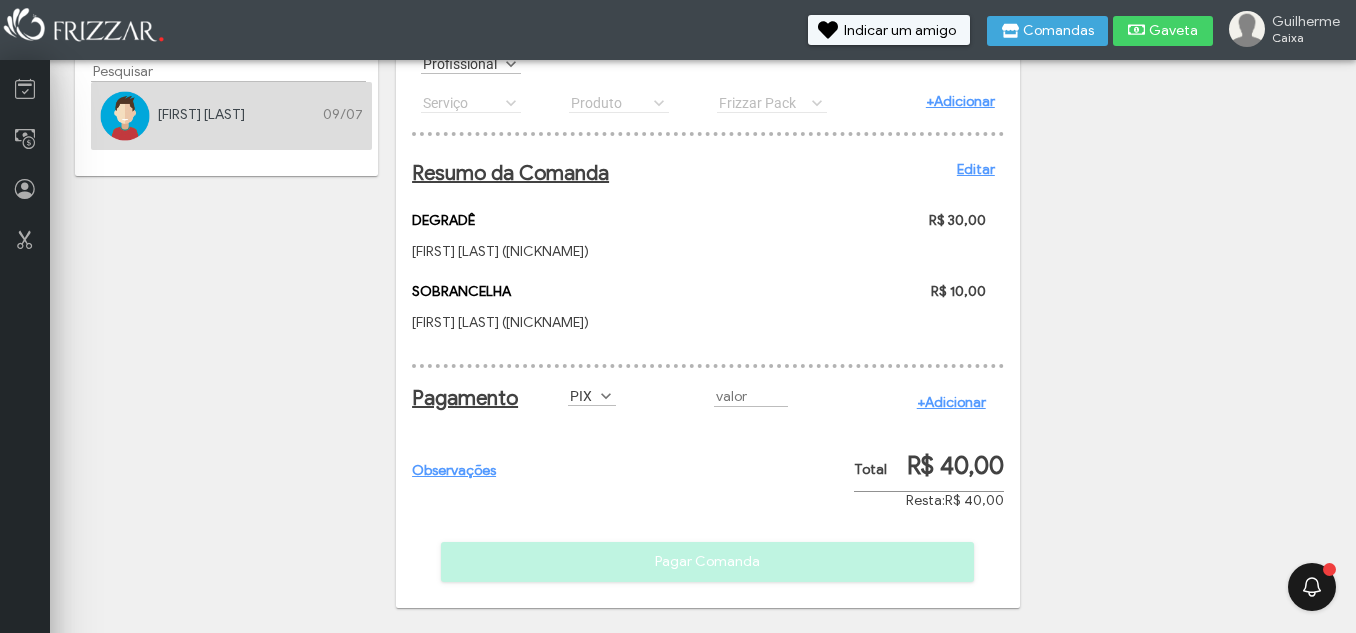 click on "+Adicionar" at bounding box center [951, 402] 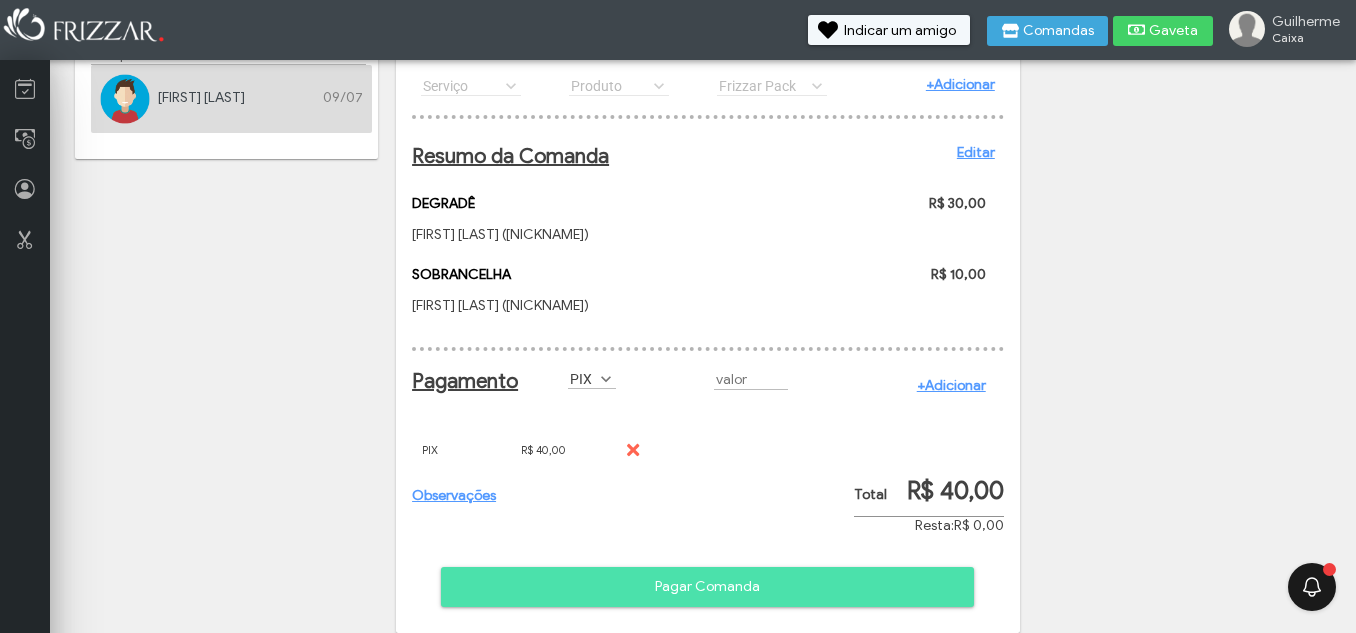 click on "Pagar Comanda" at bounding box center (707, 587) 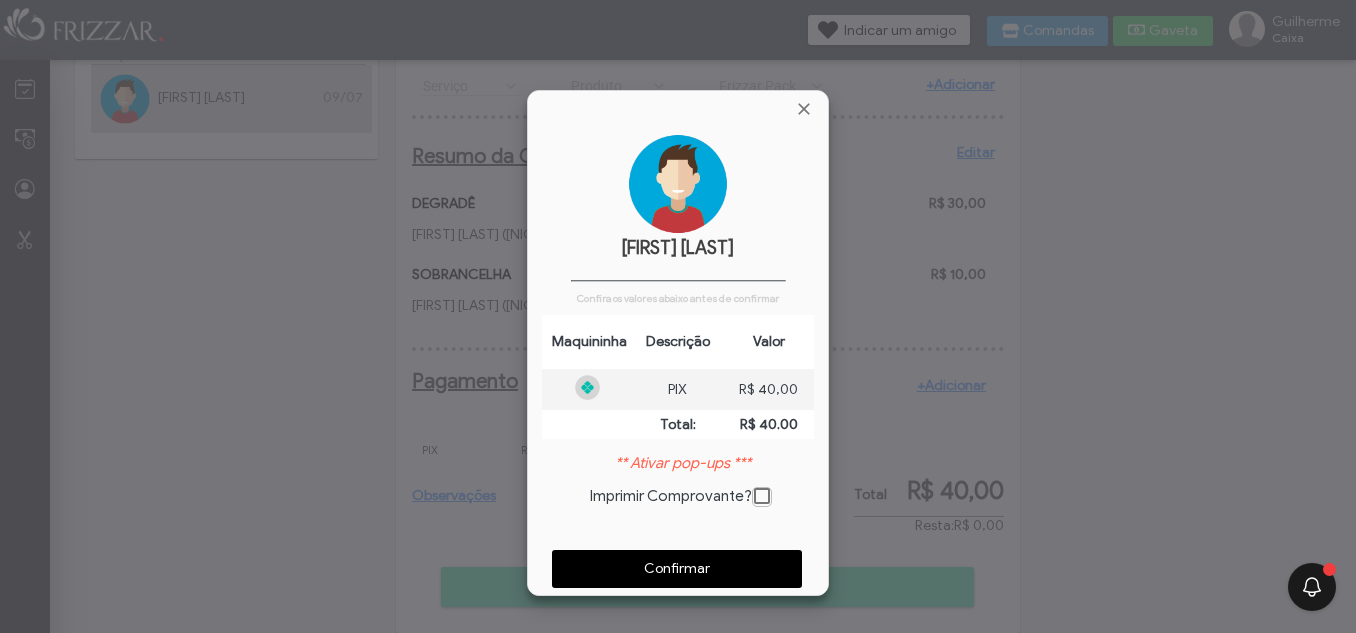 scroll, scrollTop: 10, scrollLeft: 11, axis: both 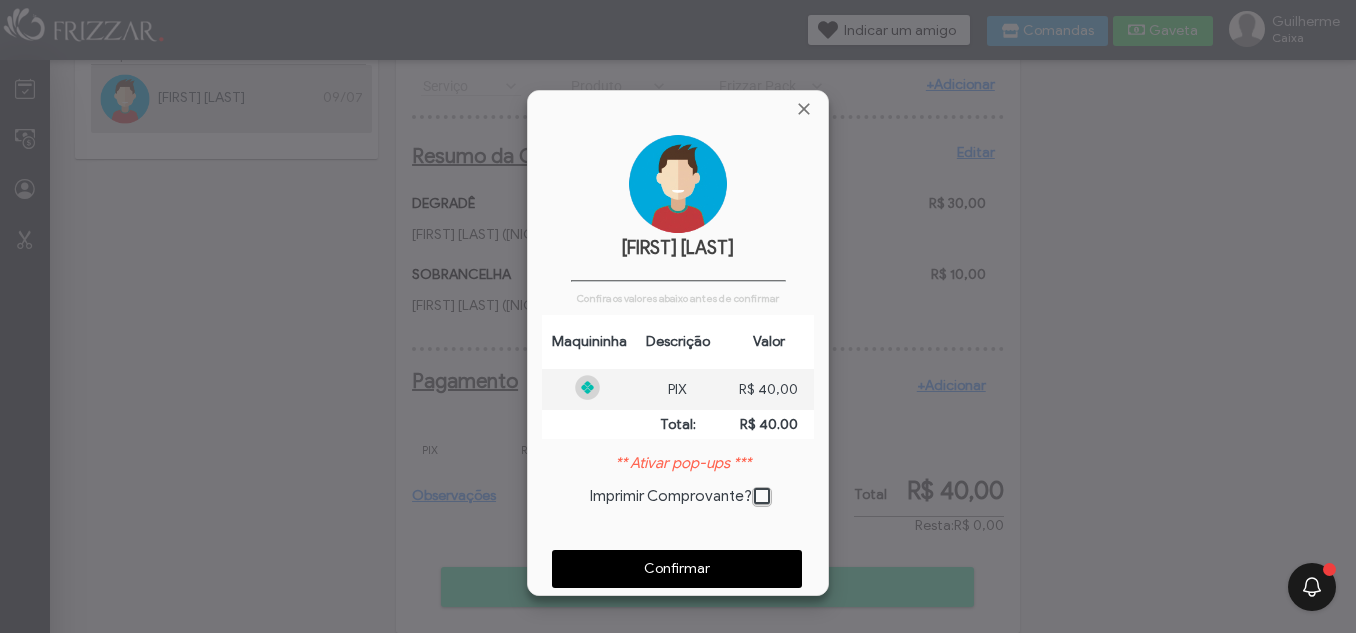 click on "Confirmar" at bounding box center (677, 569) 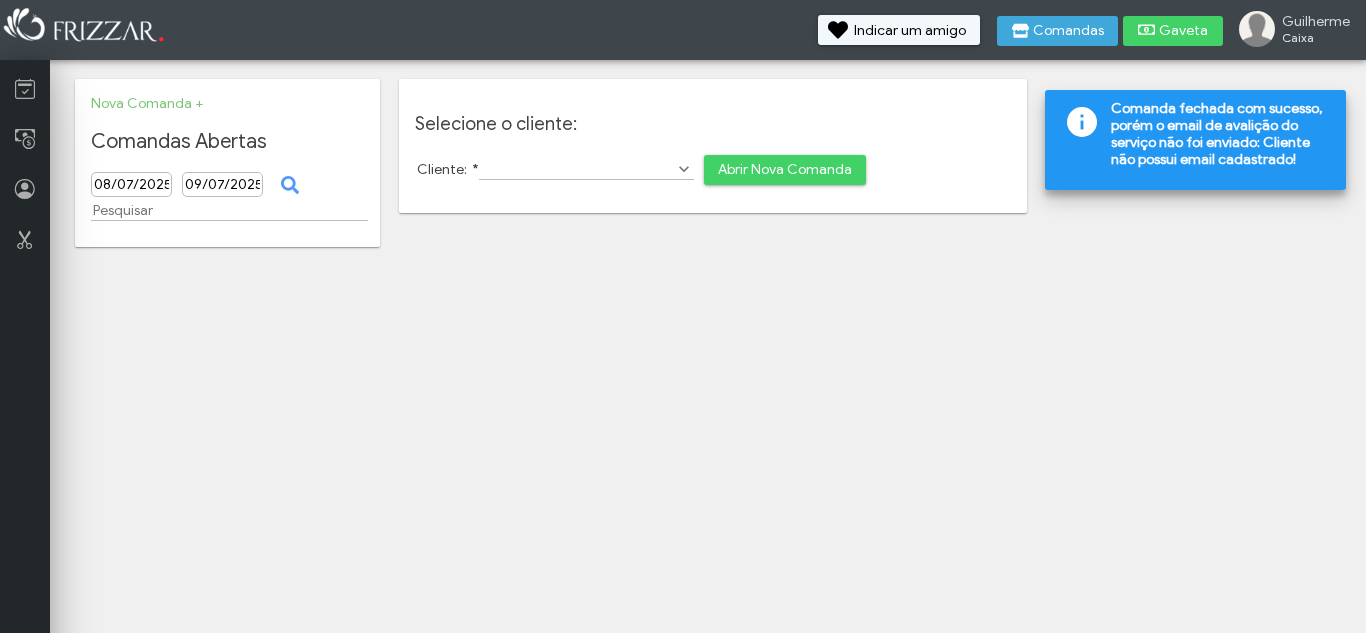 scroll, scrollTop: 0, scrollLeft: 0, axis: both 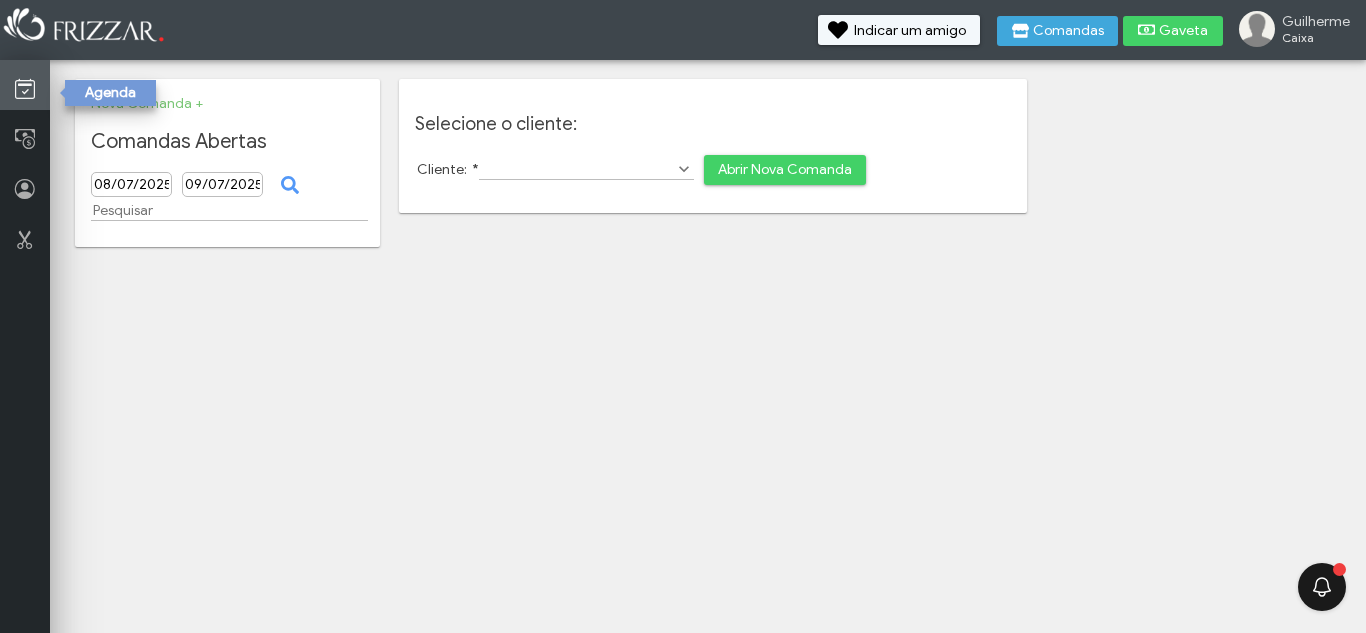 click at bounding box center [25, 85] 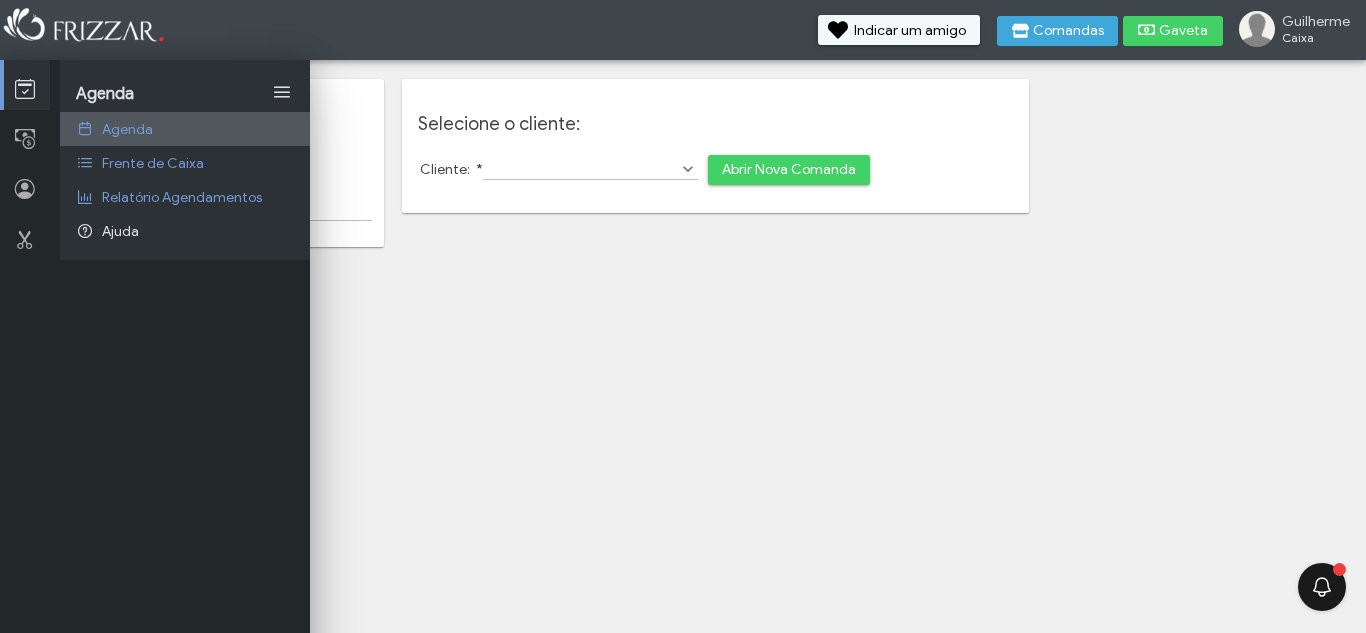 click on "Agenda" at bounding box center [127, 129] 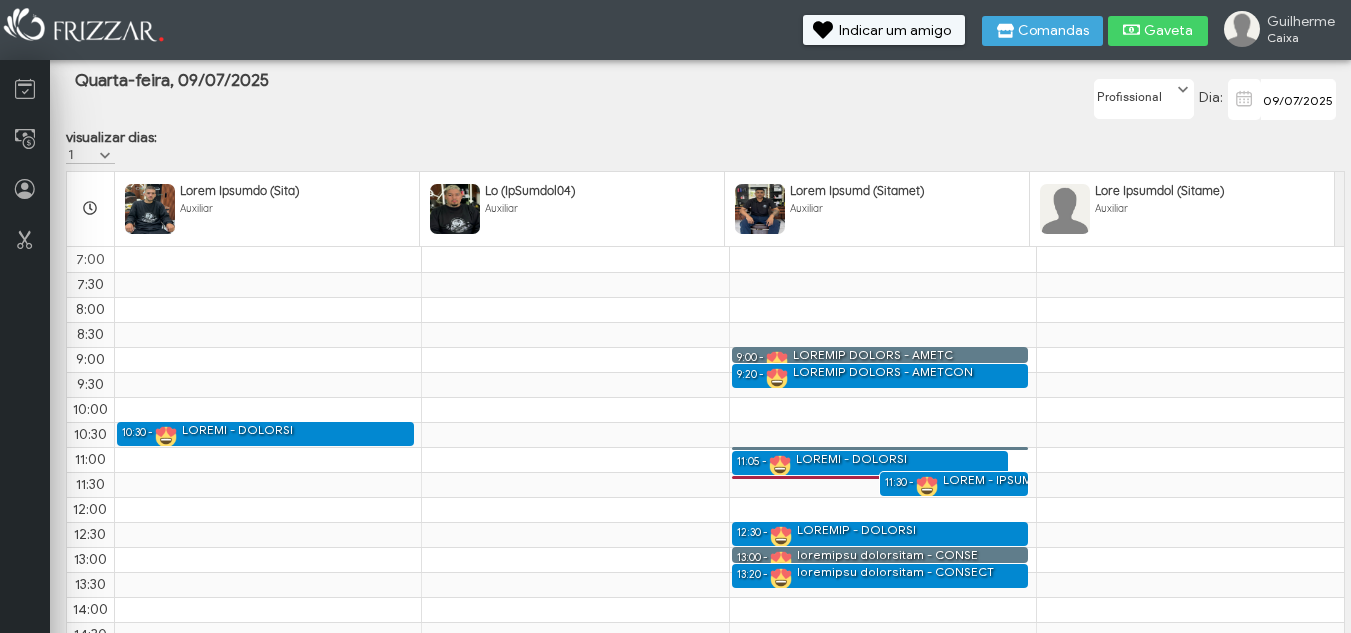 scroll, scrollTop: 0, scrollLeft: 0, axis: both 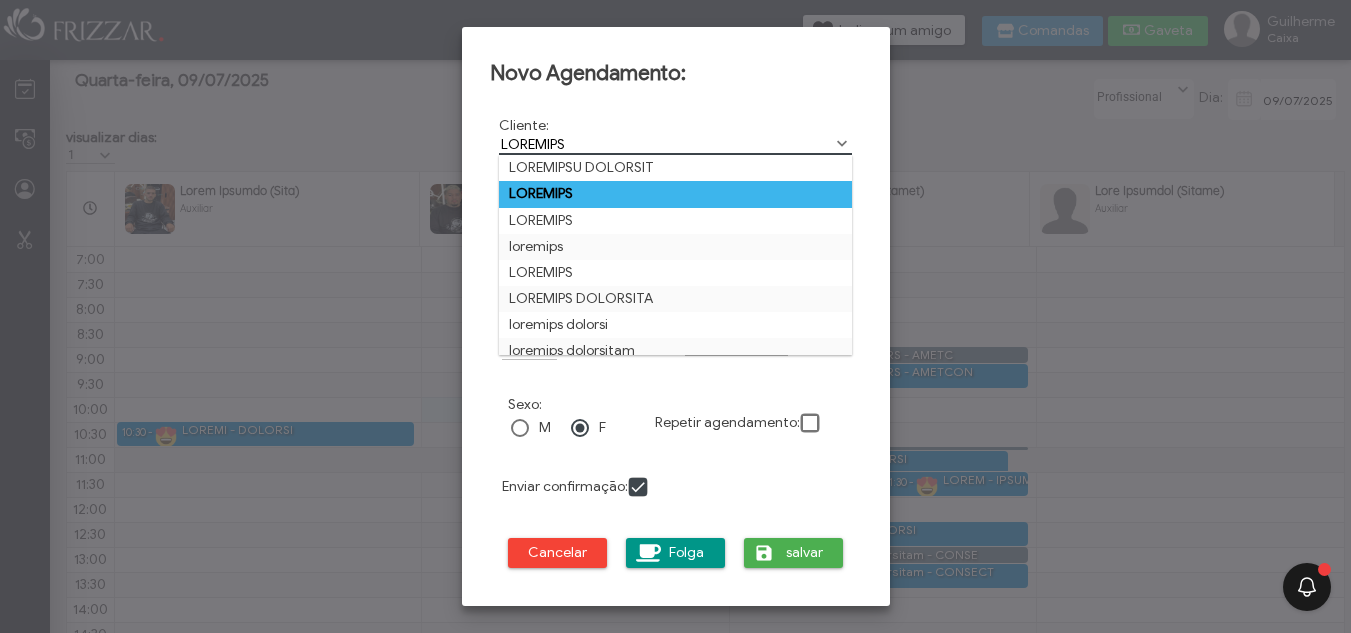 type on "LOREMIPS" 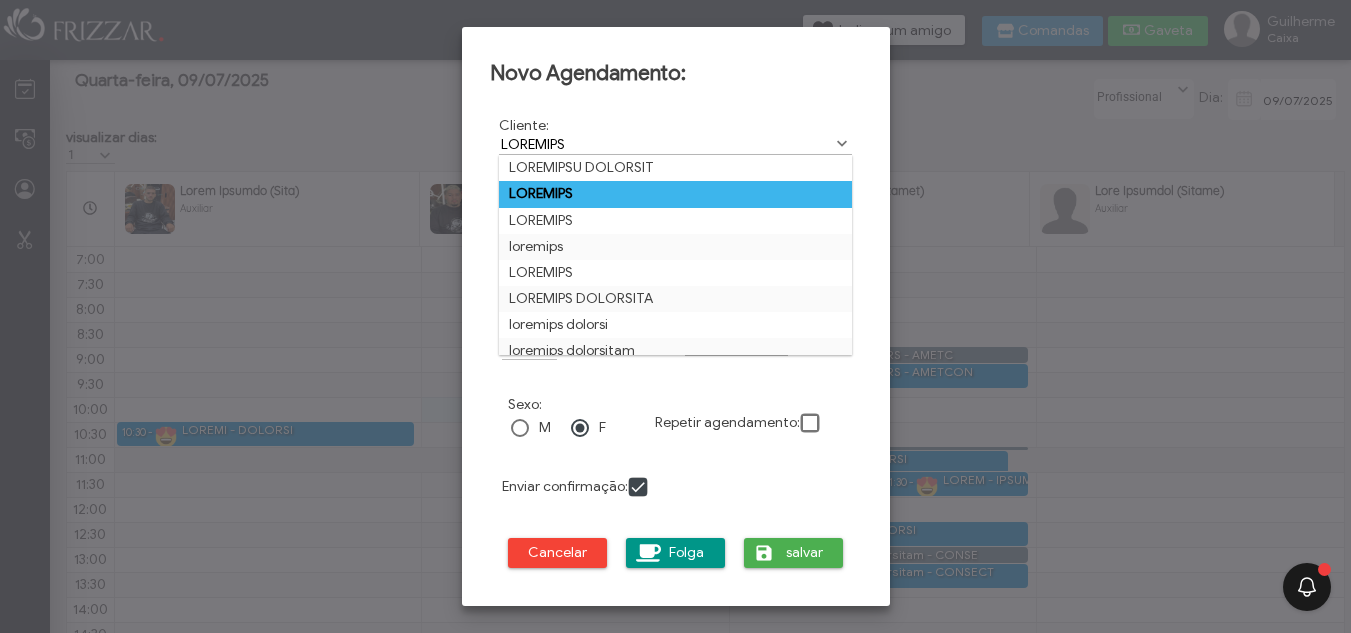 click on "LOREMIPS" at bounding box center [675, 194] 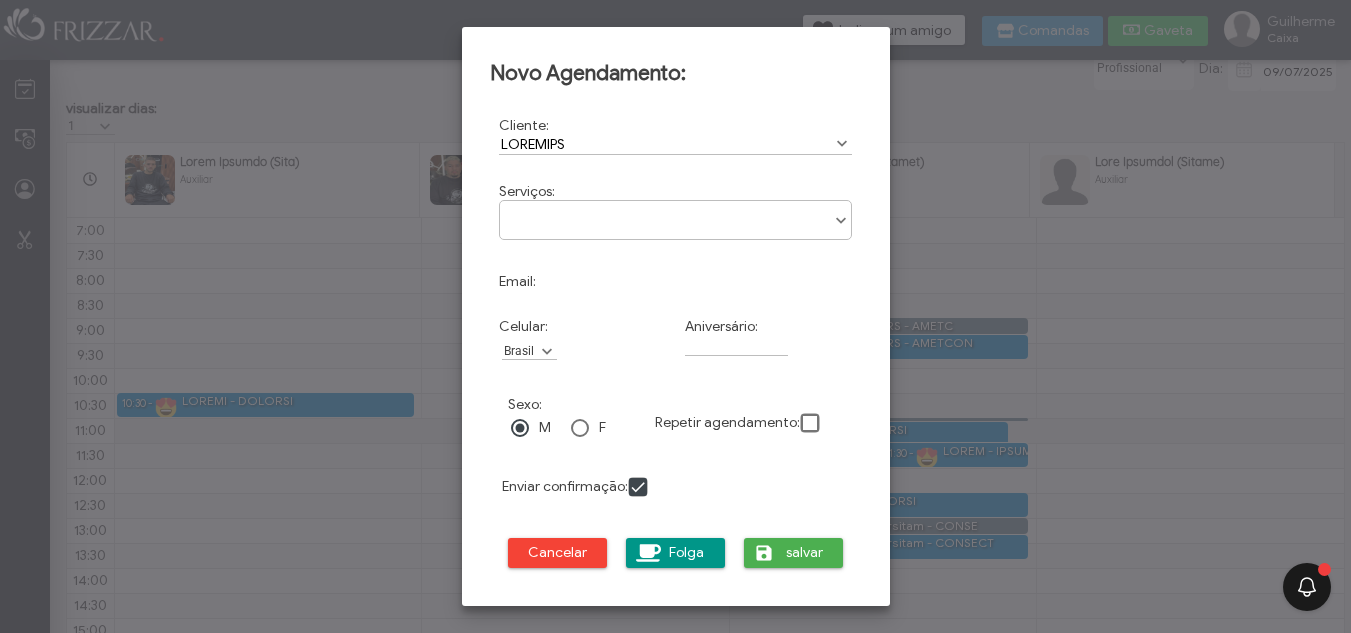 scroll, scrollTop: 45, scrollLeft: 0, axis: vertical 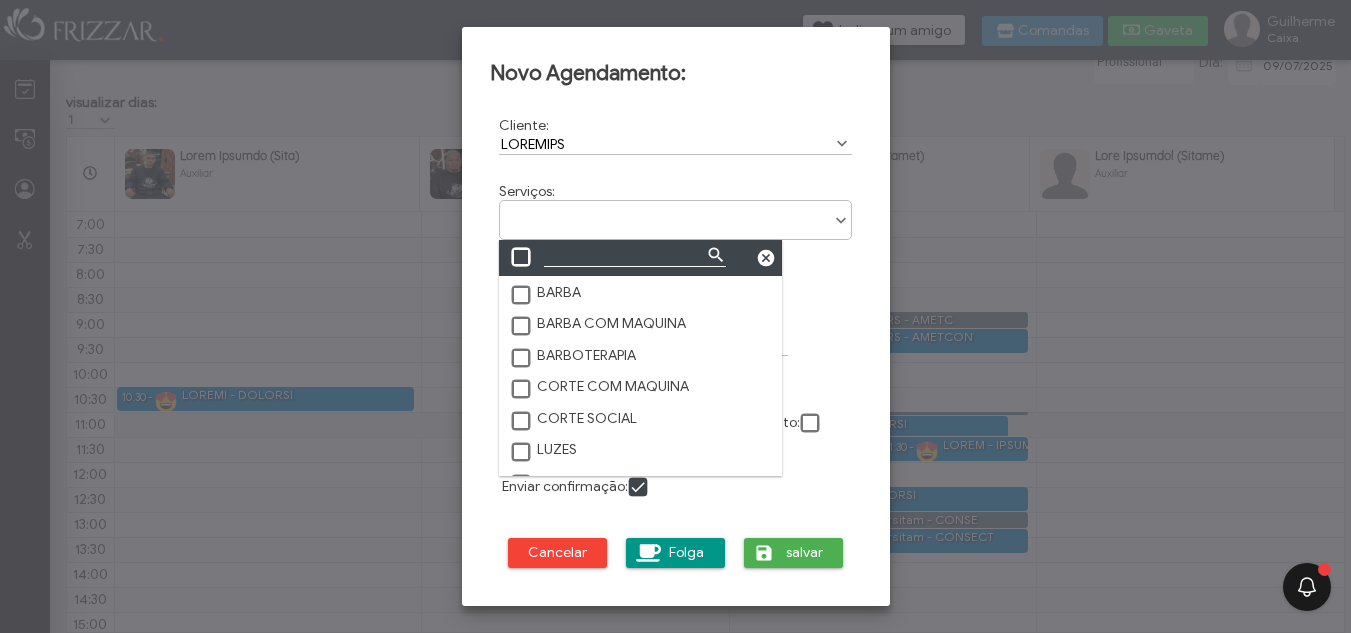 click at bounding box center [676, 213] 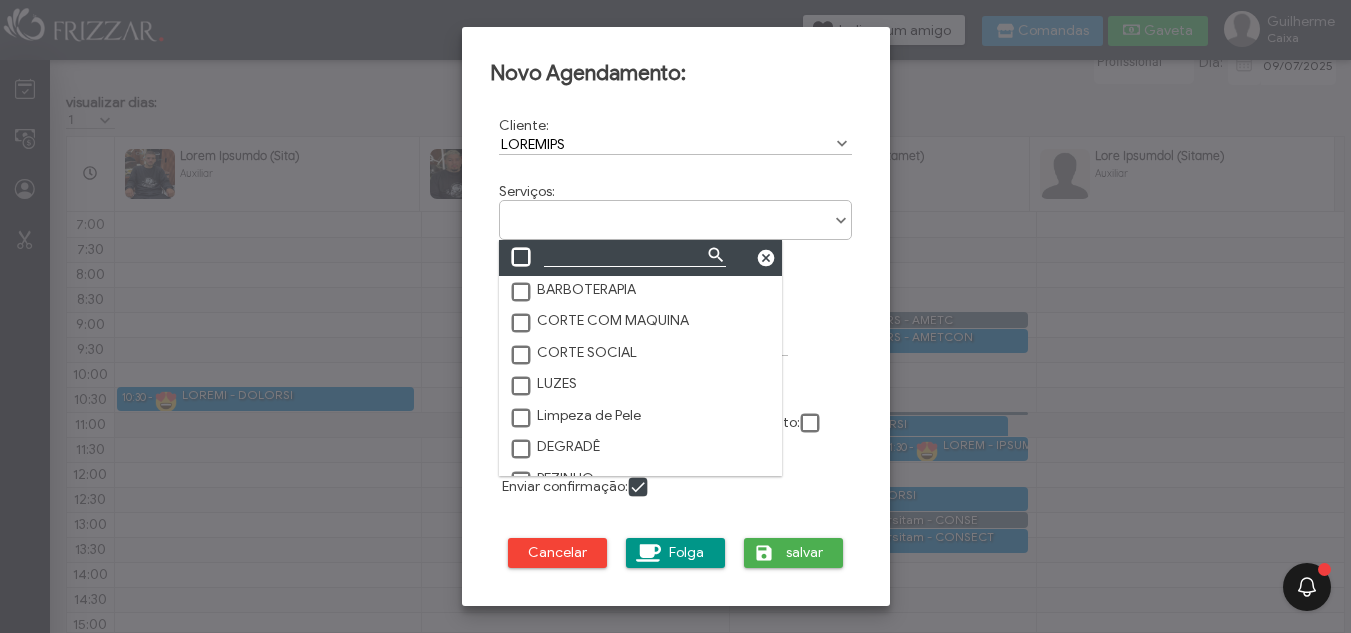 scroll, scrollTop: 100, scrollLeft: 0, axis: vertical 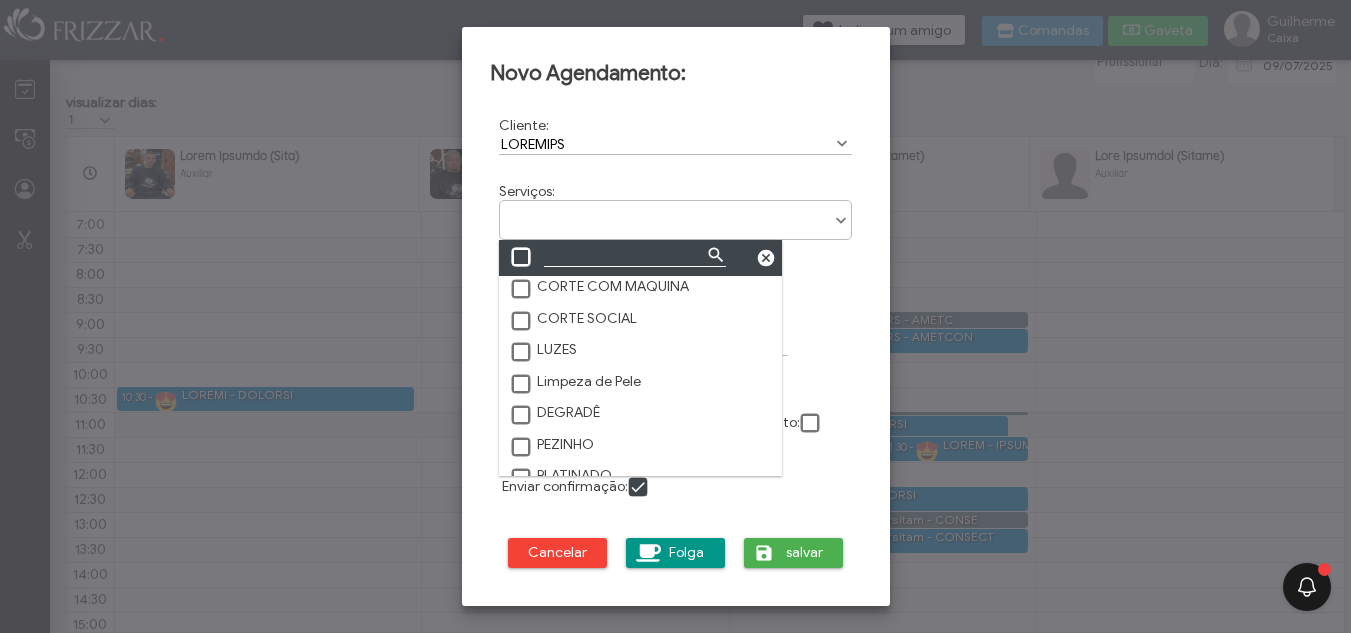 click at bounding box center (522, 416) 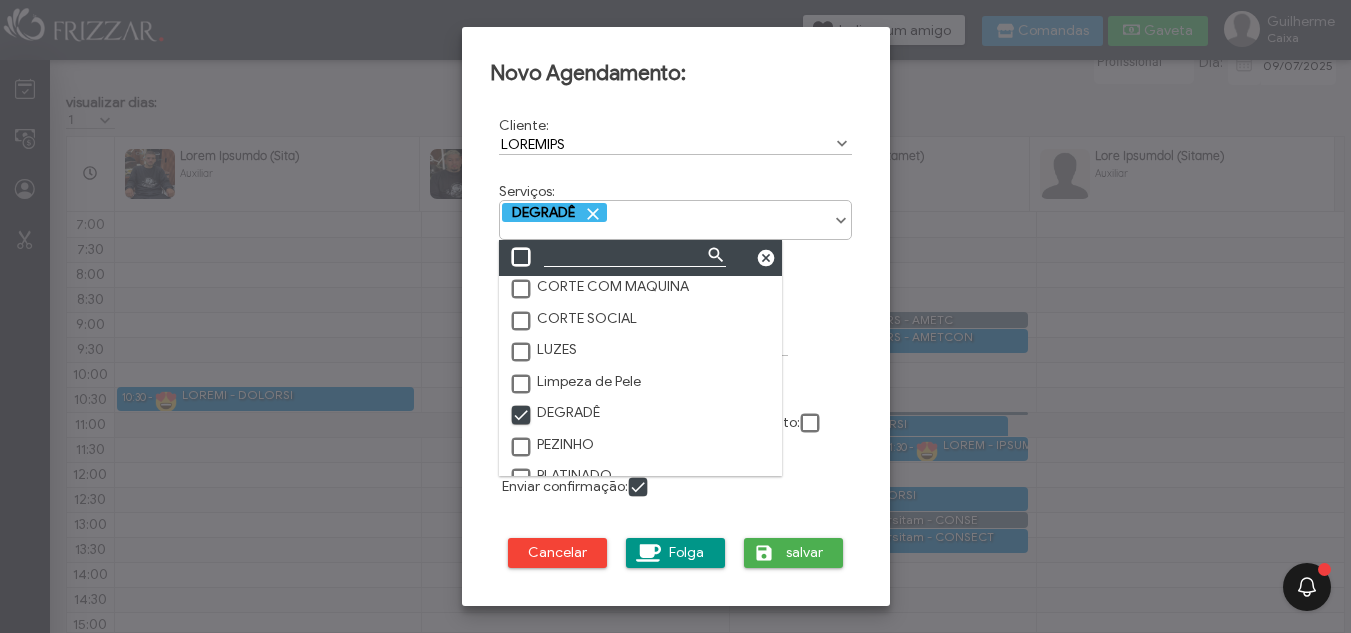 scroll, scrollTop: 10, scrollLeft: 11, axis: both 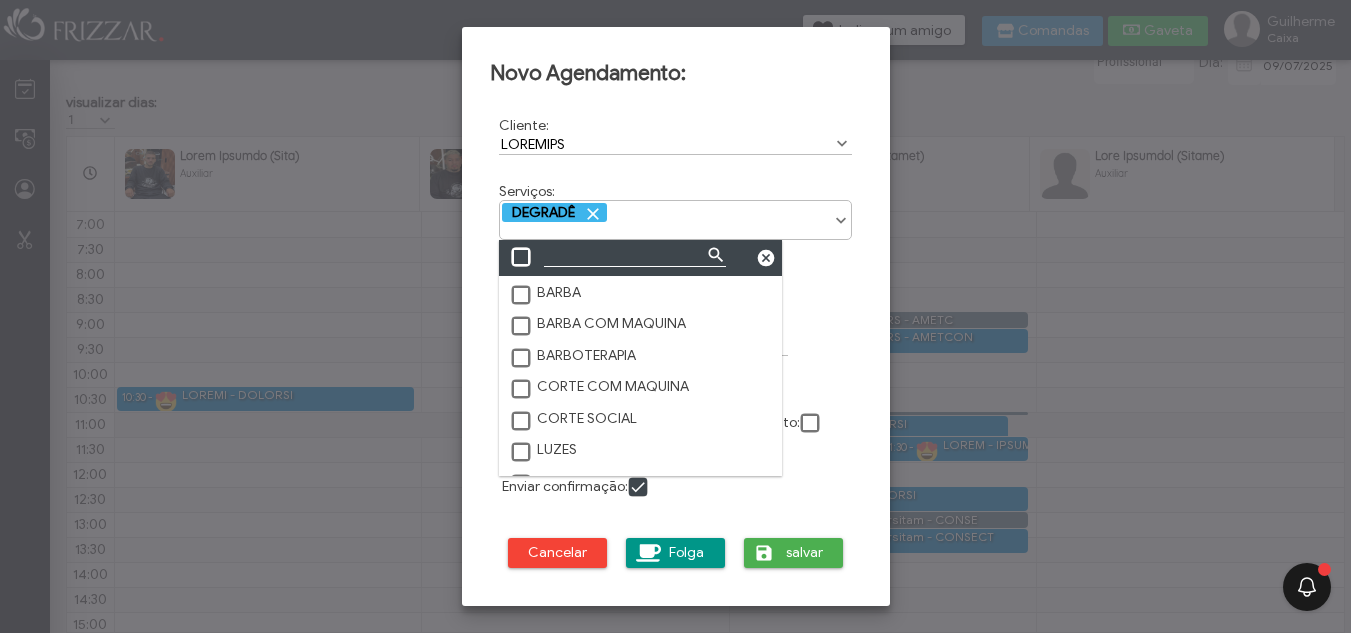 click at bounding box center [522, 359] 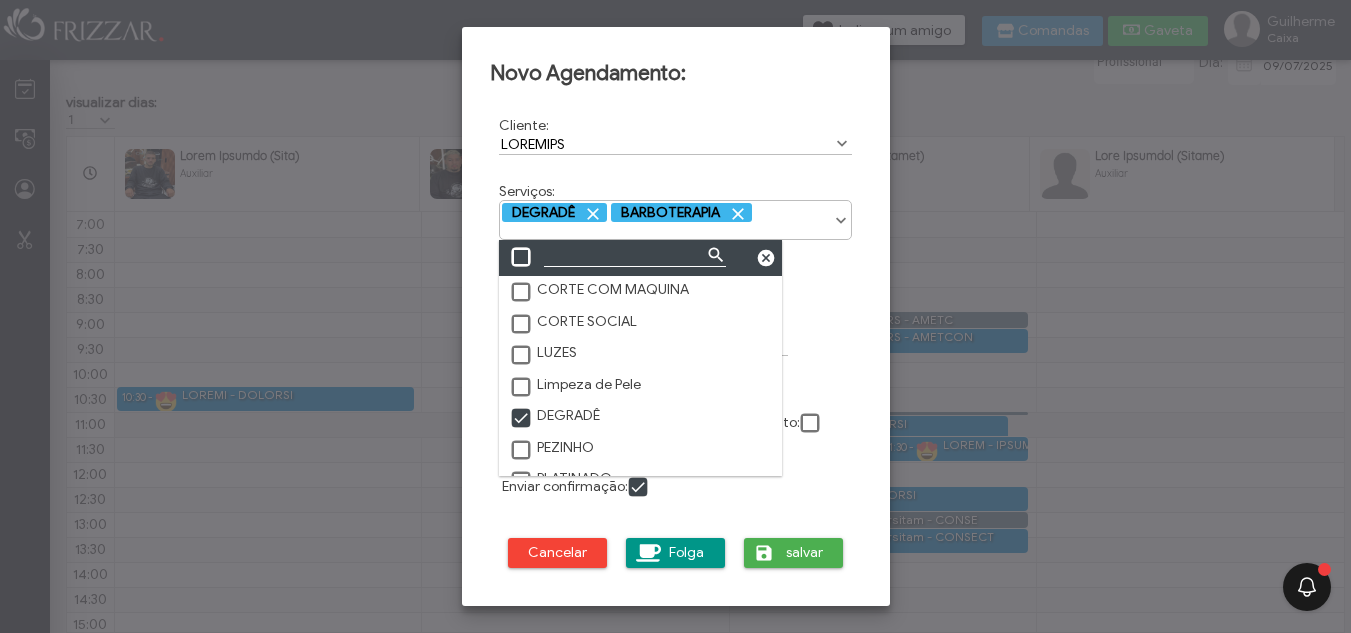scroll, scrollTop: 213, scrollLeft: 0, axis: vertical 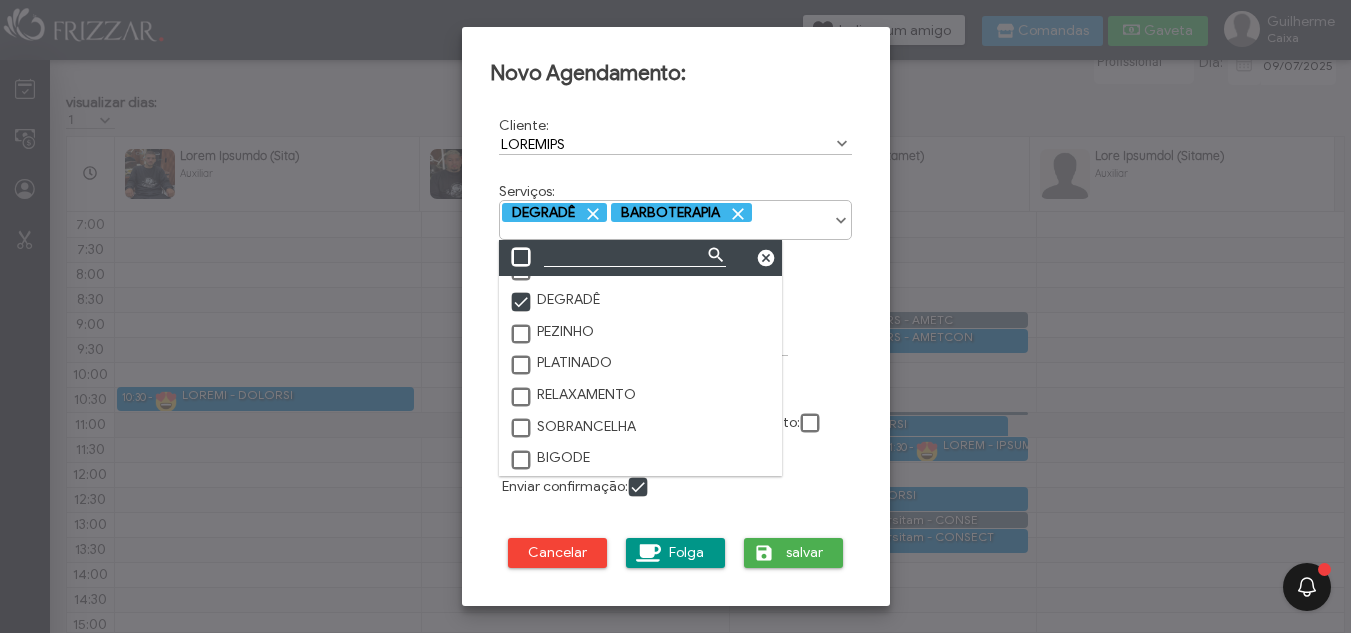 click at bounding box center (522, 429) 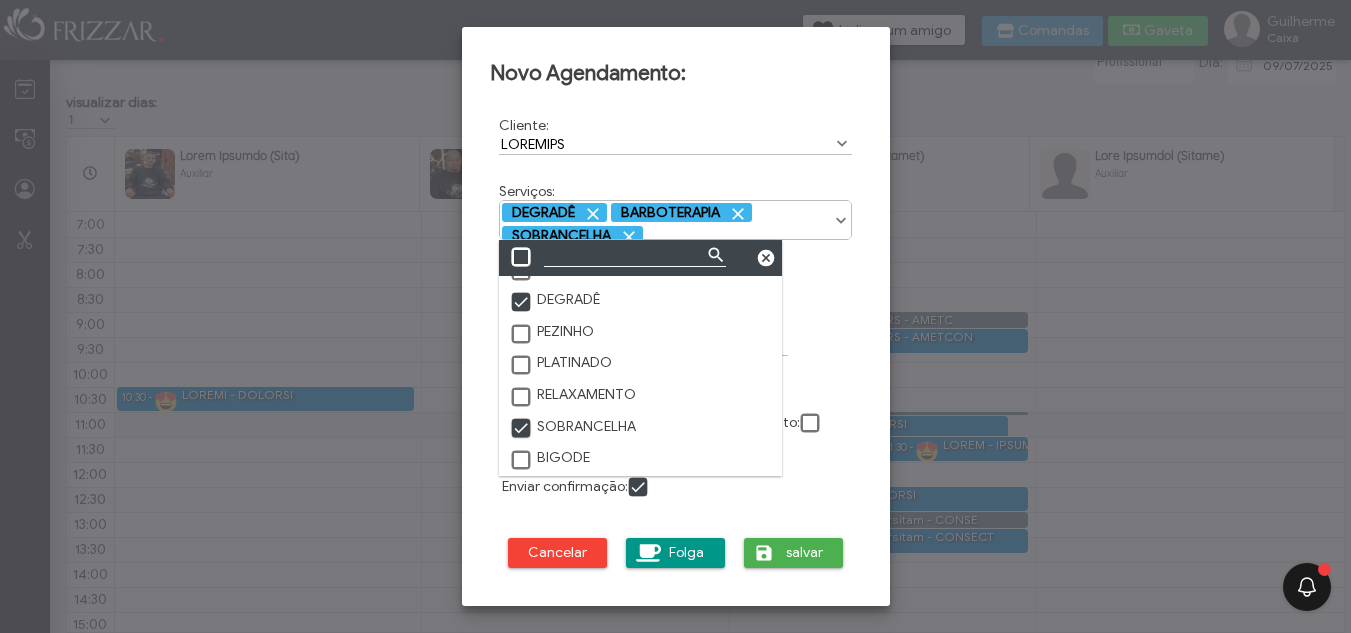 scroll, scrollTop: 10, scrollLeft: 11, axis: both 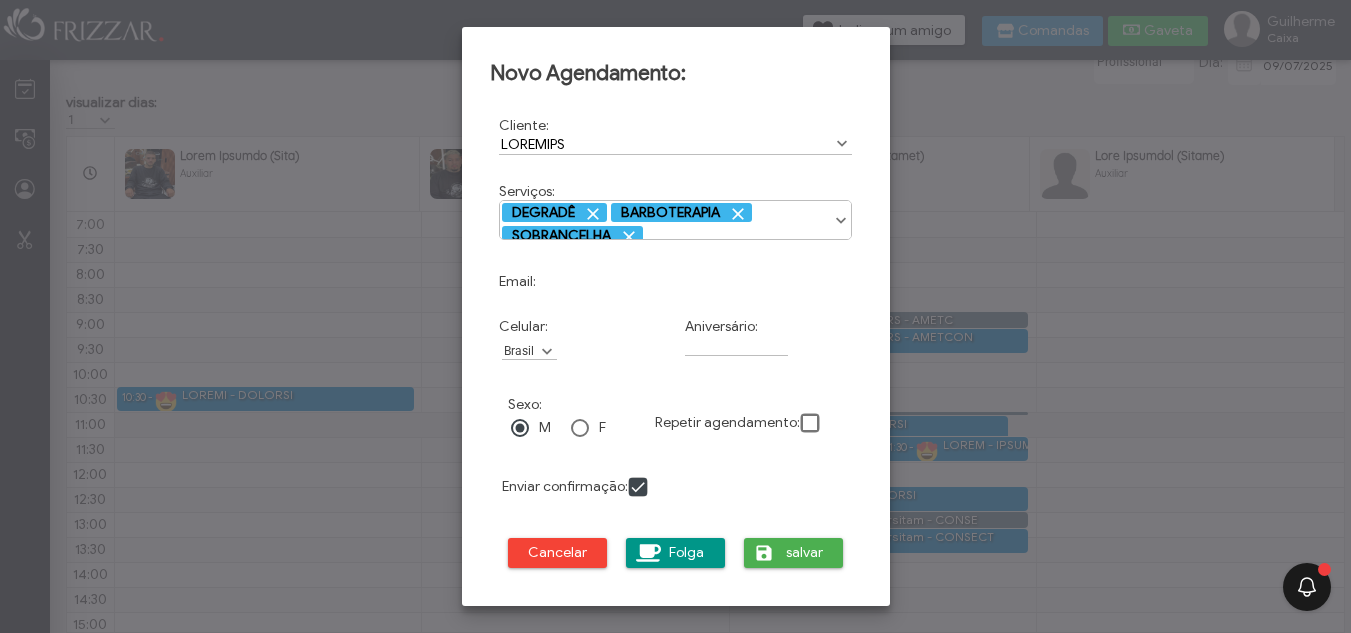 click at bounding box center [841, 221] 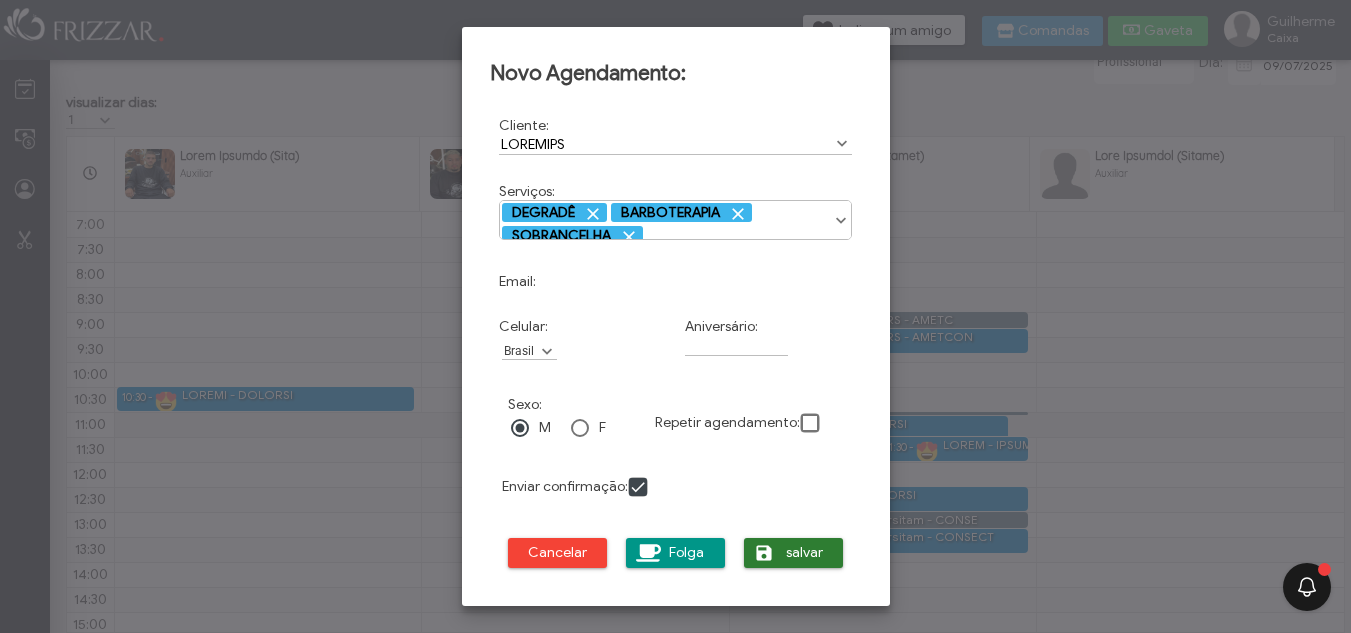 click on "salvar" at bounding box center [805, 553] 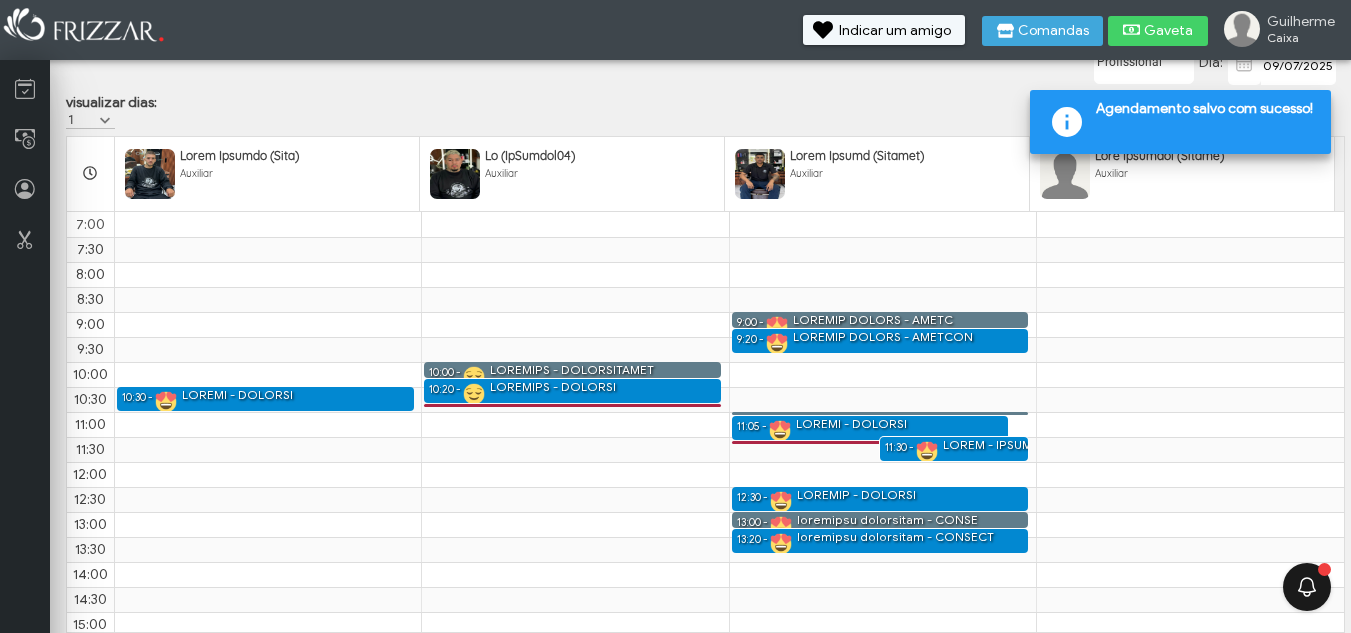 scroll, scrollTop: 0, scrollLeft: 0, axis: both 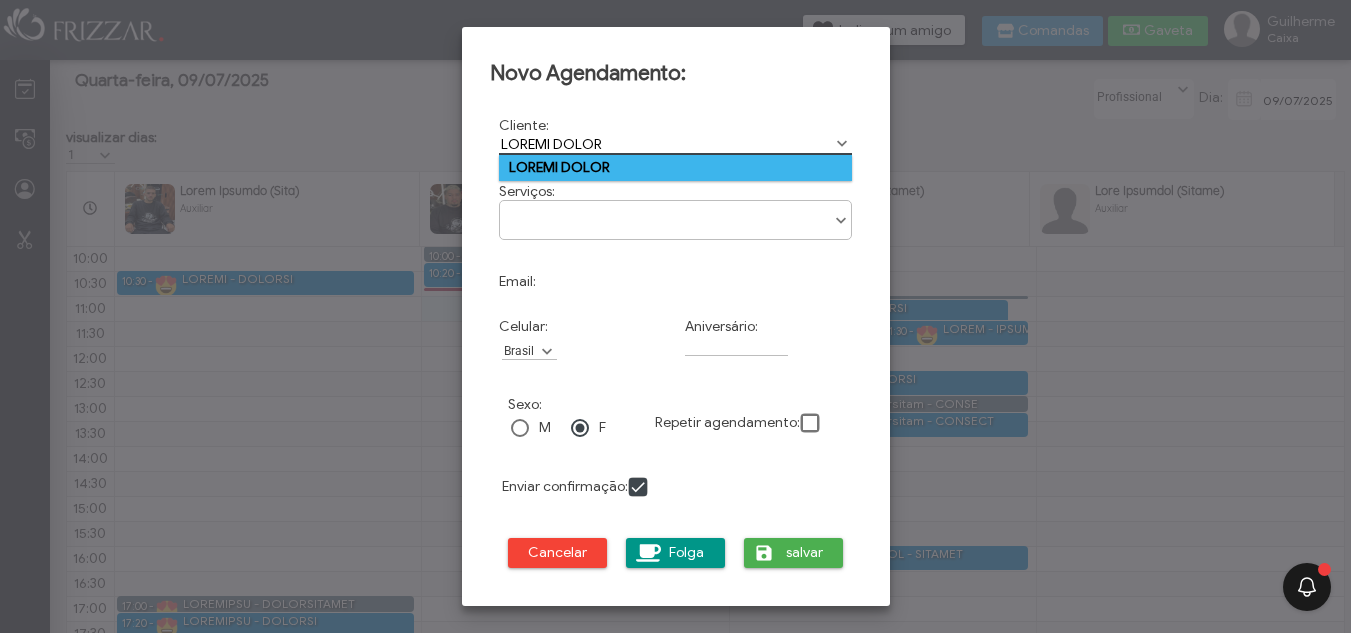 type on "MAICON LOPES" 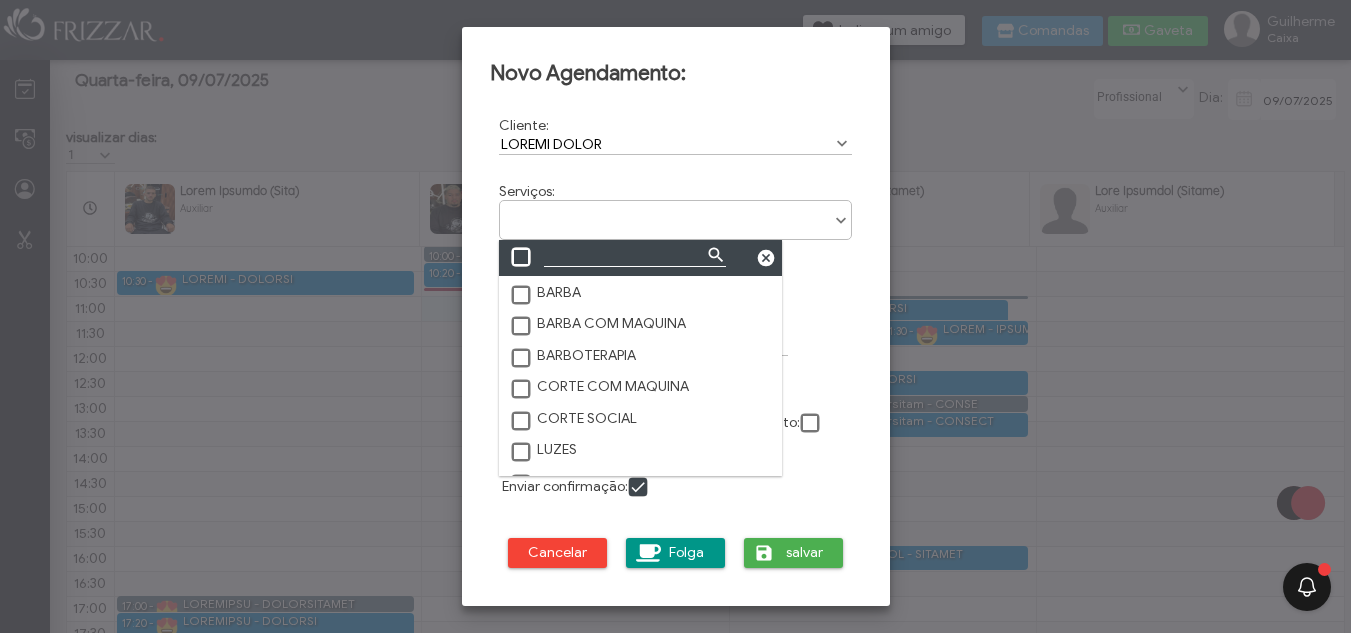 click at bounding box center [676, 213] 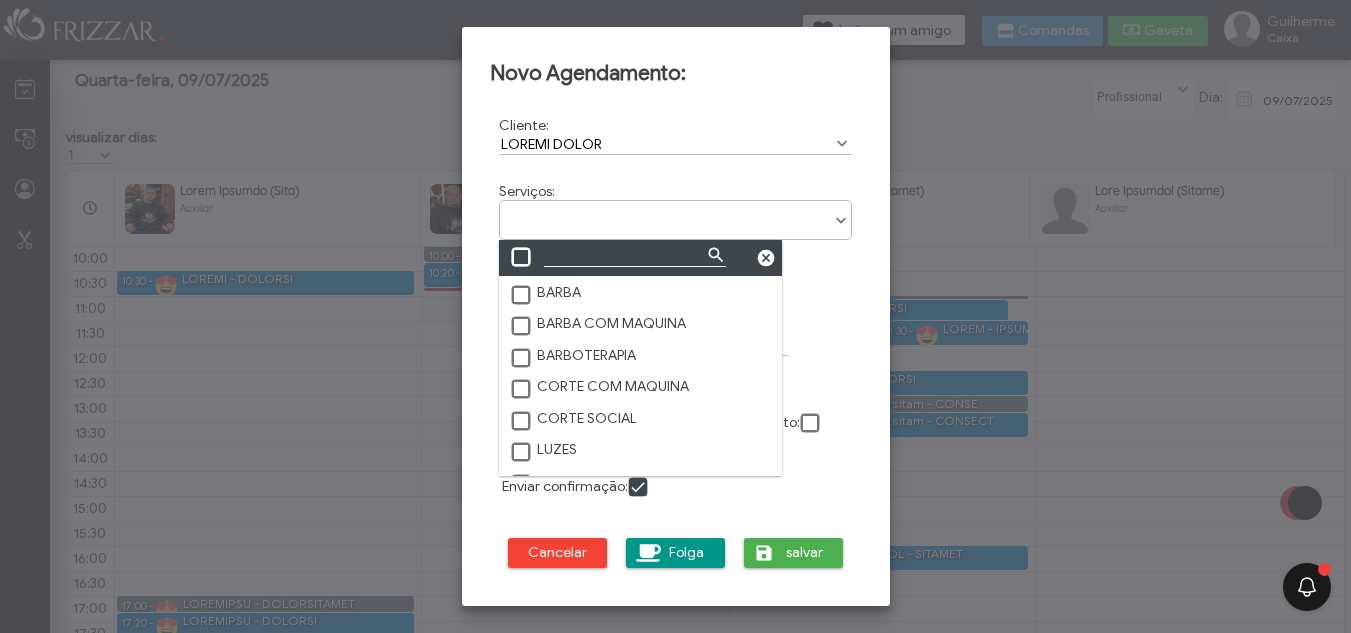 scroll, scrollTop: 11, scrollLeft: 89, axis: both 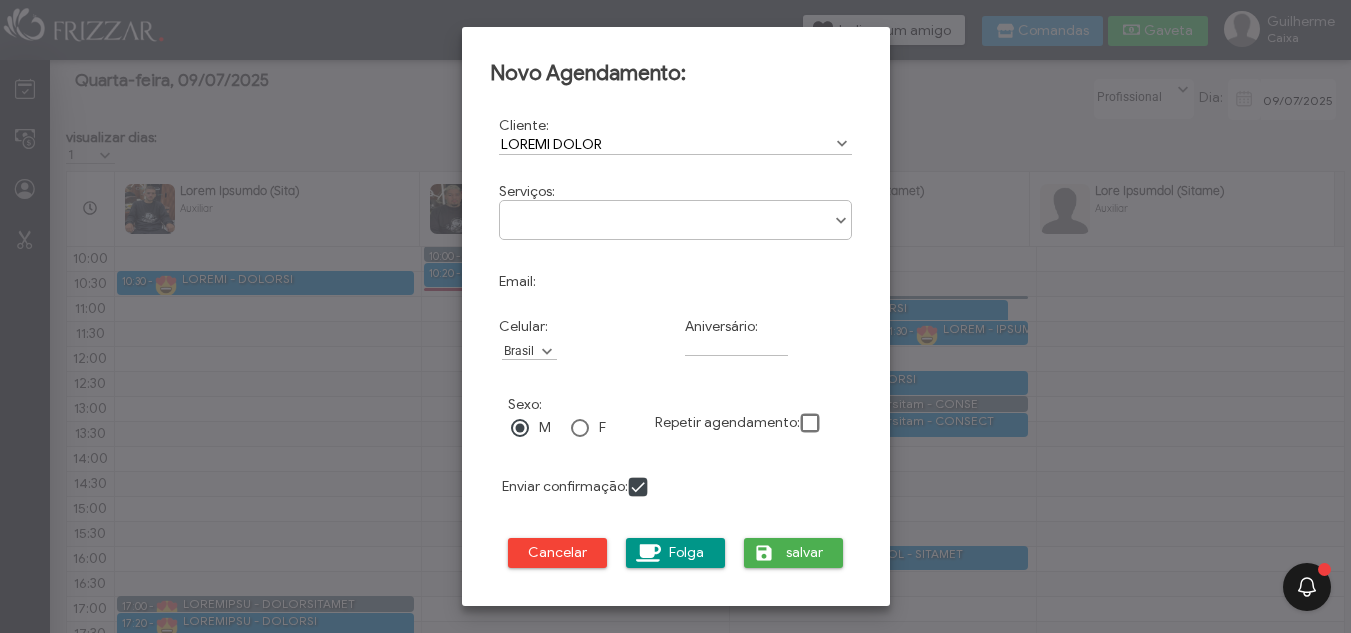 click at bounding box center [676, 213] 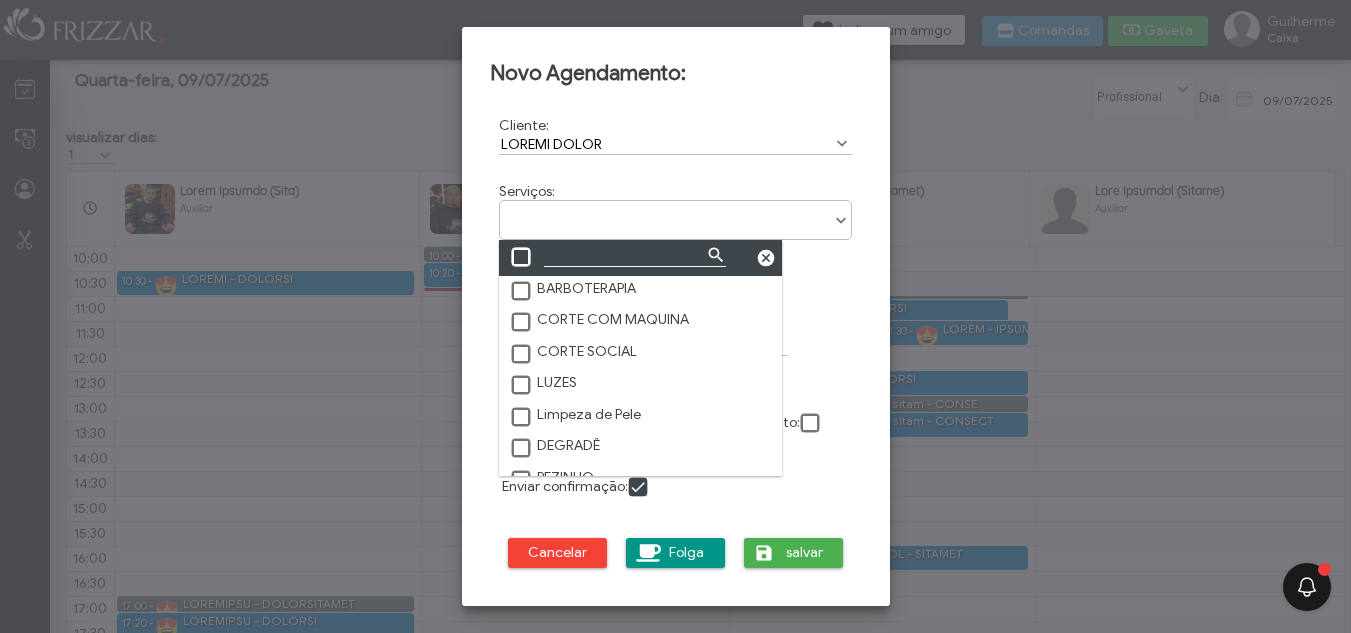 scroll, scrollTop: 100, scrollLeft: 0, axis: vertical 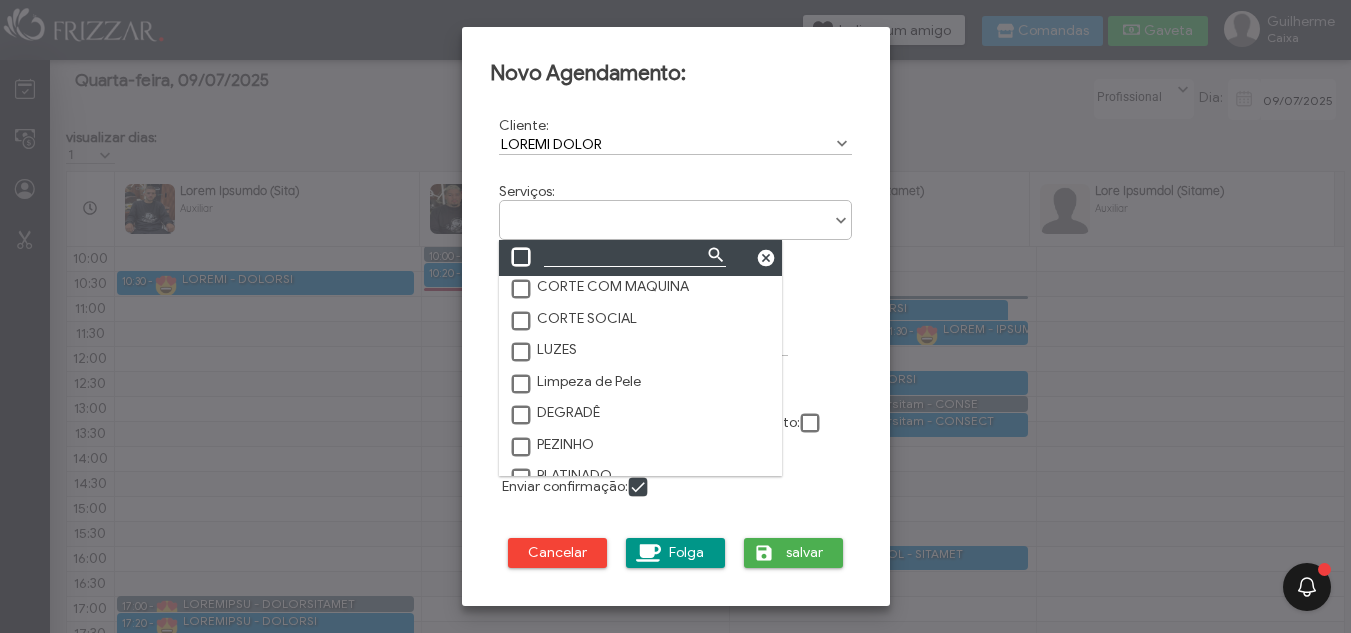 click at bounding box center (522, 416) 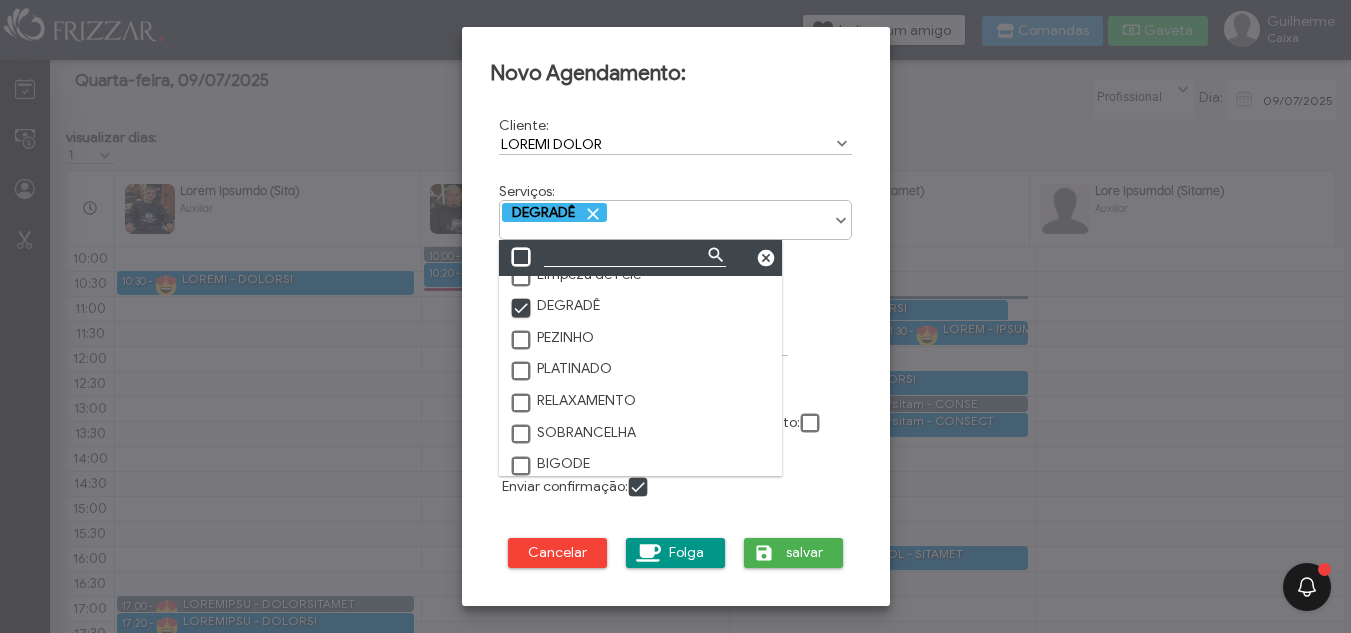 scroll, scrollTop: 213, scrollLeft: 0, axis: vertical 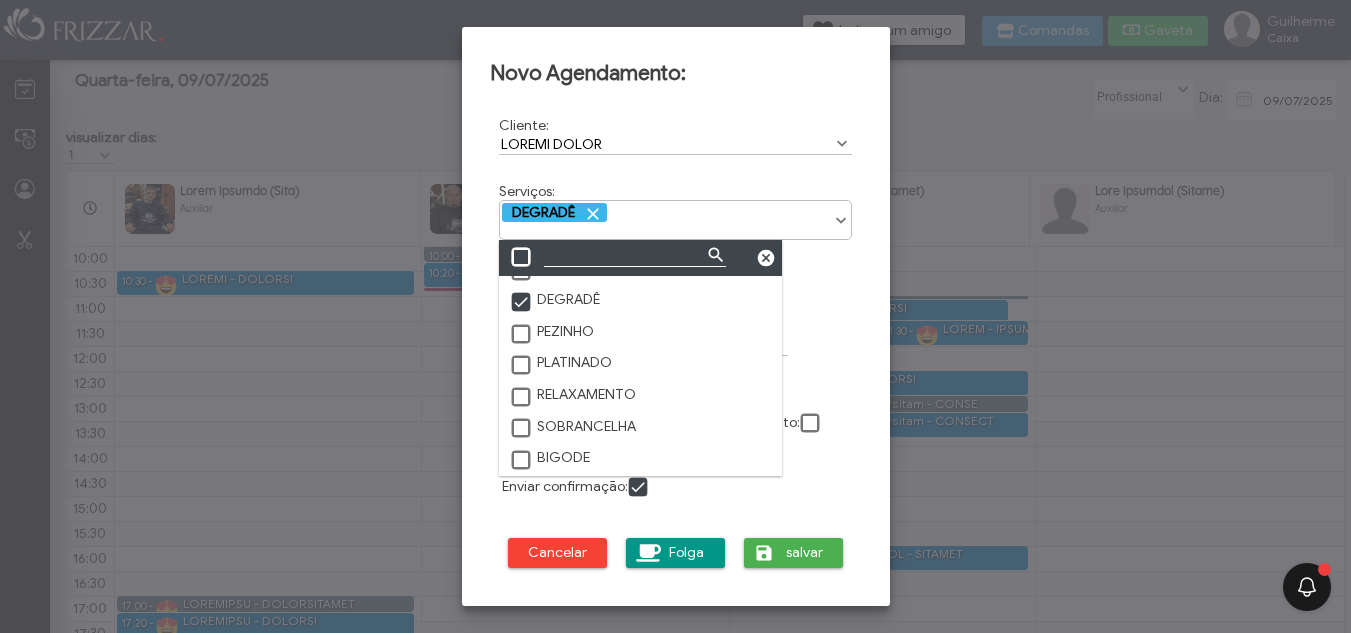 click at bounding box center (522, 429) 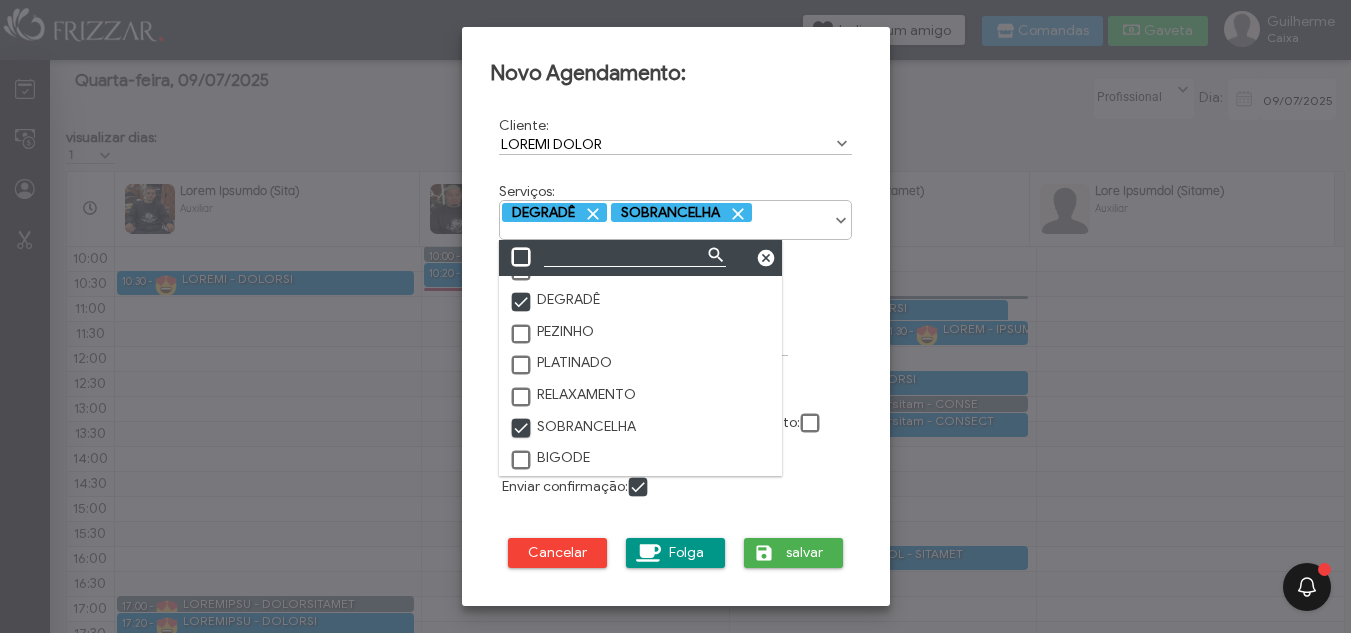 click on "DEGRADÊ SOBRANCELHA" at bounding box center [676, 213] 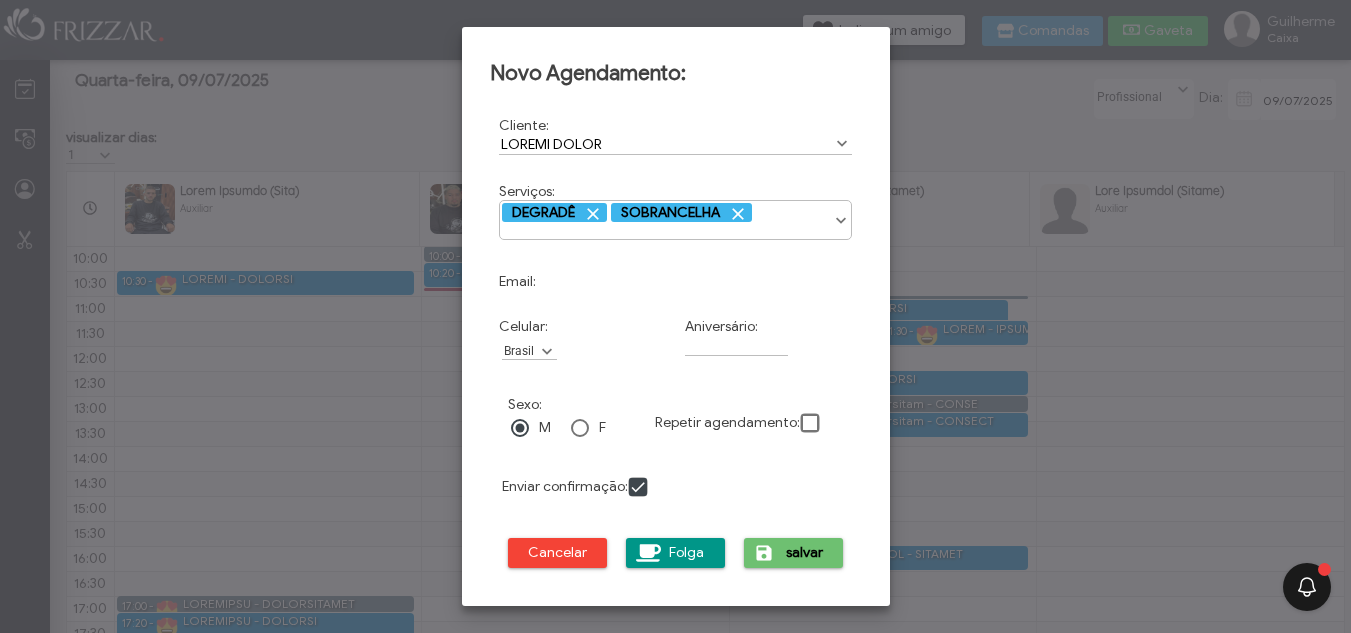 click on "salvar" at bounding box center [805, 553] 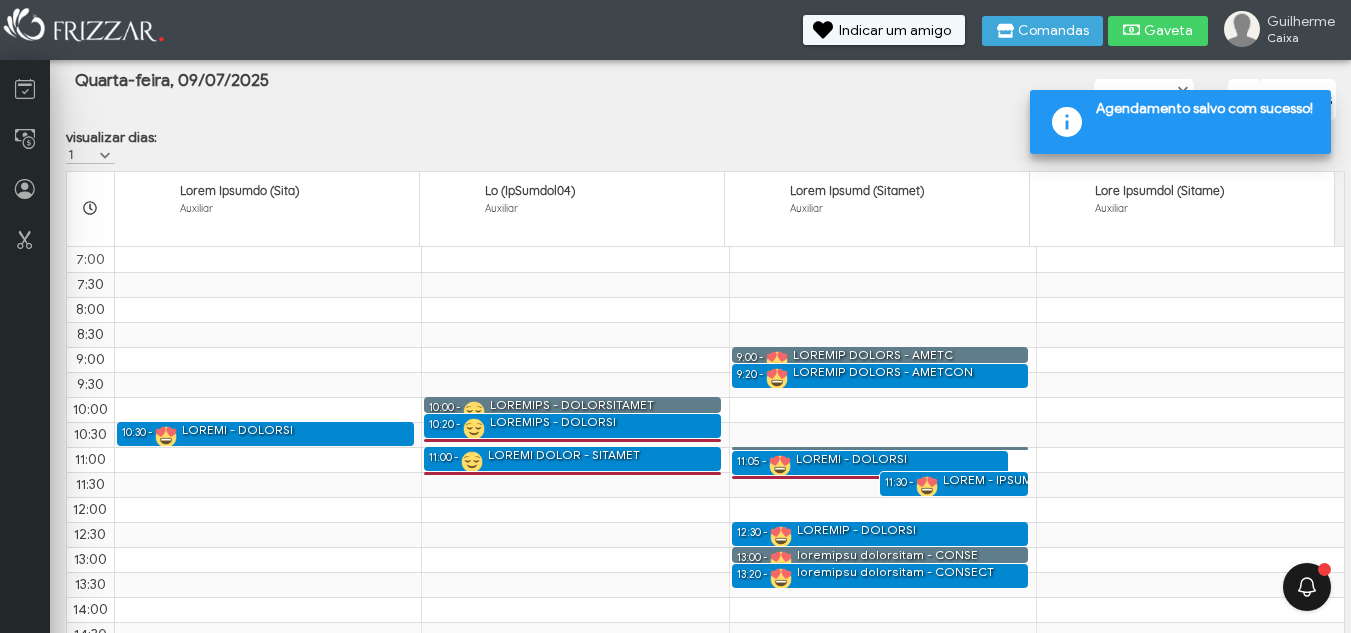 scroll, scrollTop: 201, scrollLeft: 0, axis: vertical 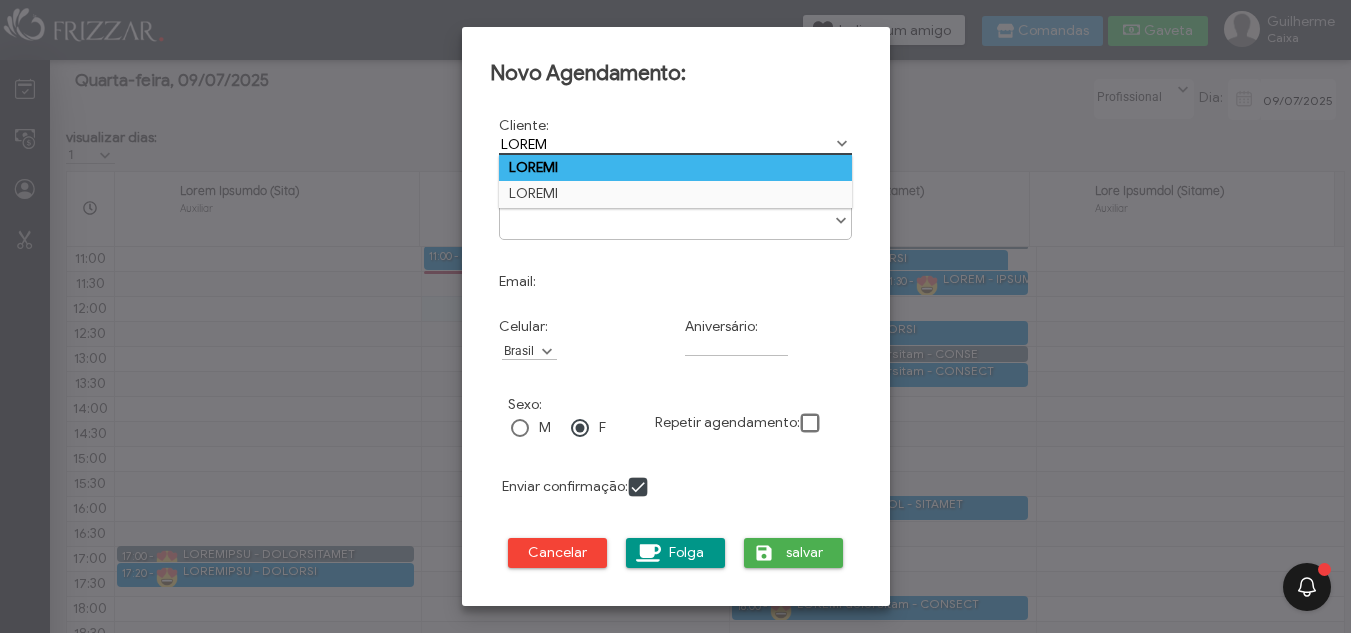 type on "MIKAE" 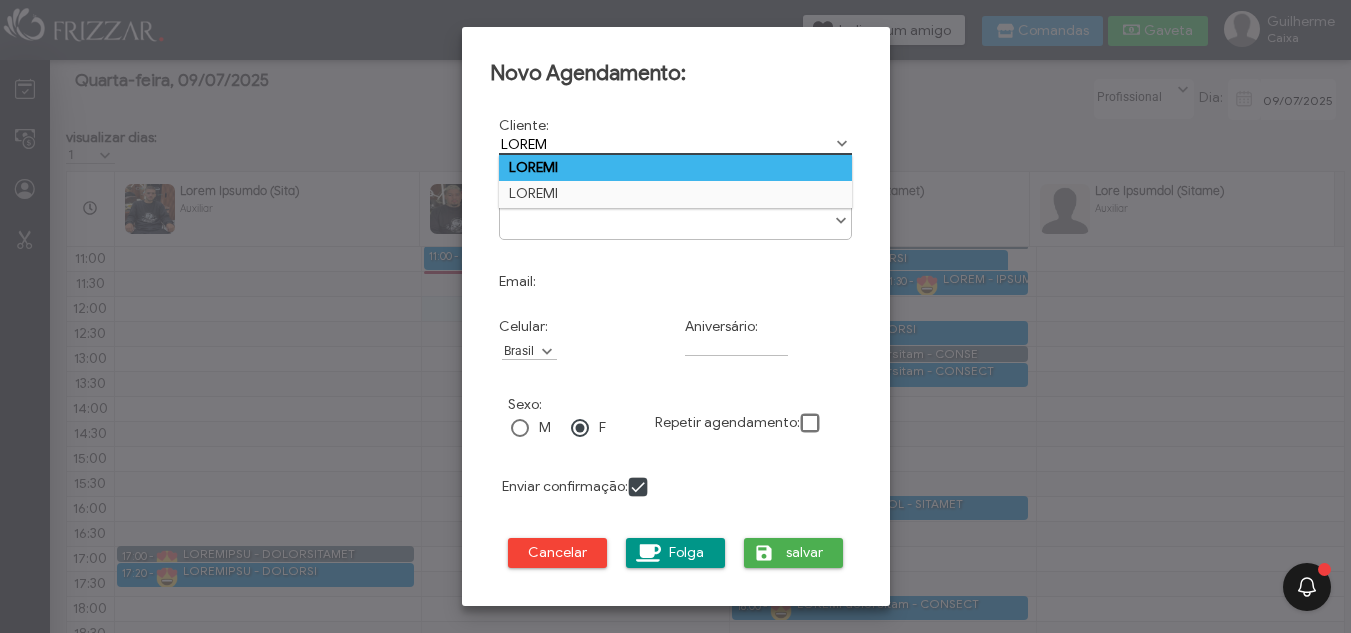click on "MIKAEL" at bounding box center [676, 168] 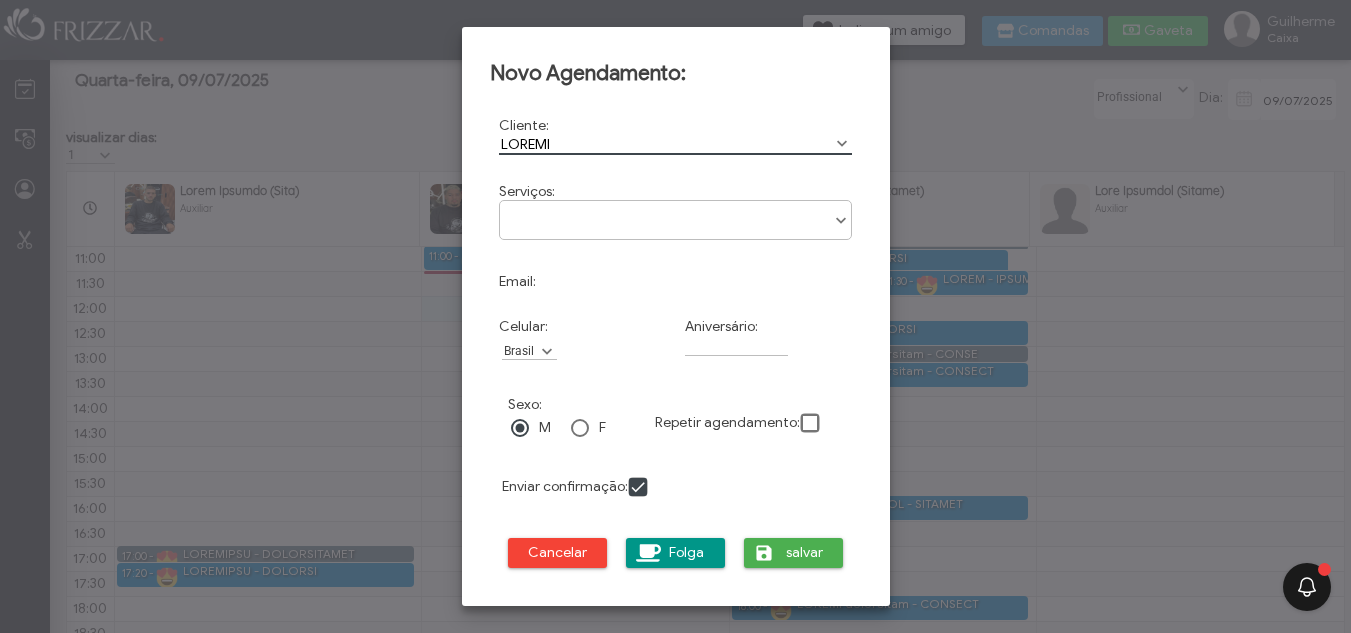 click at bounding box center (676, 213) 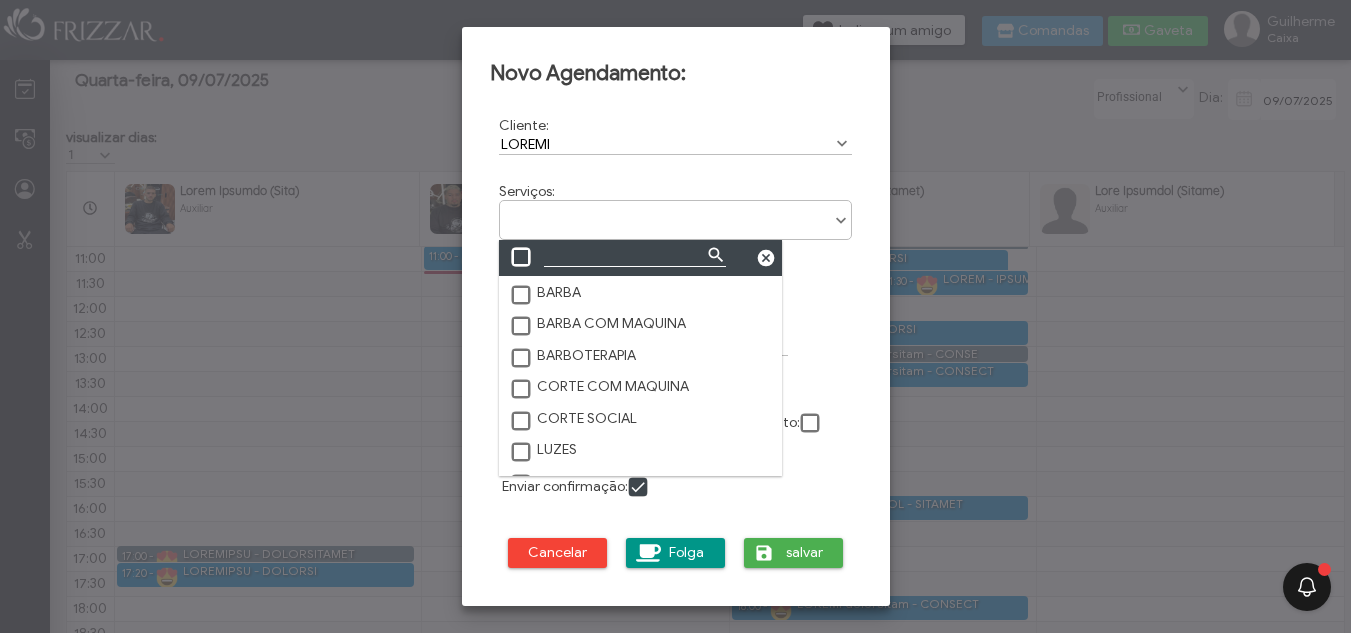 scroll, scrollTop: 11, scrollLeft: 89, axis: both 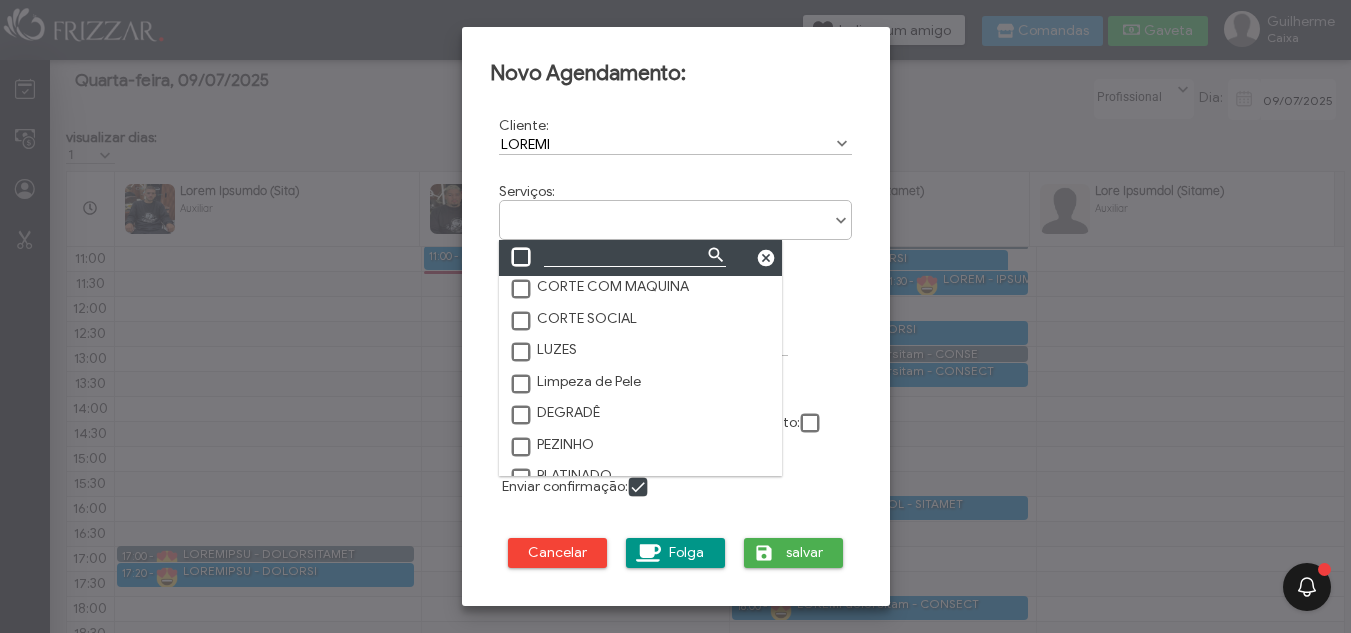 click at bounding box center [522, 416] 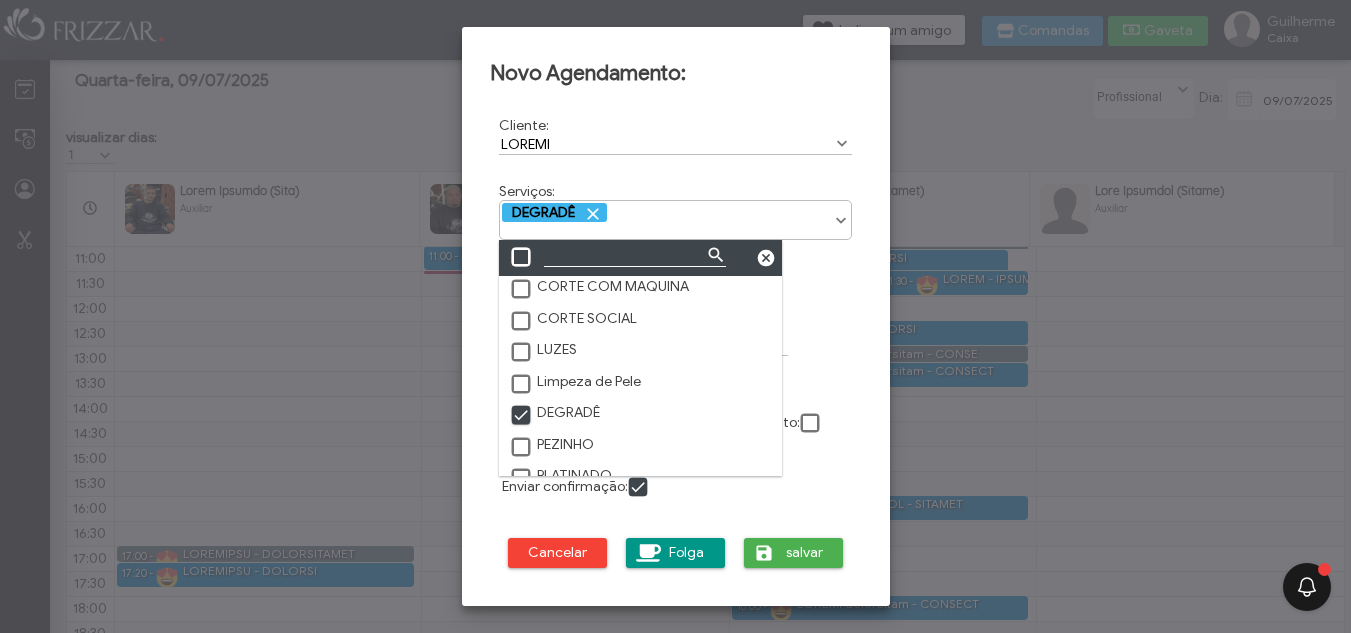 scroll, scrollTop: 10, scrollLeft: 11, axis: both 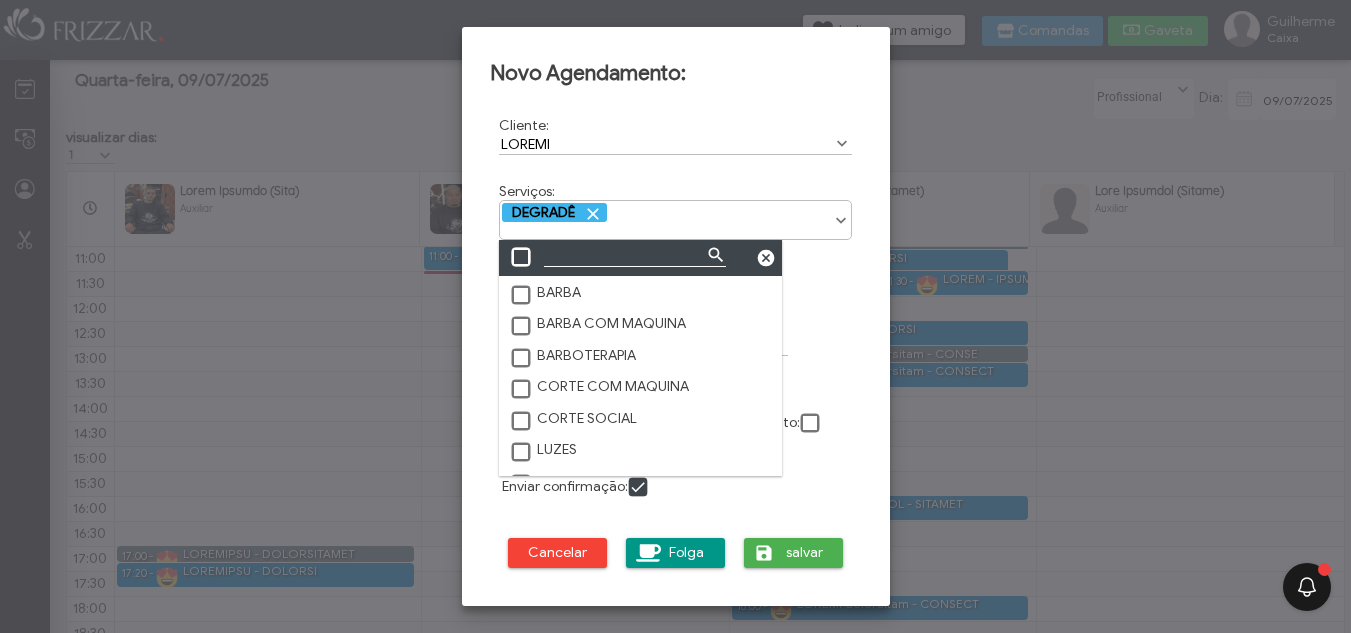 click at bounding box center (522, 359) 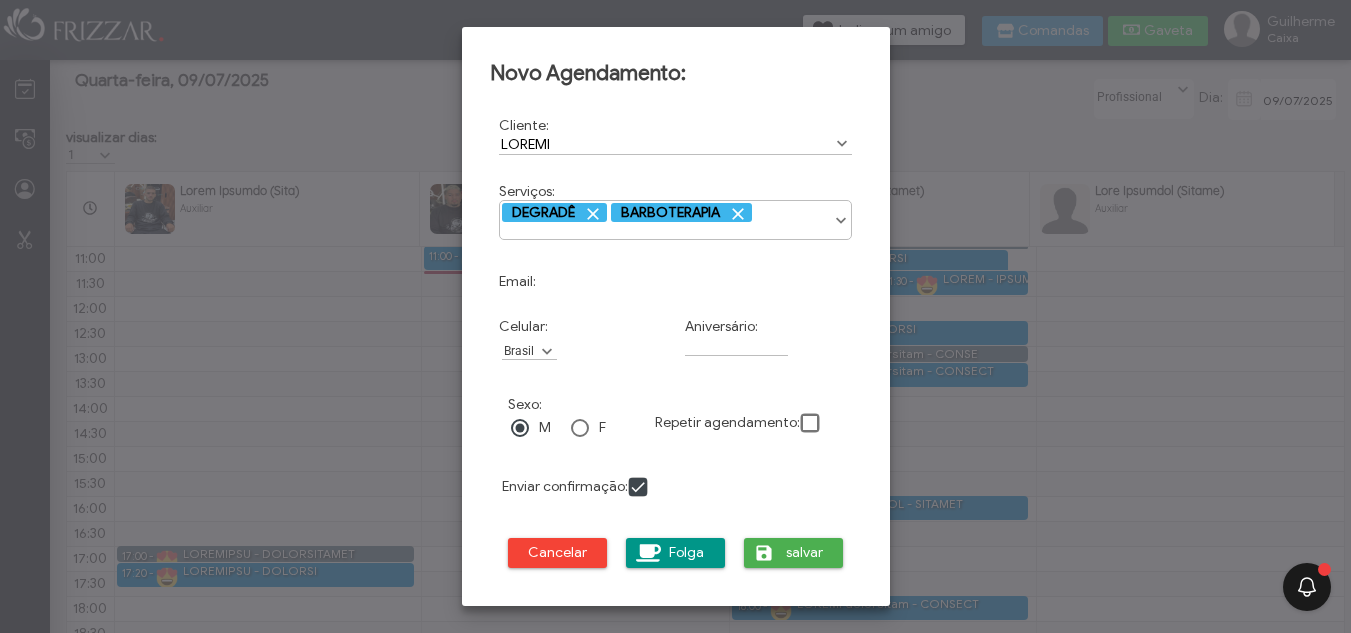 click on "DEGRADÊ BARBOTERAPIA" at bounding box center (676, 213) 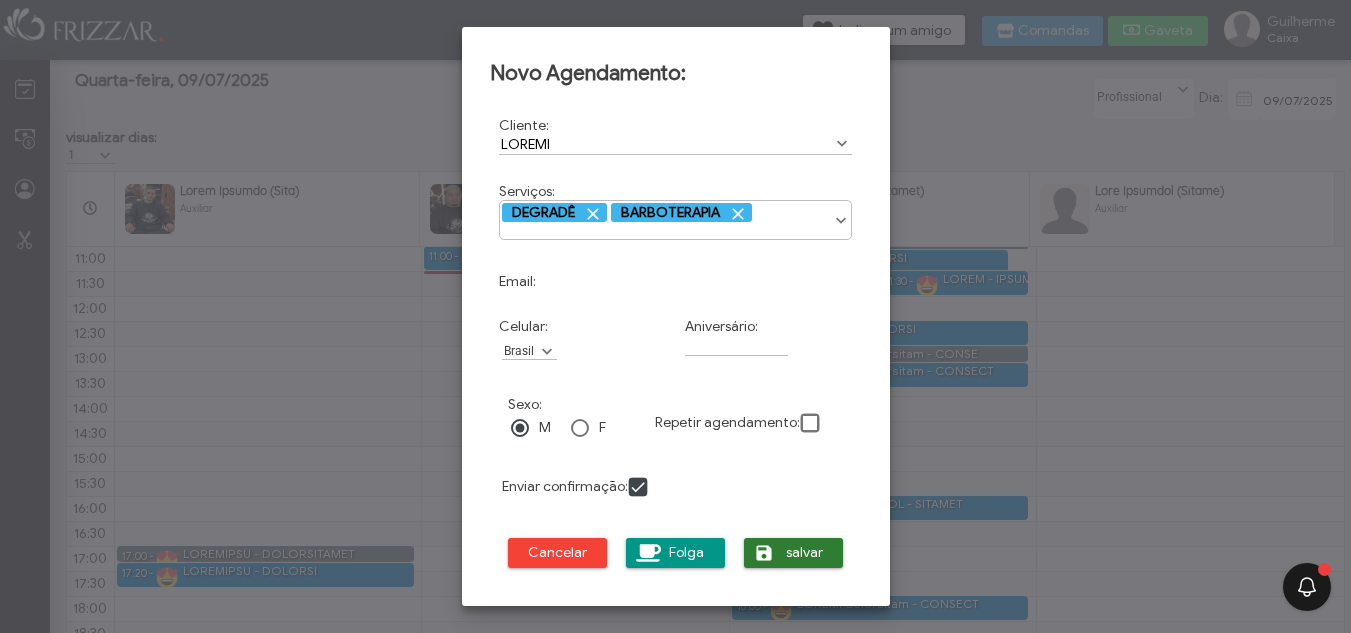 click on "salvar" at bounding box center [805, 553] 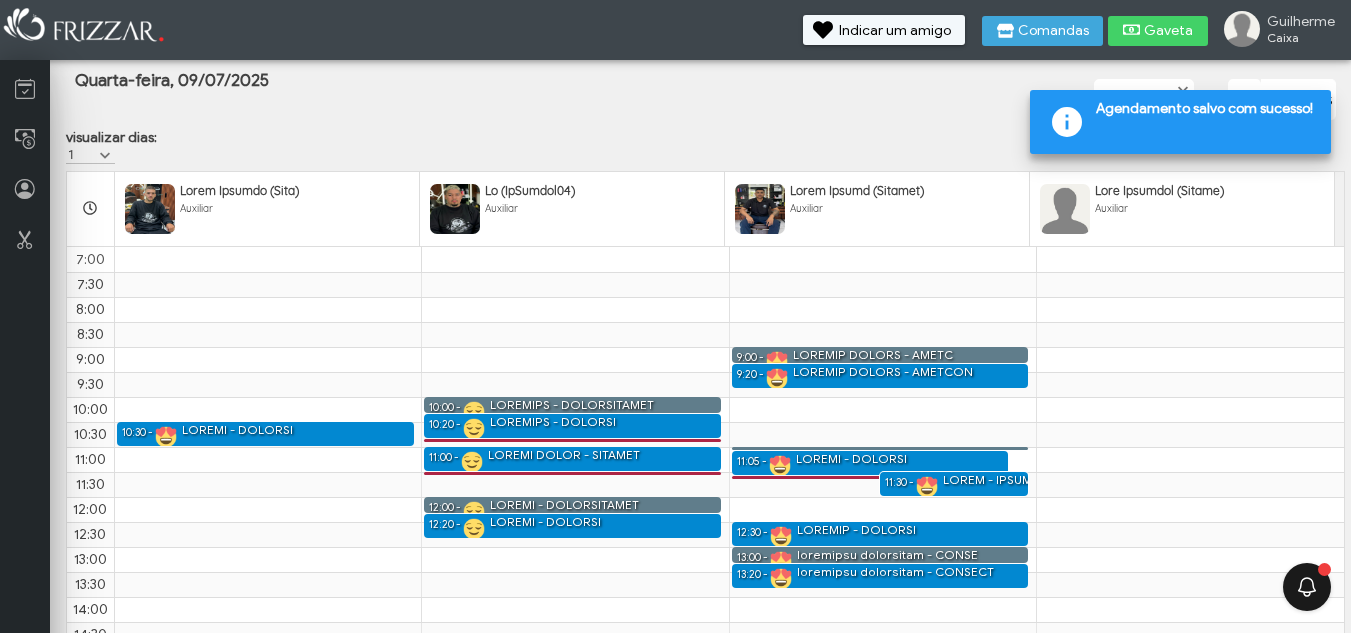 scroll, scrollTop: 251, scrollLeft: 0, axis: vertical 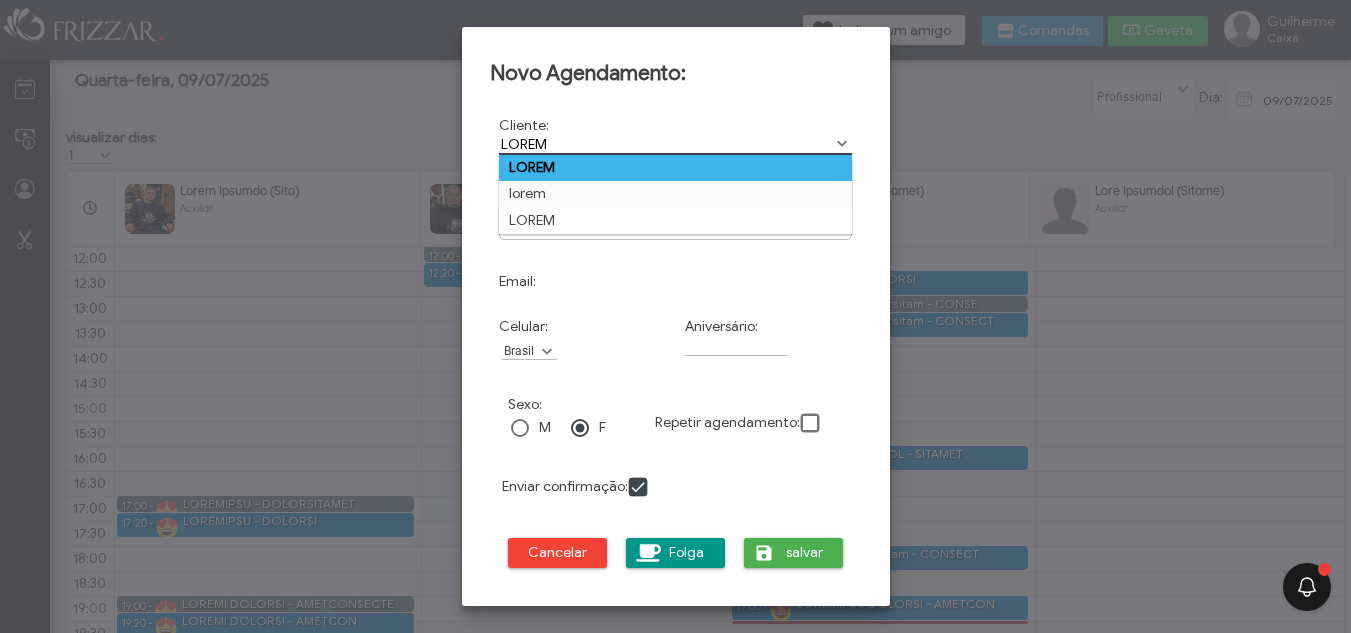 type on "NEGAO" 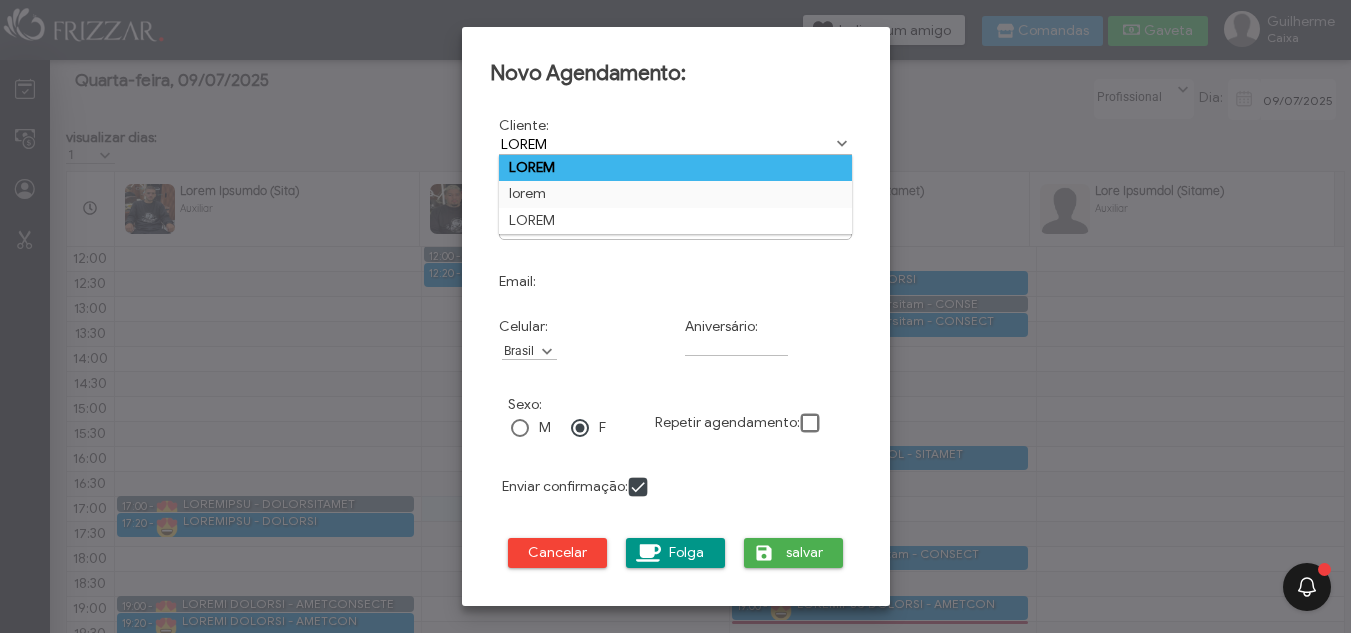 click on "NEGAO" at bounding box center [676, 168] 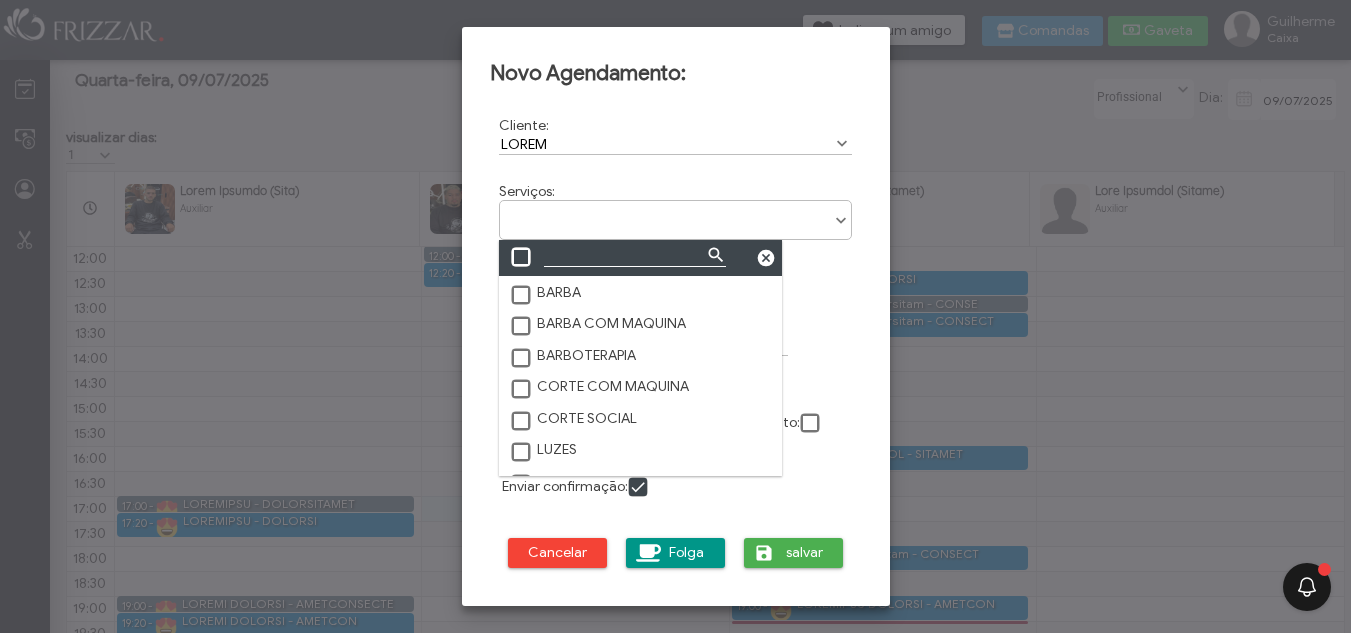 click at bounding box center [676, 213] 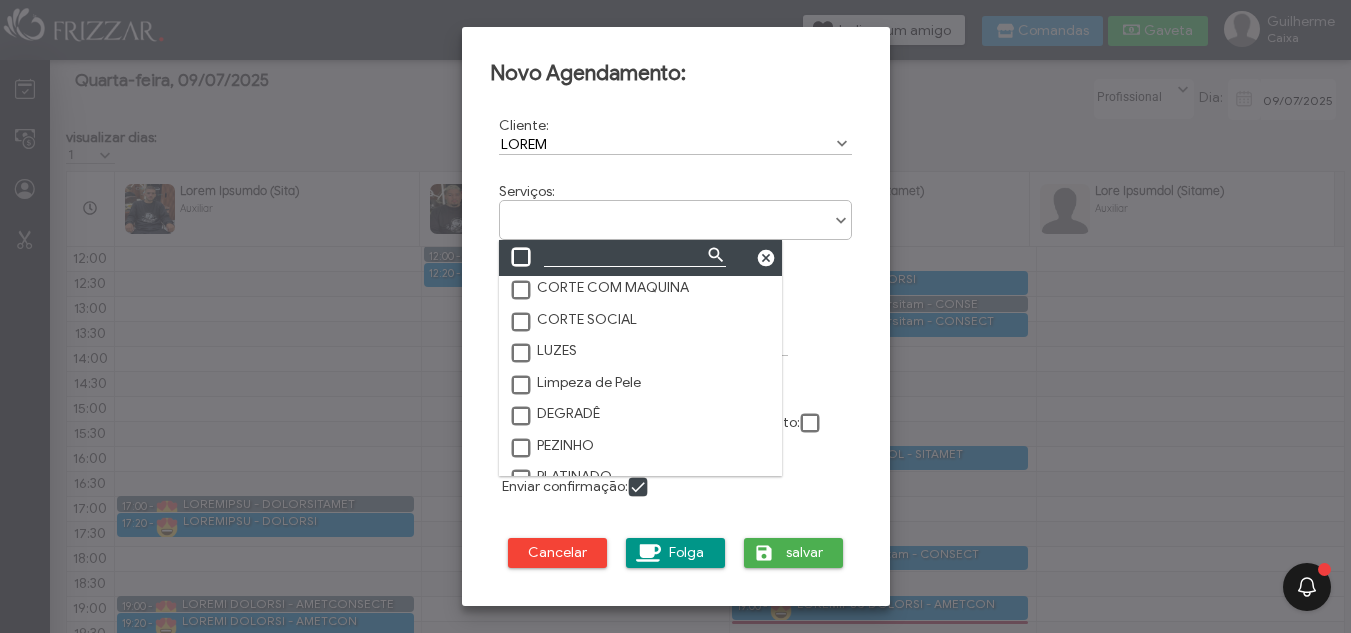 scroll, scrollTop: 100, scrollLeft: 0, axis: vertical 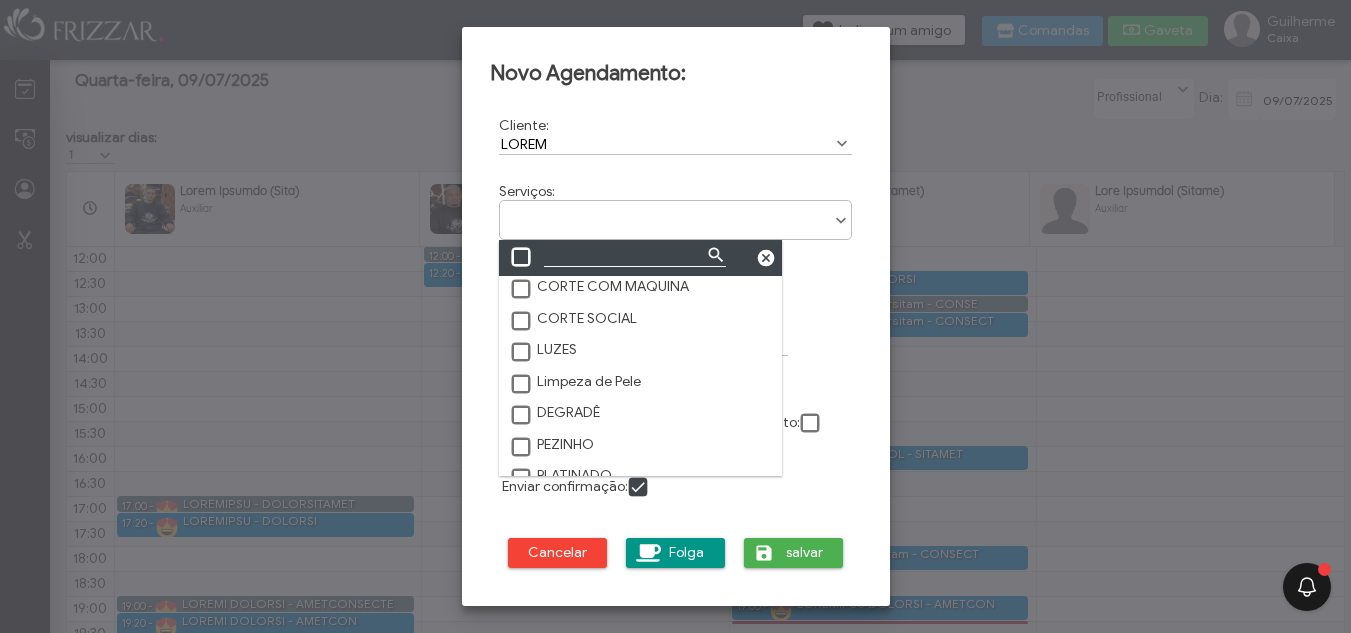 click at bounding box center (522, 416) 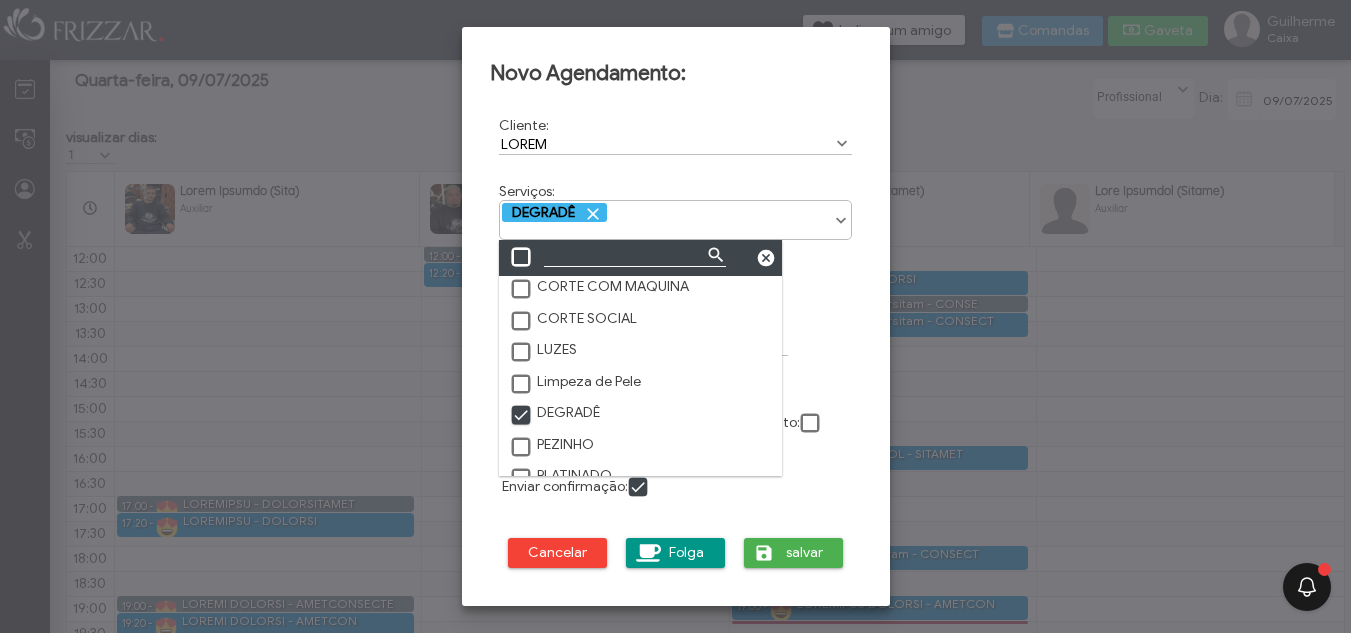 scroll, scrollTop: 10, scrollLeft: 11, axis: both 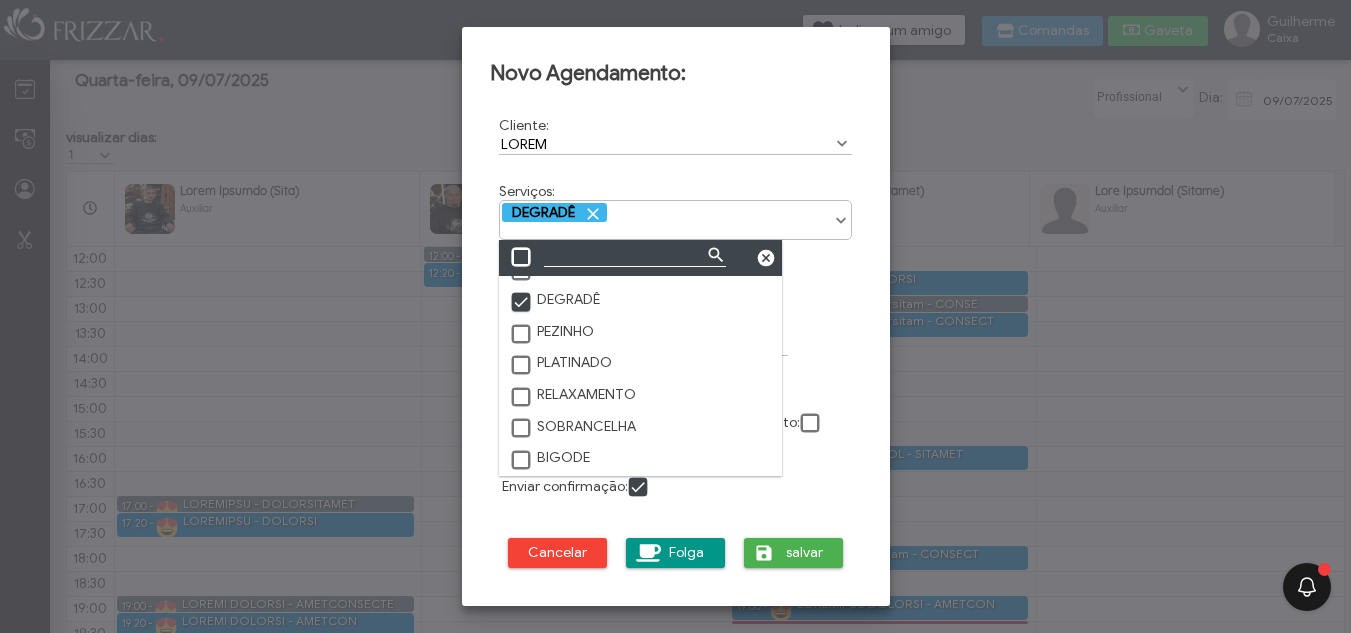 click at bounding box center (522, 429) 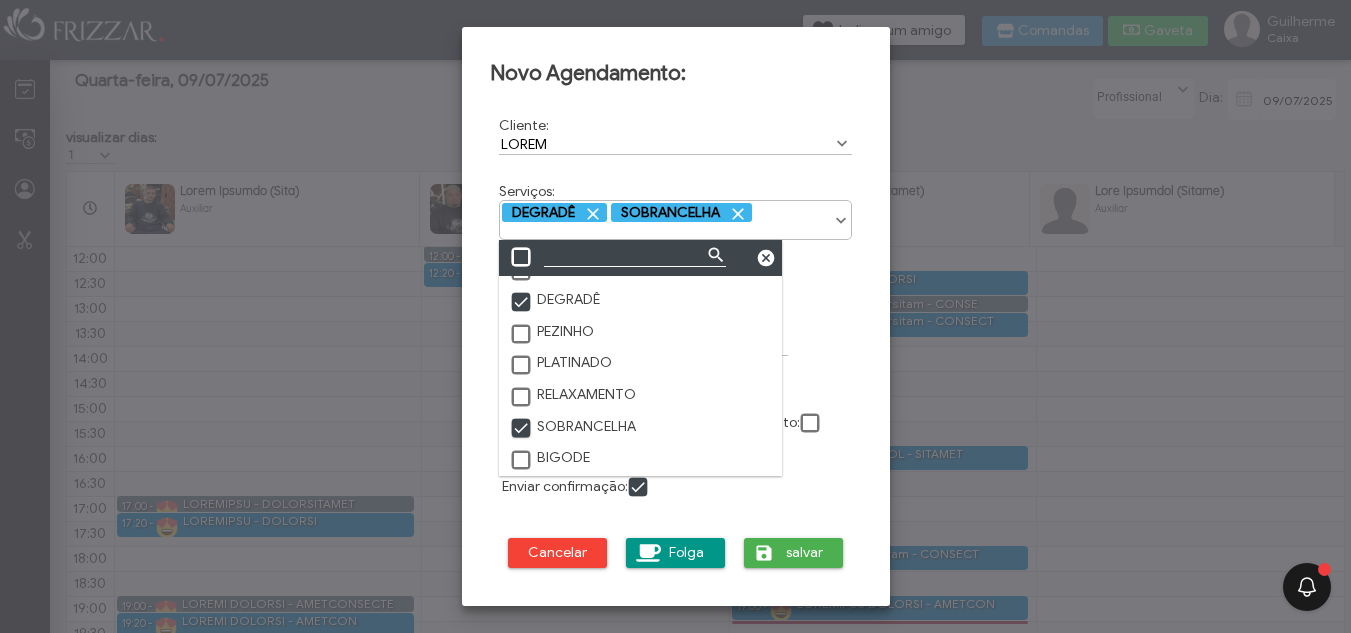 scroll, scrollTop: 10, scrollLeft: 11, axis: both 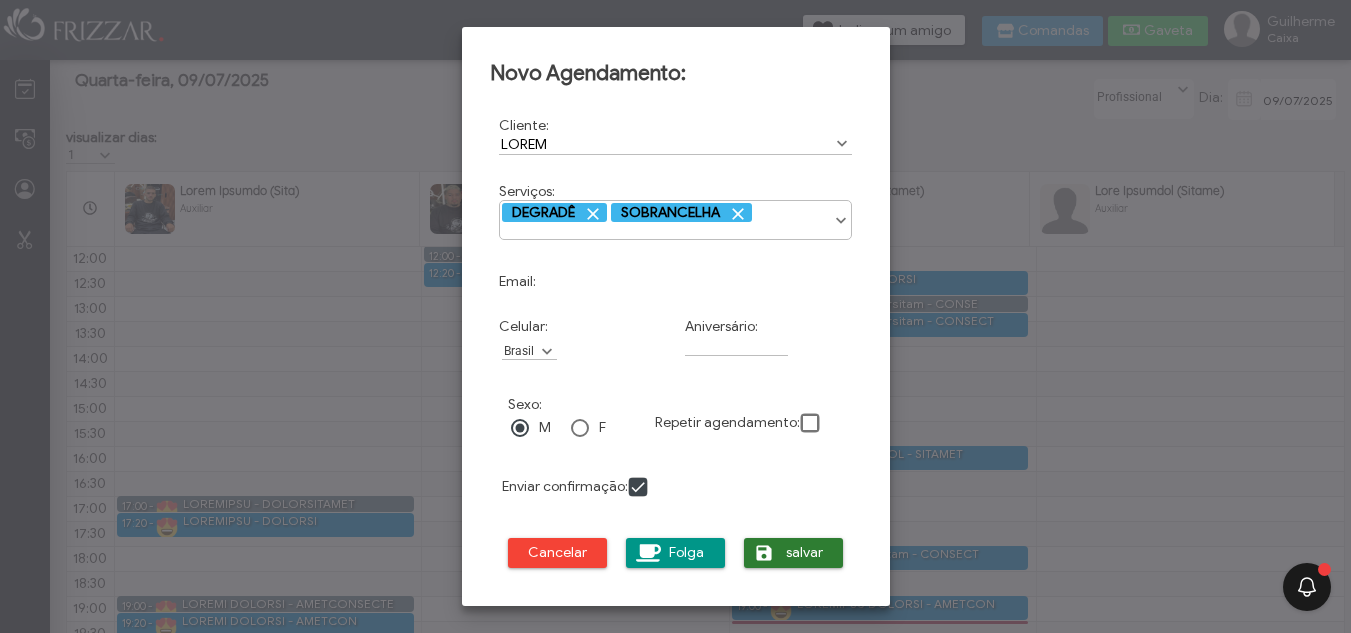 click at bounding box center [764, 553] 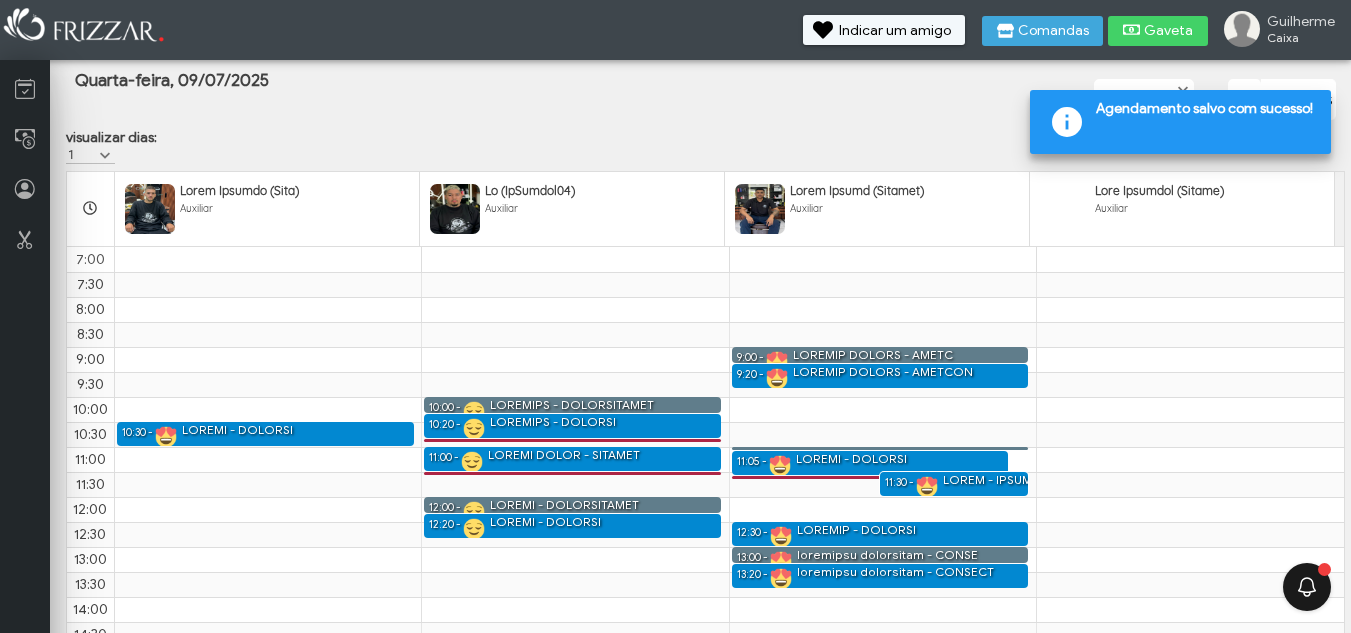 scroll, scrollTop: 280, scrollLeft: 0, axis: vertical 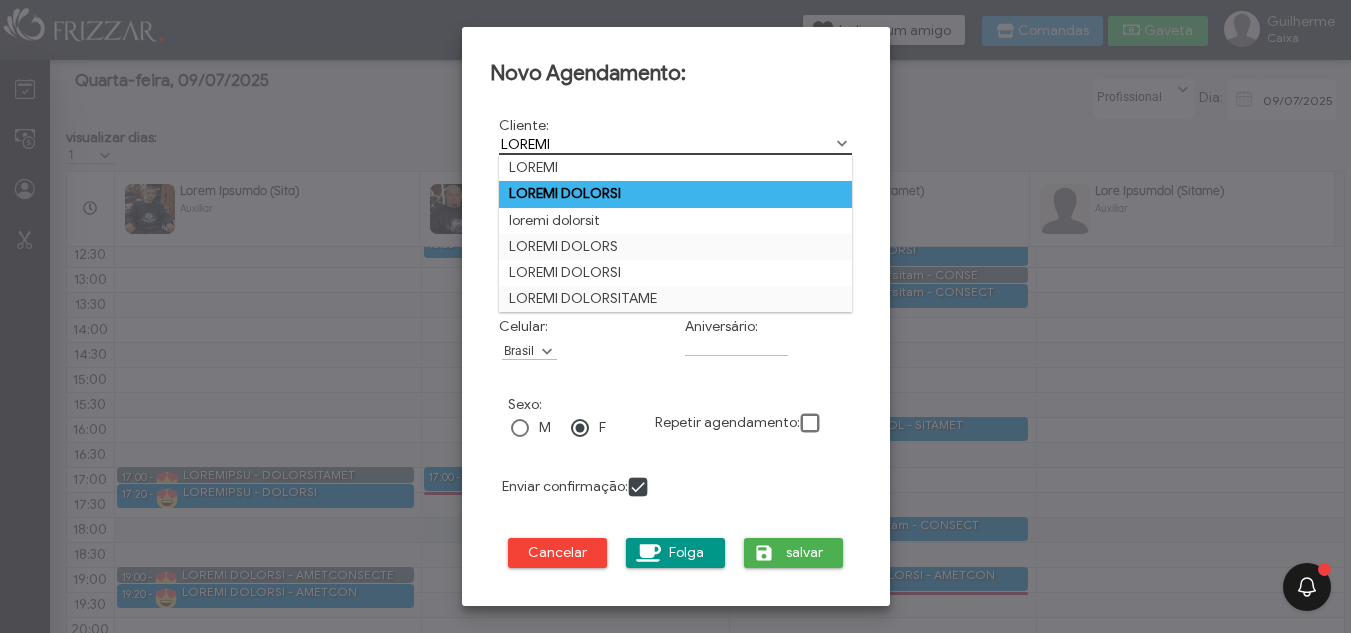 type on "SAMUEL" 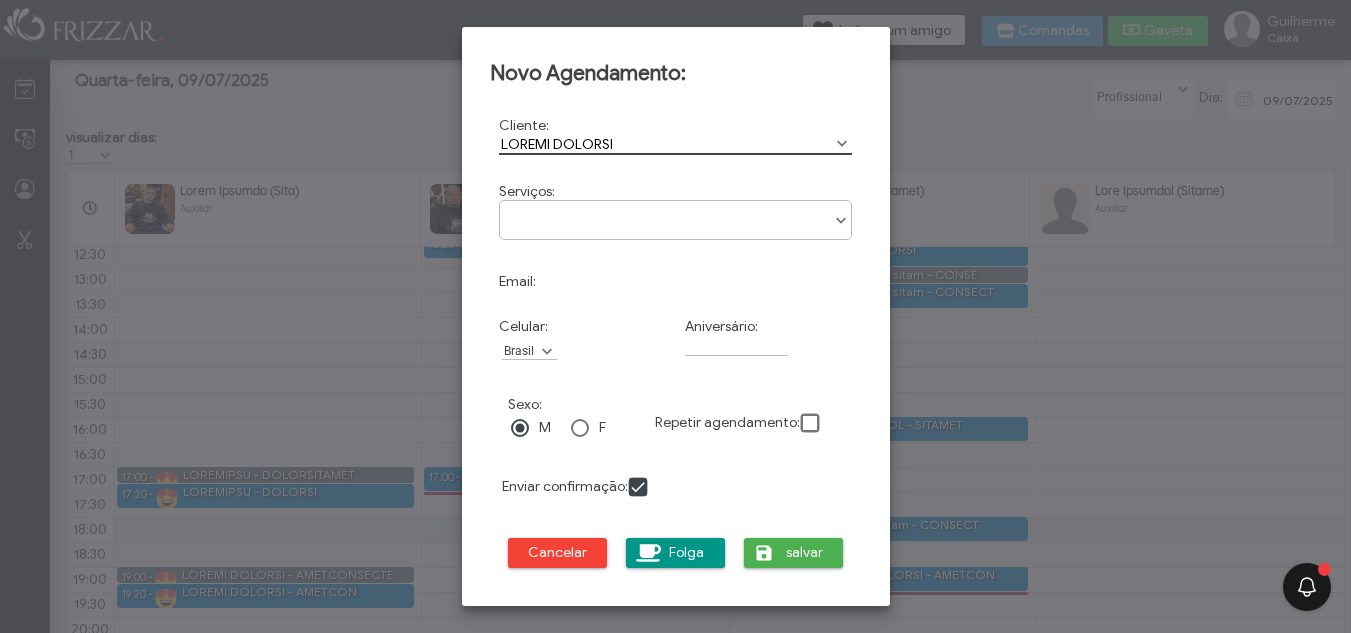 click at bounding box center [676, 213] 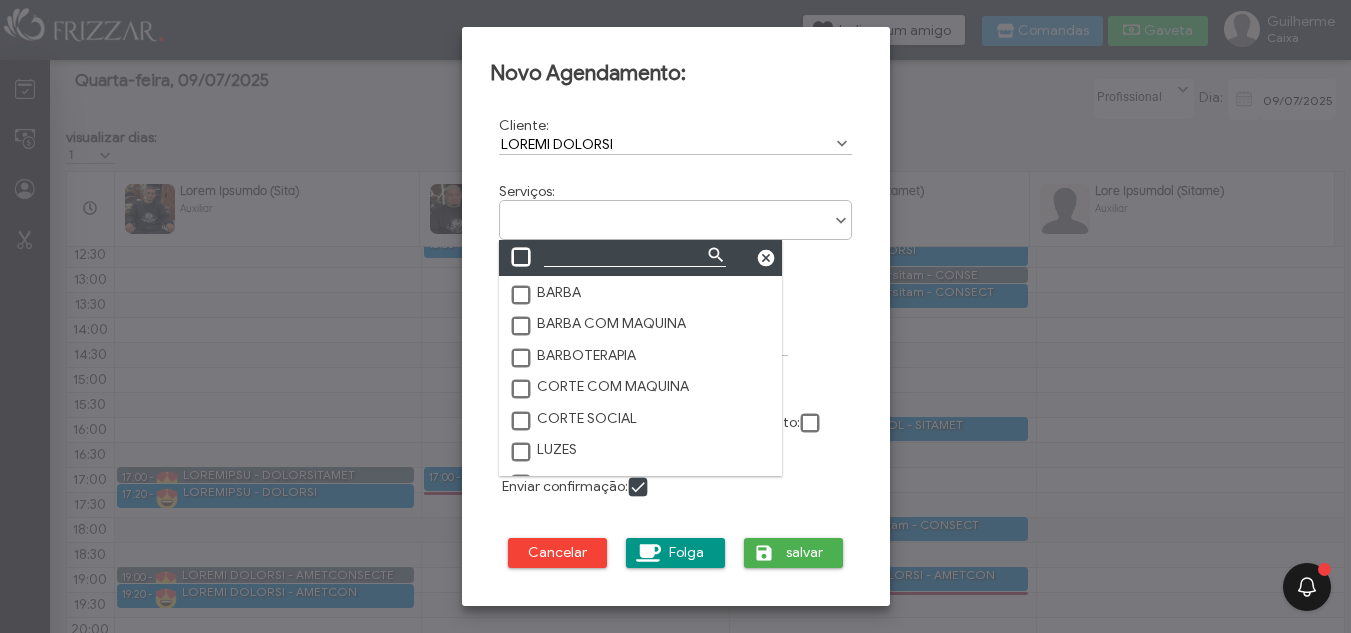 scroll, scrollTop: 11, scrollLeft: 89, axis: both 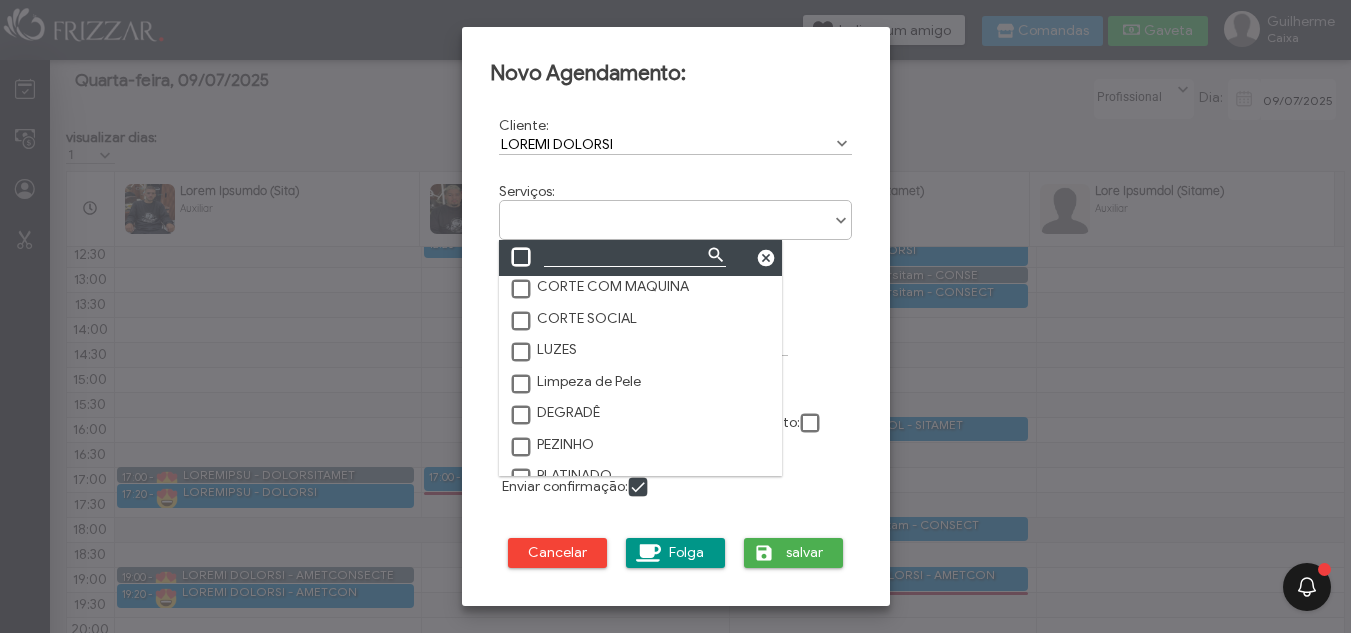 click at bounding box center (522, 416) 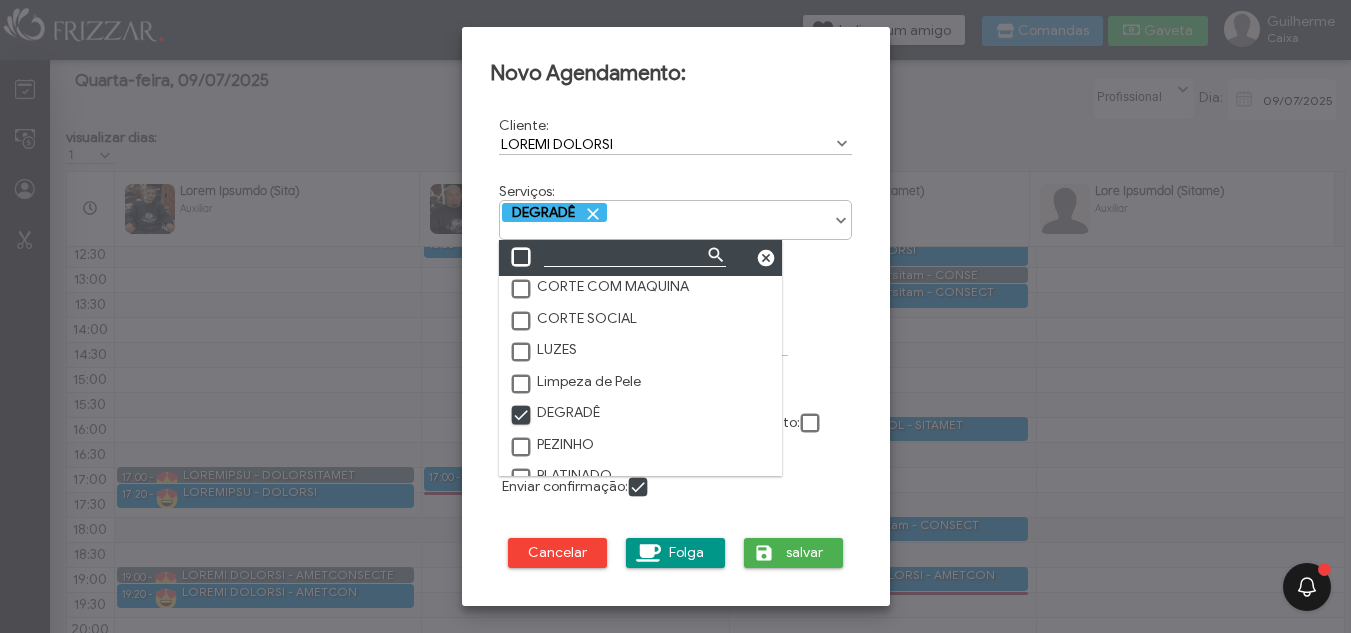 scroll, scrollTop: 10, scrollLeft: 11, axis: both 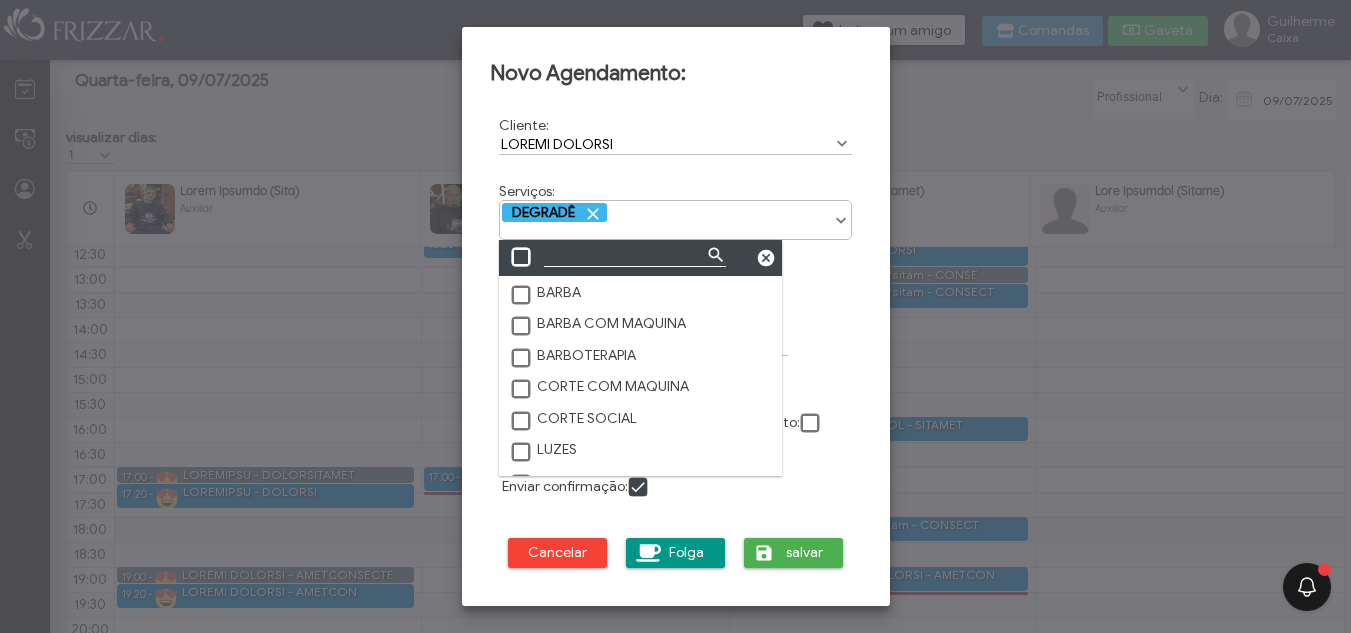click at bounding box center [522, 359] 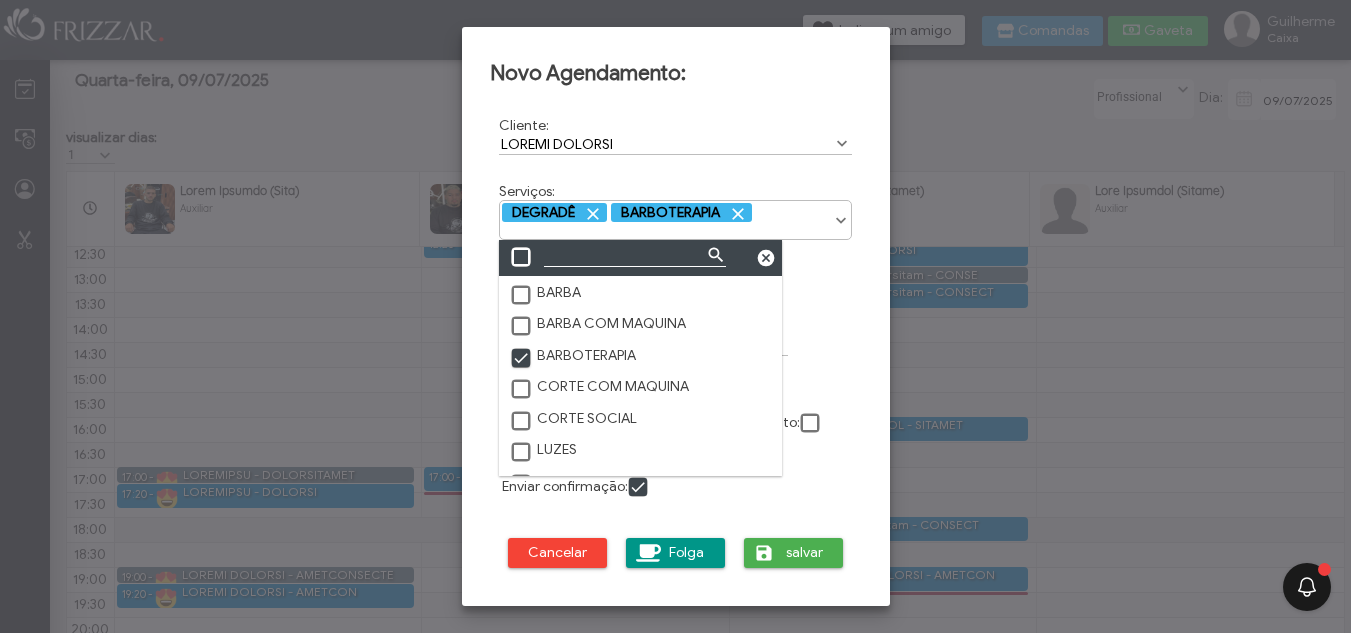 scroll, scrollTop: 10, scrollLeft: 11, axis: both 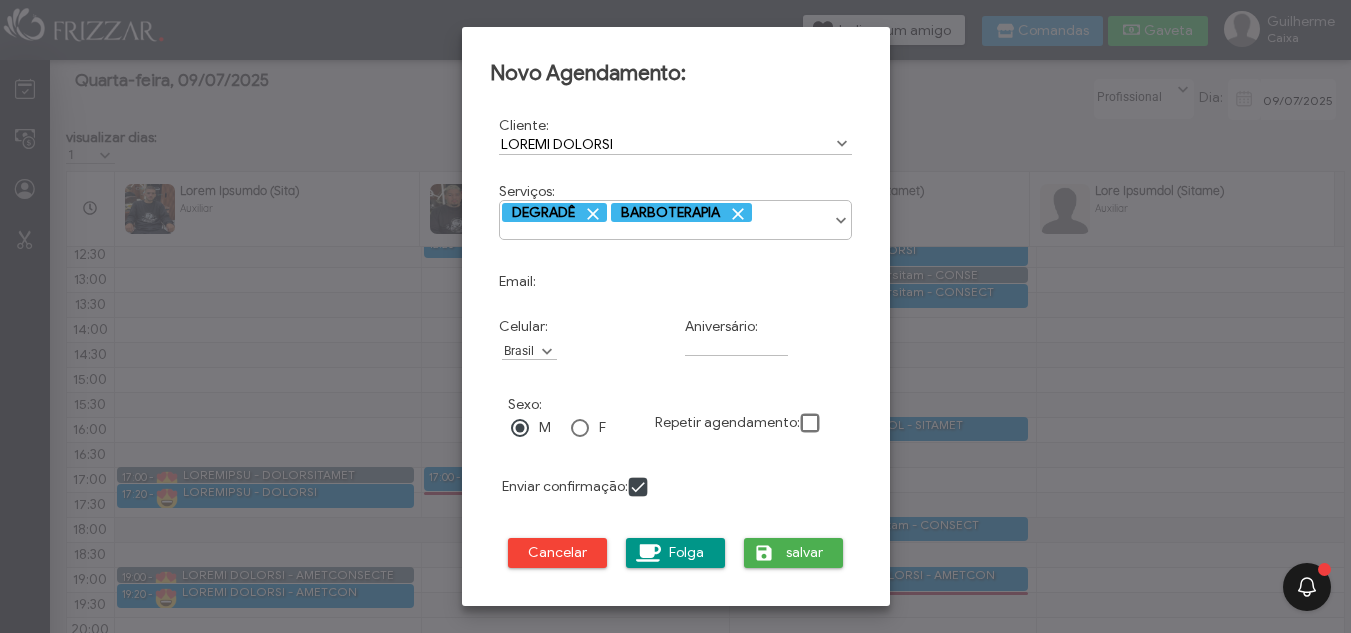 click on "BARBA BARBA COM MAQUINA BARBOTERAPIA CORTE COM MAQUINA  CORTE SOCIAL LUZES Limpeza de Pele  DEGRADÊ PEZINHO PLATINADO RELAXAMENTO SOBRANCELHA BIGODE DEGRADÊ BARBOTERAPIA" at bounding box center (676, 220) 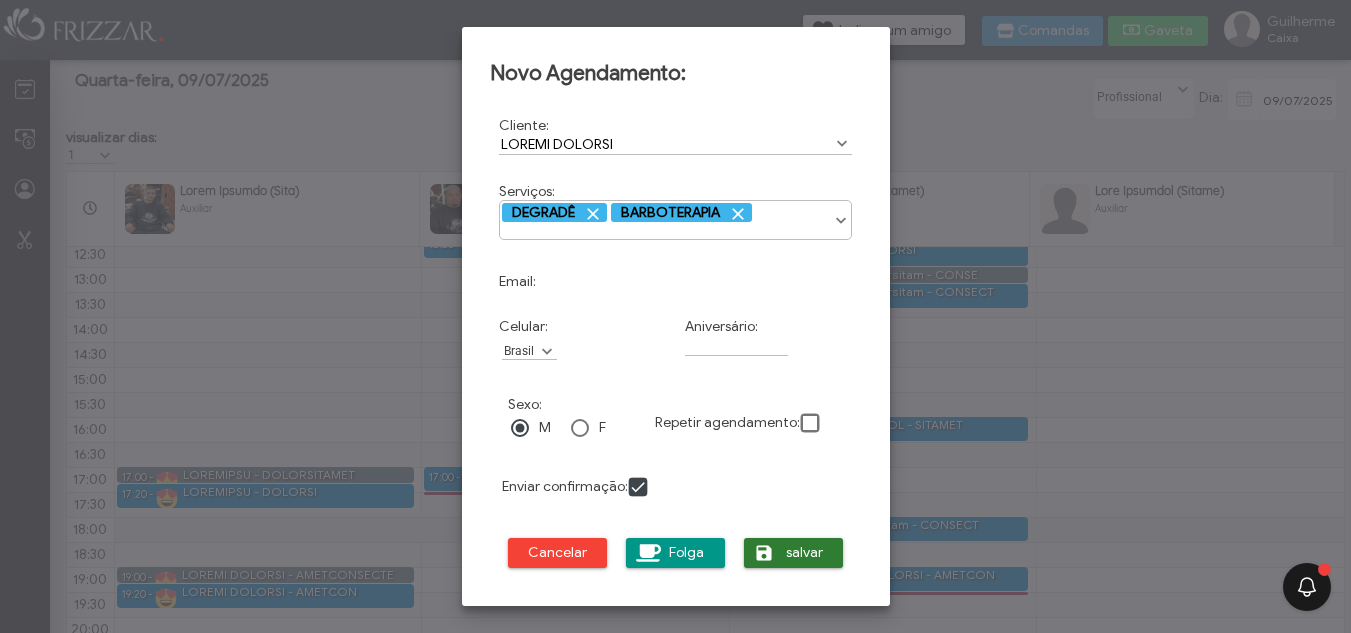 click on "salvar" at bounding box center [805, 553] 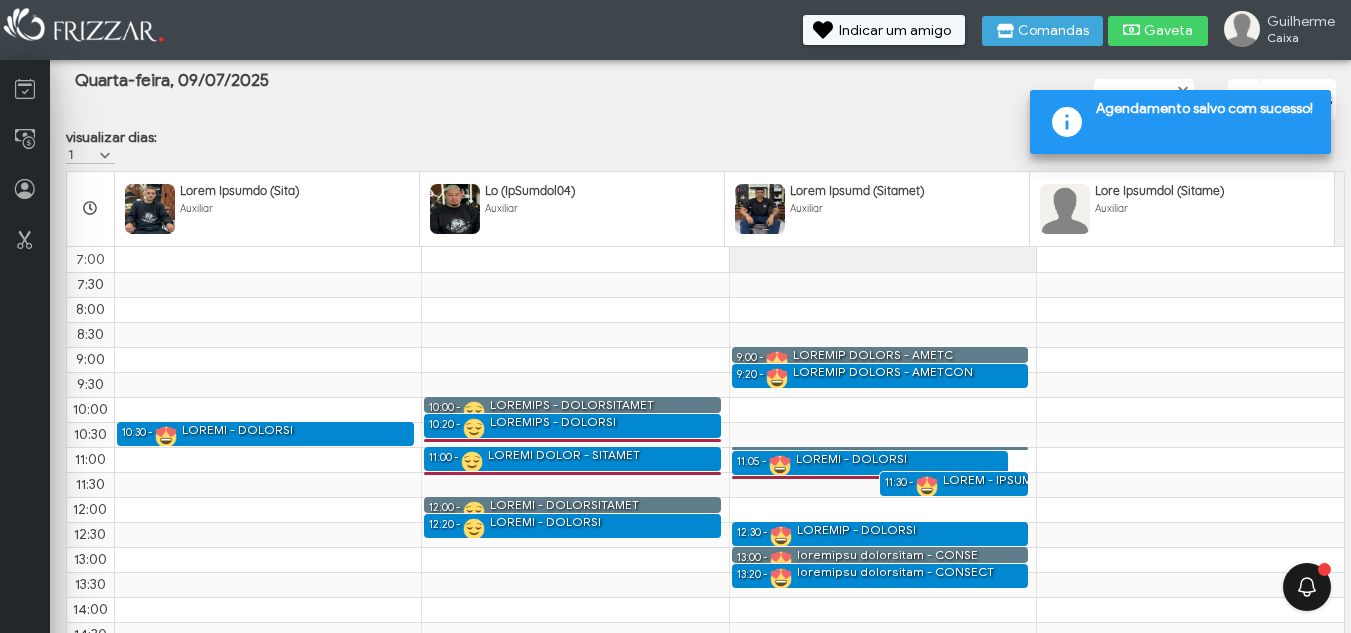 scroll, scrollTop: 280, scrollLeft: 0, axis: vertical 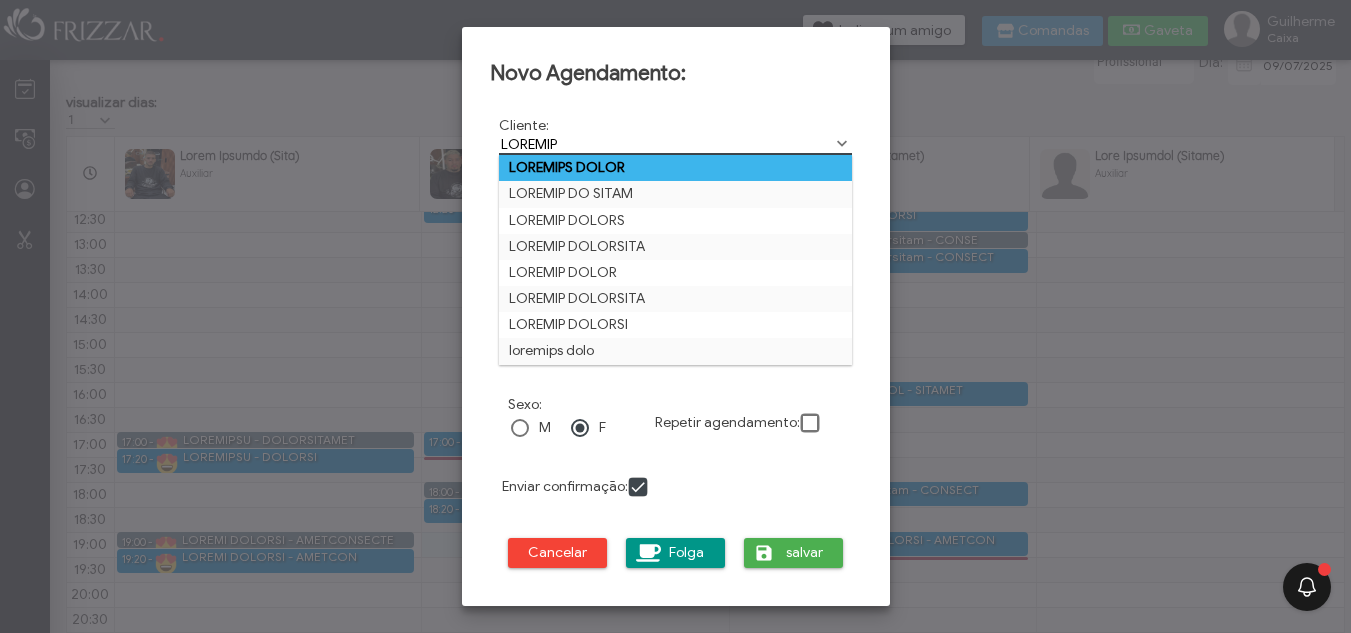 type on "ALISSON" 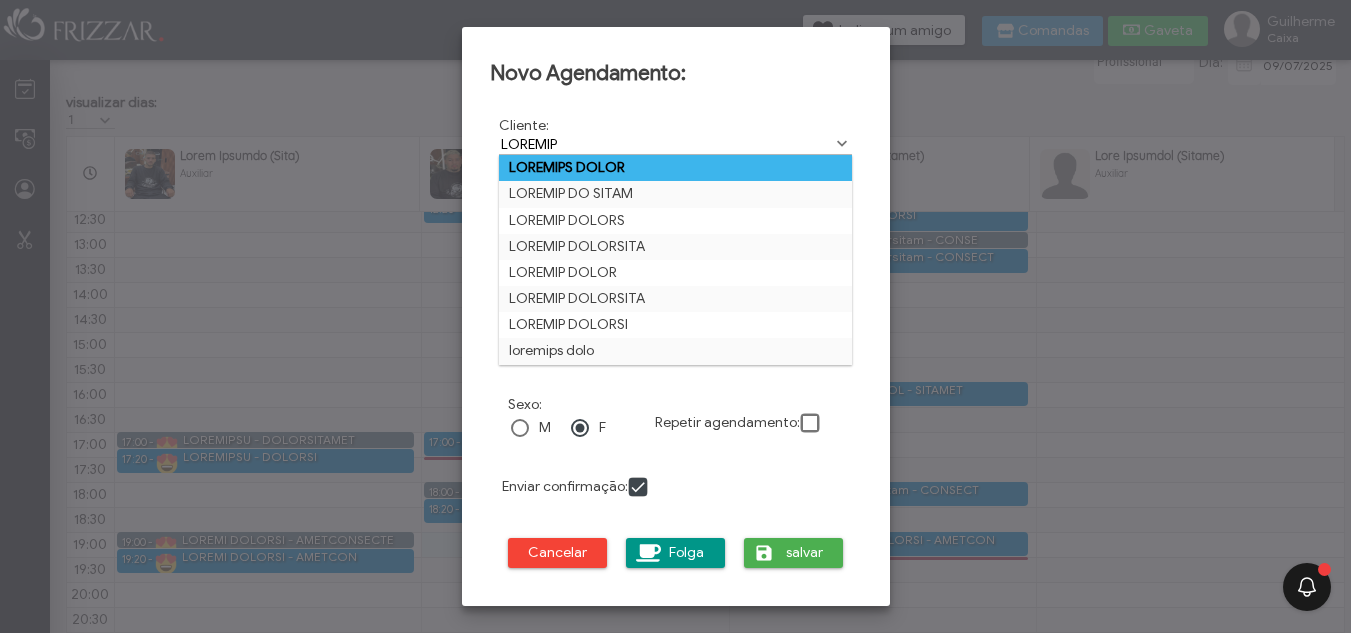 click on "AALISSON RIBAS" at bounding box center [676, 168] 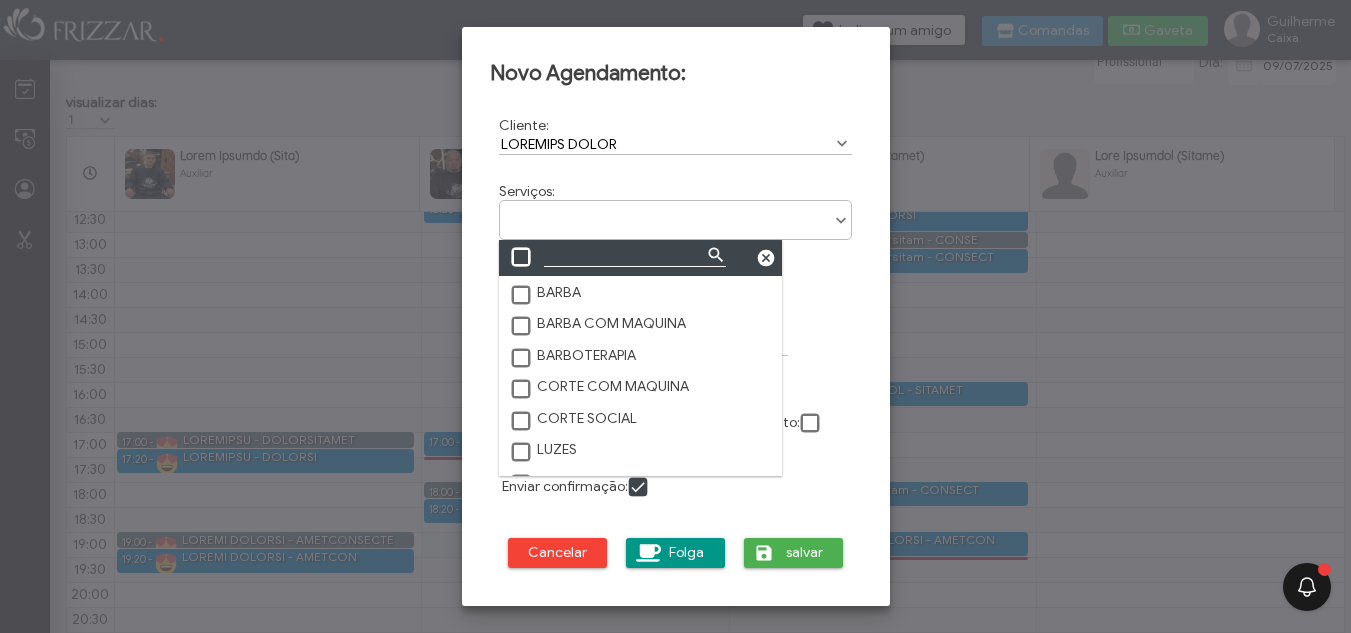 click at bounding box center (676, 213) 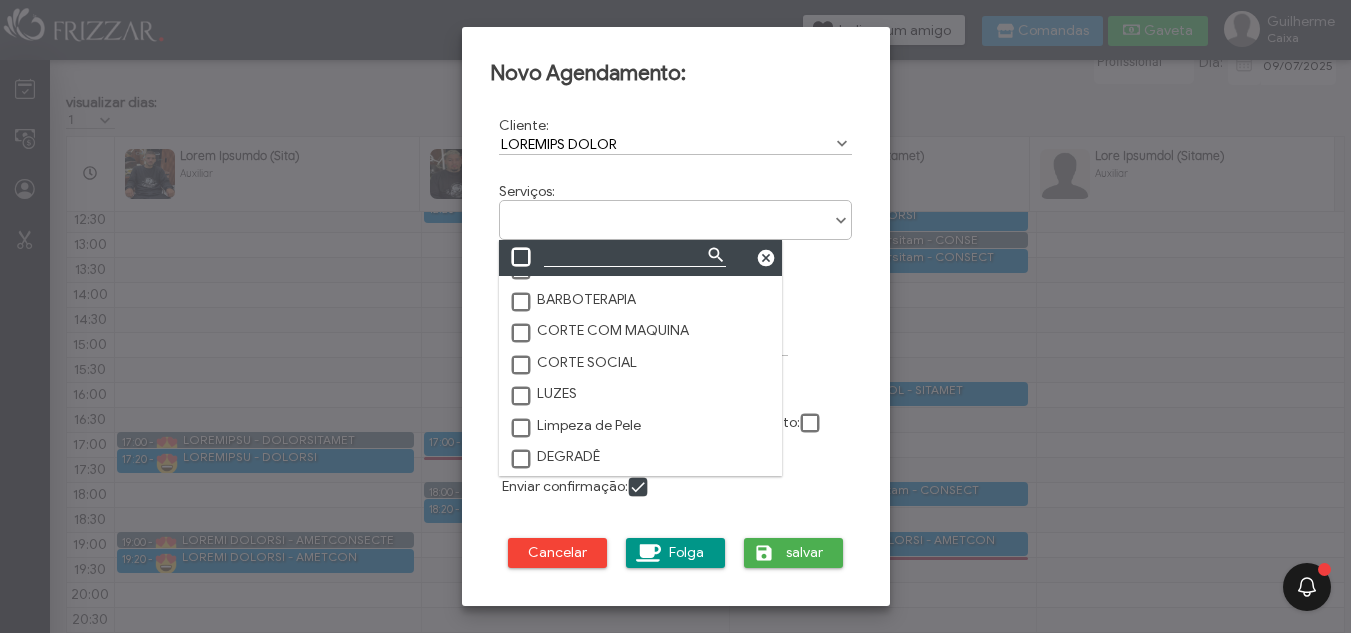 scroll, scrollTop: 100, scrollLeft: 0, axis: vertical 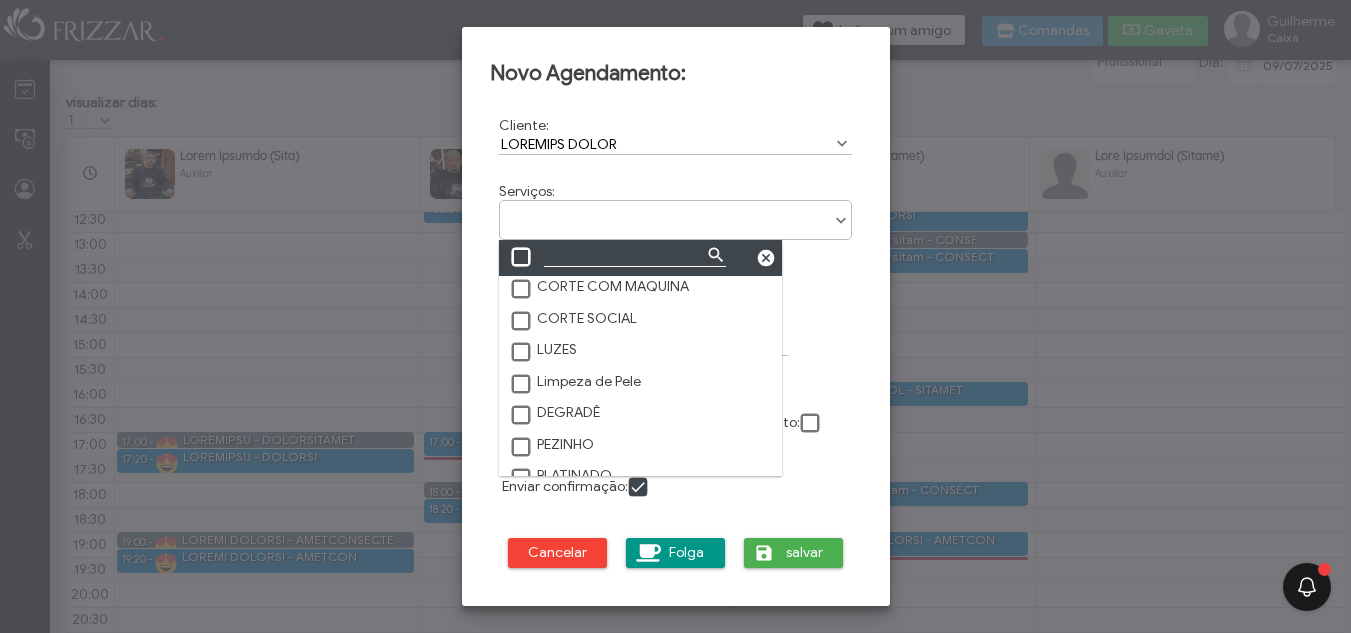 click at bounding box center (522, 416) 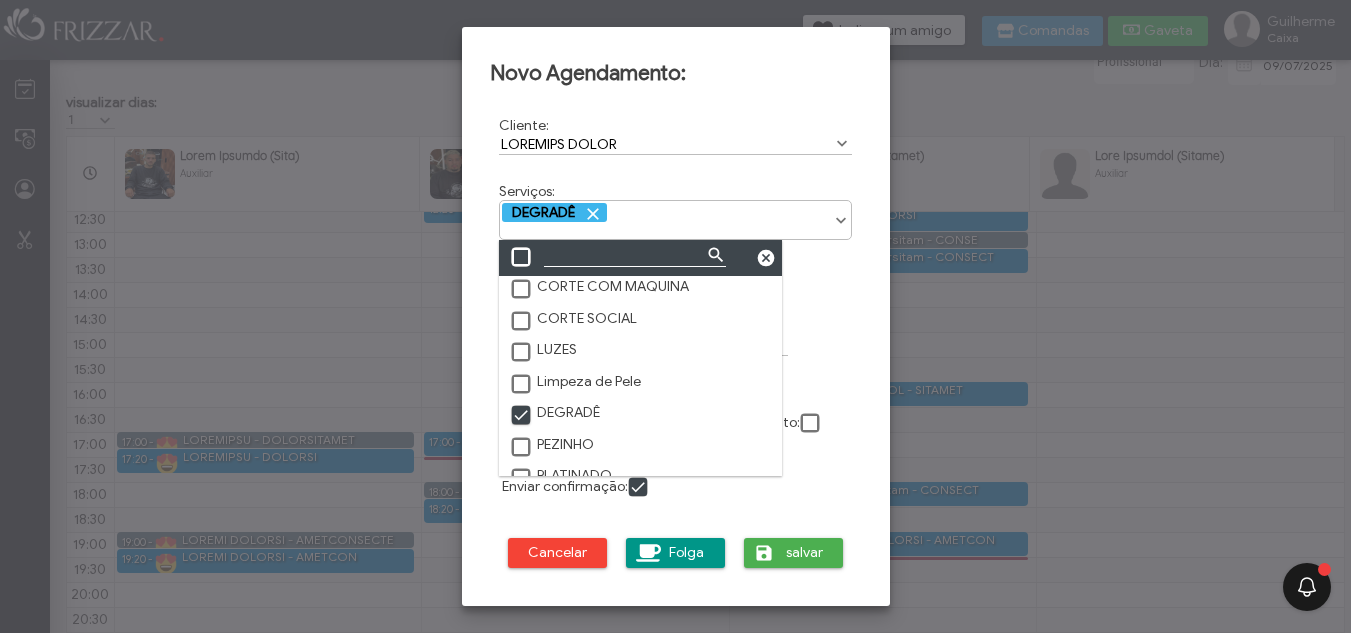 scroll, scrollTop: 10, scrollLeft: 11, axis: both 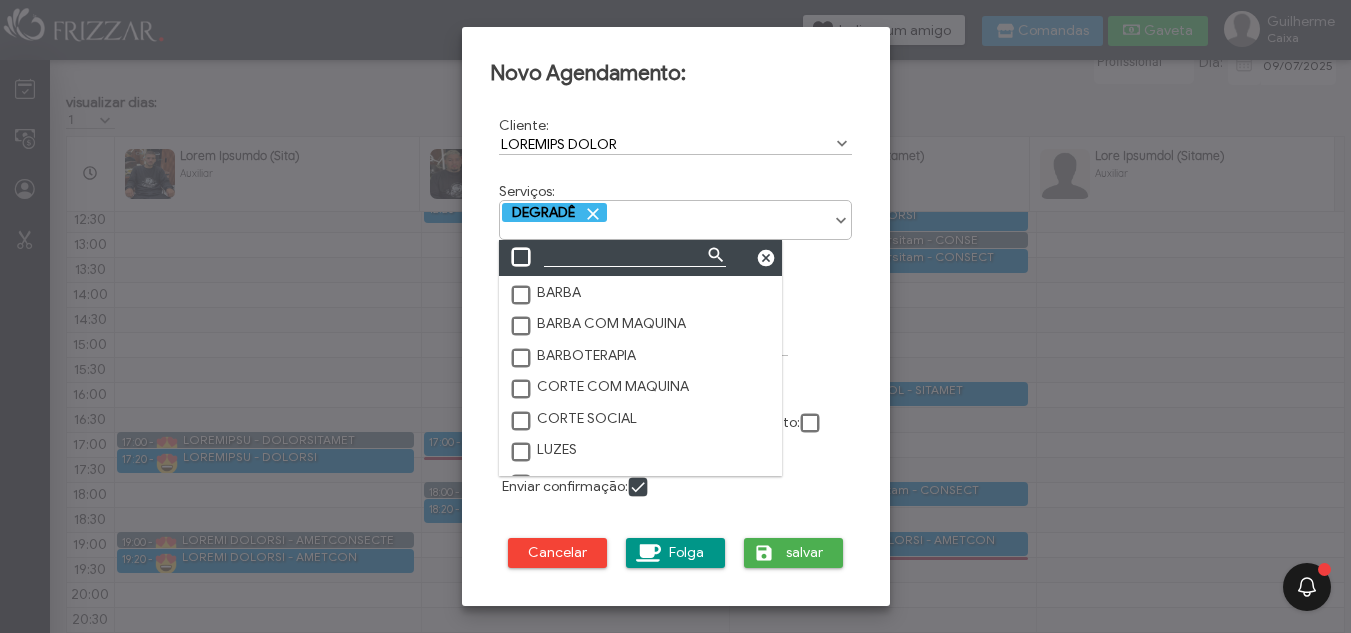 click at bounding box center (522, 359) 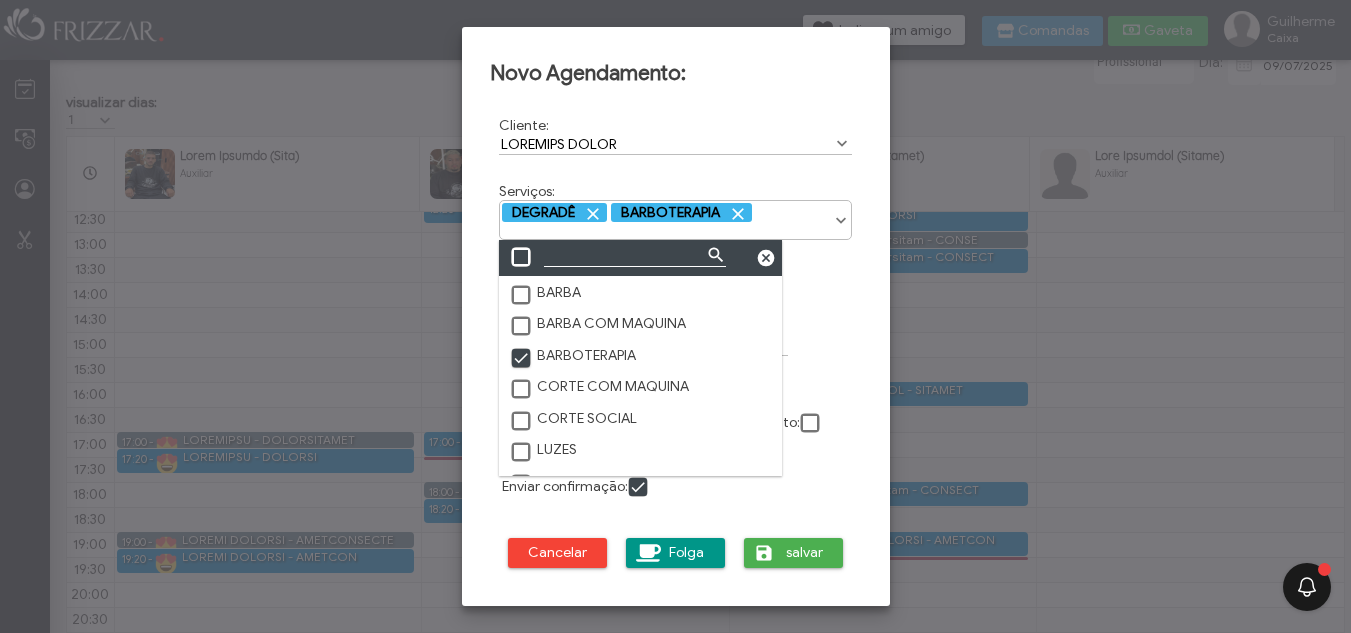 click on "DEGRADÊ BARBOTERAPIA" at bounding box center (676, 213) 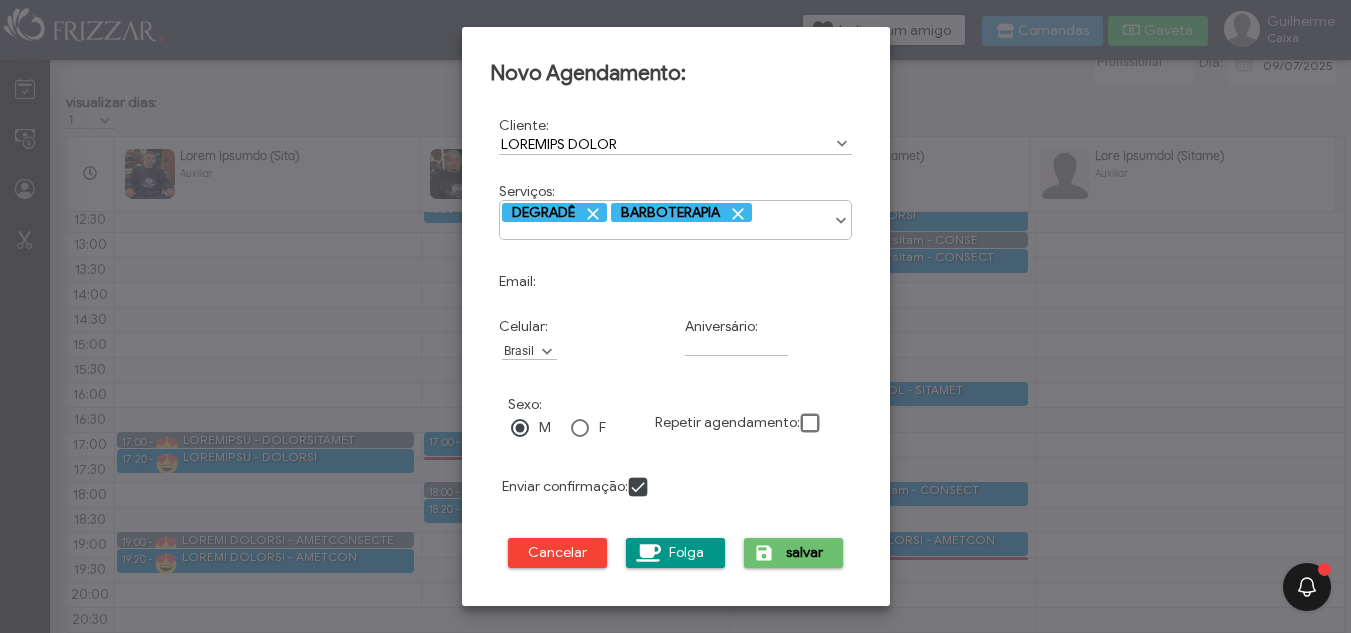 click on "salvar" at bounding box center (805, 553) 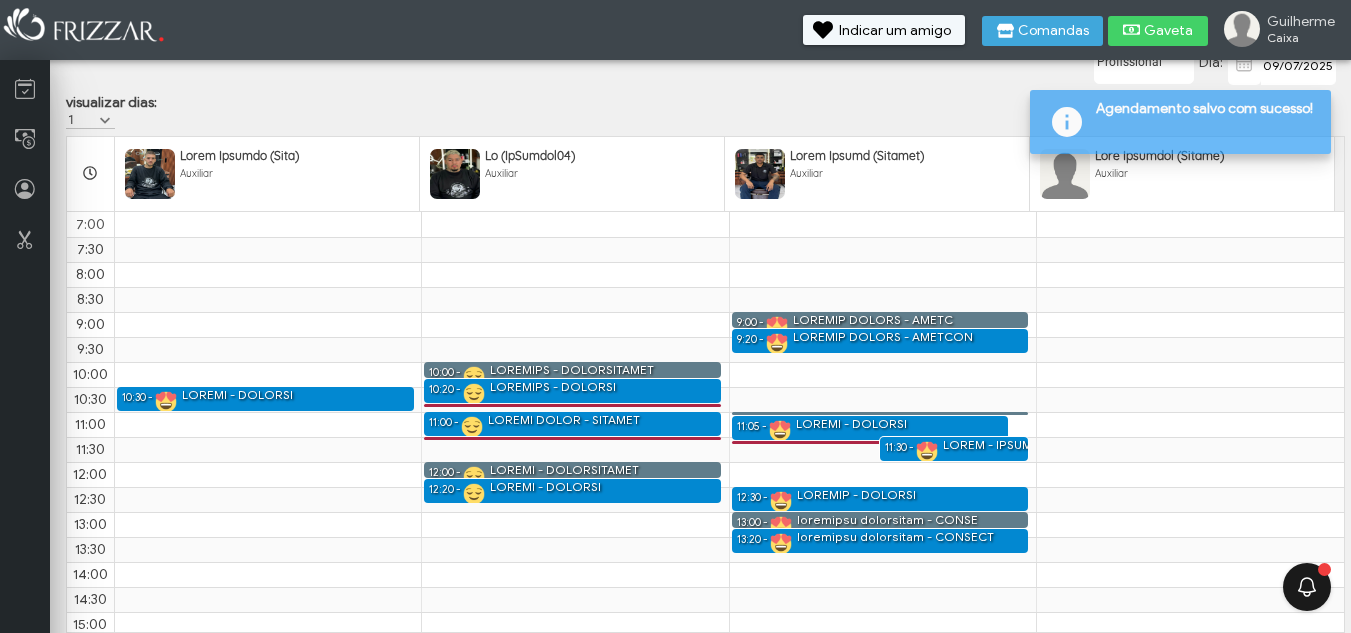 scroll, scrollTop: 0, scrollLeft: 0, axis: both 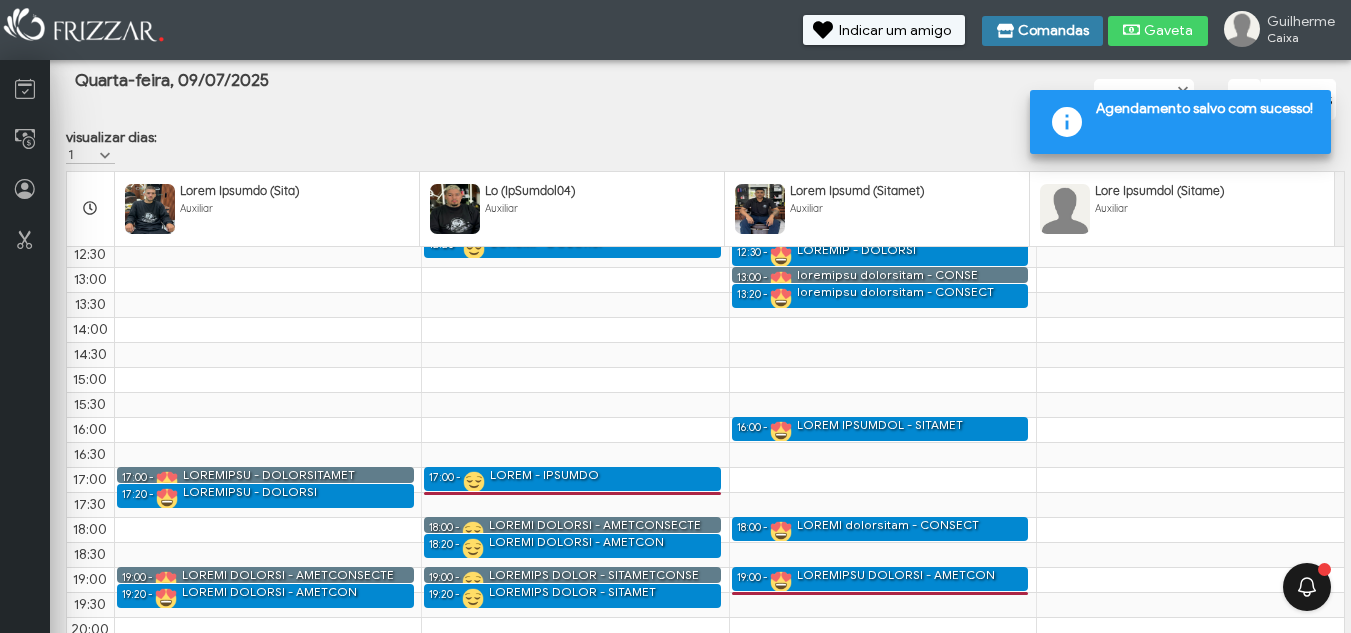 click on "Comandas" at bounding box center [1053, 31] 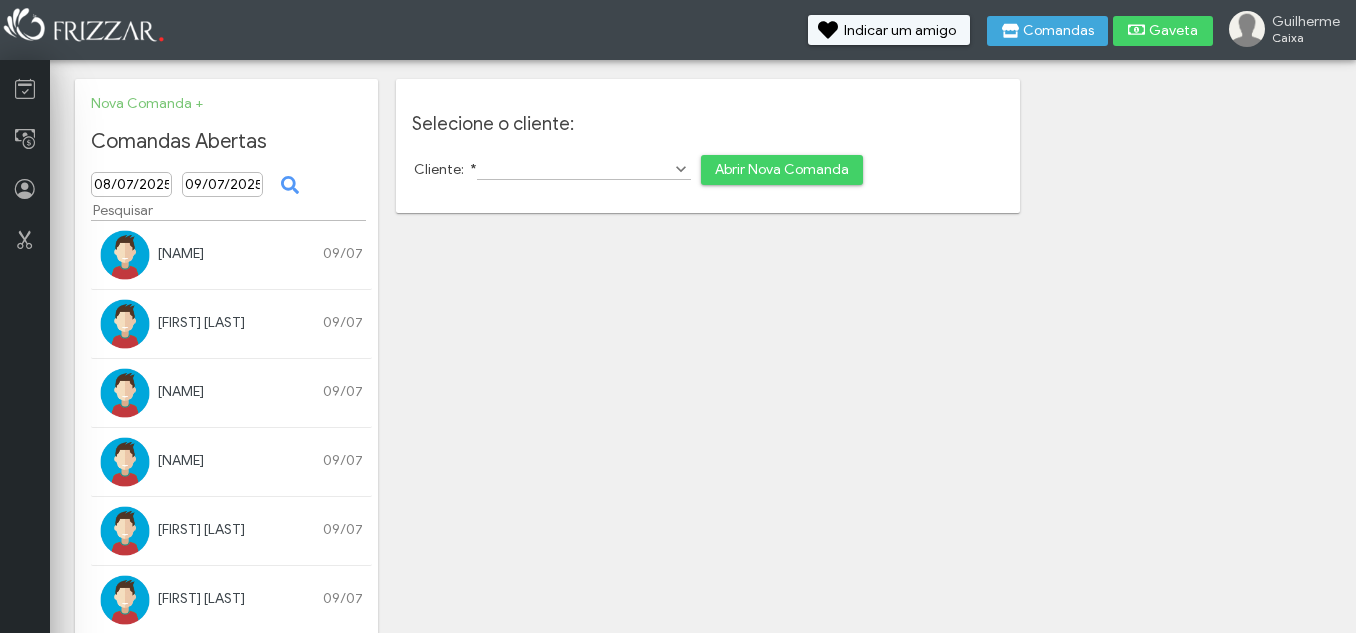 scroll, scrollTop: 0, scrollLeft: 0, axis: both 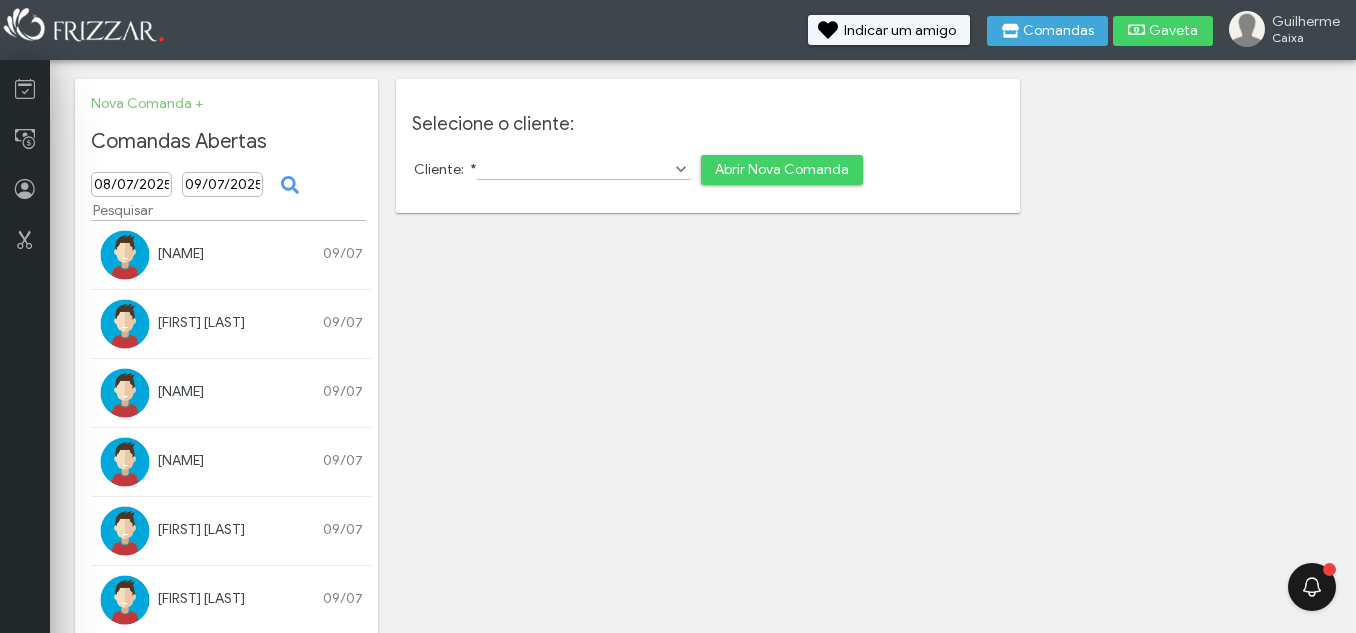 click on "[NAME]" at bounding box center [181, 253] 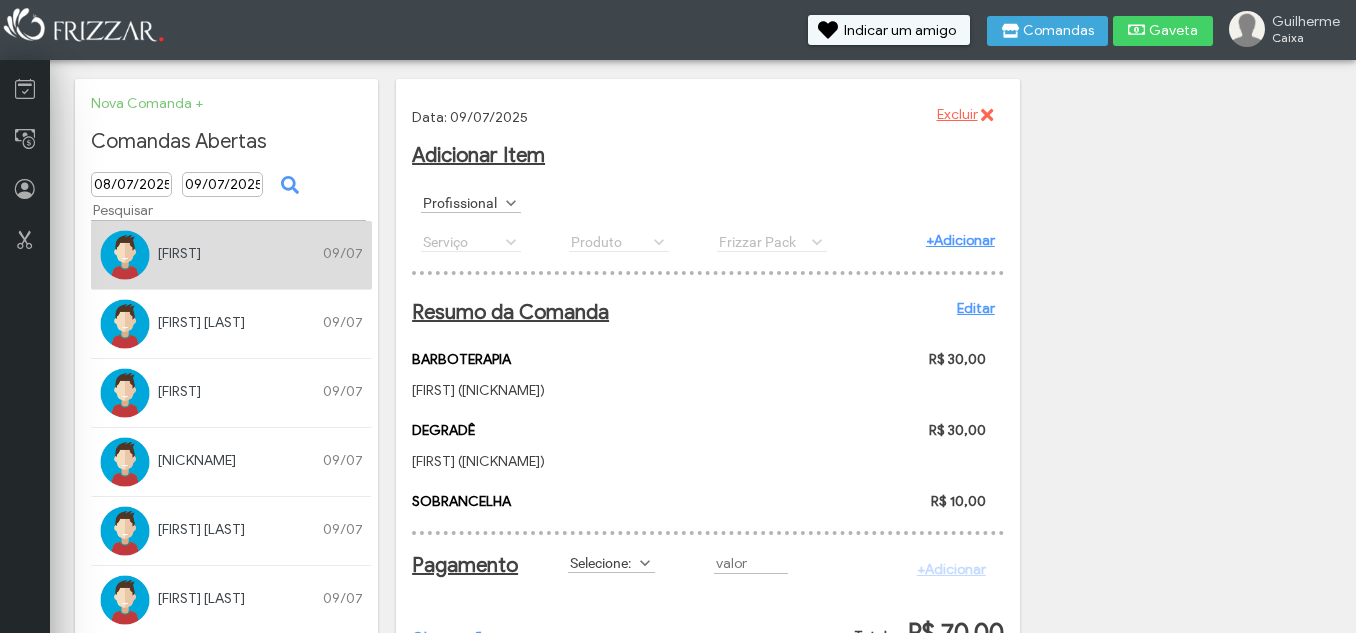 scroll, scrollTop: 95, scrollLeft: 0, axis: vertical 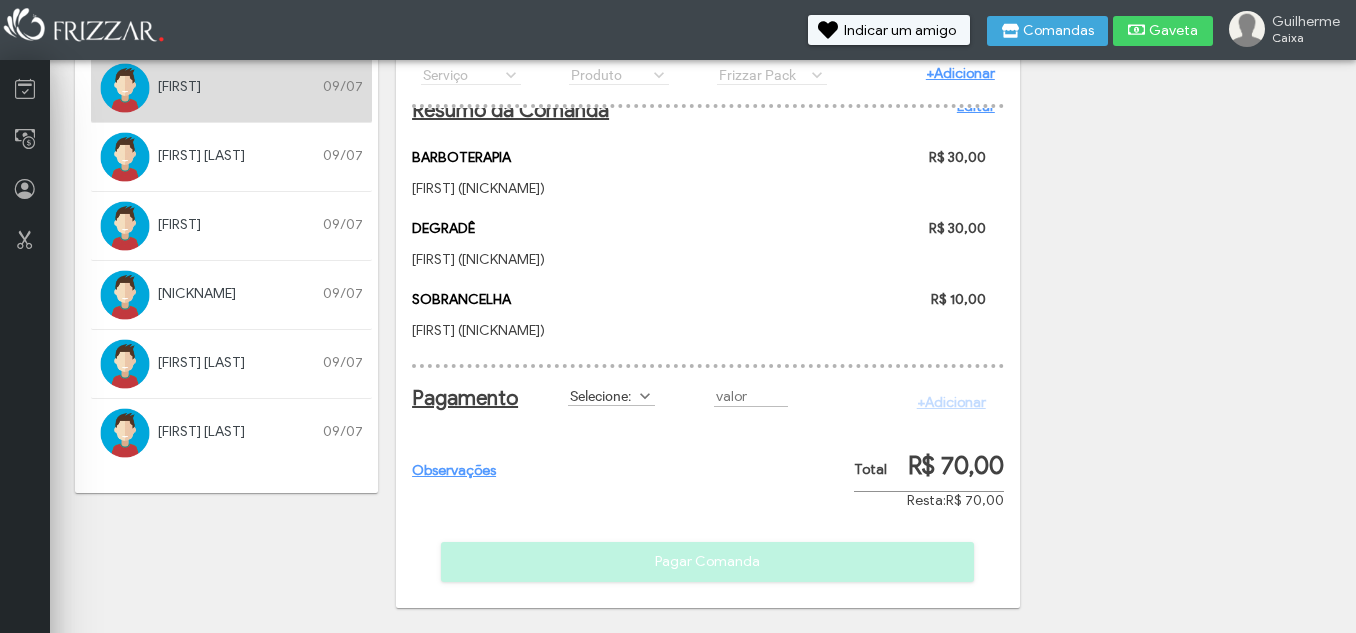 click at bounding box center (645, 396) 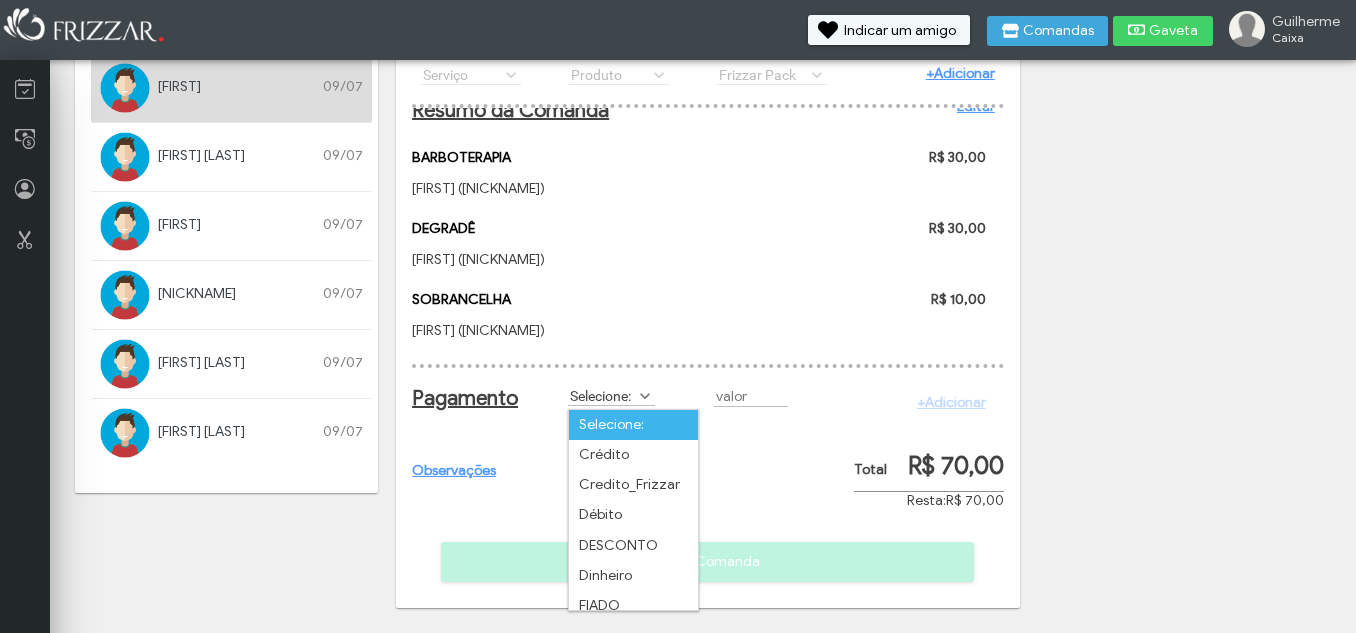 scroll, scrollTop: 11, scrollLeft: 89, axis: both 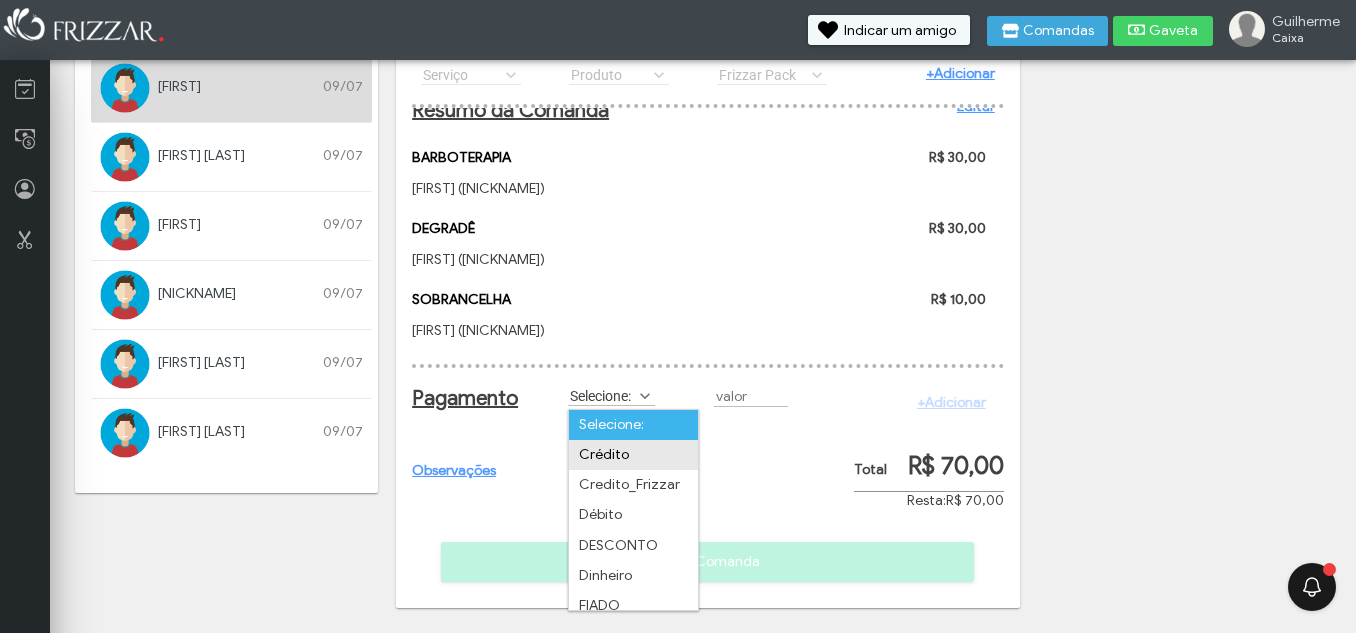 click on "Crédito" at bounding box center [633, 455] 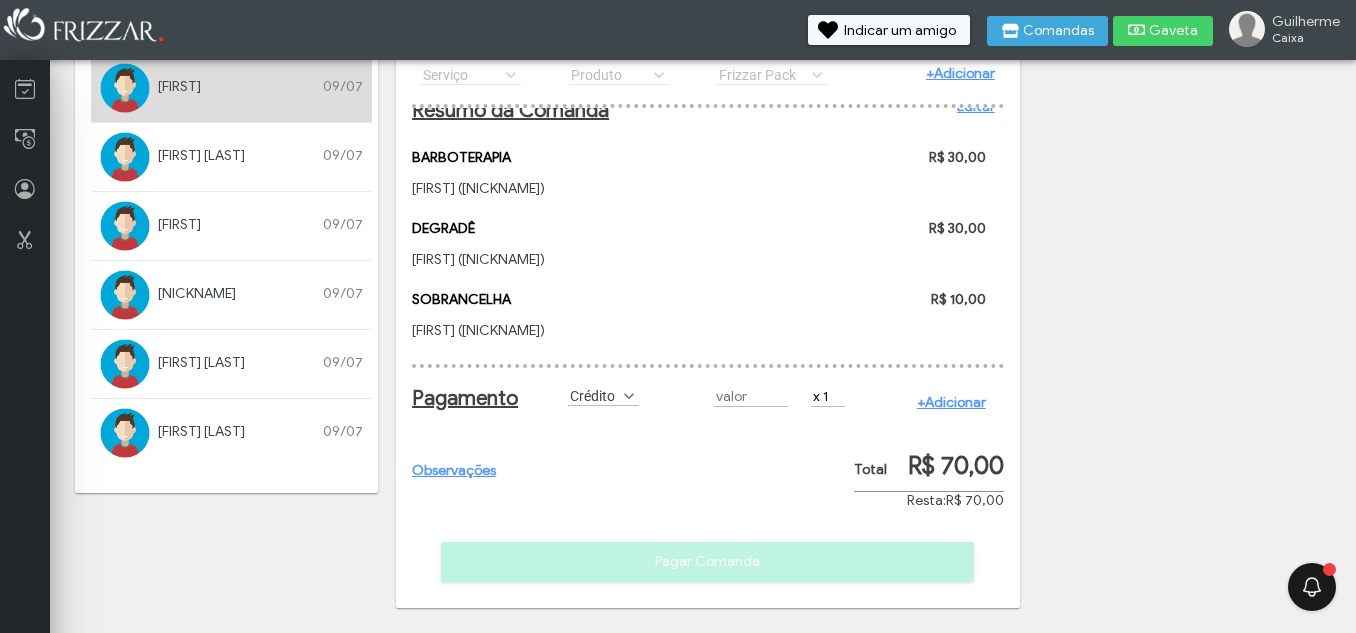 click on "+Adicionar" at bounding box center (951, 402) 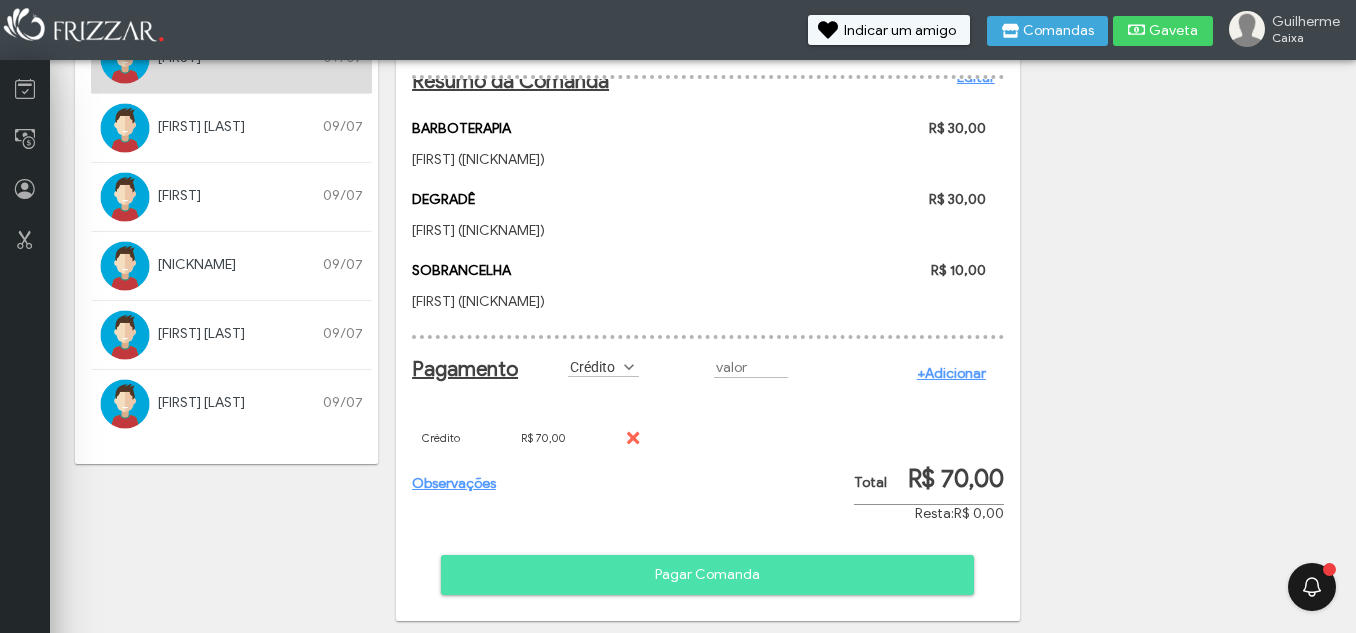 scroll, scrollTop: 211, scrollLeft: 0, axis: vertical 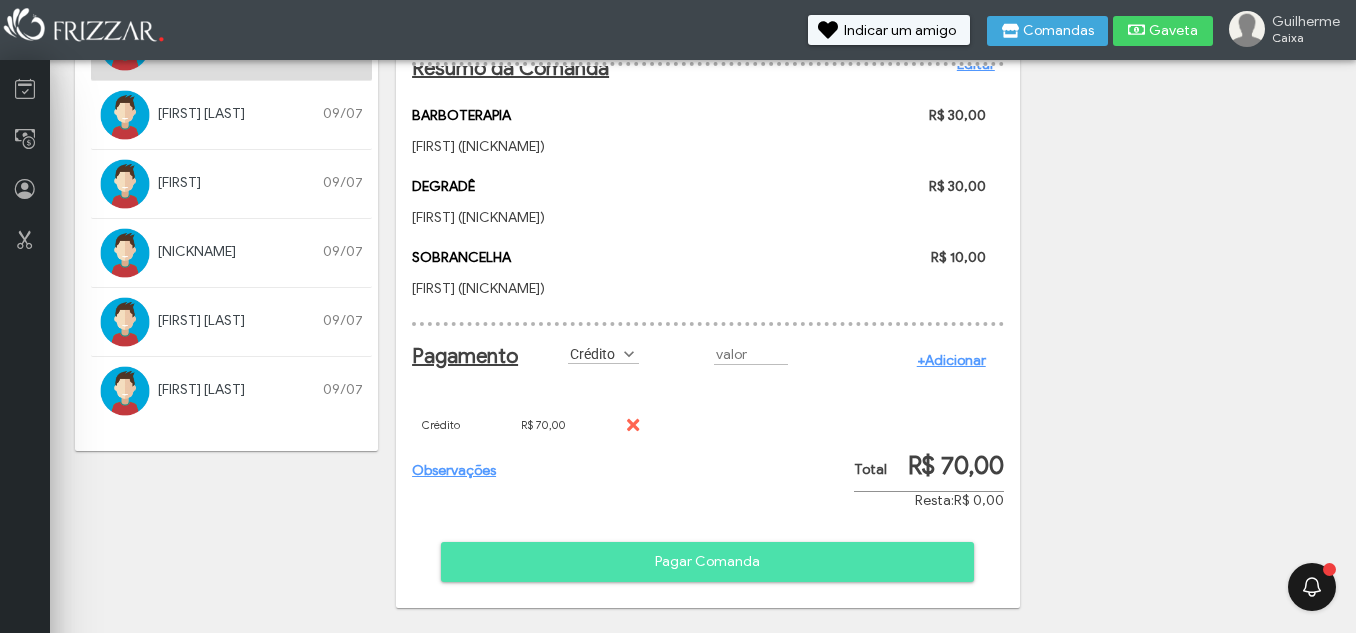 click on "Pagar Comanda" at bounding box center (707, 562) 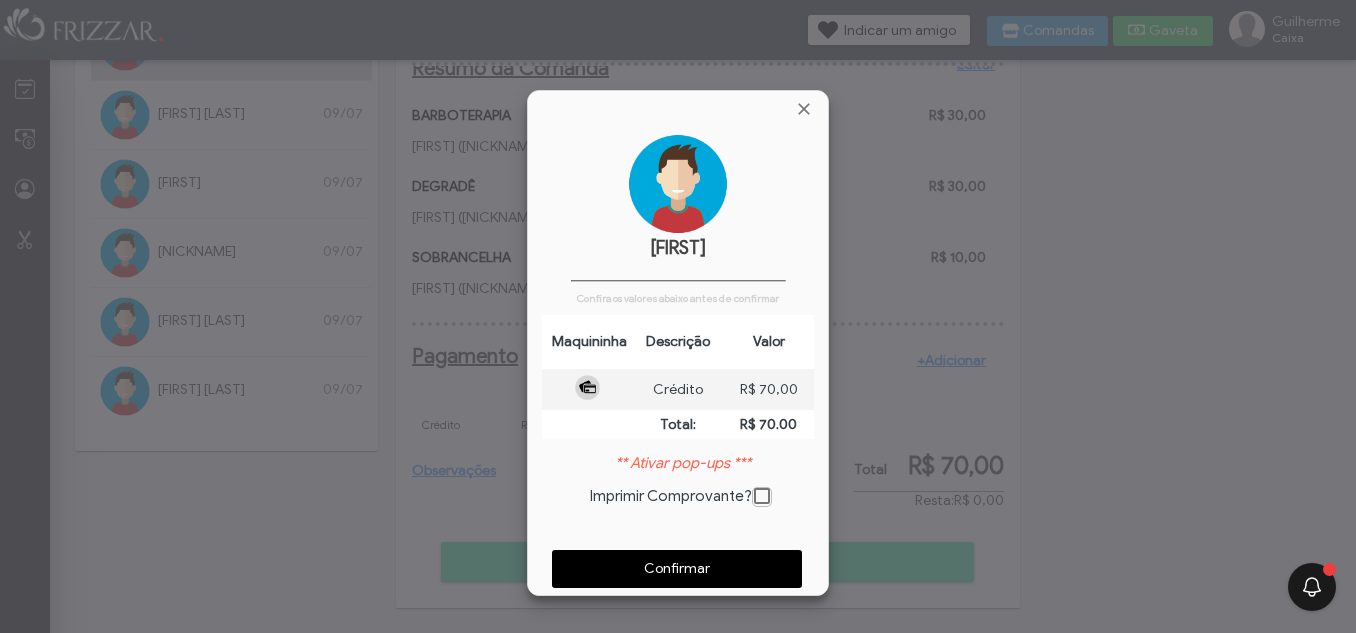 scroll, scrollTop: 10, scrollLeft: 11, axis: both 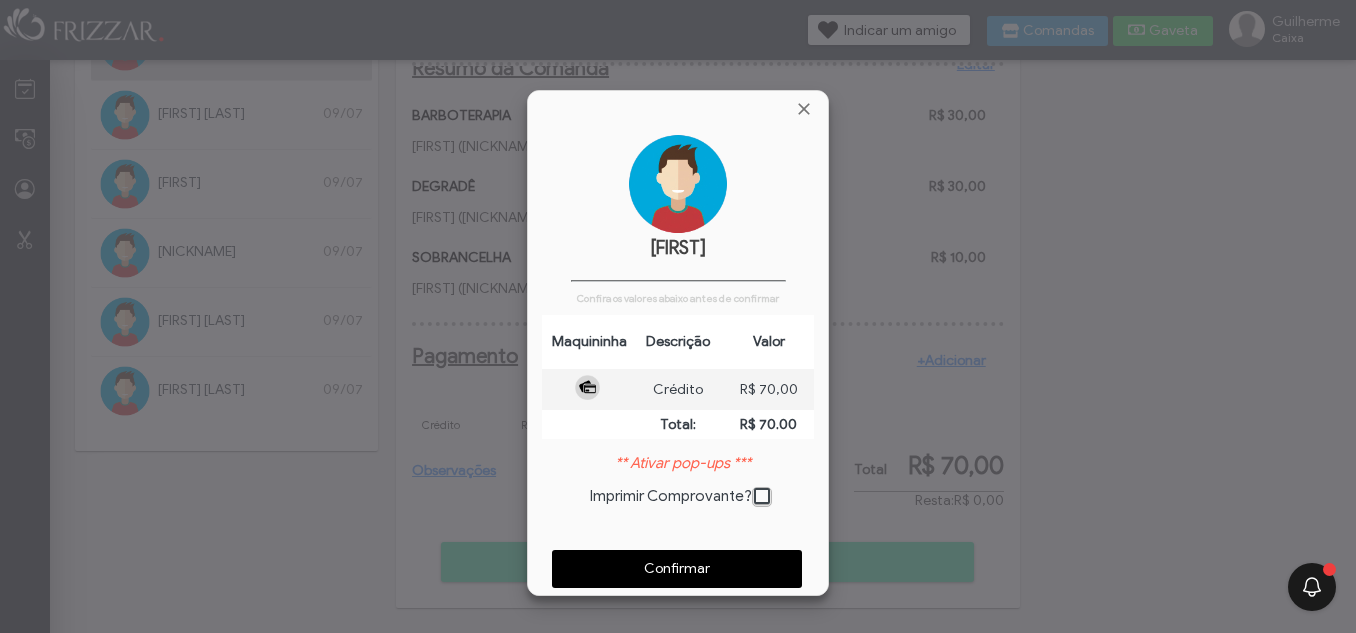 click on "Confirmar" at bounding box center [677, 569] 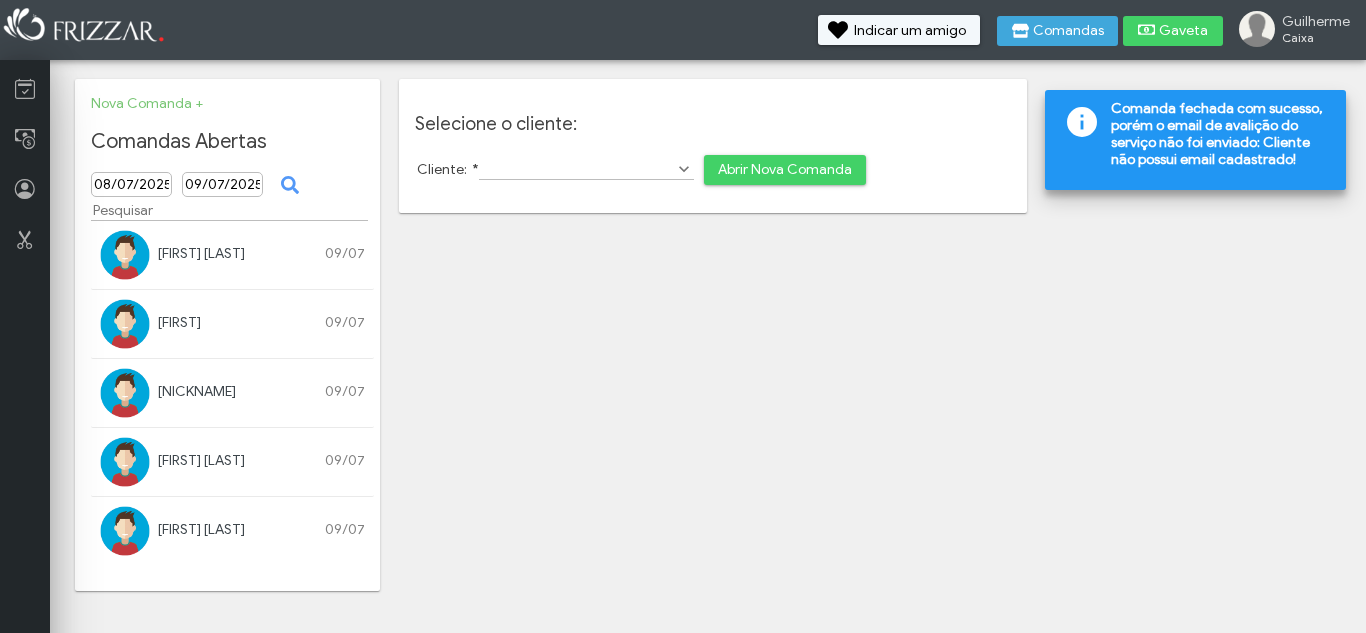 scroll, scrollTop: 0, scrollLeft: 0, axis: both 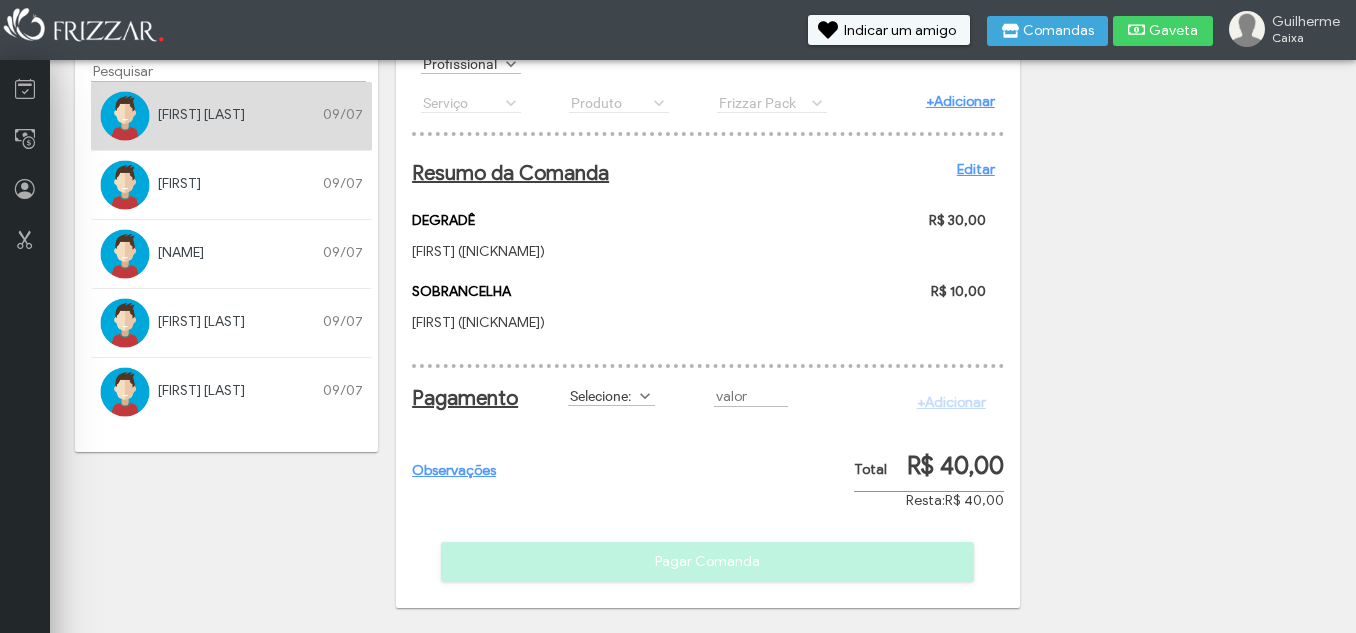 click at bounding box center (645, 396) 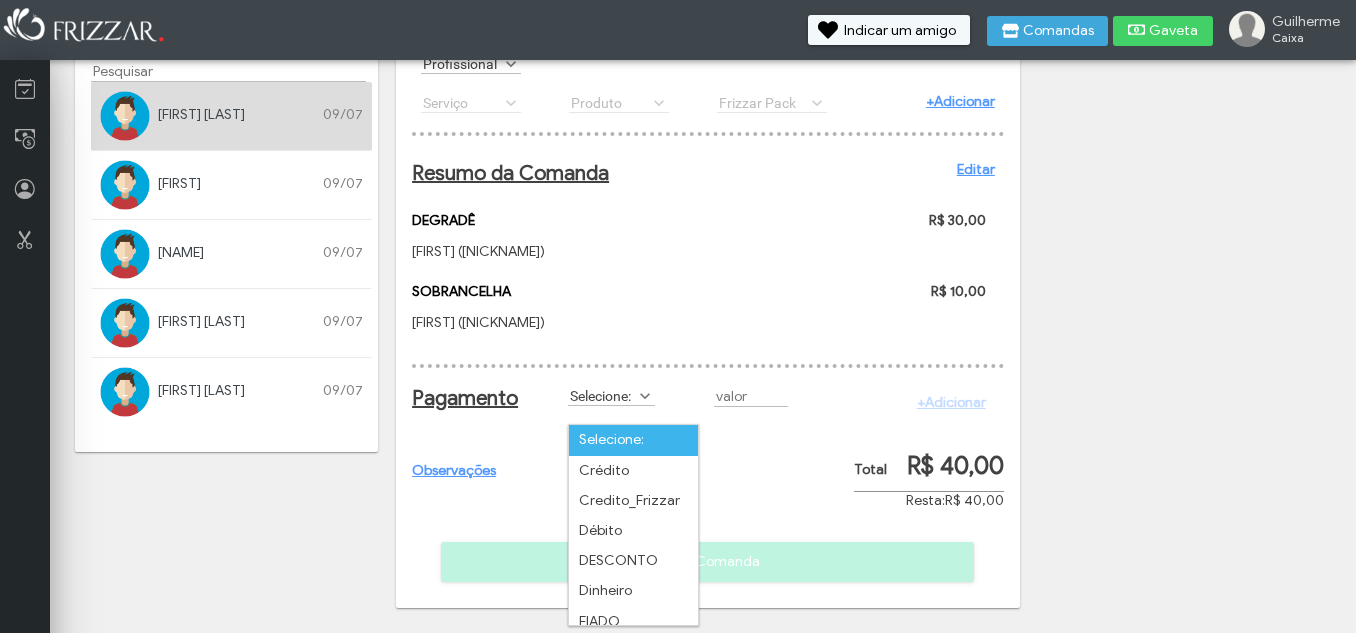 scroll, scrollTop: 0, scrollLeft: 0, axis: both 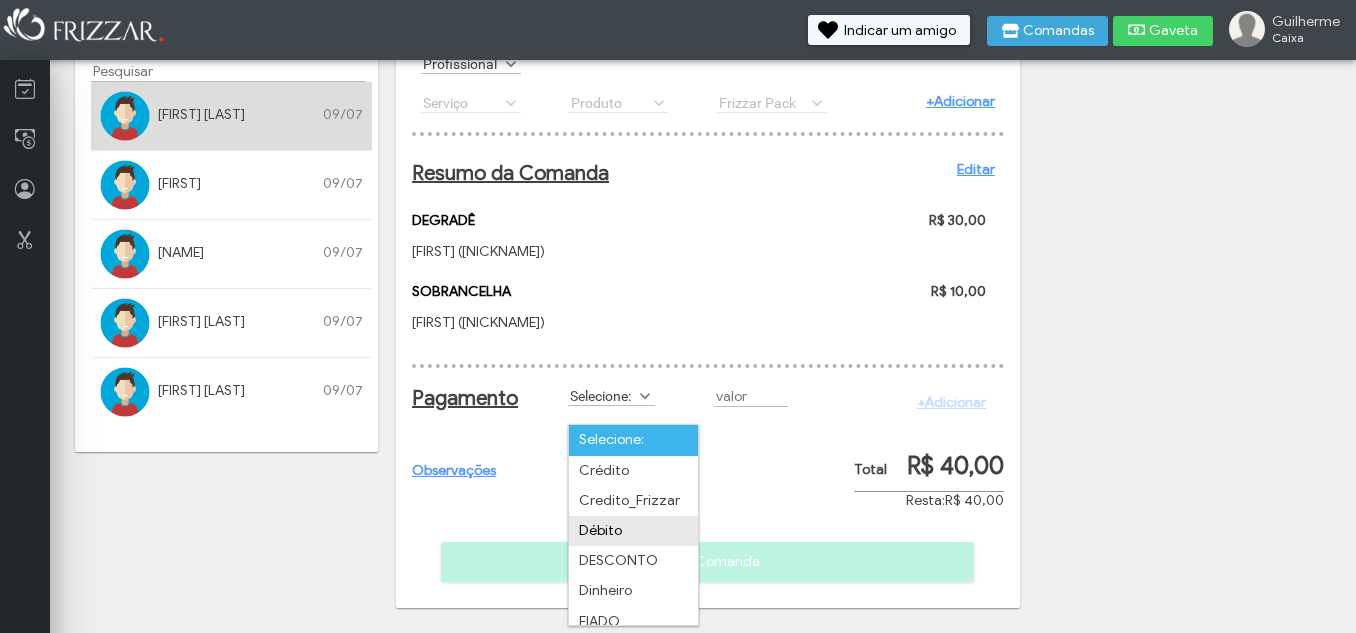 click on "Débito" at bounding box center (633, 531) 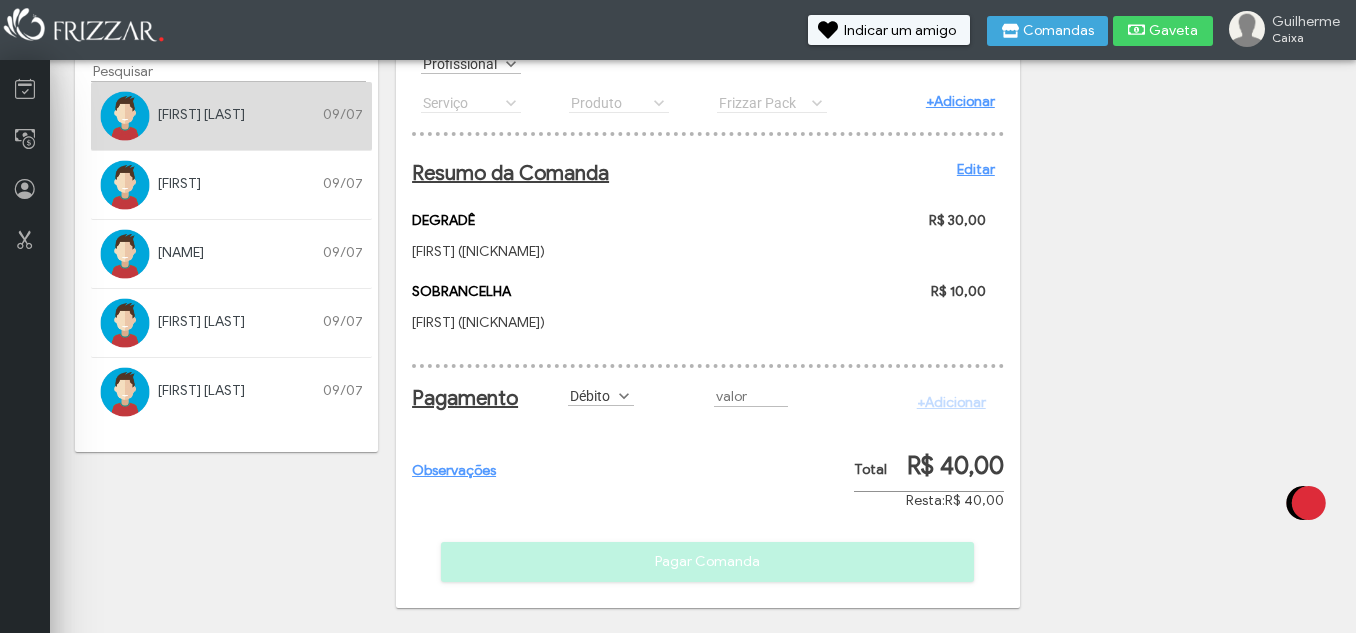 scroll, scrollTop: 0, scrollLeft: 0, axis: both 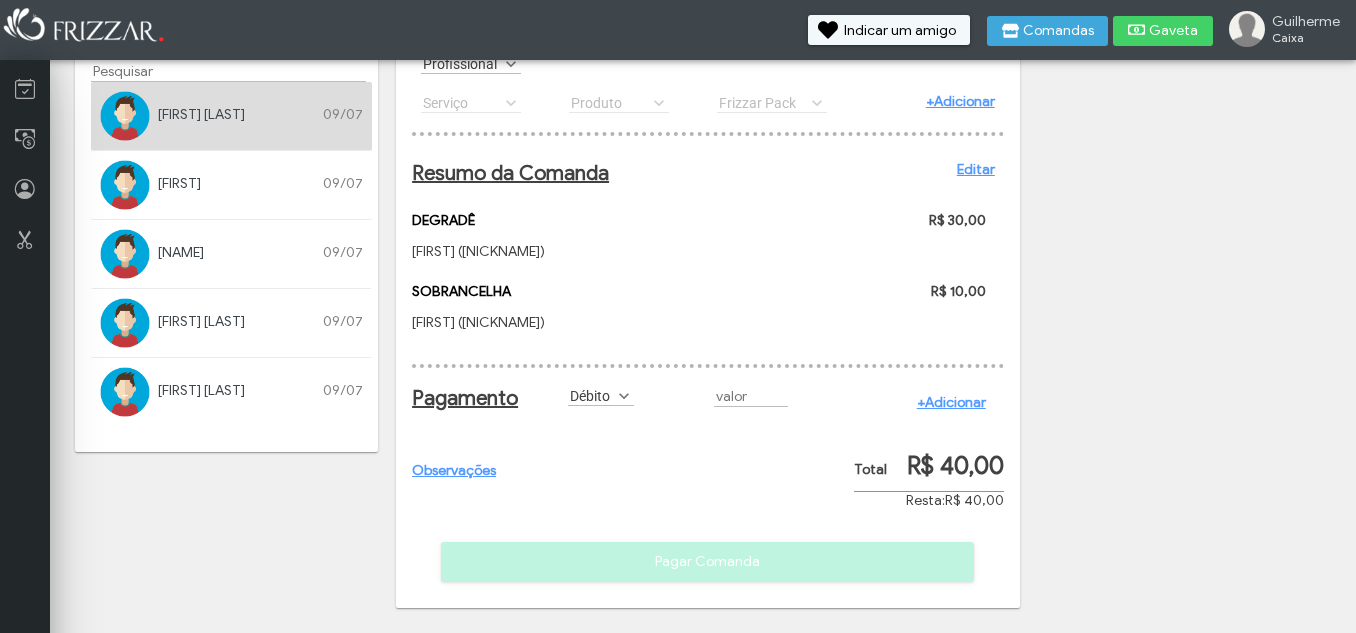 click on "+Adicionar" at bounding box center [951, 402] 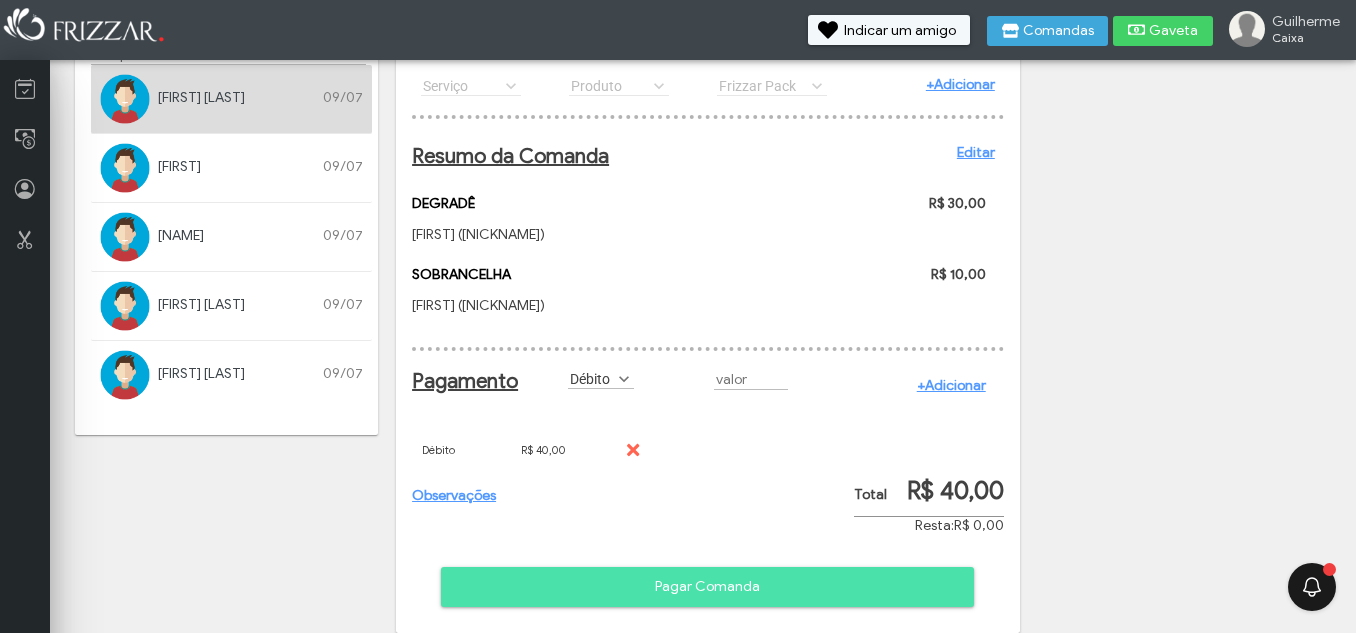 click on "Pagar Comanda" at bounding box center [707, 587] 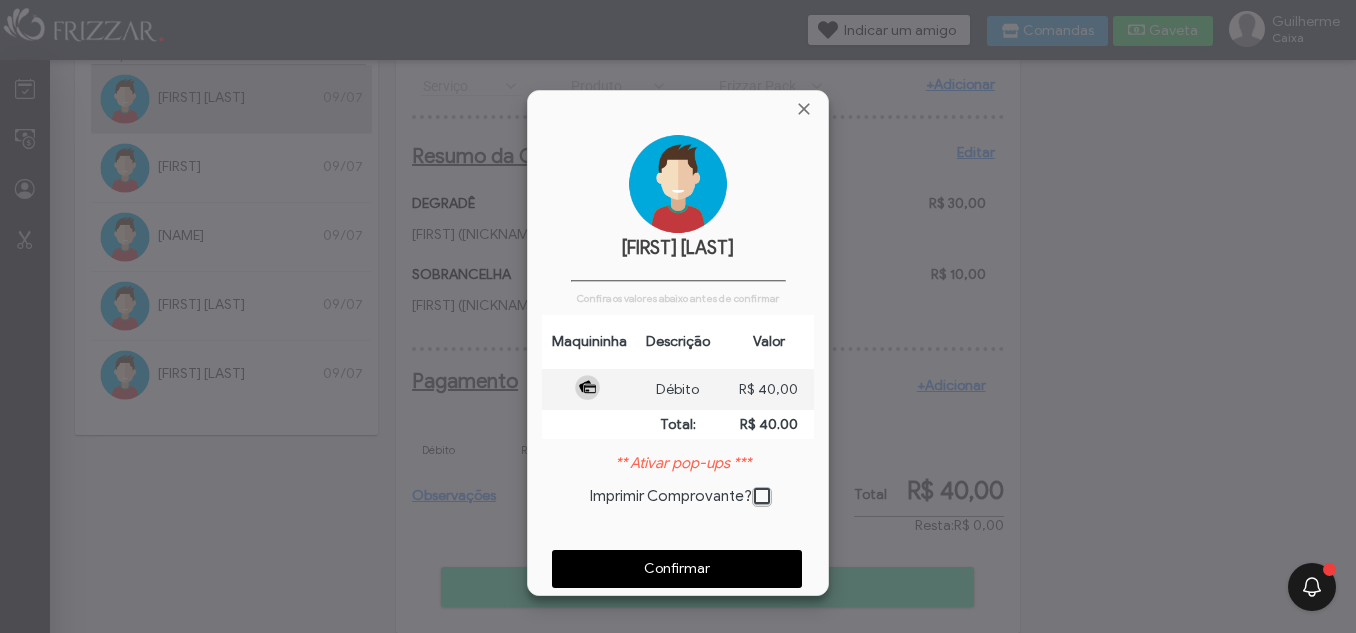 scroll, scrollTop: 10, scrollLeft: 11, axis: both 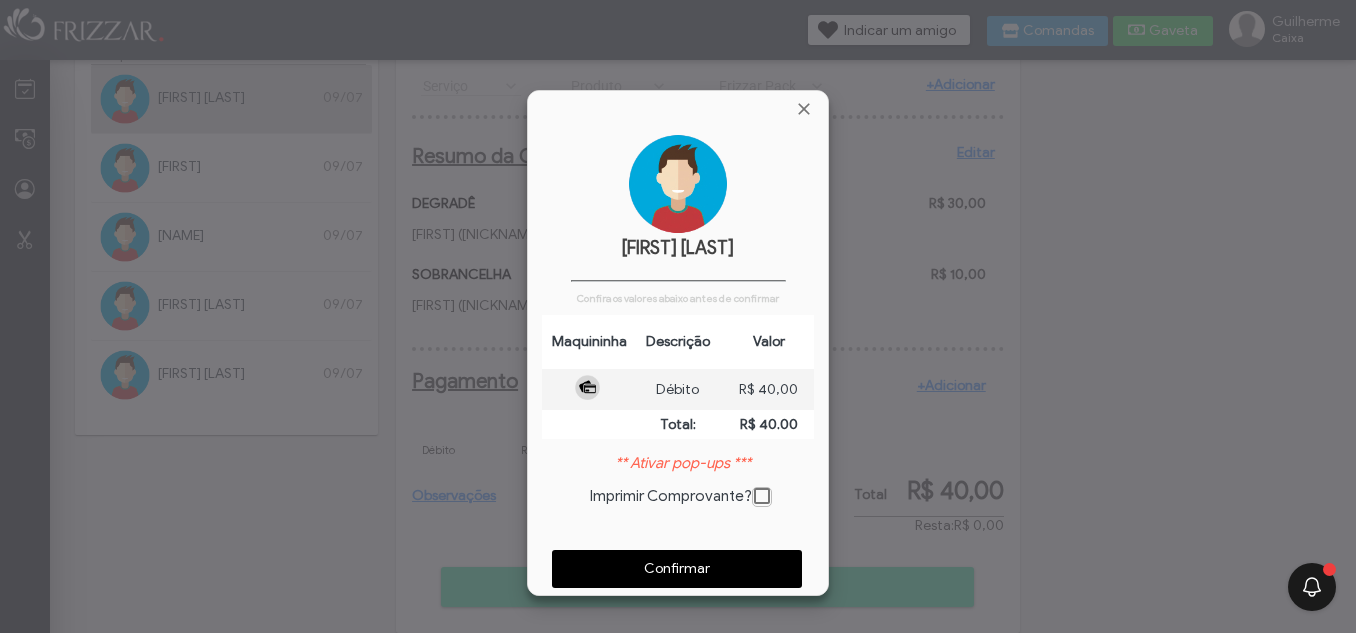 click on "Confirmar" at bounding box center (677, 569) 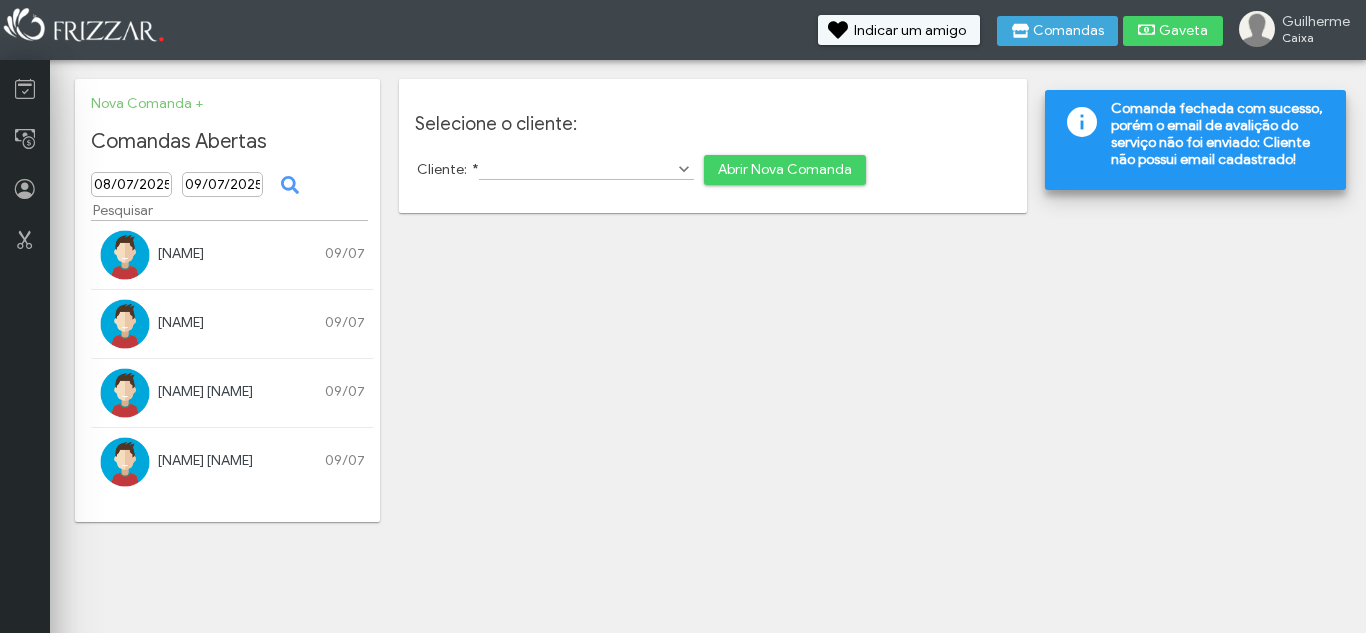 scroll, scrollTop: 0, scrollLeft: 0, axis: both 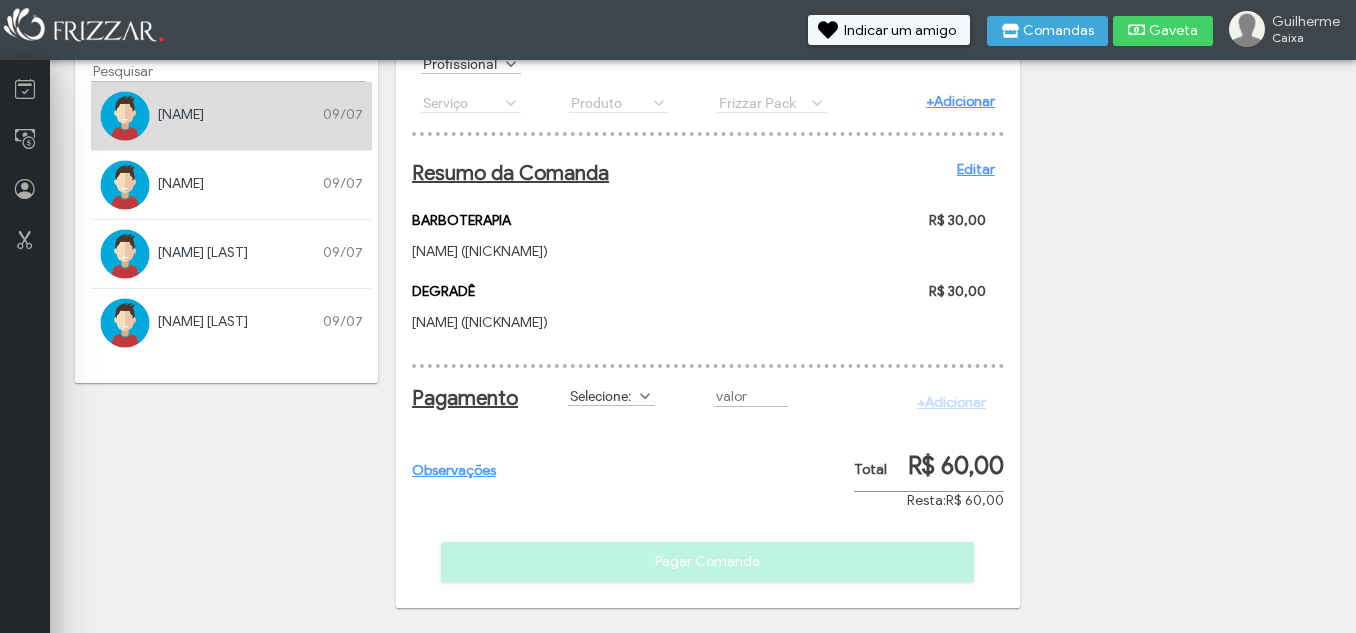 click on "Selecione:" at bounding box center [602, 395] 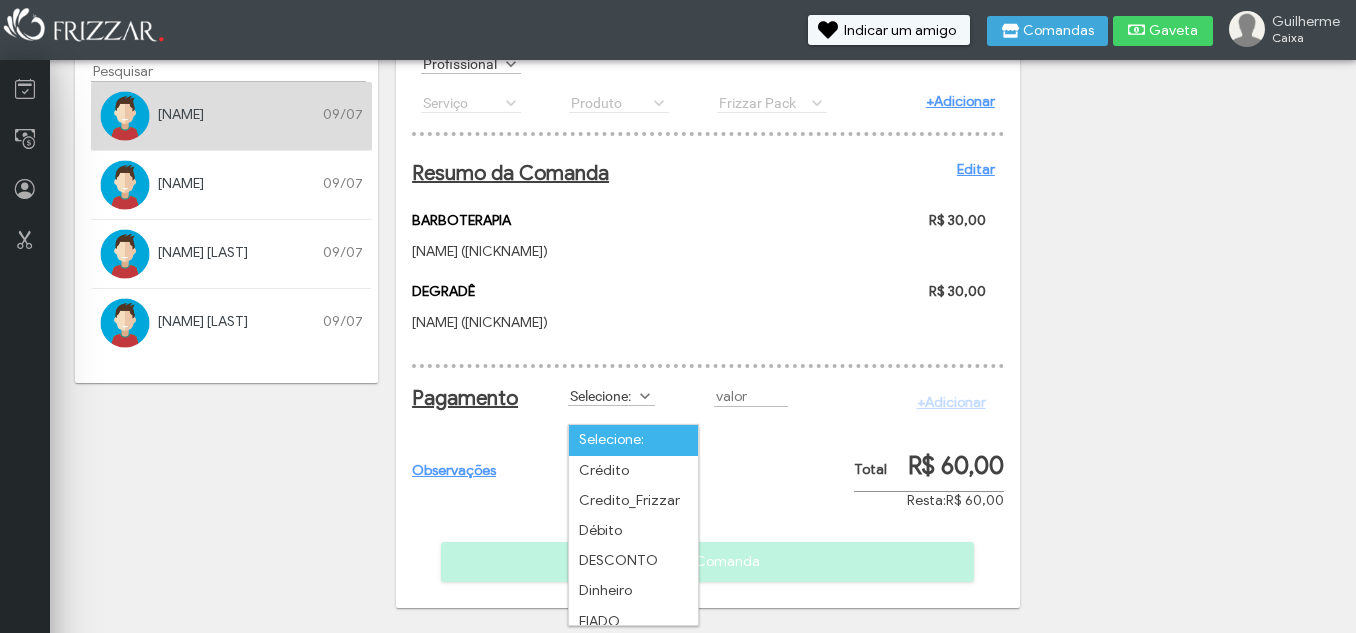 scroll, scrollTop: 11, scrollLeft: 89, axis: both 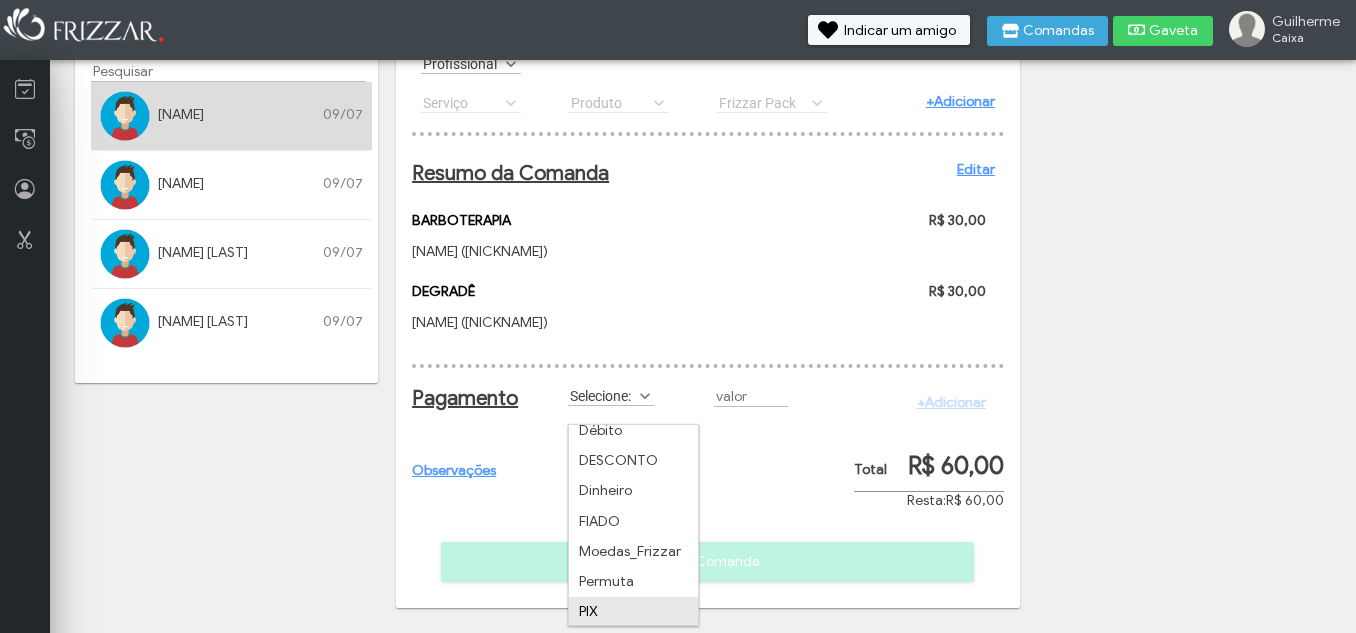 click on "PIX" at bounding box center (633, 612) 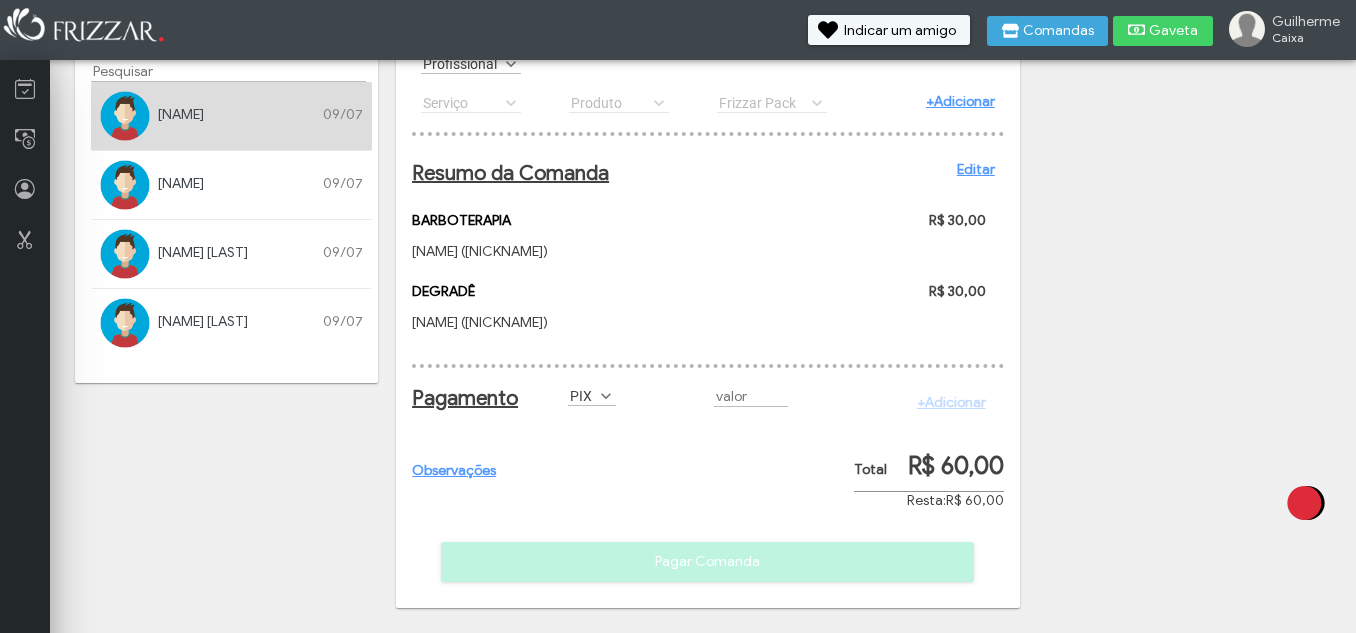 scroll, scrollTop: 0, scrollLeft: 0, axis: both 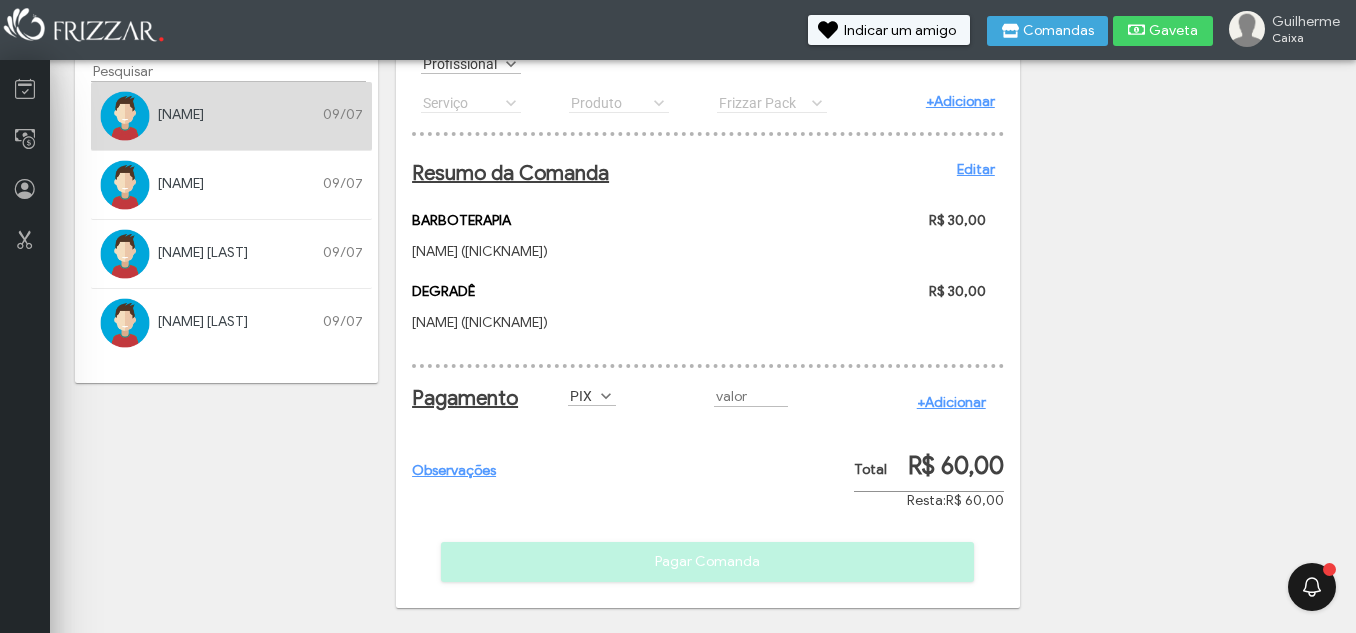 click on "+Adicionar" at bounding box center (951, 402) 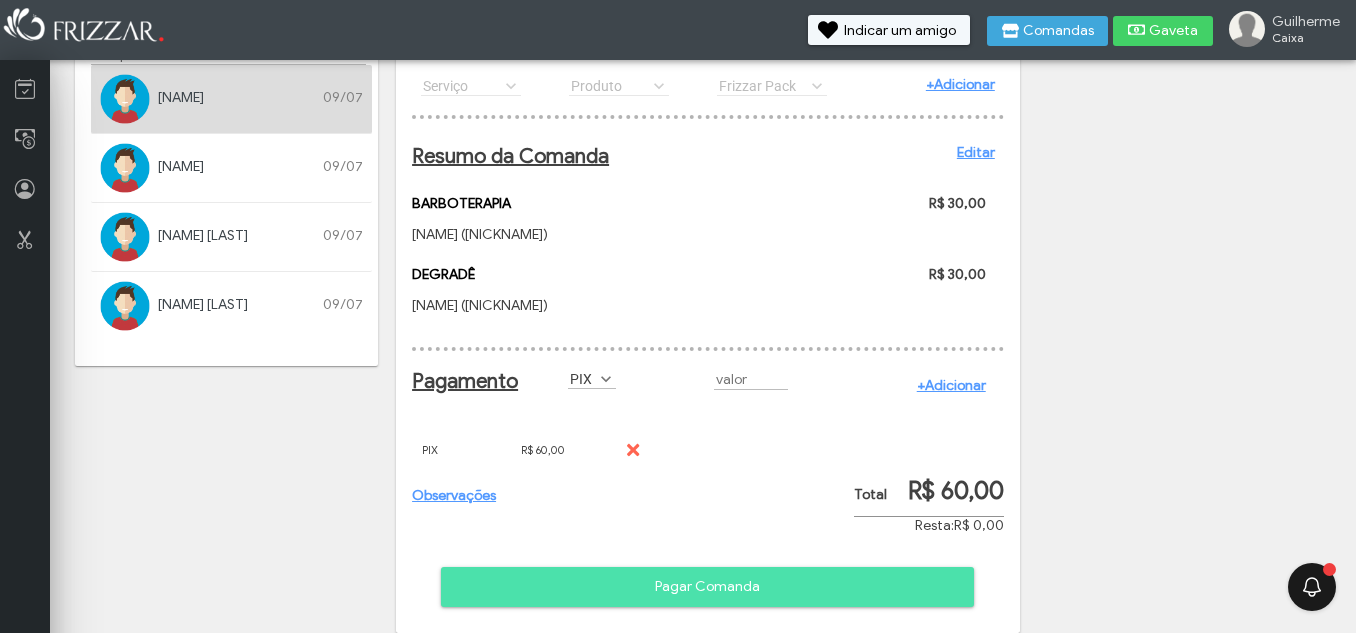 click on "Pagar Comanda" at bounding box center [707, 587] 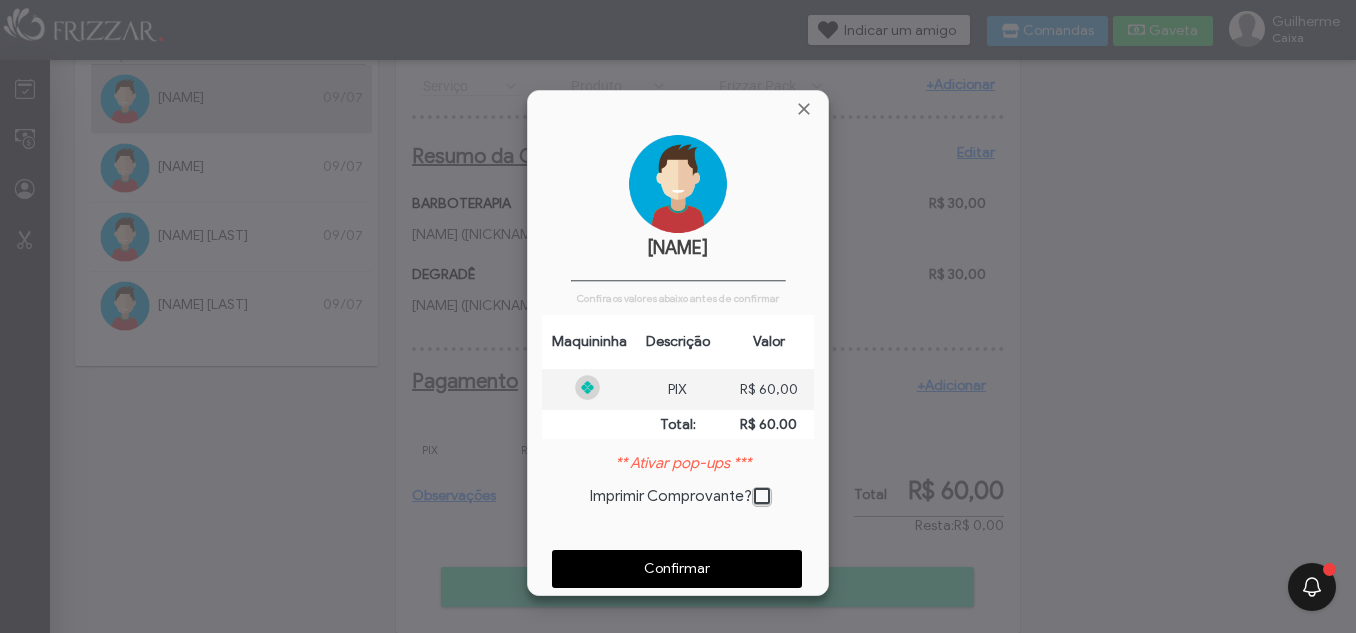 scroll, scrollTop: 10, scrollLeft: 11, axis: both 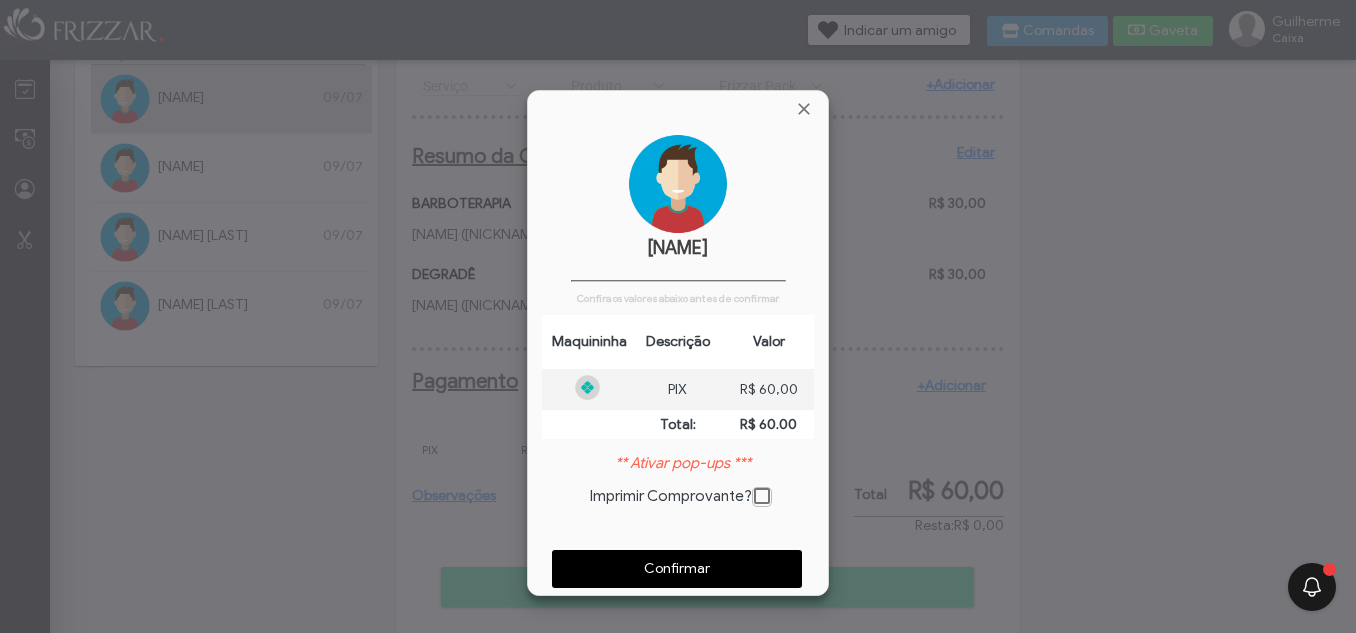 click on "Confirmar" at bounding box center (677, 569) 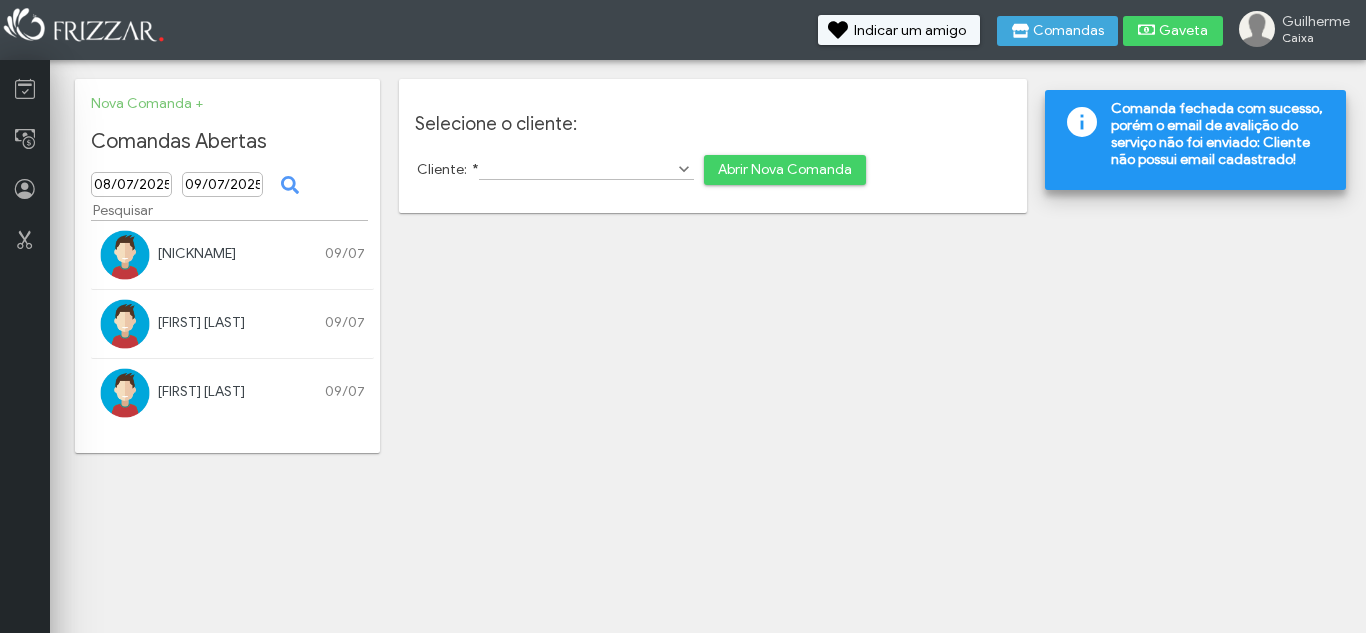 scroll, scrollTop: 0, scrollLeft: 0, axis: both 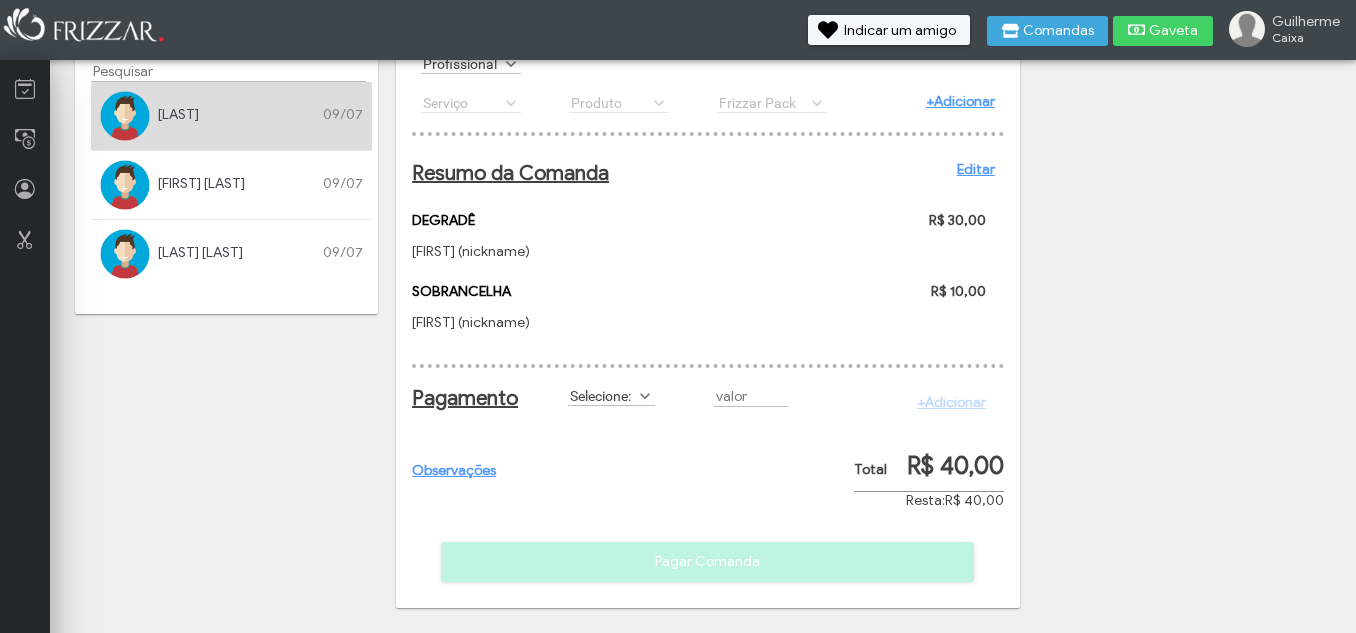 click on "Selecione: Crédito Credito_Frizzar Débito DESCONTO Dinheiro FIADO Moedas_Frizzar Permuta PIX Selecione:" at bounding box center [611, 396] 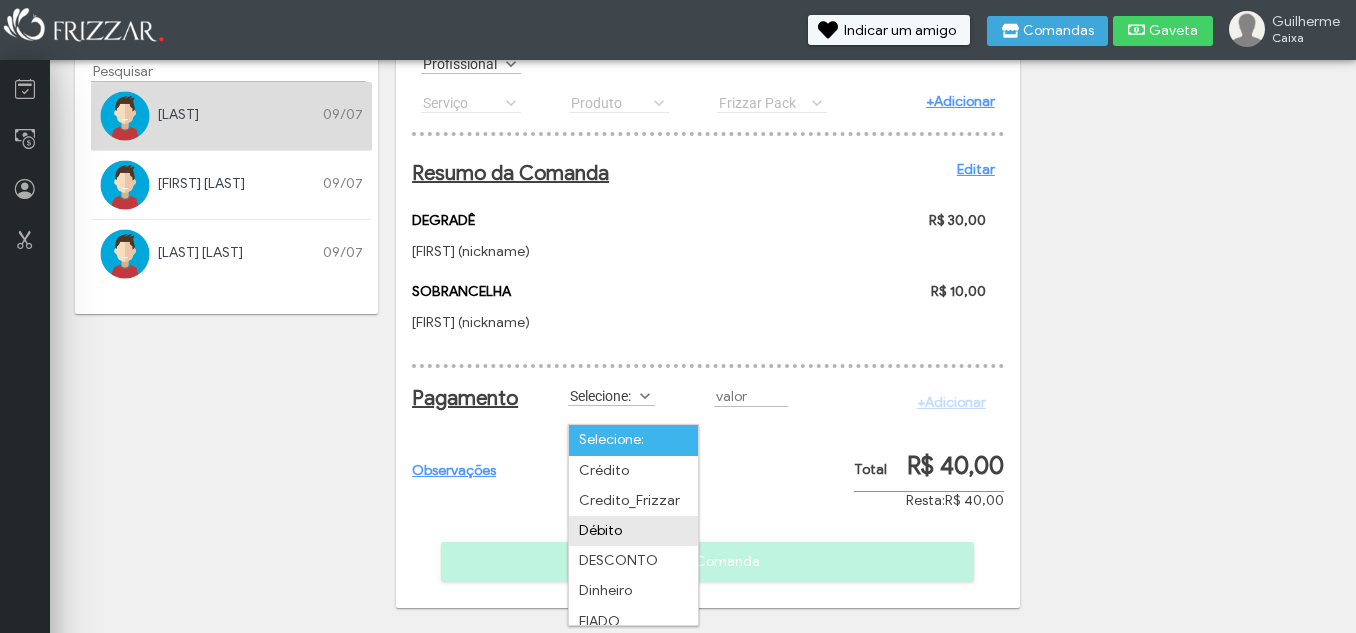 scroll, scrollTop: 0, scrollLeft: 0, axis: both 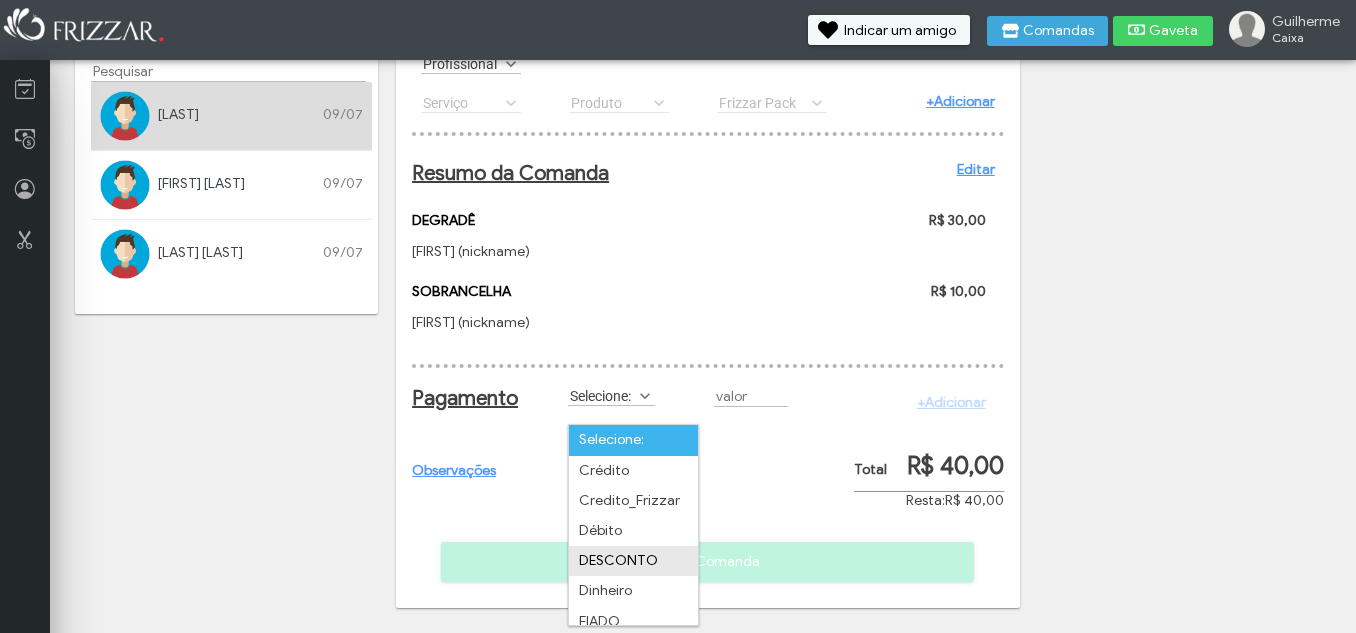 click on "DESCONTO" at bounding box center (633, 561) 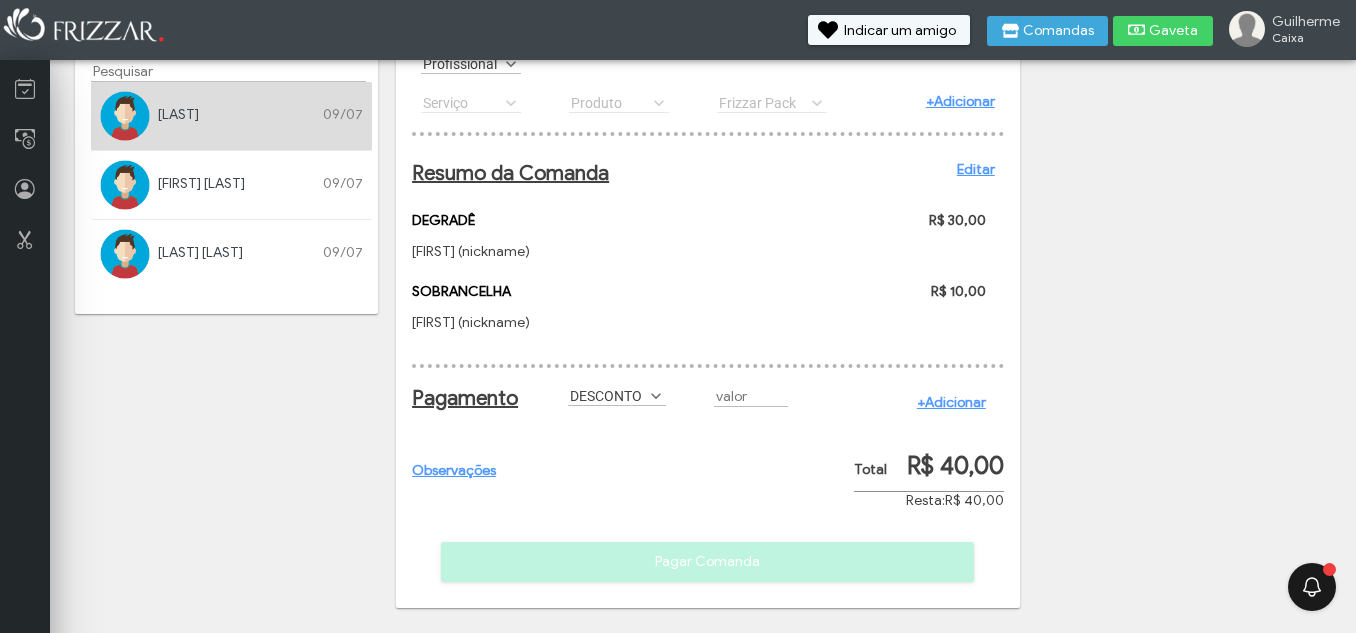 click on "+Adicionar" at bounding box center [951, 402] 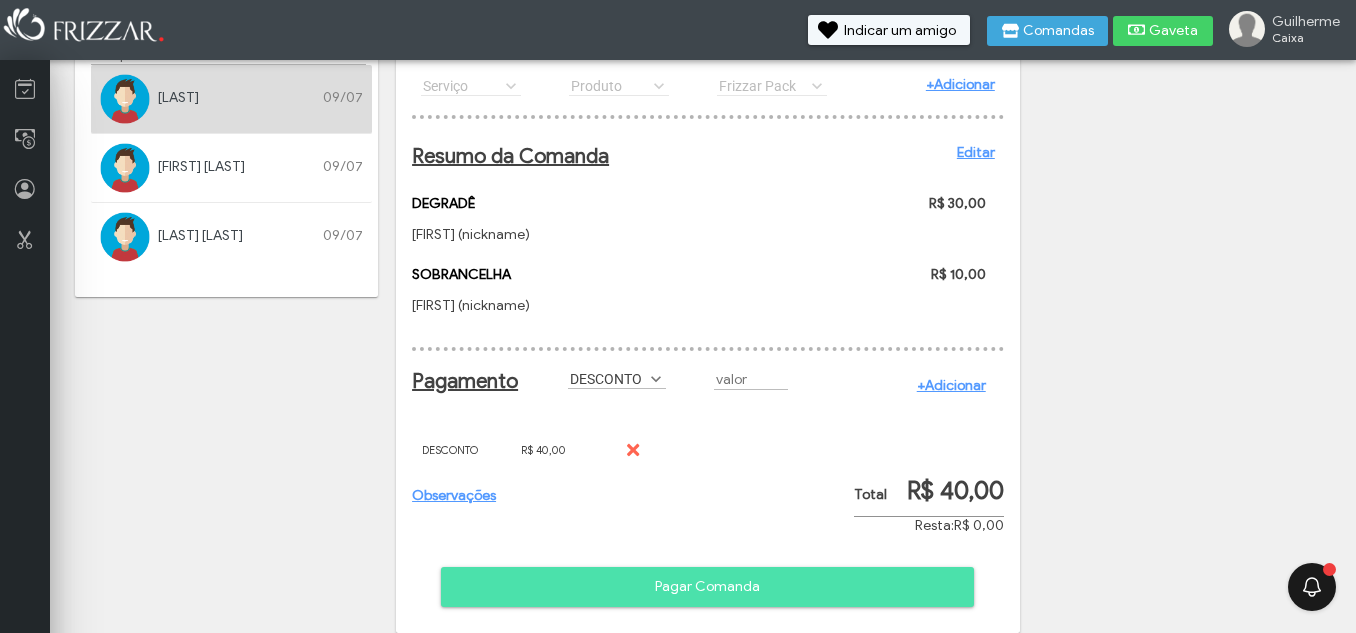 click on "Pagar Comanda" at bounding box center (707, 587) 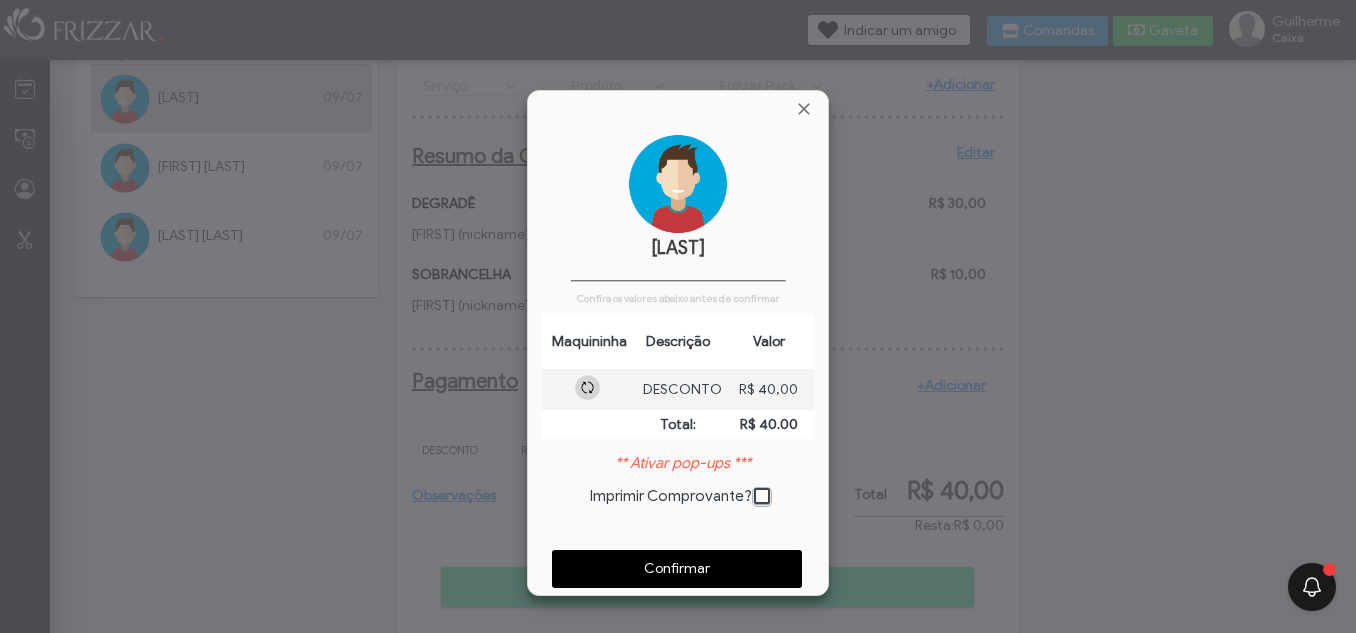 scroll, scrollTop: 10, scrollLeft: 11, axis: both 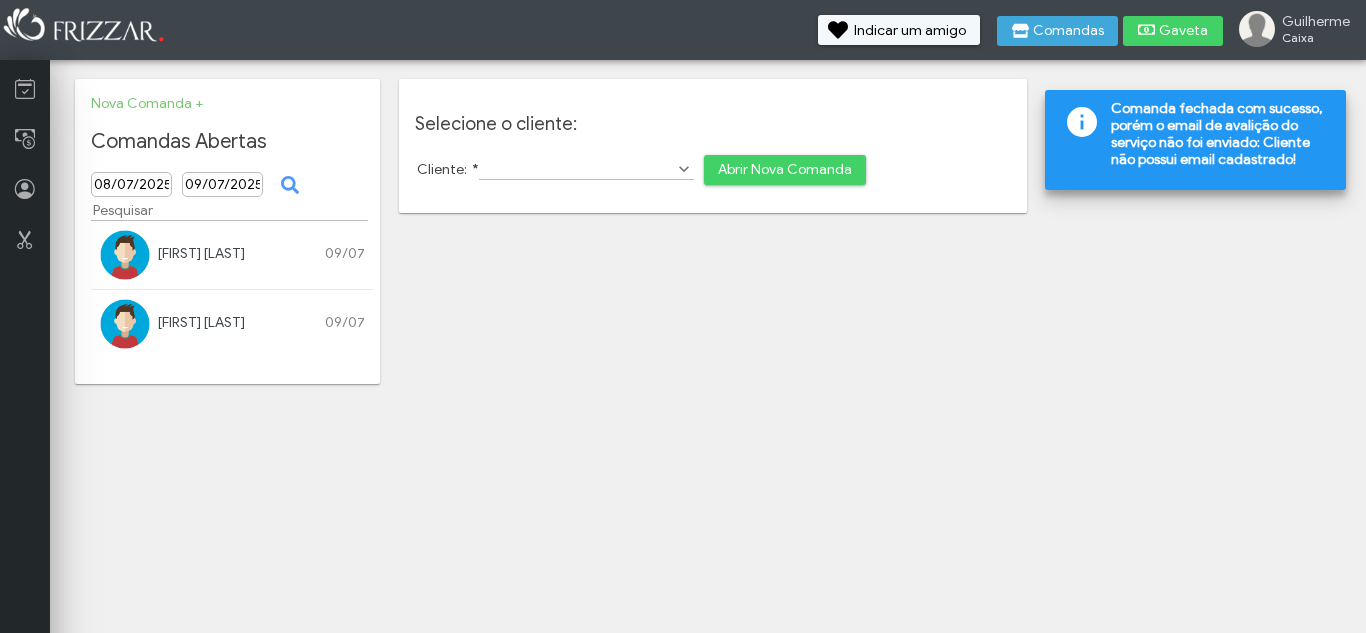 click on "[FIRST] [LAST]" at bounding box center [201, 253] 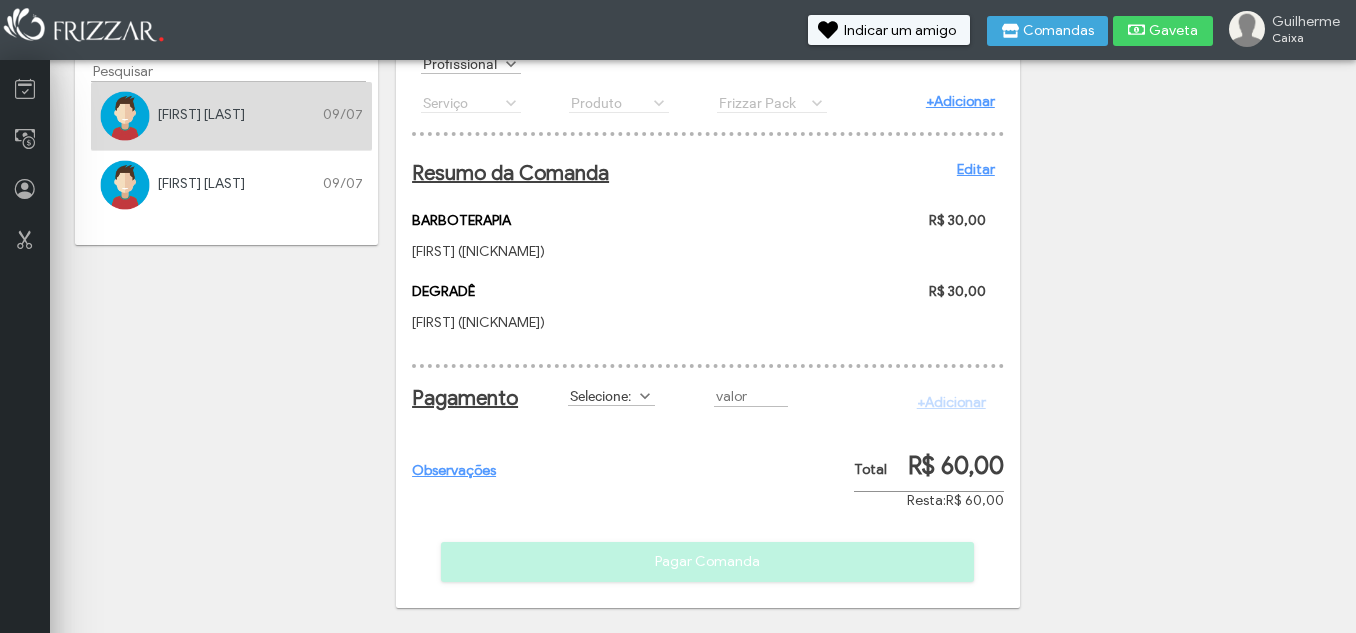 scroll, scrollTop: 156, scrollLeft: 0, axis: vertical 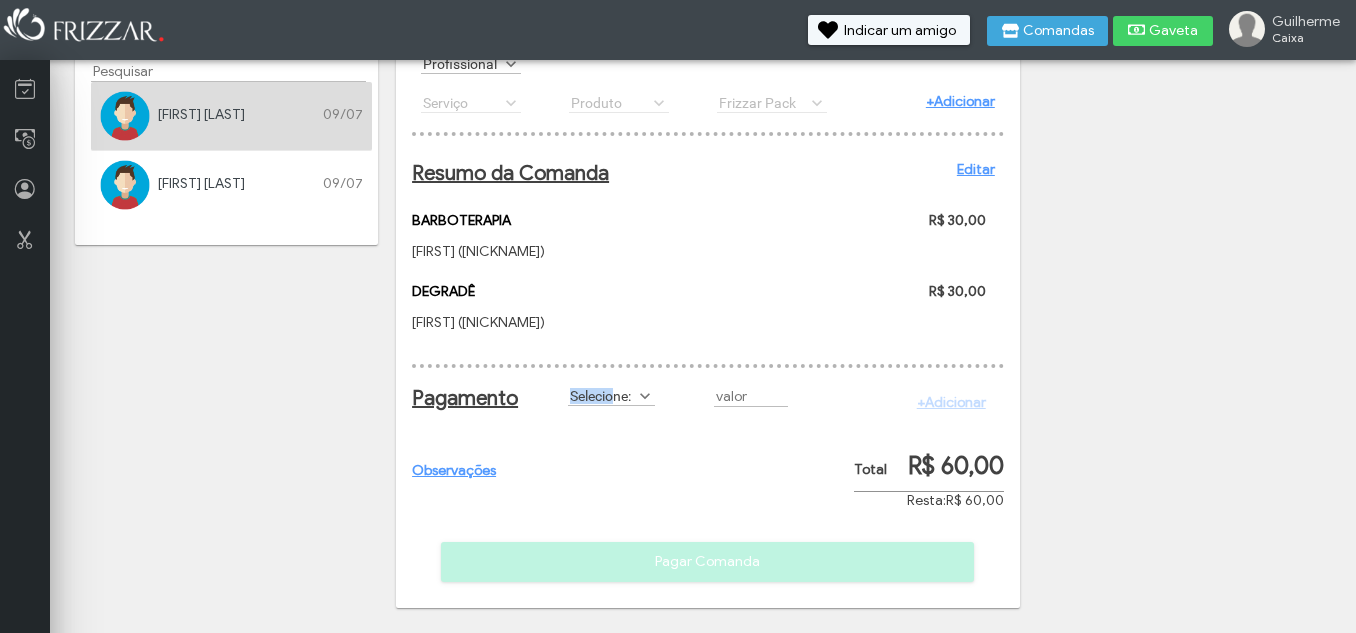 click on "Selecione:" at bounding box center [602, 395] 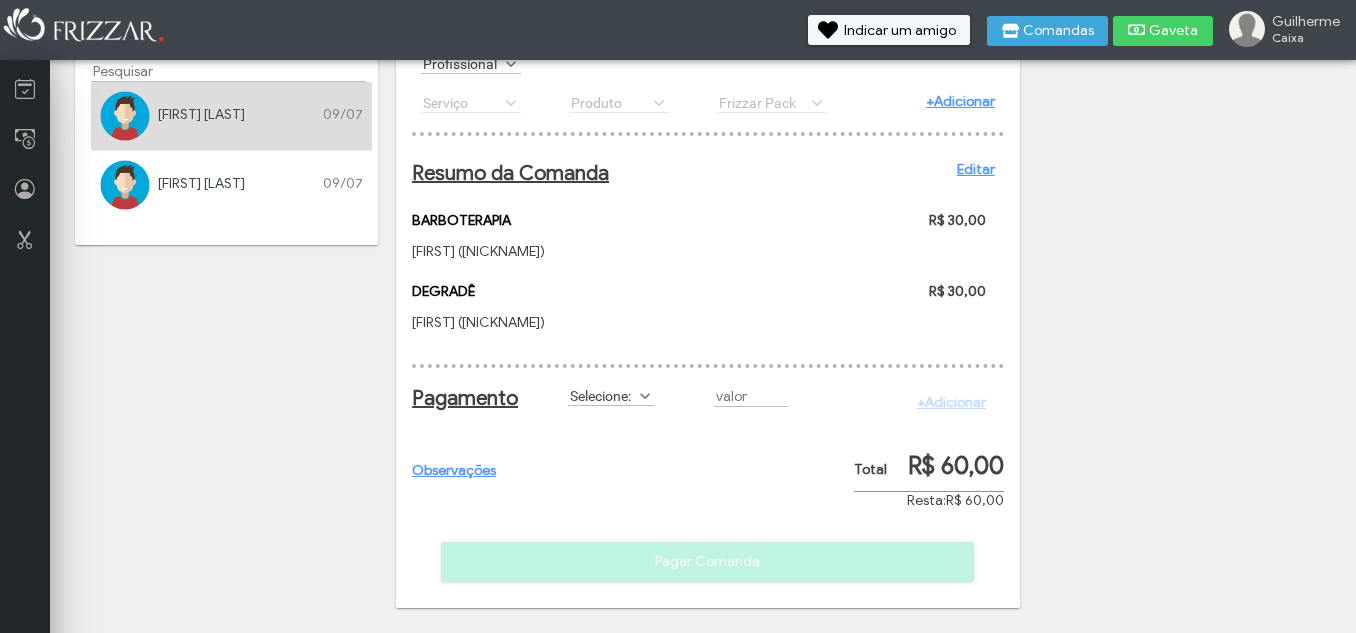 scroll, scrollTop: 11, scrollLeft: 89, axis: both 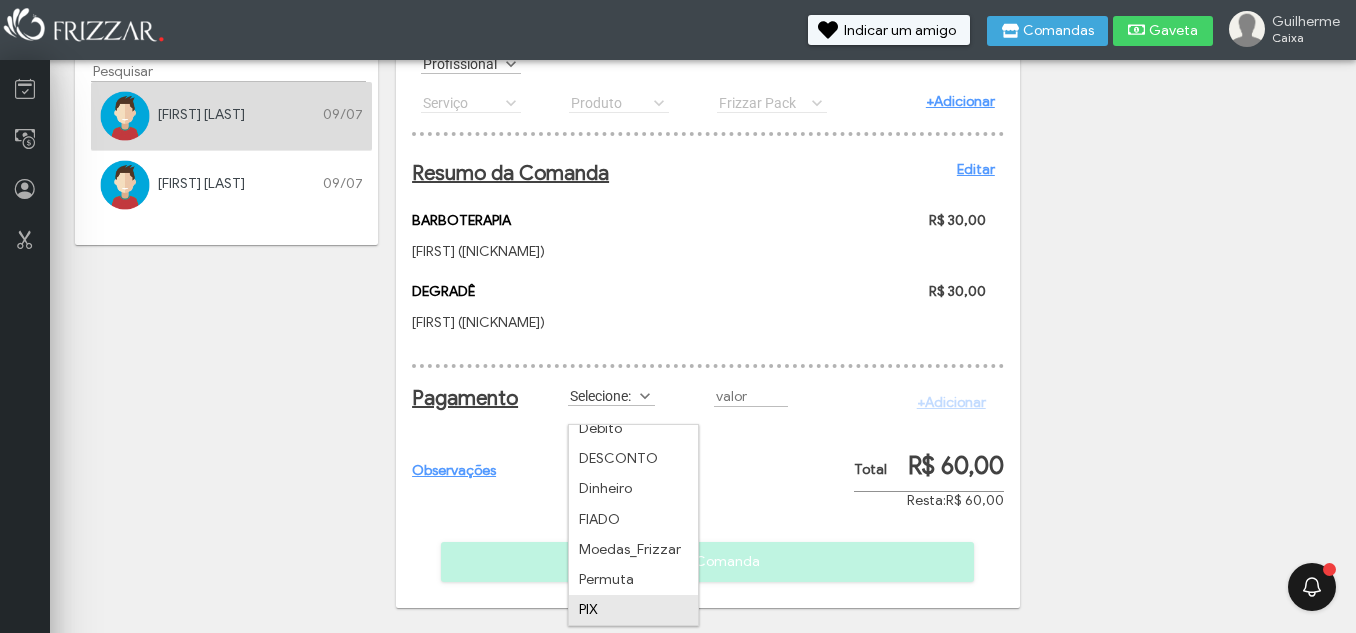 click on "PIX" at bounding box center [633, 610] 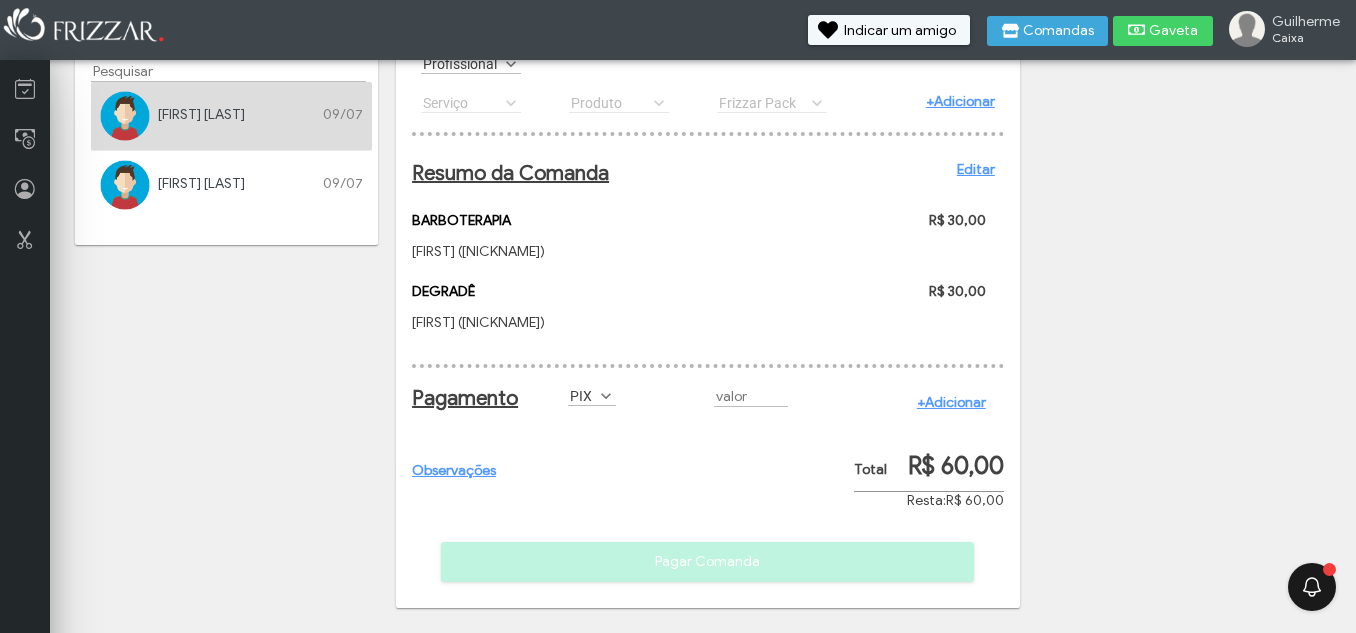 click on "+Adicionar" at bounding box center (951, 402) 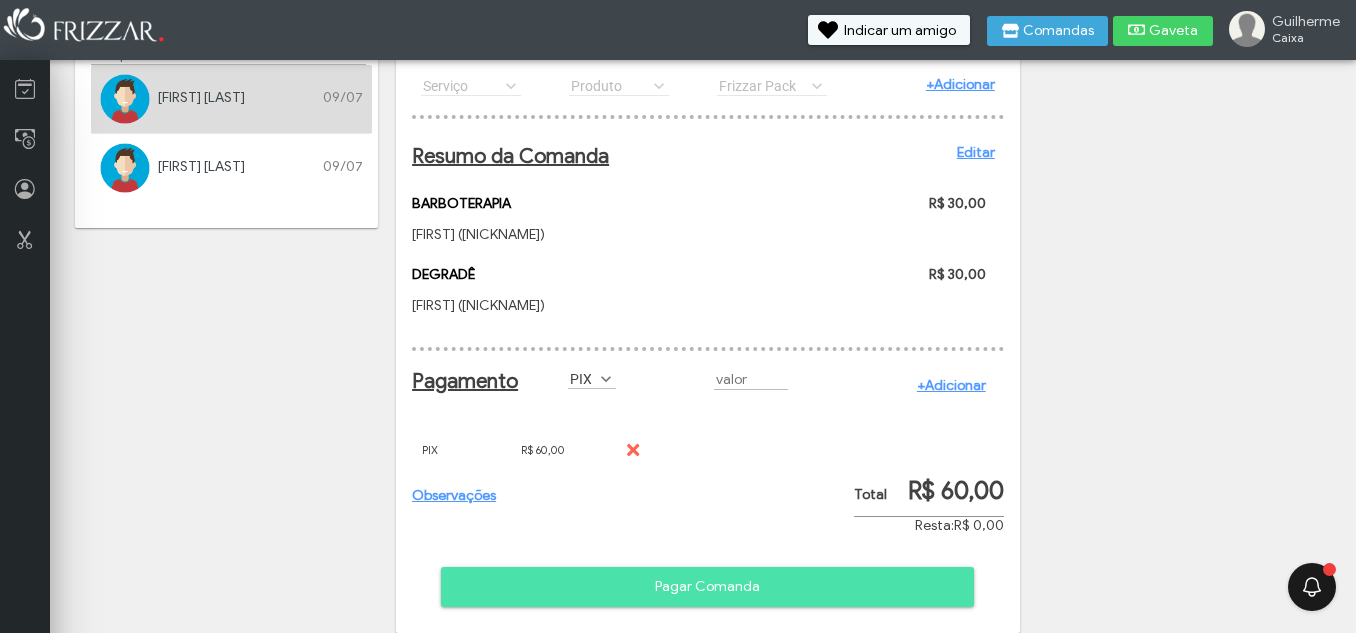 scroll, scrollTop: 198, scrollLeft: 0, axis: vertical 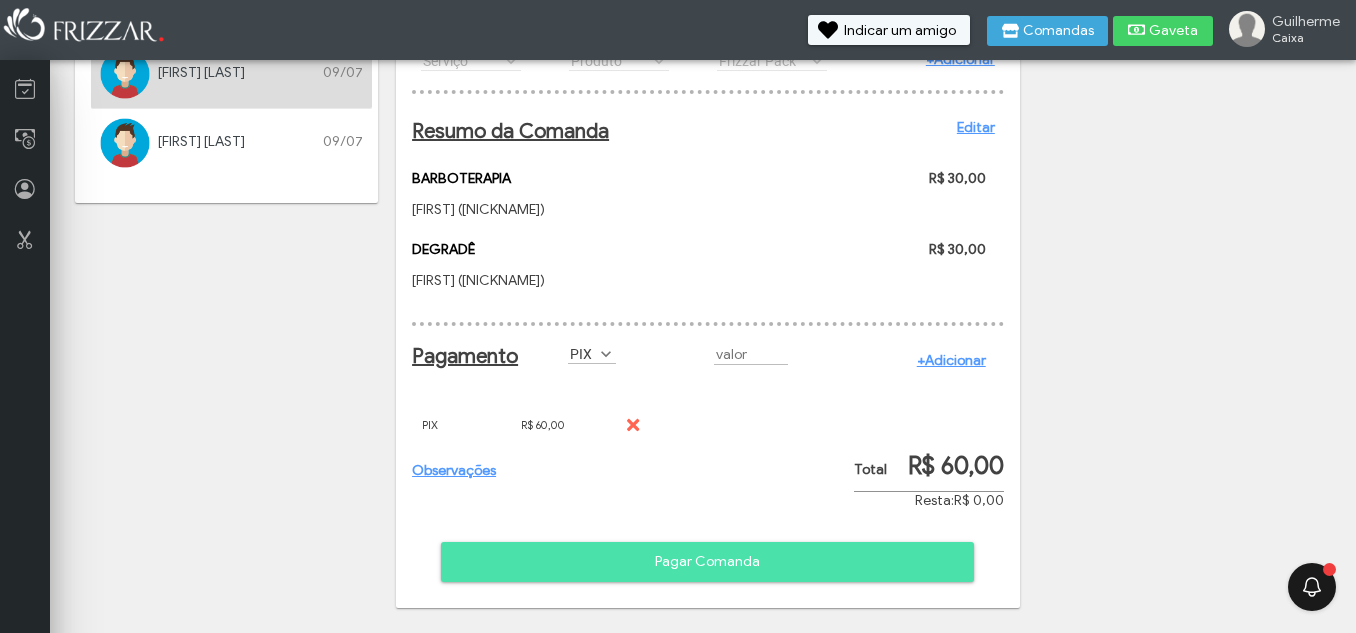 drag, startPoint x: 697, startPoint y: 540, endPoint x: 690, endPoint y: 548, distance: 10.630146 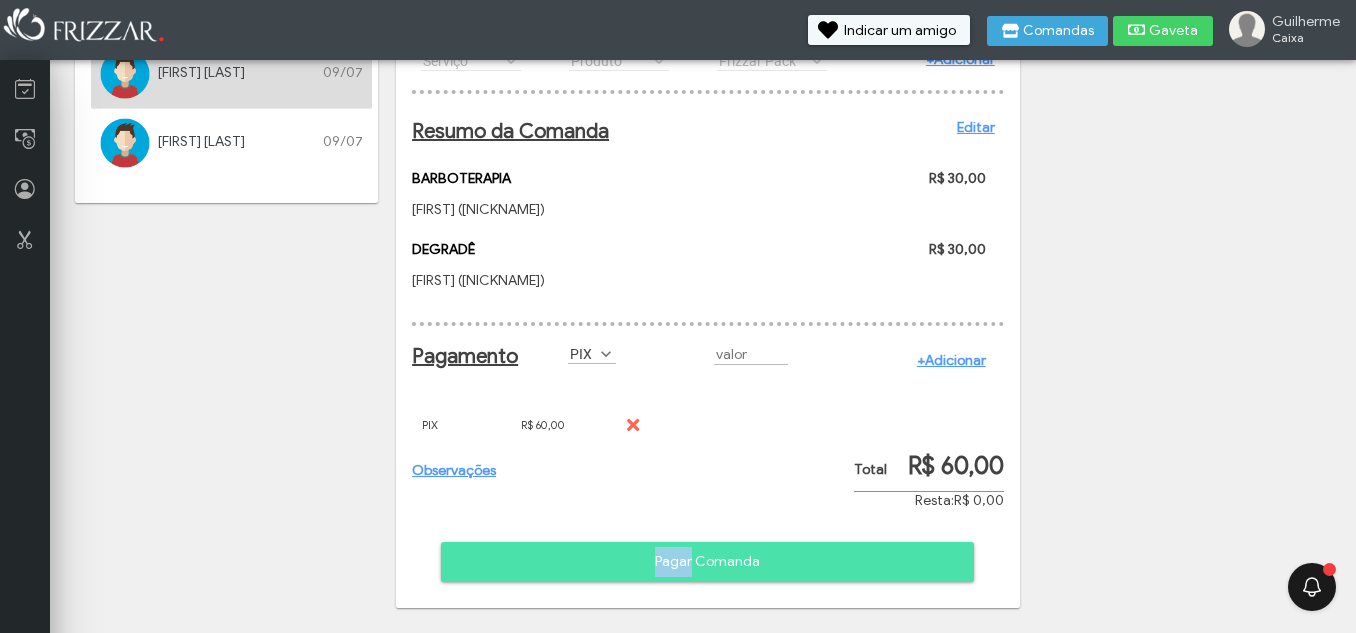 click on "Pagar Comanda" at bounding box center (707, 562) 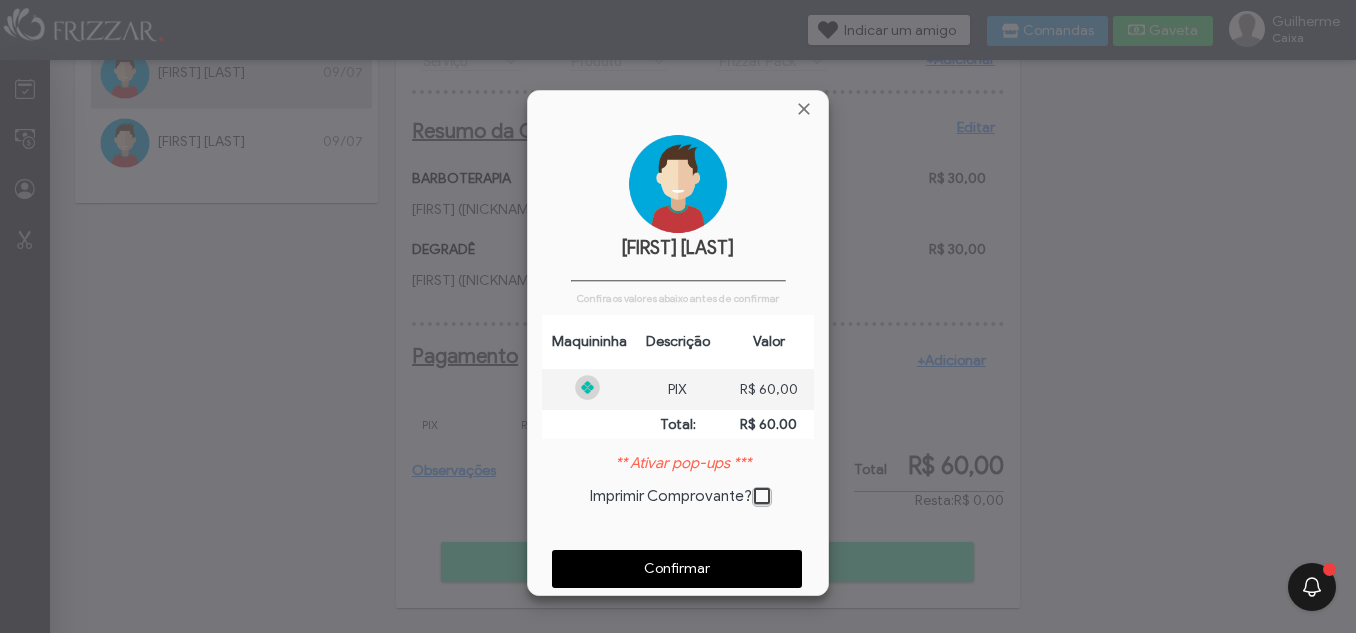 scroll, scrollTop: 10, scrollLeft: 11, axis: both 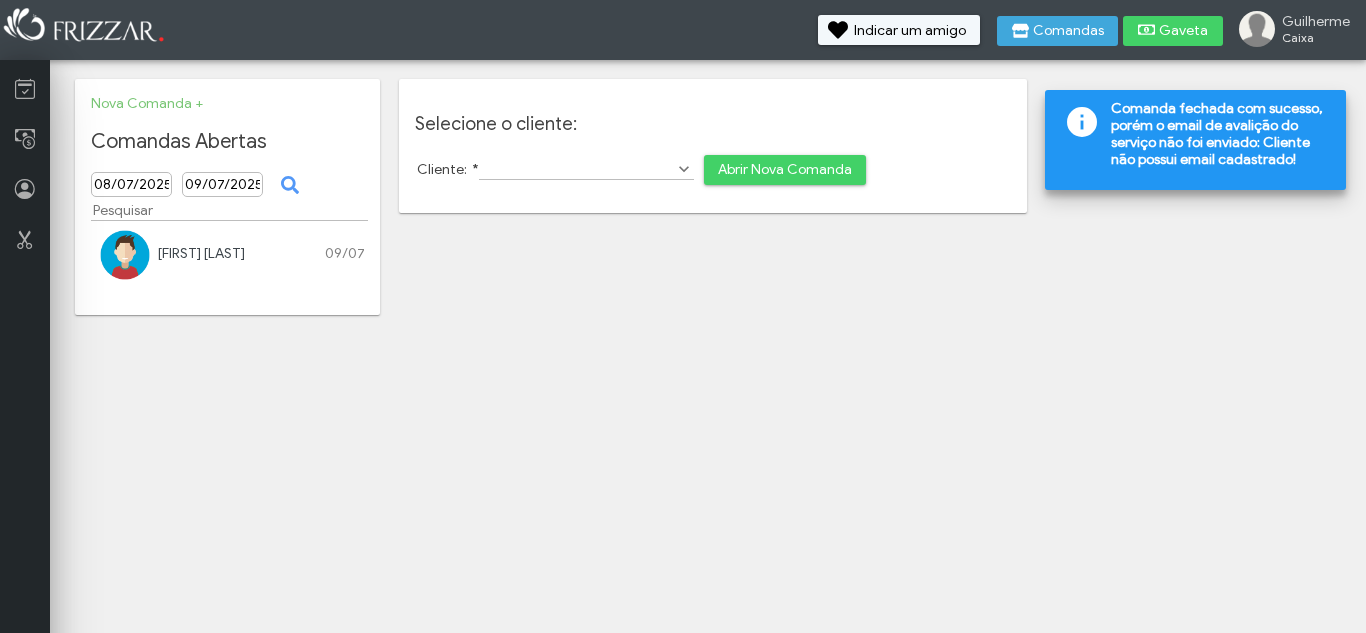 click on "[FIRST] [LAST]" at bounding box center [201, 253] 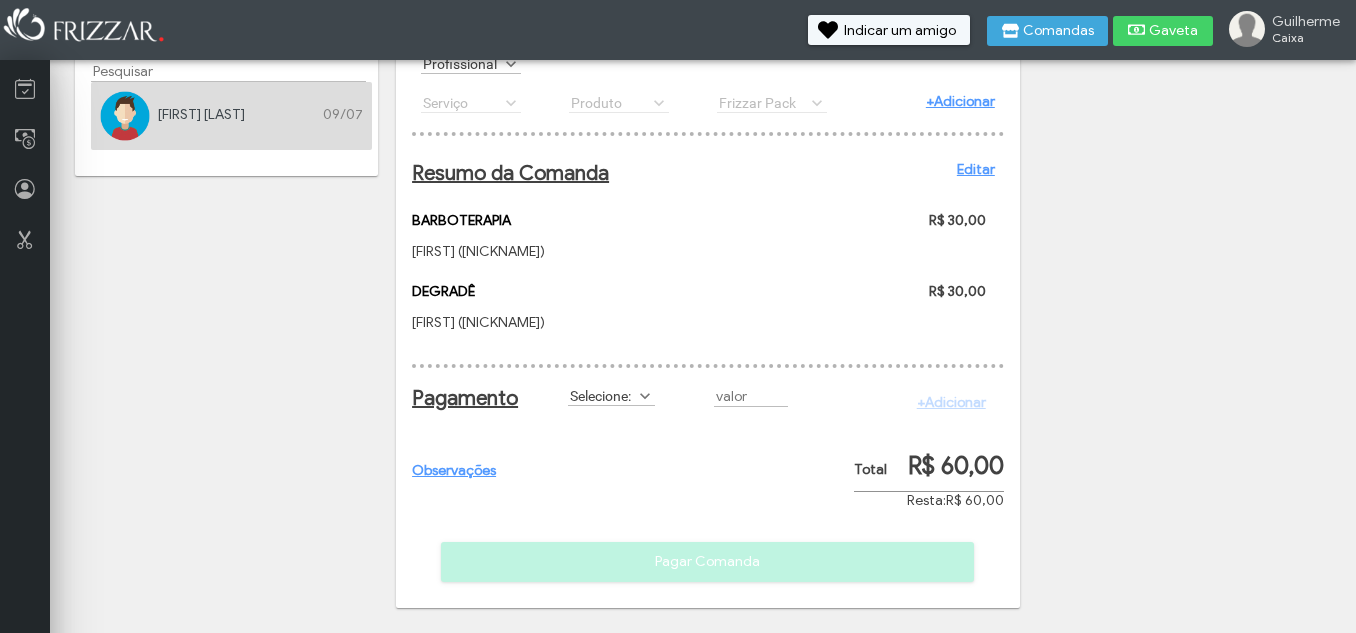 scroll, scrollTop: 156, scrollLeft: 0, axis: vertical 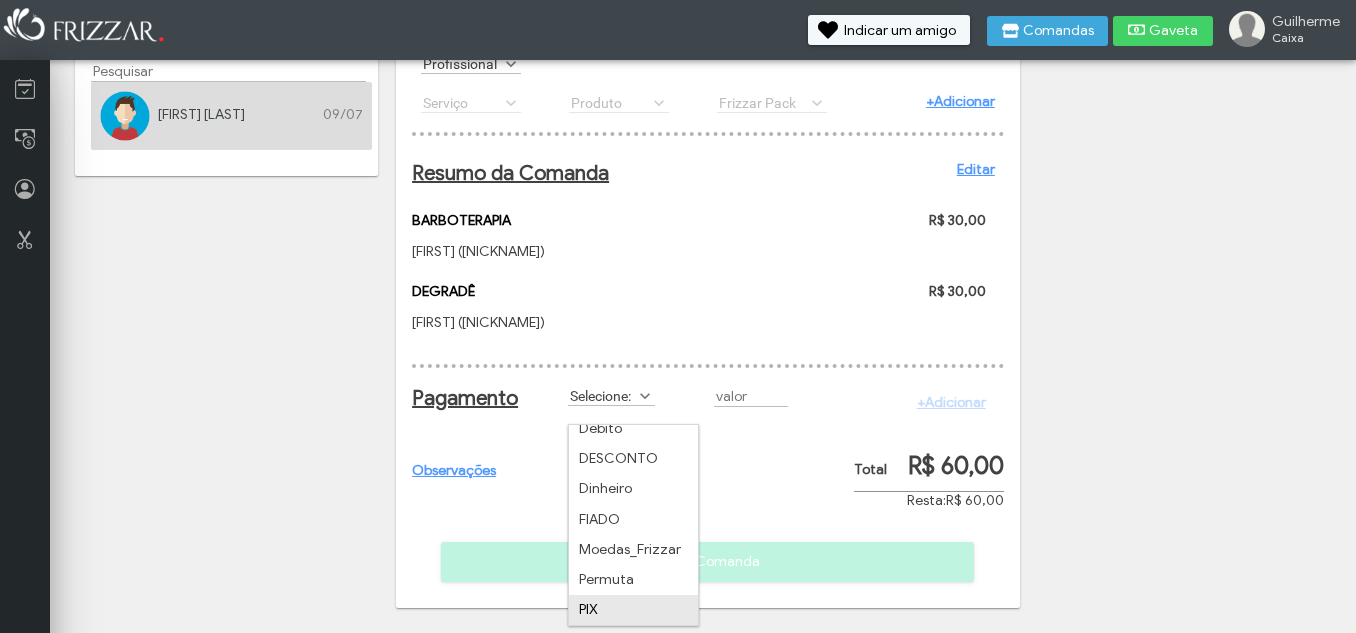 click on "PIX" at bounding box center (633, 610) 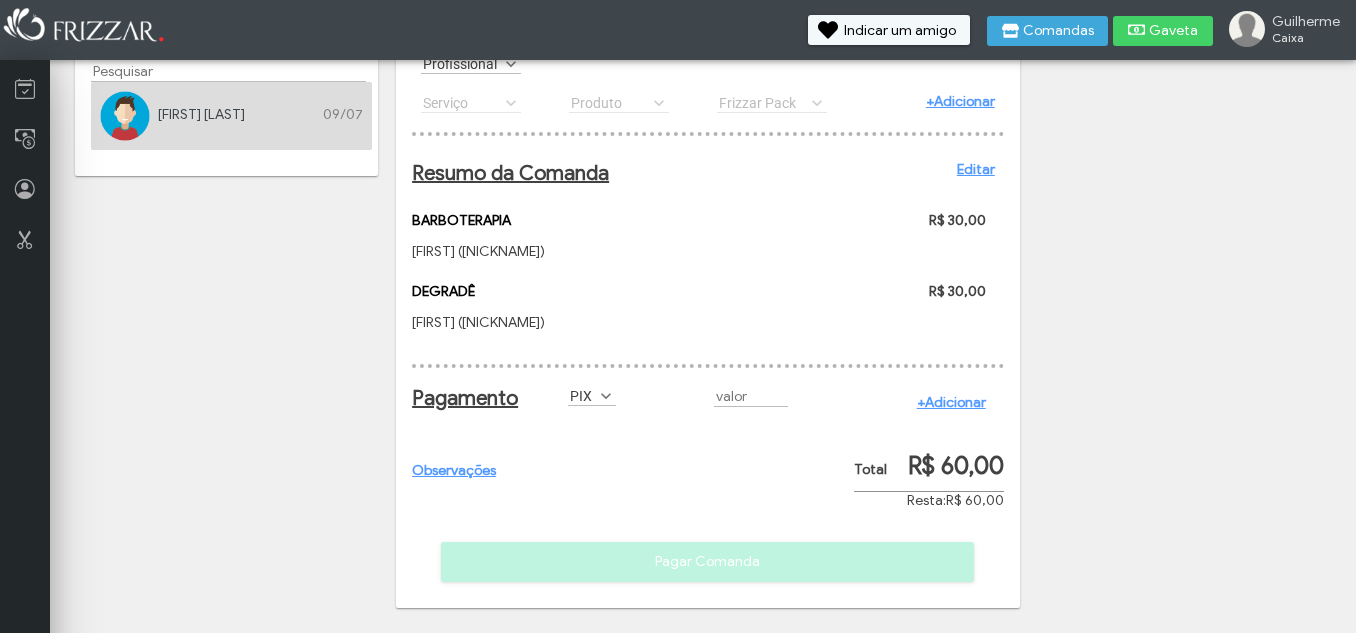 click on "+Adicionar" at bounding box center (951, 402) 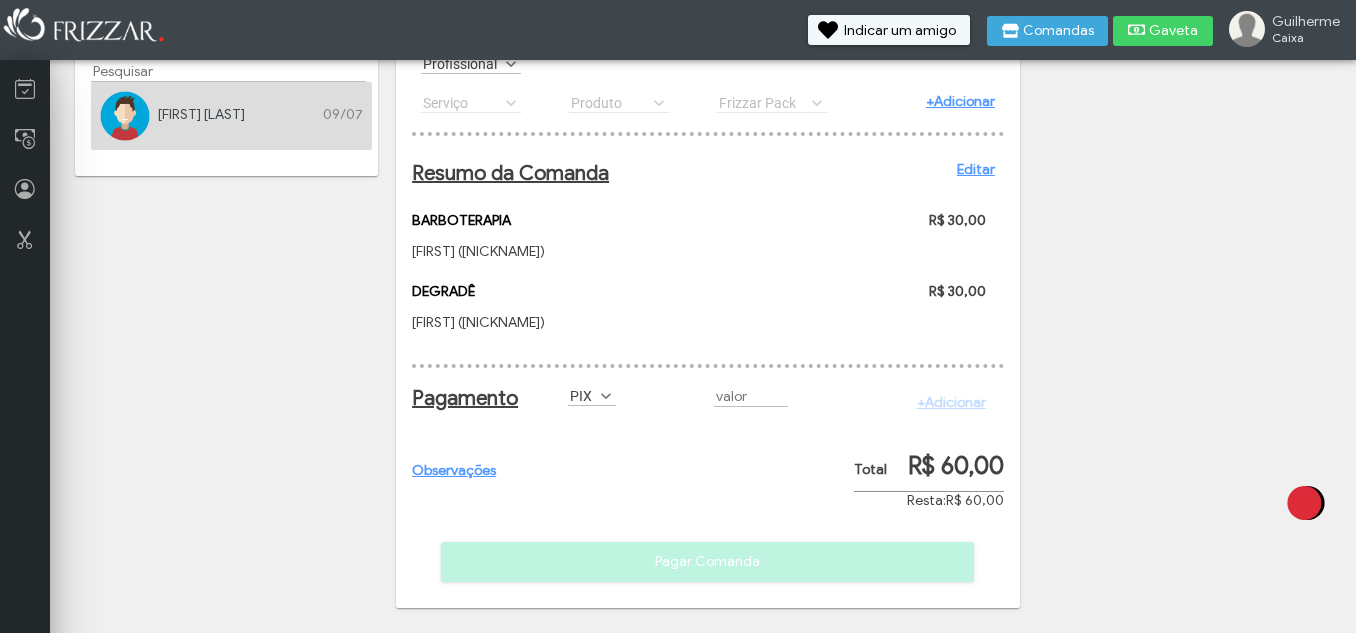 scroll, scrollTop: 0, scrollLeft: 0, axis: both 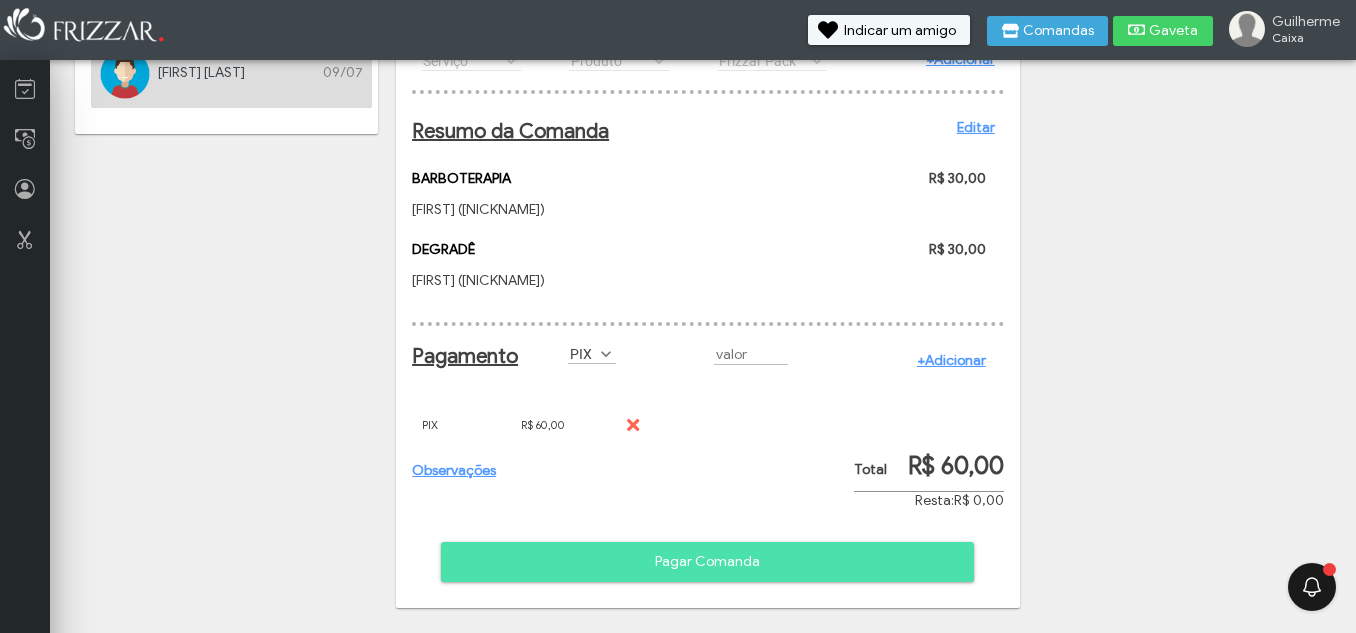 click on "Pagar Comanda" at bounding box center (707, 562) 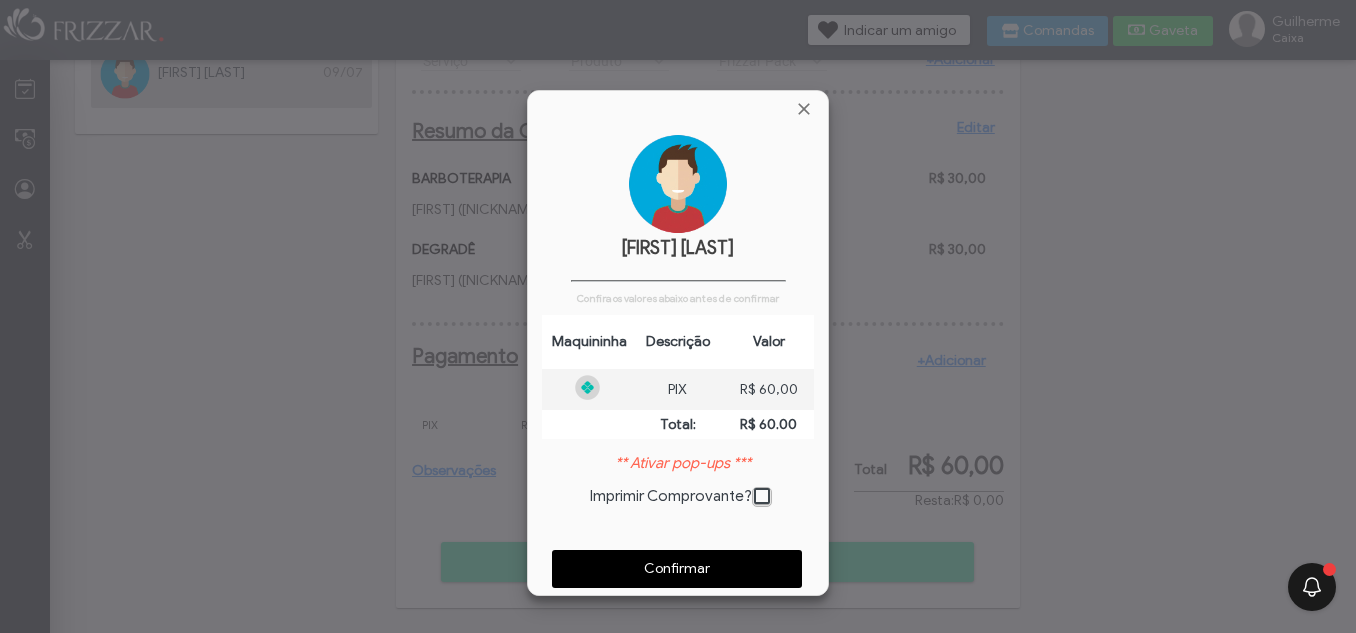 scroll, scrollTop: 10, scrollLeft: 11, axis: both 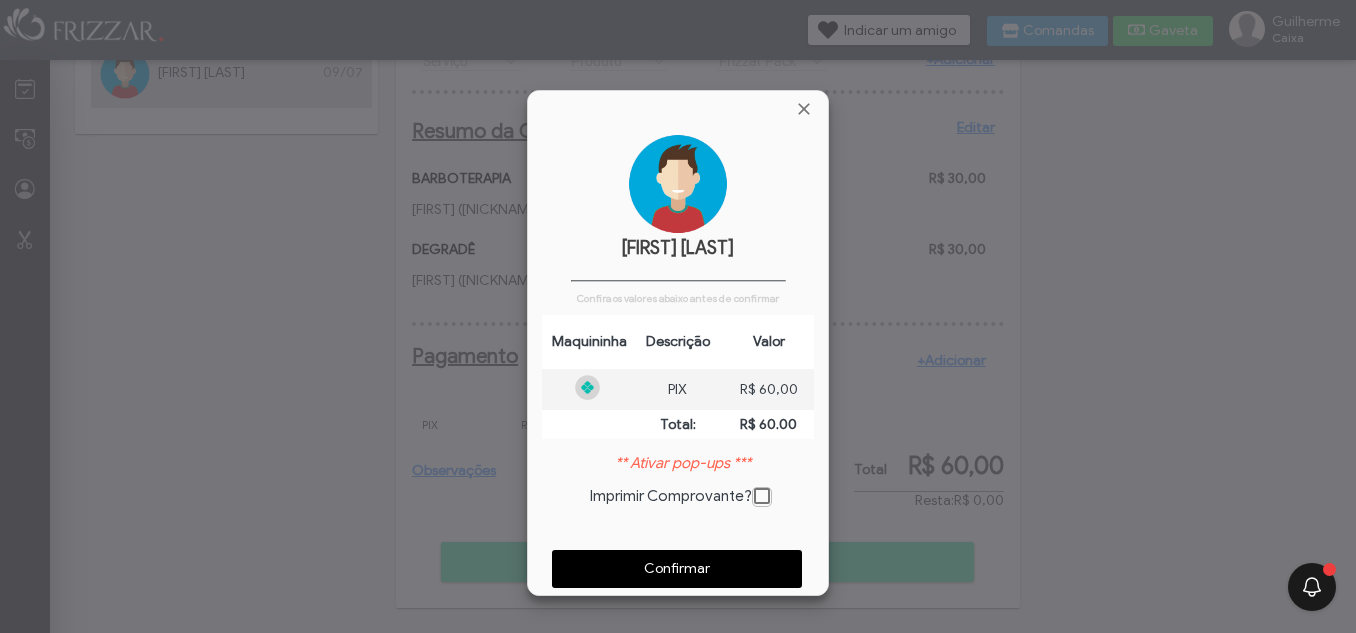 click on "Confirmar" at bounding box center [677, 569] 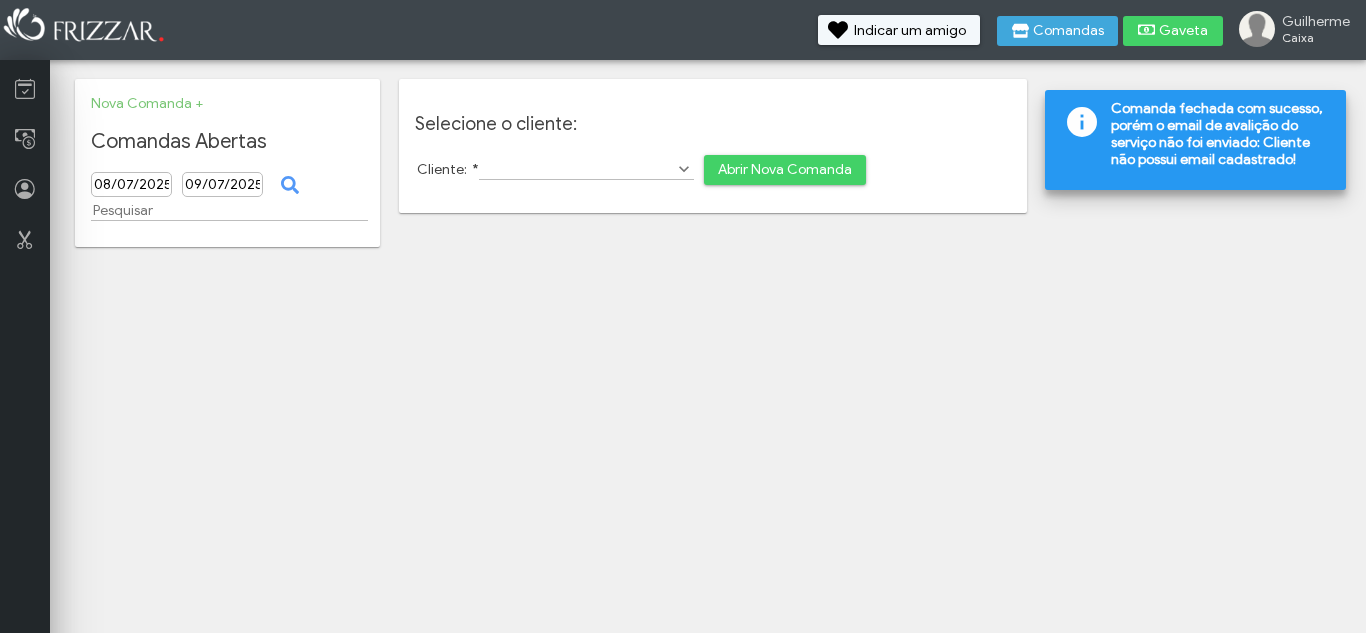 scroll, scrollTop: 0, scrollLeft: 0, axis: both 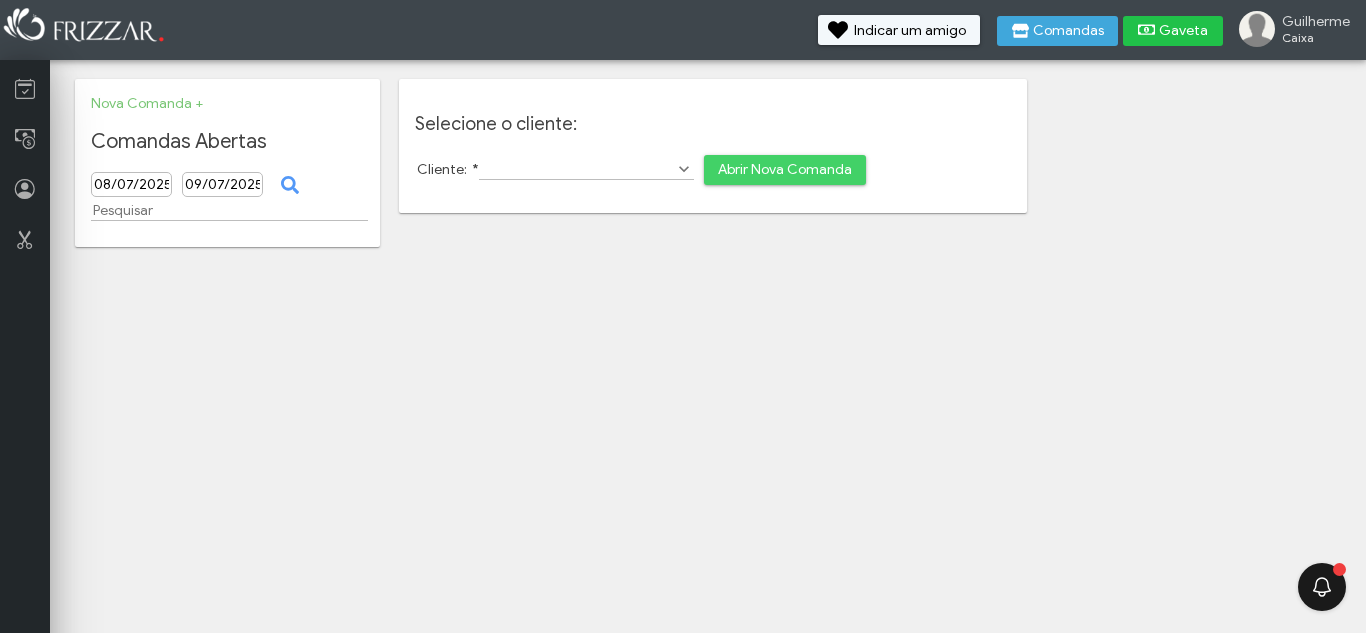 click on "Gaveta" at bounding box center [1184, 31] 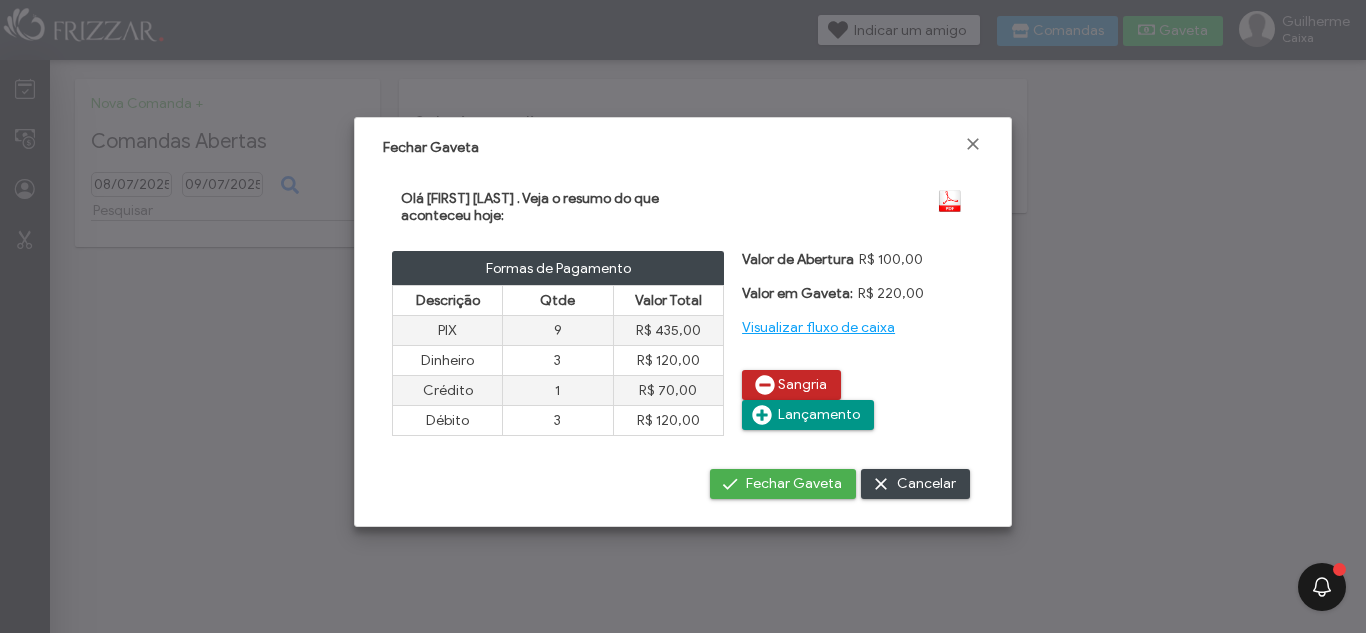 click on "Sangria" at bounding box center (802, 385) 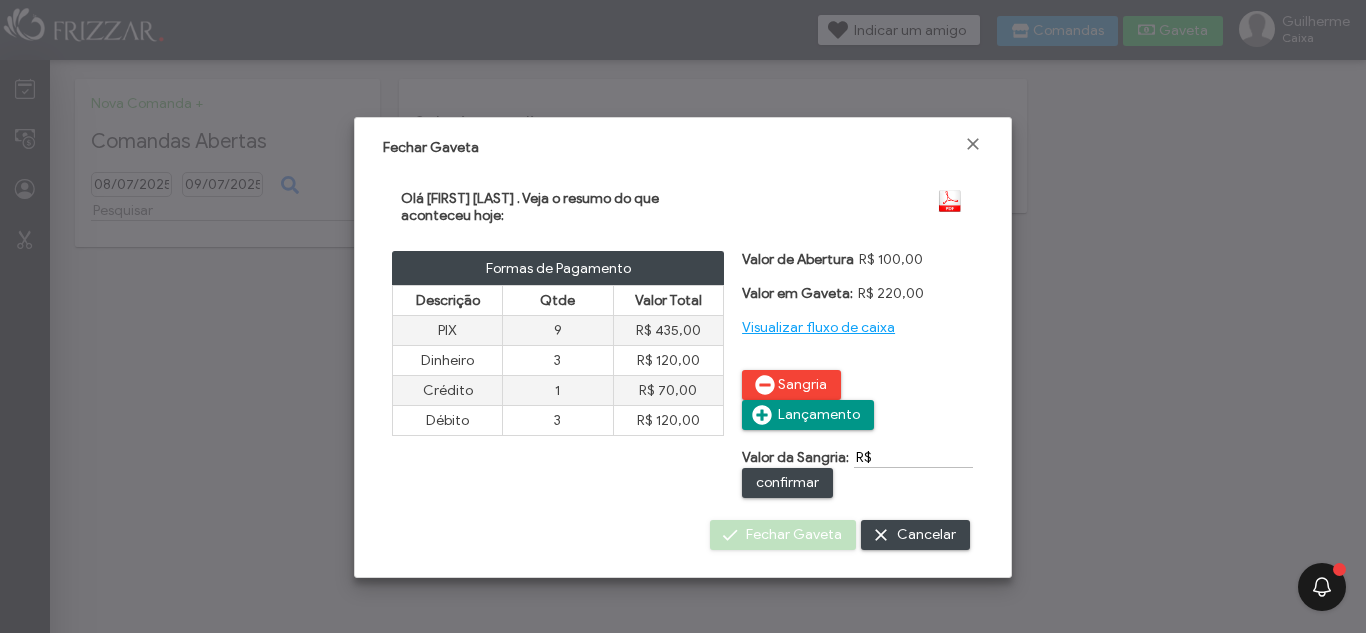 click on "R$" at bounding box center (913, 457) 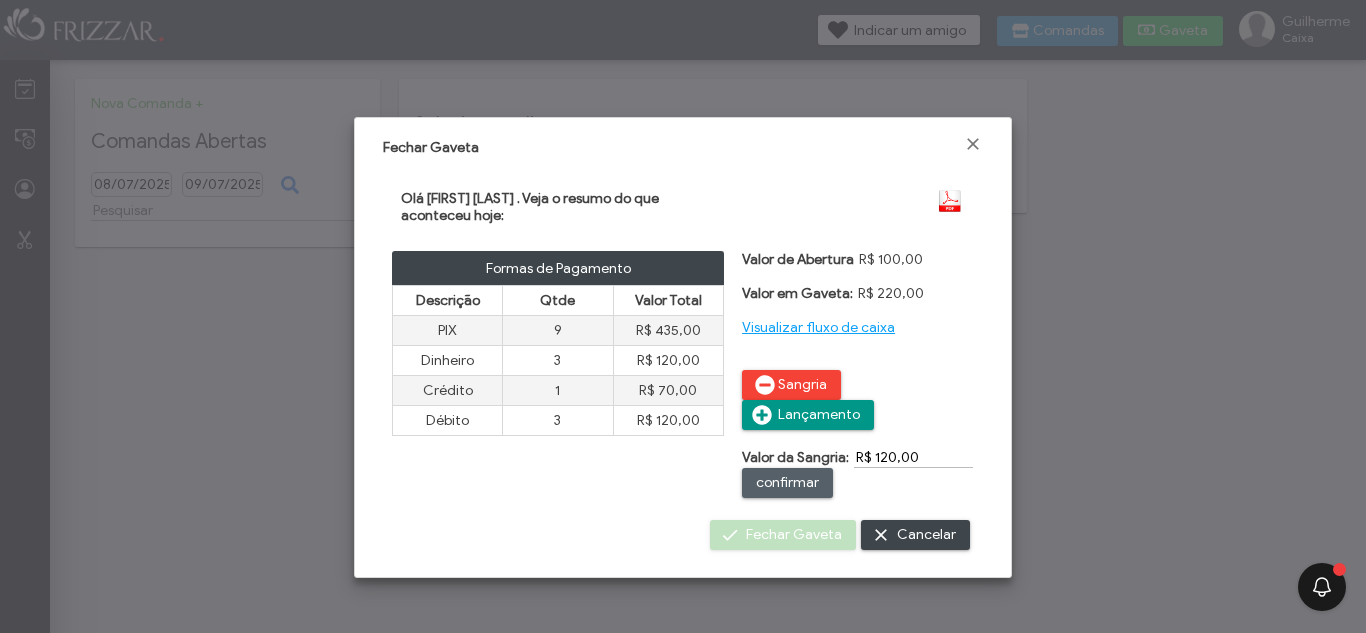 click on "confirmar" at bounding box center (787, 483) 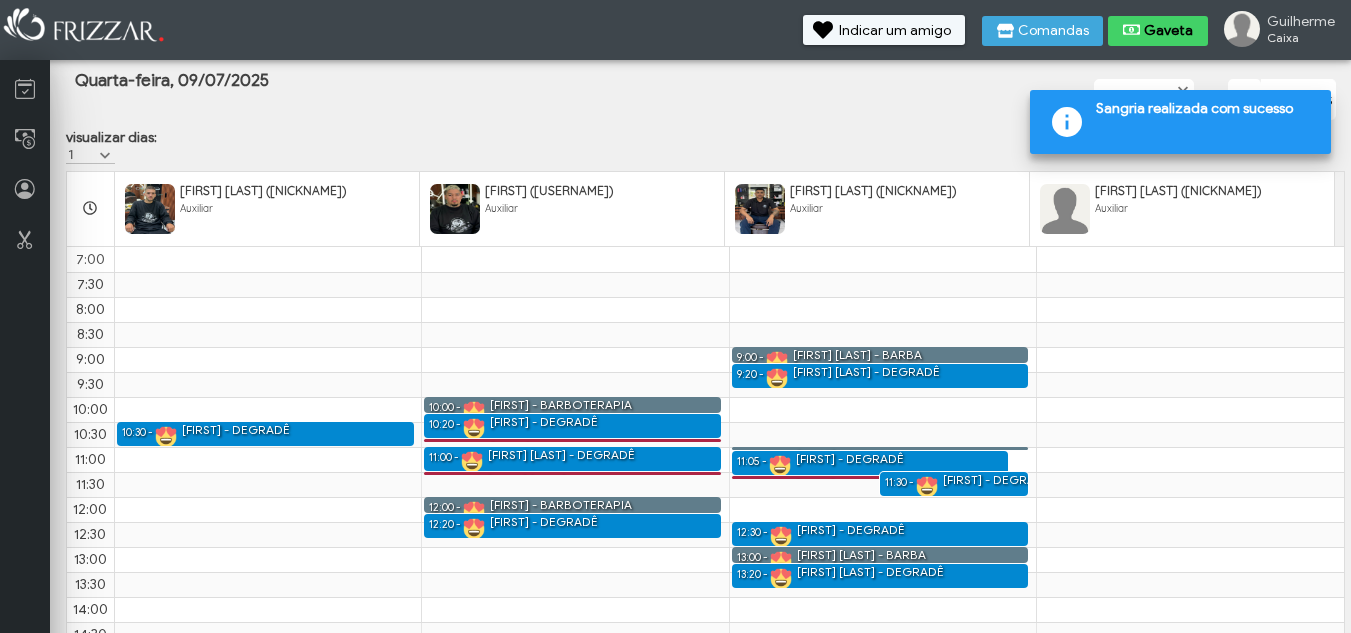 click on "Gaveta" at bounding box center (1169, 31) 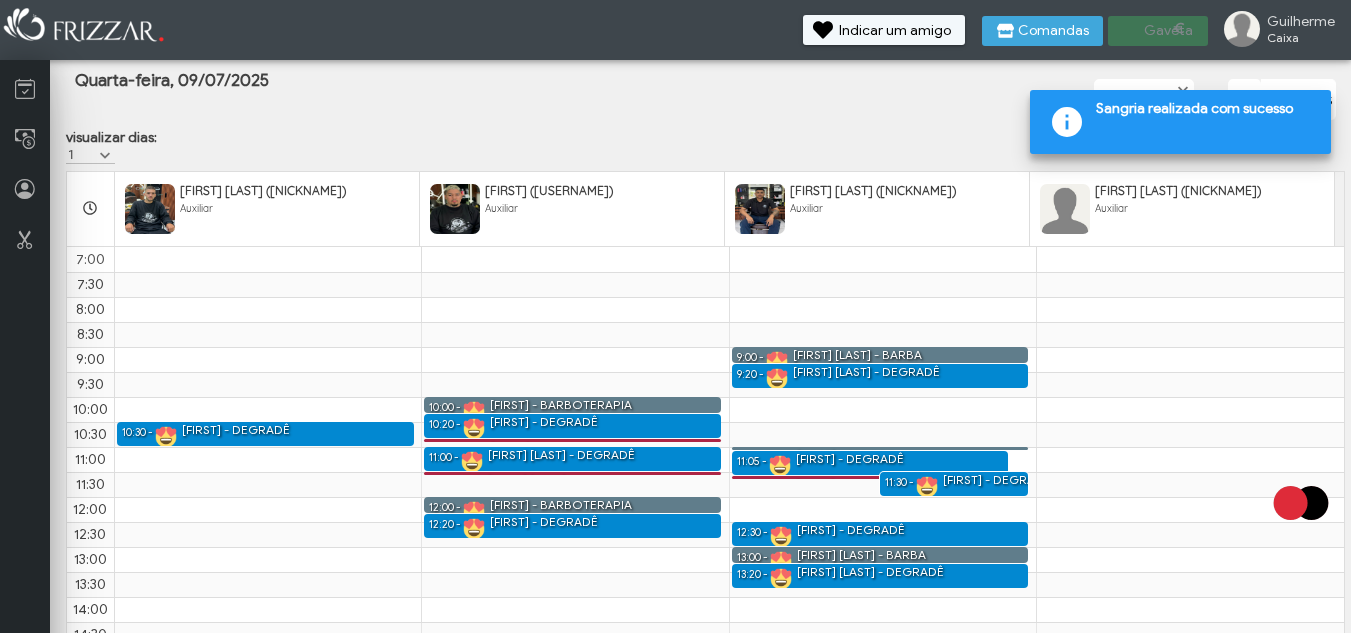 scroll, scrollTop: 280, scrollLeft: 0, axis: vertical 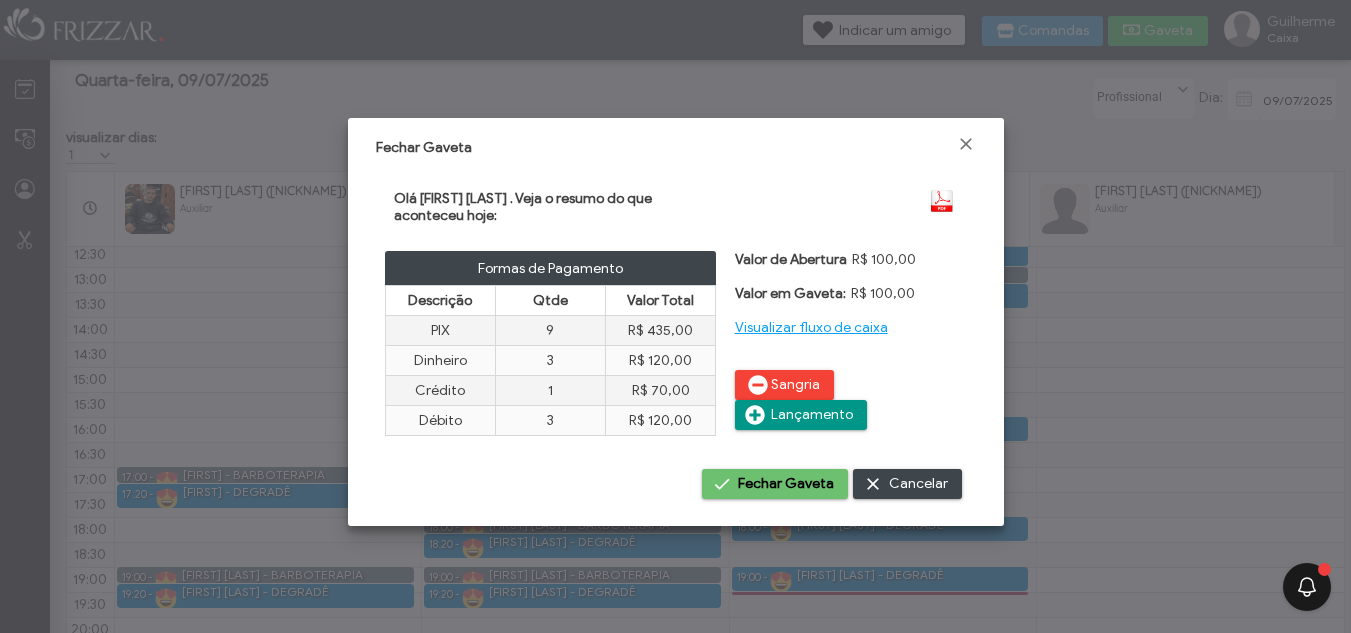 click on "Fechar Gaveta" at bounding box center [786, 484] 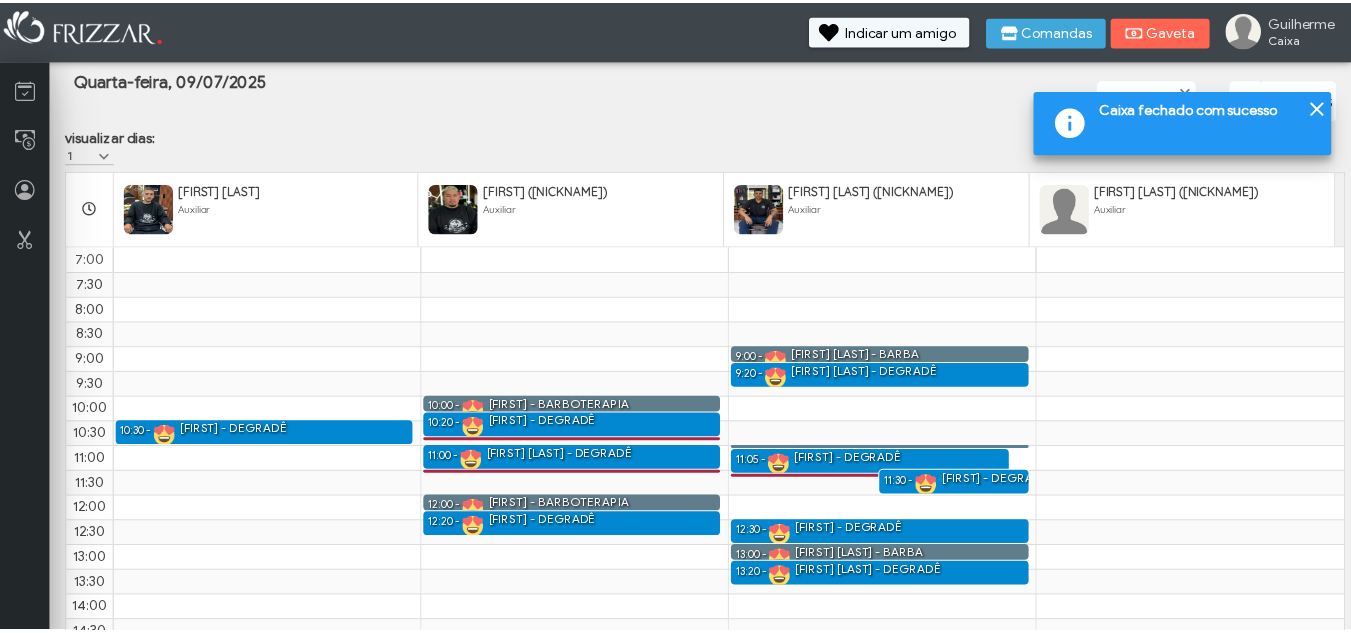 scroll, scrollTop: 0, scrollLeft: 0, axis: both 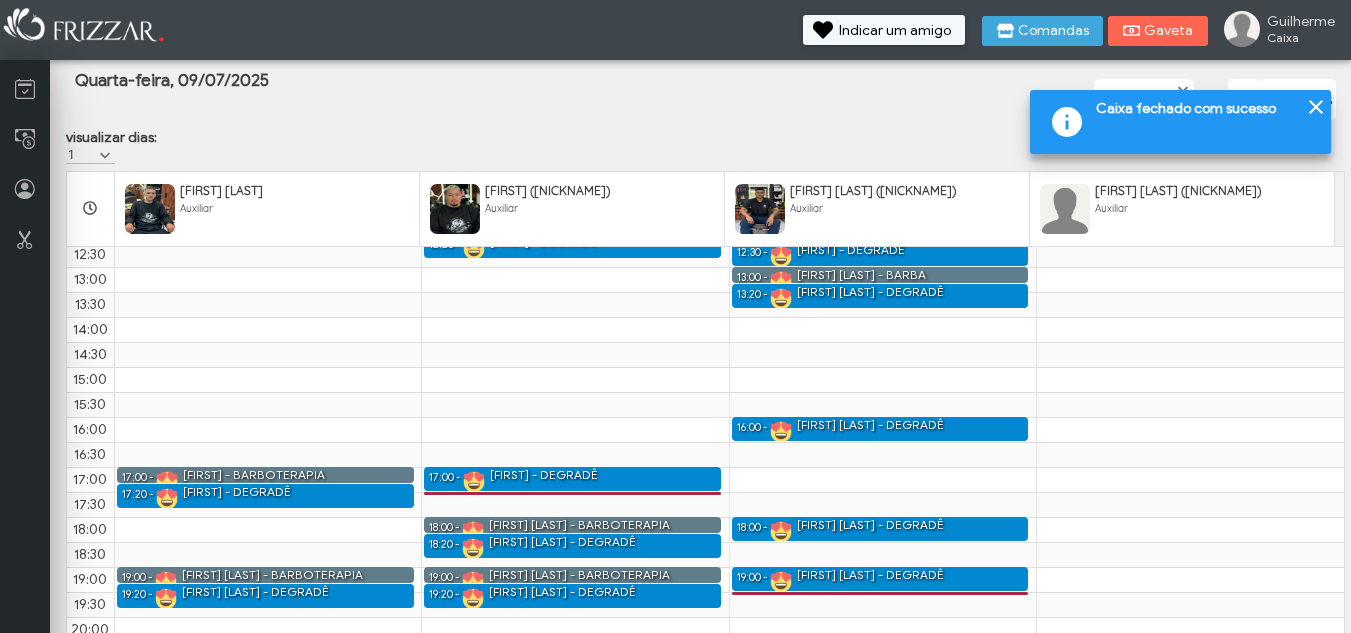 click at bounding box center (1316, 107) 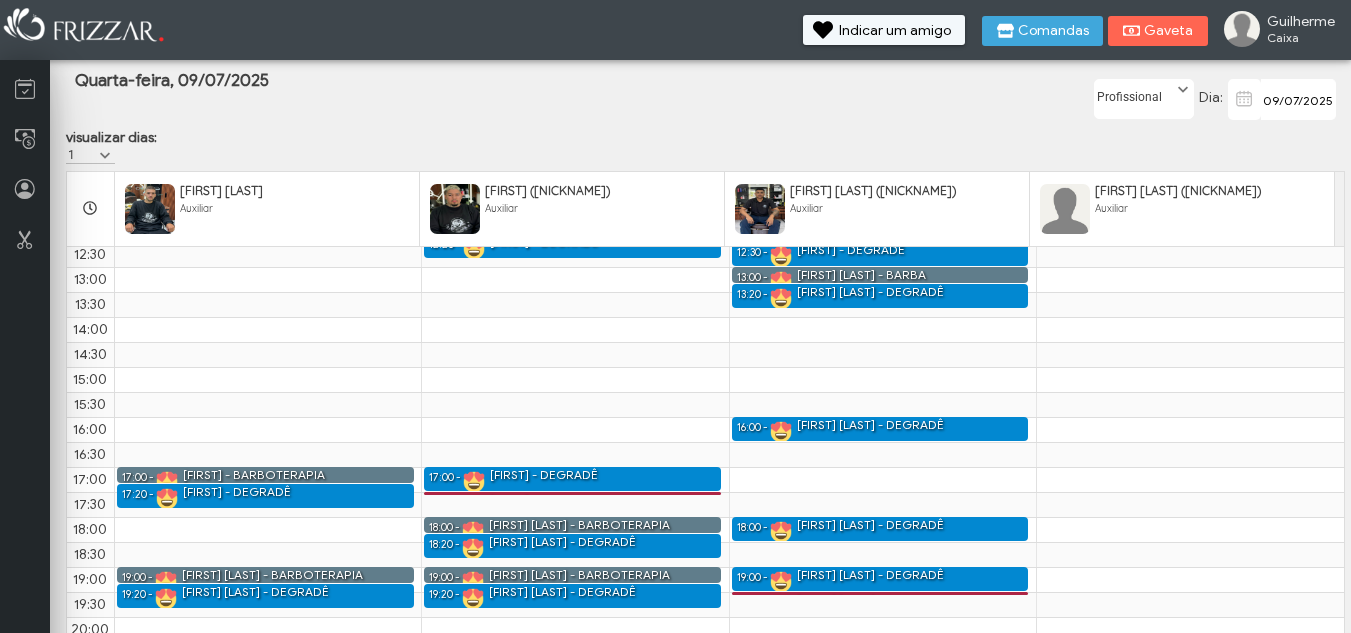 click on "Caixa" at bounding box center (1301, 37) 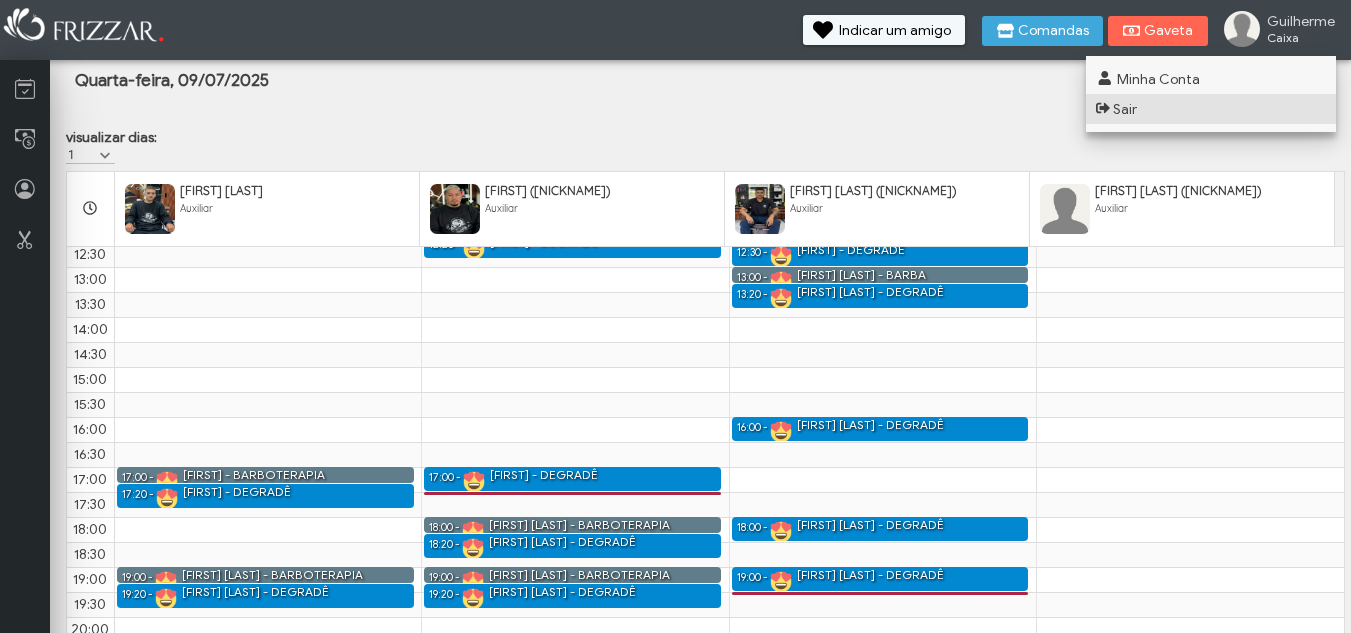 scroll, scrollTop: 0, scrollLeft: 0, axis: both 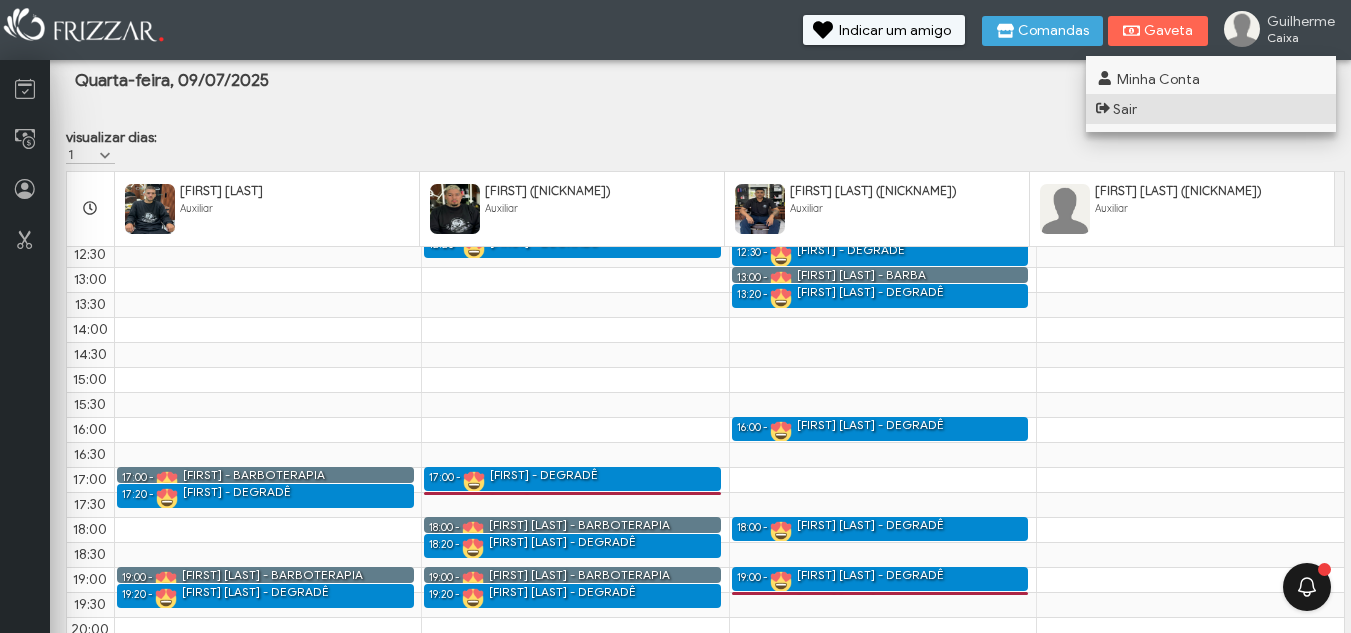 click on "Sair" at bounding box center [1211, 109] 